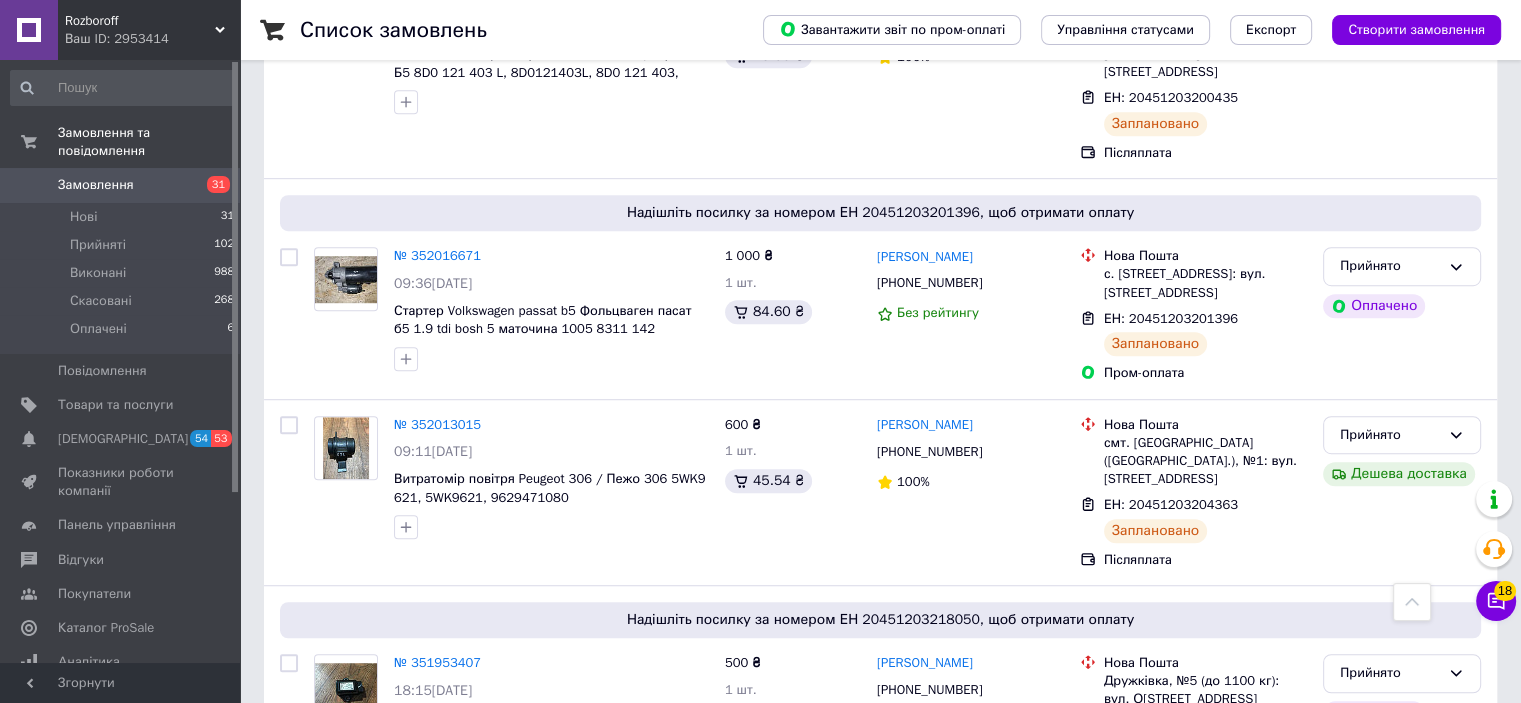scroll, scrollTop: 1188, scrollLeft: 0, axis: vertical 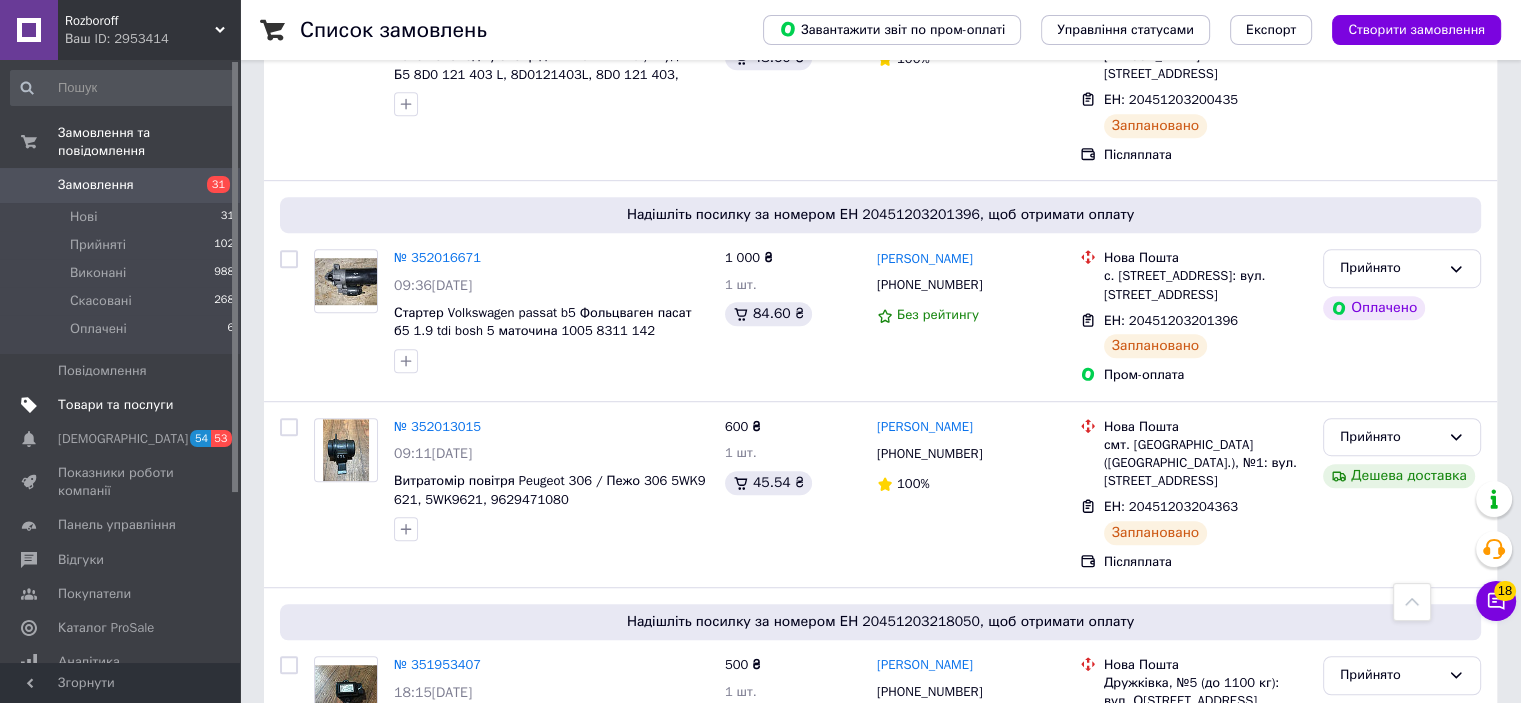 click on "Товари та послуги" at bounding box center (115, 405) 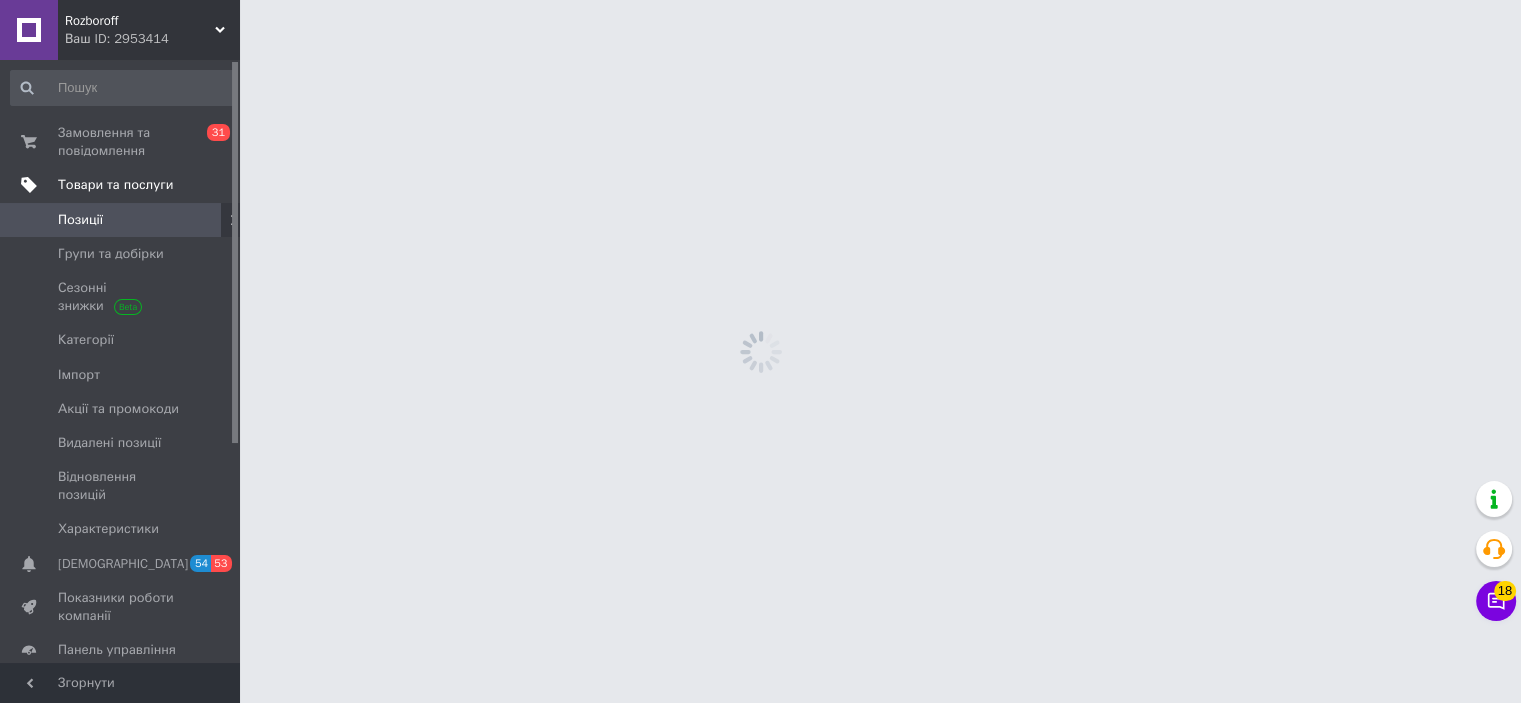 scroll, scrollTop: 0, scrollLeft: 0, axis: both 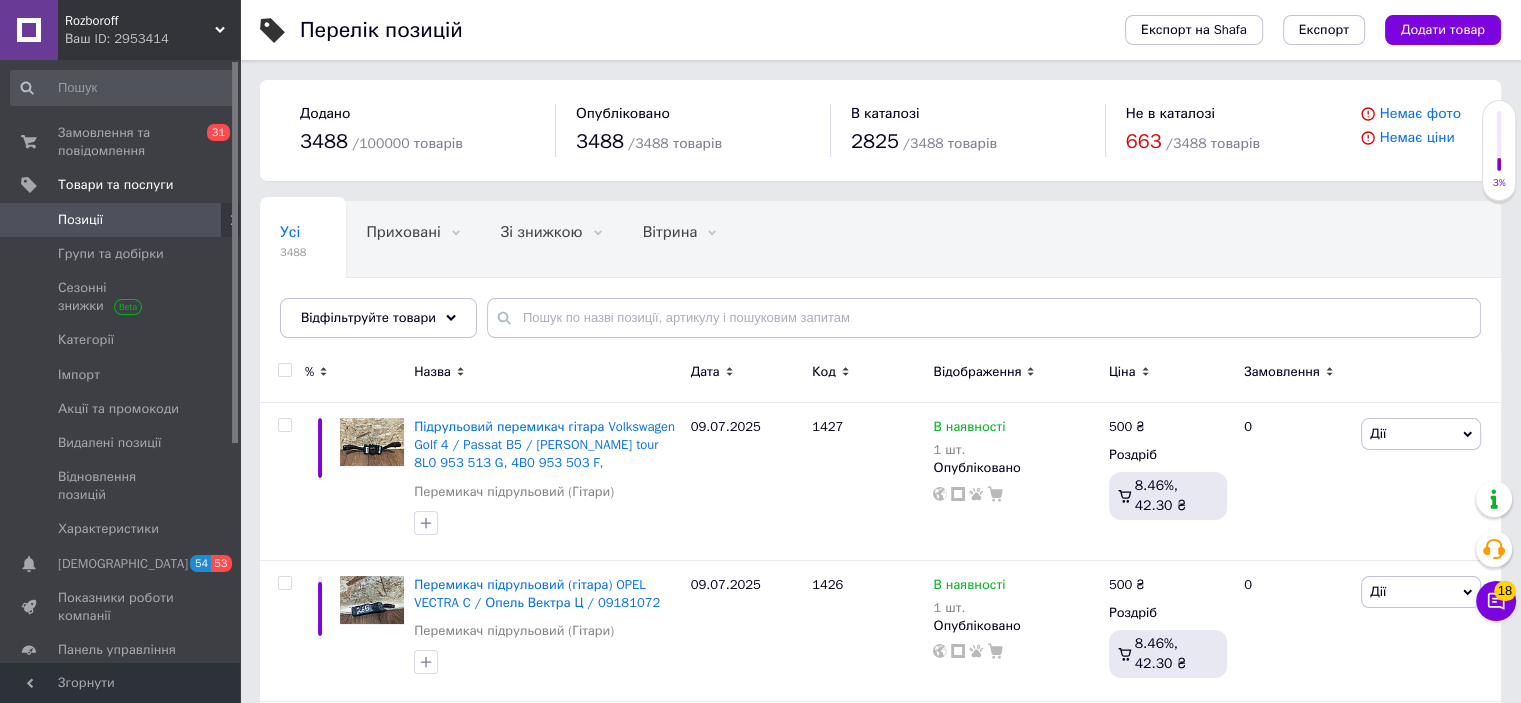 click on "Дата" at bounding box center [746, 375] 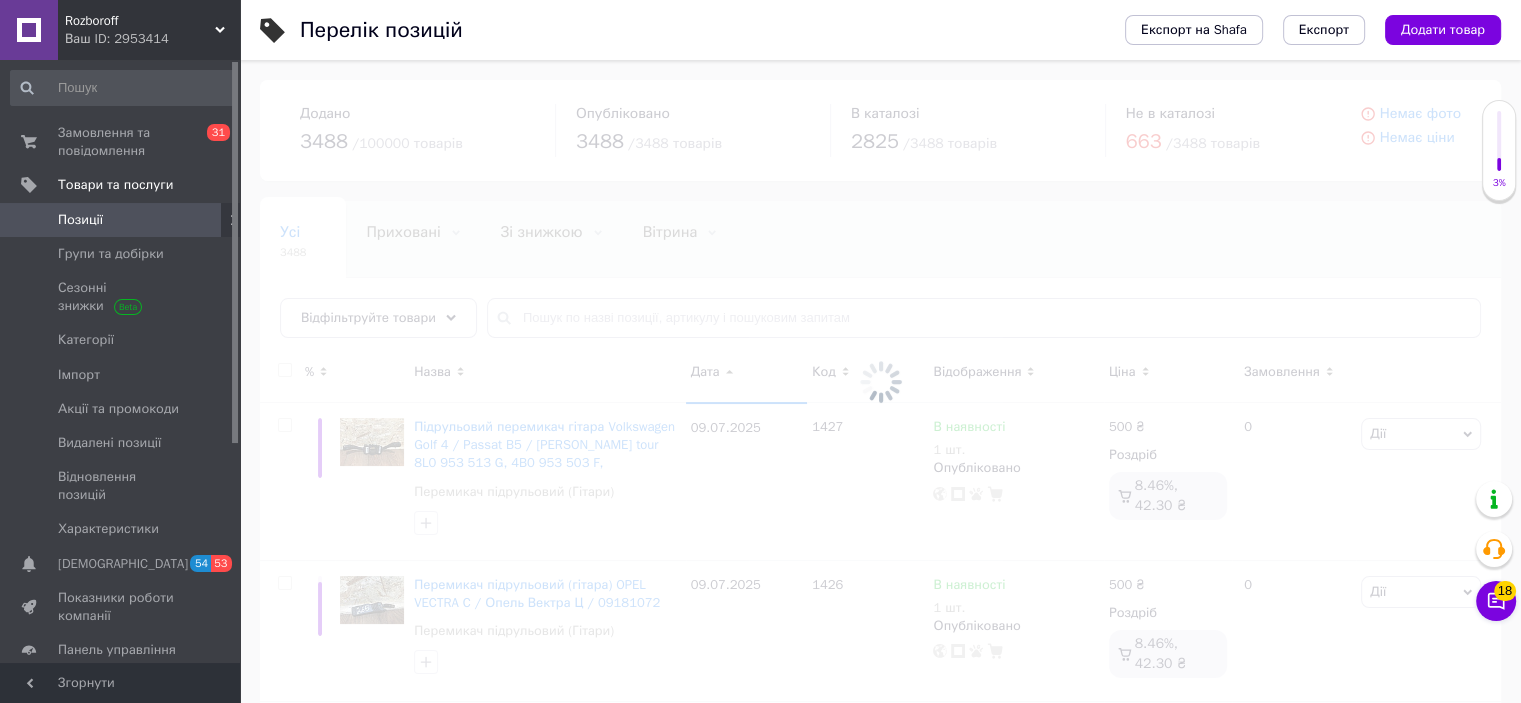click at bounding box center (880, 381) 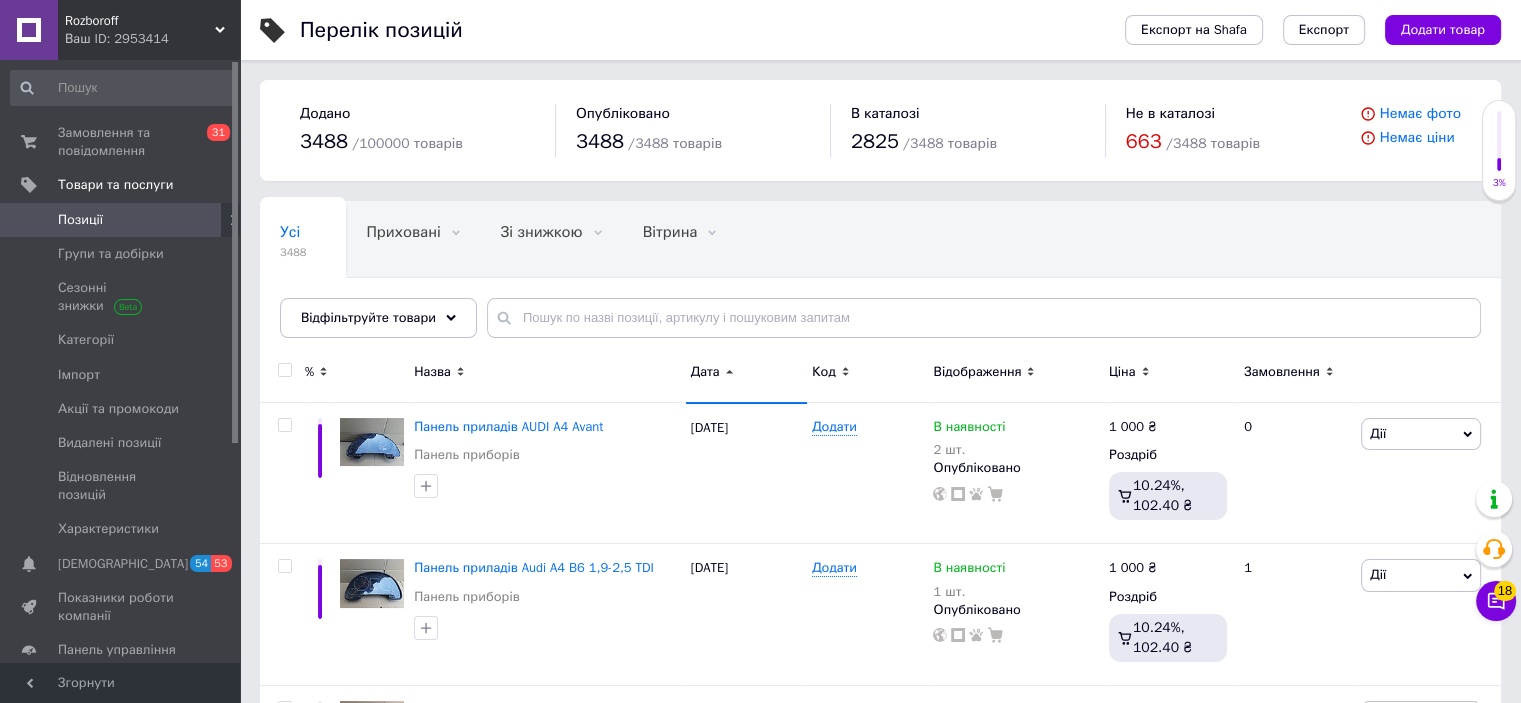 click on "Дата" at bounding box center (705, 372) 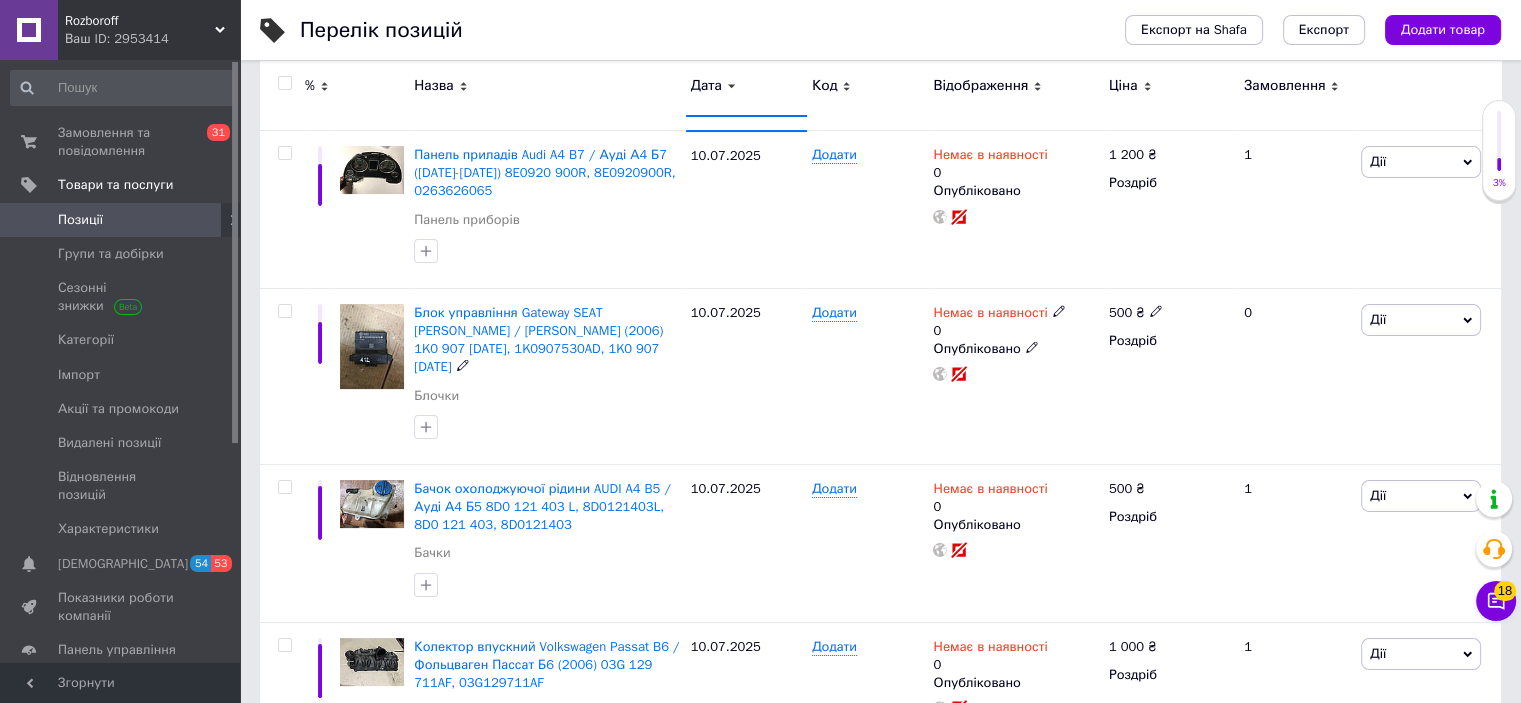 scroll, scrollTop: 0, scrollLeft: 0, axis: both 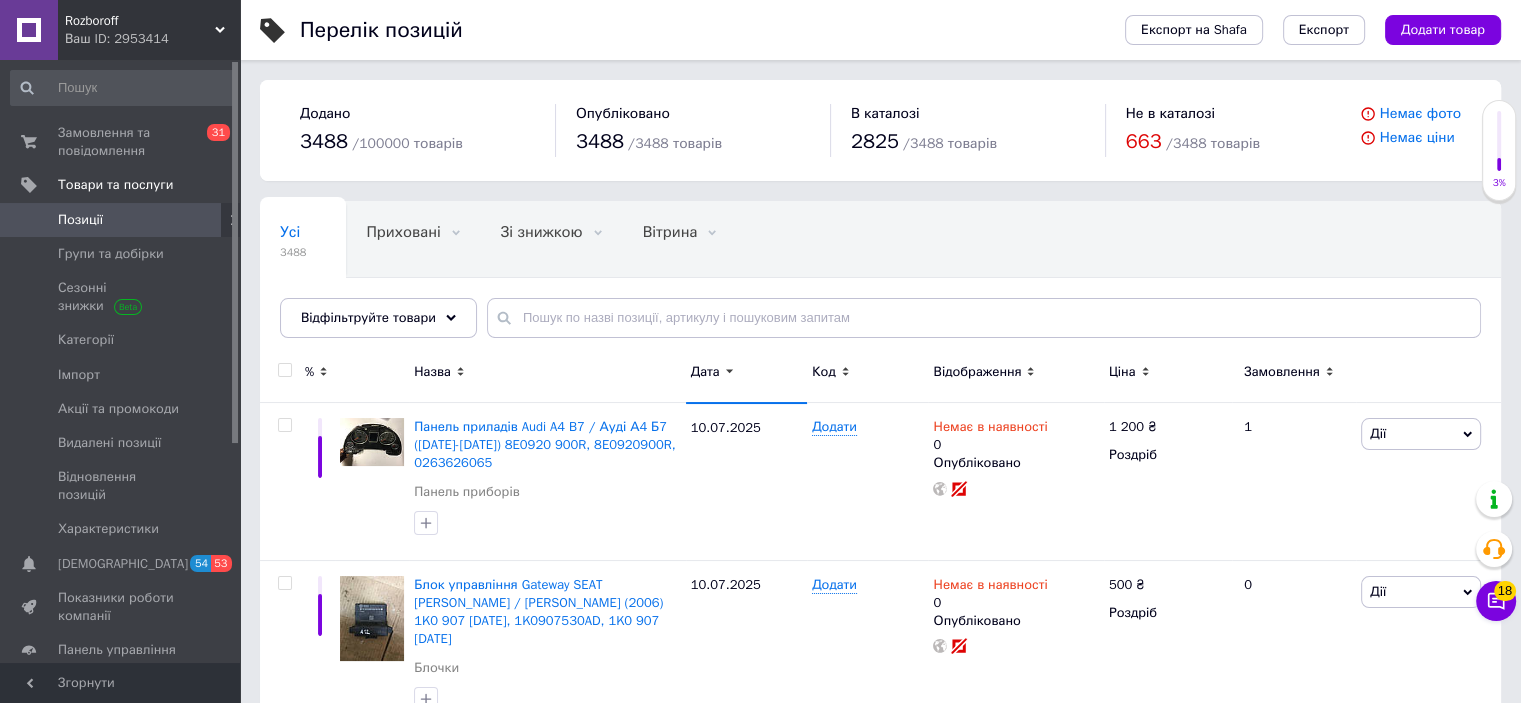 click on "Дата" at bounding box center [705, 372] 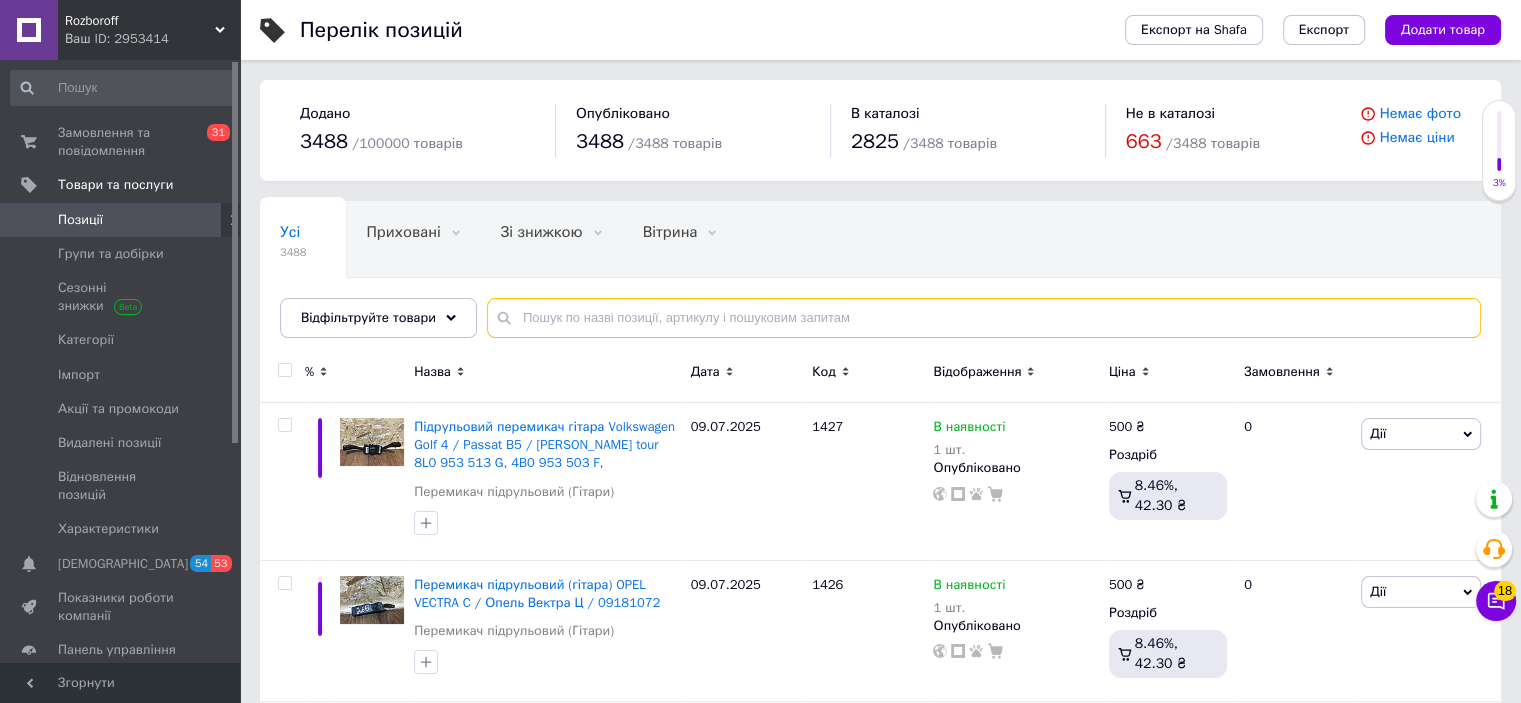 drag, startPoint x: 660, startPoint y: 323, endPoint x: 597, endPoint y: 197, distance: 140.87228 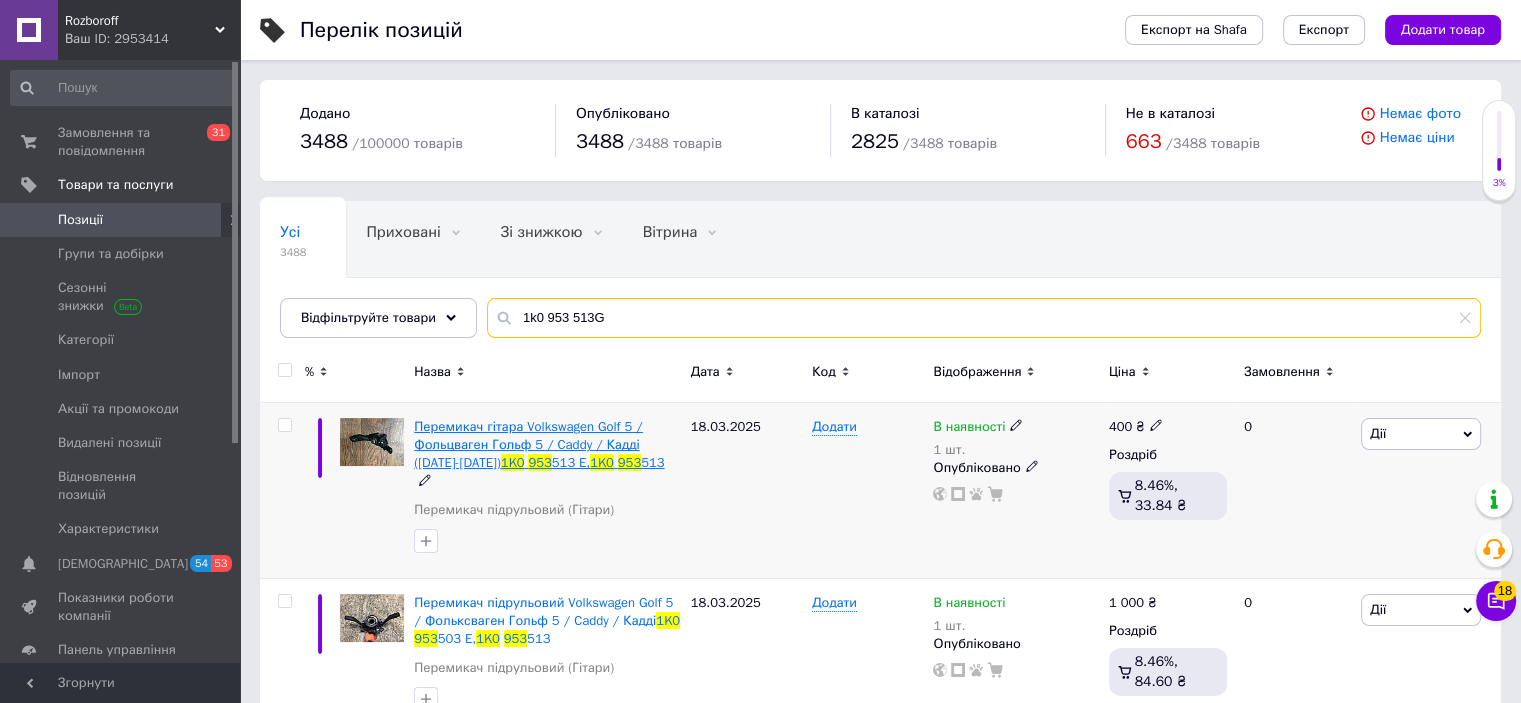 type on "1k0 953 513G" 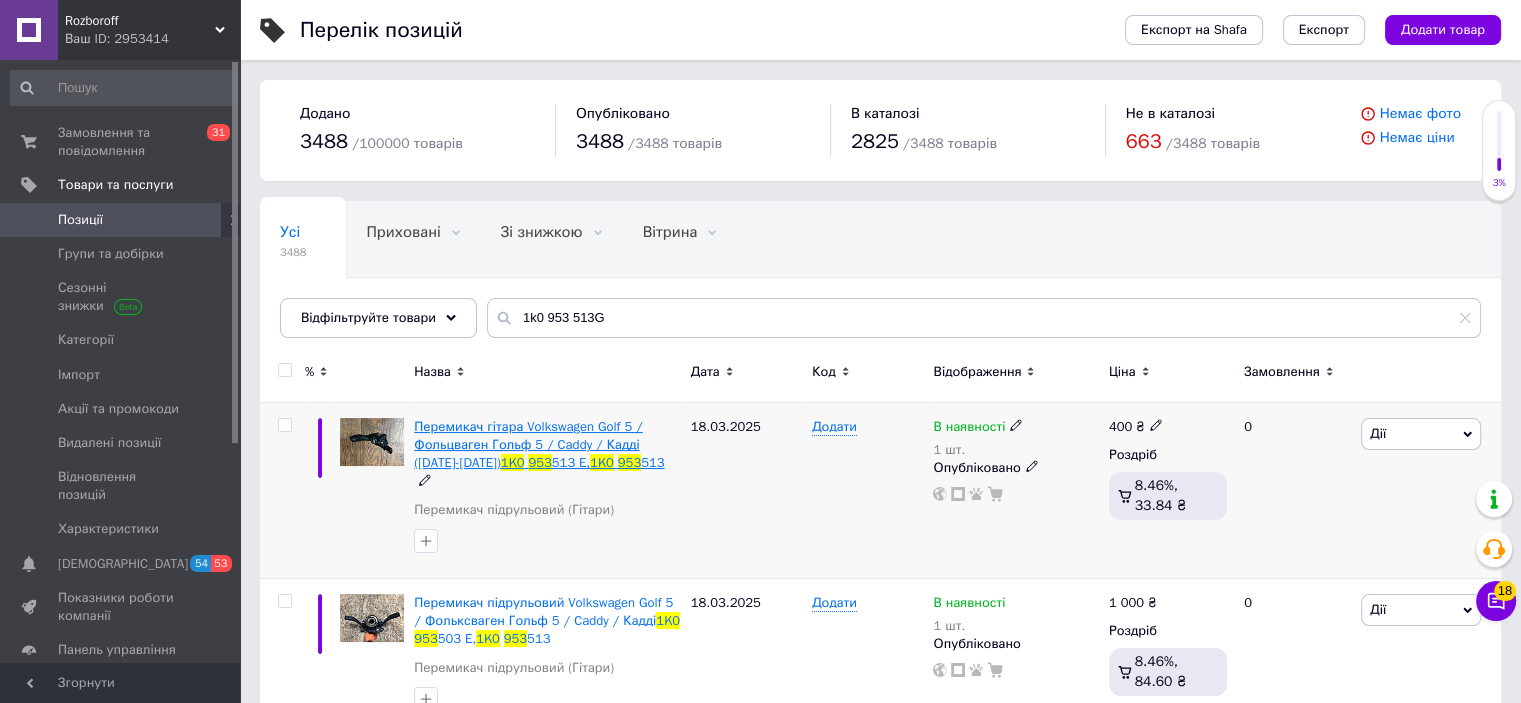 click on "Перемикач гітара Volkswagen Golf 5 / Фольцваген Гольф 5 / Caddy / Кадді ([DATE]-[DATE])" at bounding box center (528, 444) 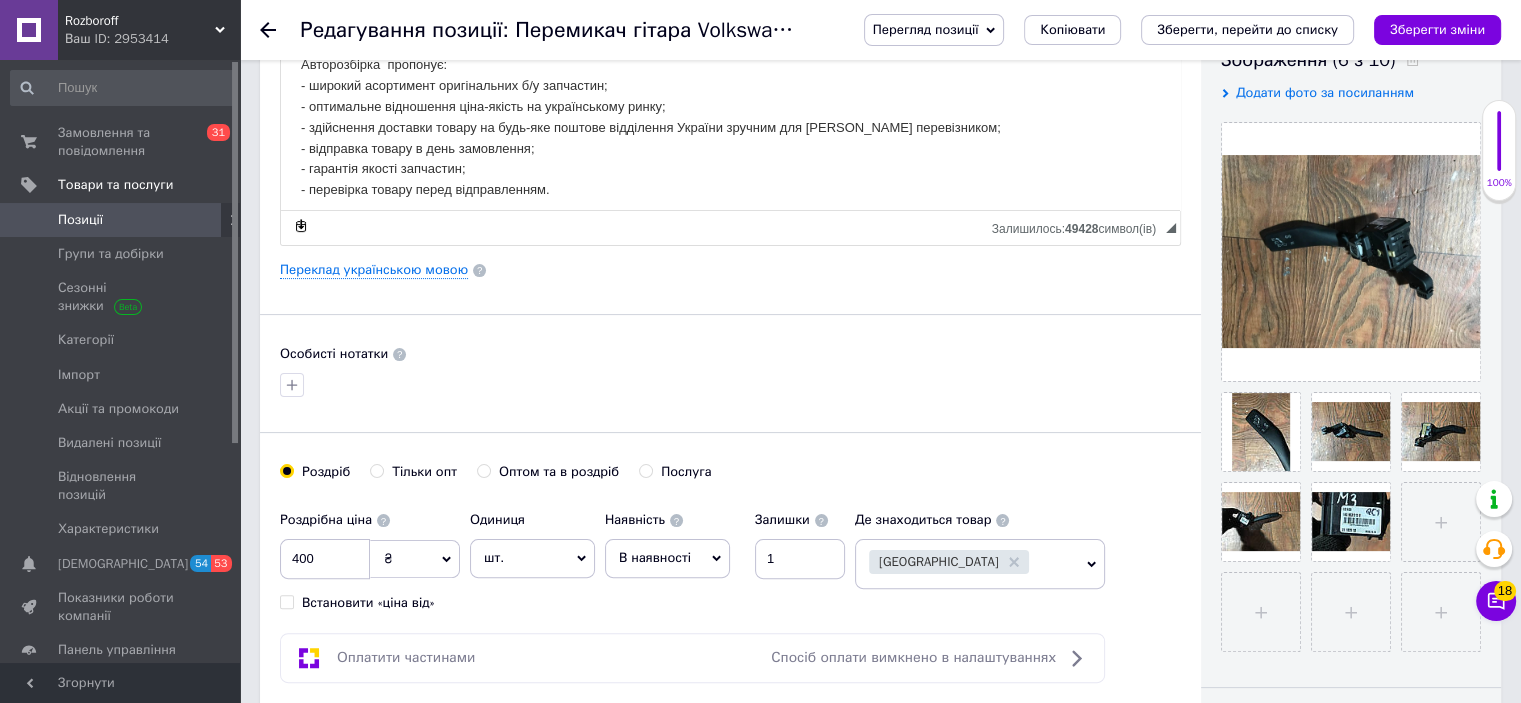 scroll, scrollTop: 0, scrollLeft: 0, axis: both 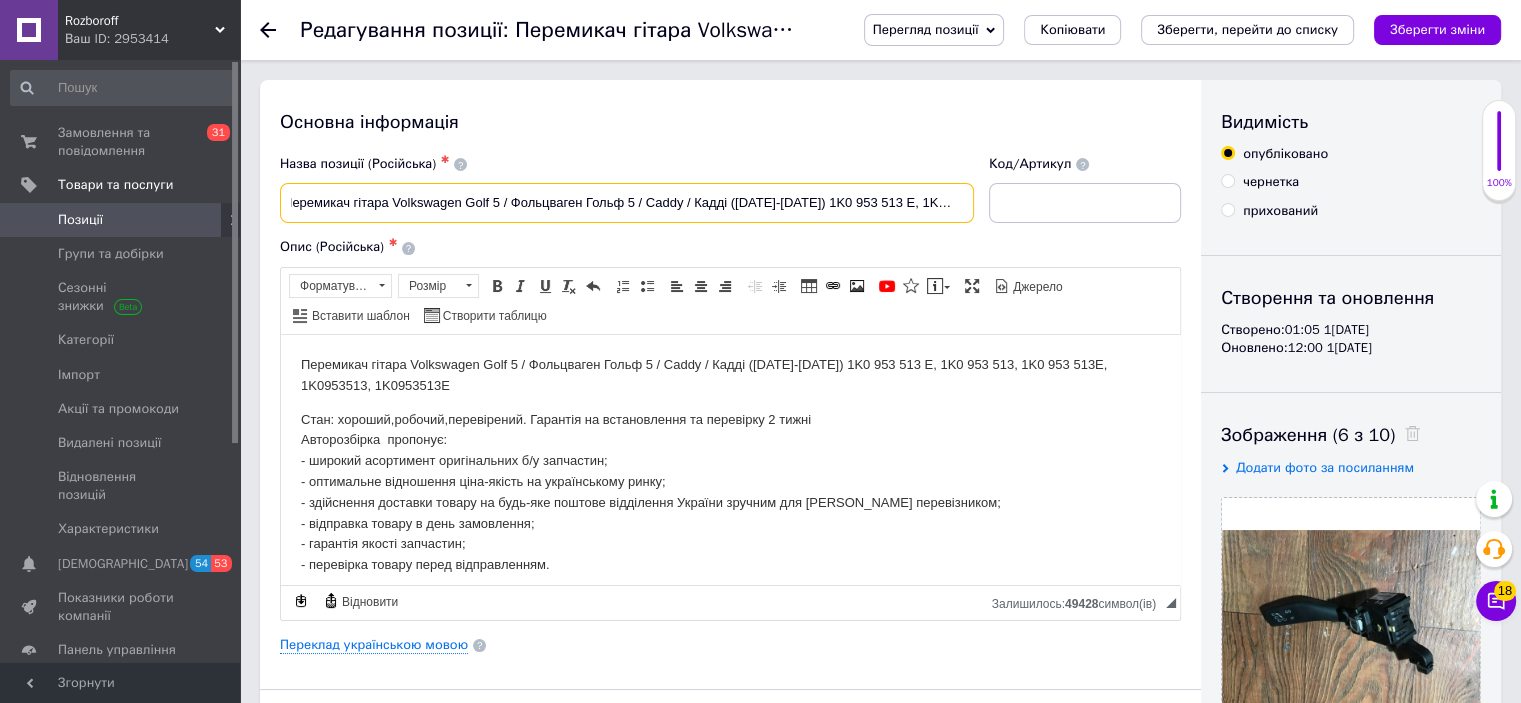 drag, startPoint x: 907, startPoint y: 203, endPoint x: 969, endPoint y: 210, distance: 62.39391 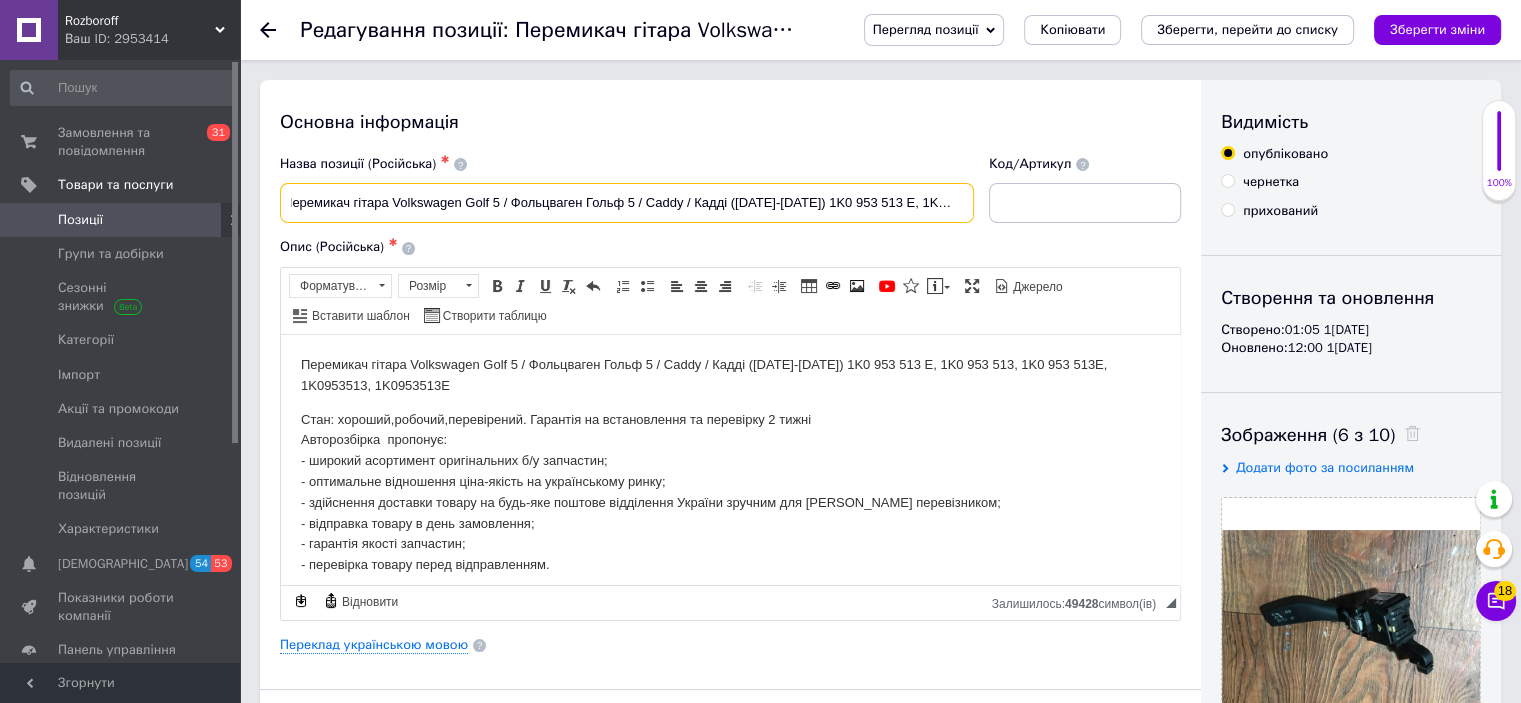 click on "Перемикач гітара Volkswagen Golf 5 / Фольцваген Гольф 5 / Caddy / Кадді ([DATE]-[DATE]) 1K0 953 513 E, 1K0 953 513" at bounding box center [627, 203] 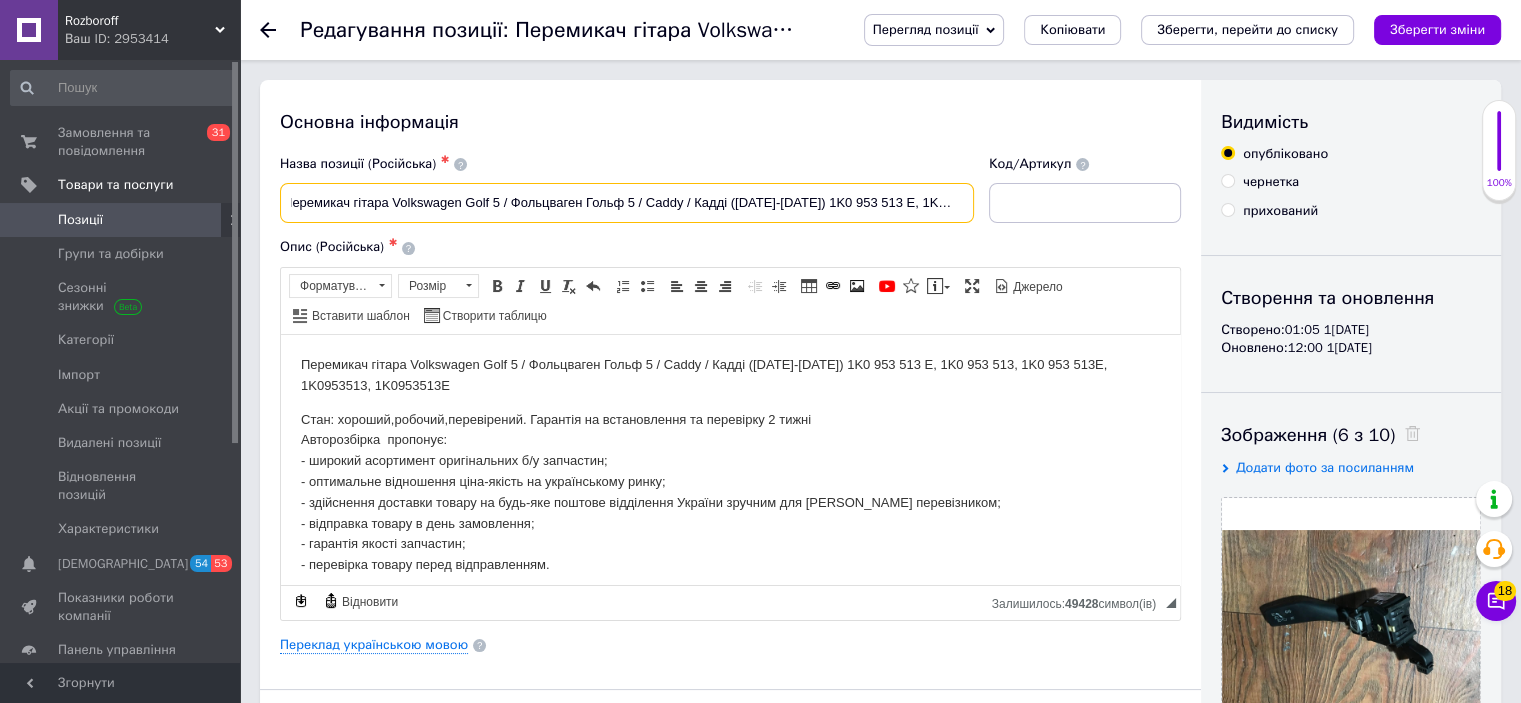 drag, startPoint x: 900, startPoint y: 203, endPoint x: 968, endPoint y: 210, distance: 68.359344 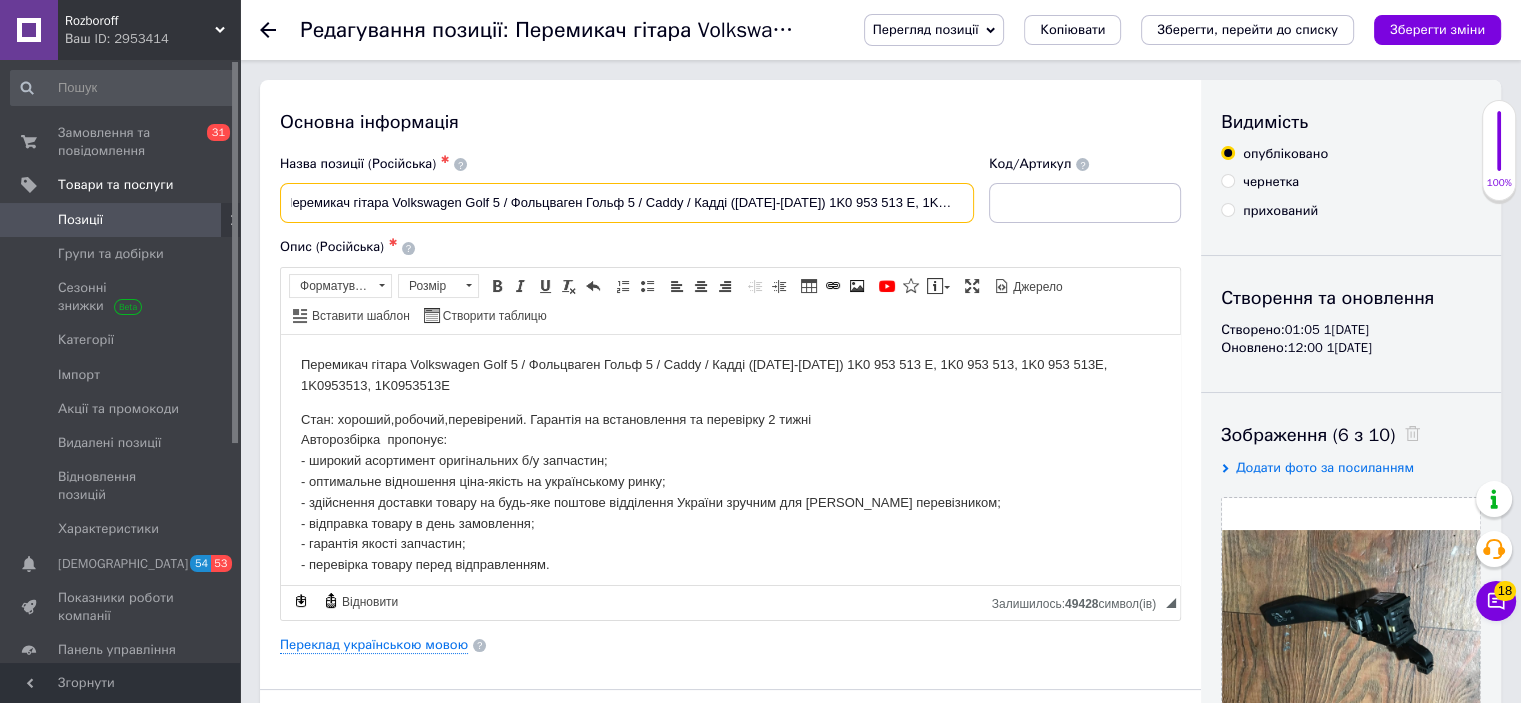 click on "Перемикач гітара Volkswagen Golf 5 / Фольцваген Гольф 5 / Caddy / Кадді ([DATE]-[DATE]) 1K0 953 513 E, 1K0 953 513" at bounding box center [627, 203] 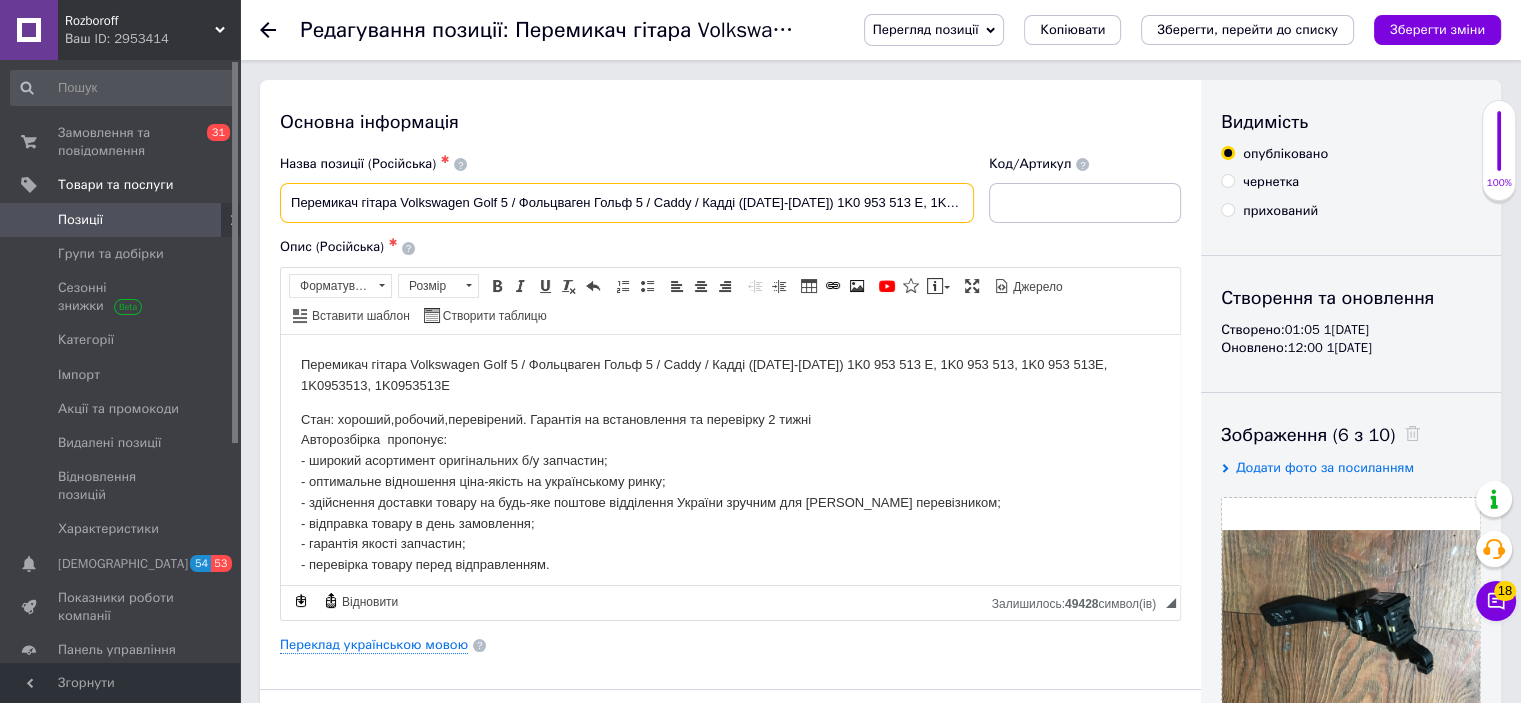 click on "Перемикач гітара Volkswagen Golf 5 / Фольцваген Гольф 5 / Caddy / Кадді ([DATE]-[DATE]) 1K0 953 513 E, 1K0 953 513" at bounding box center (627, 203) 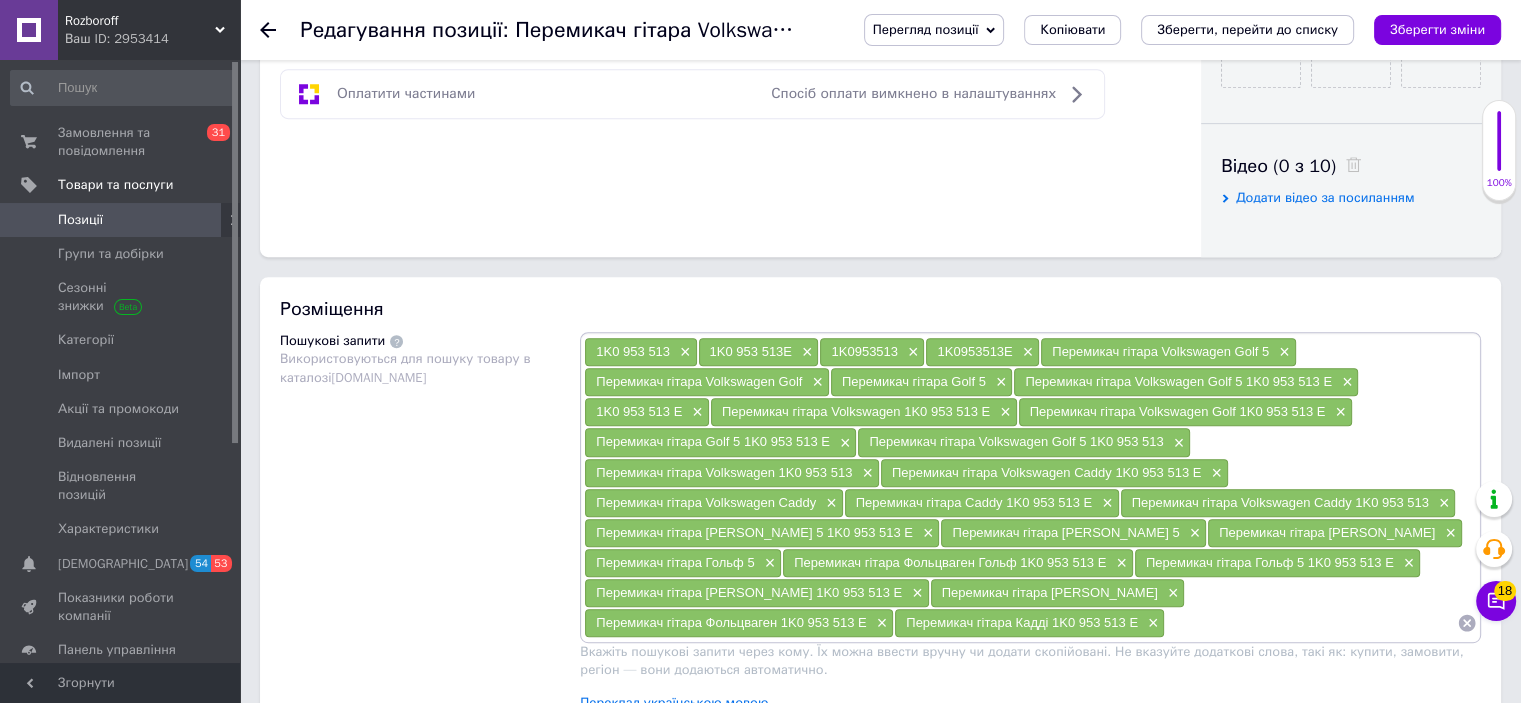 scroll, scrollTop: 888, scrollLeft: 0, axis: vertical 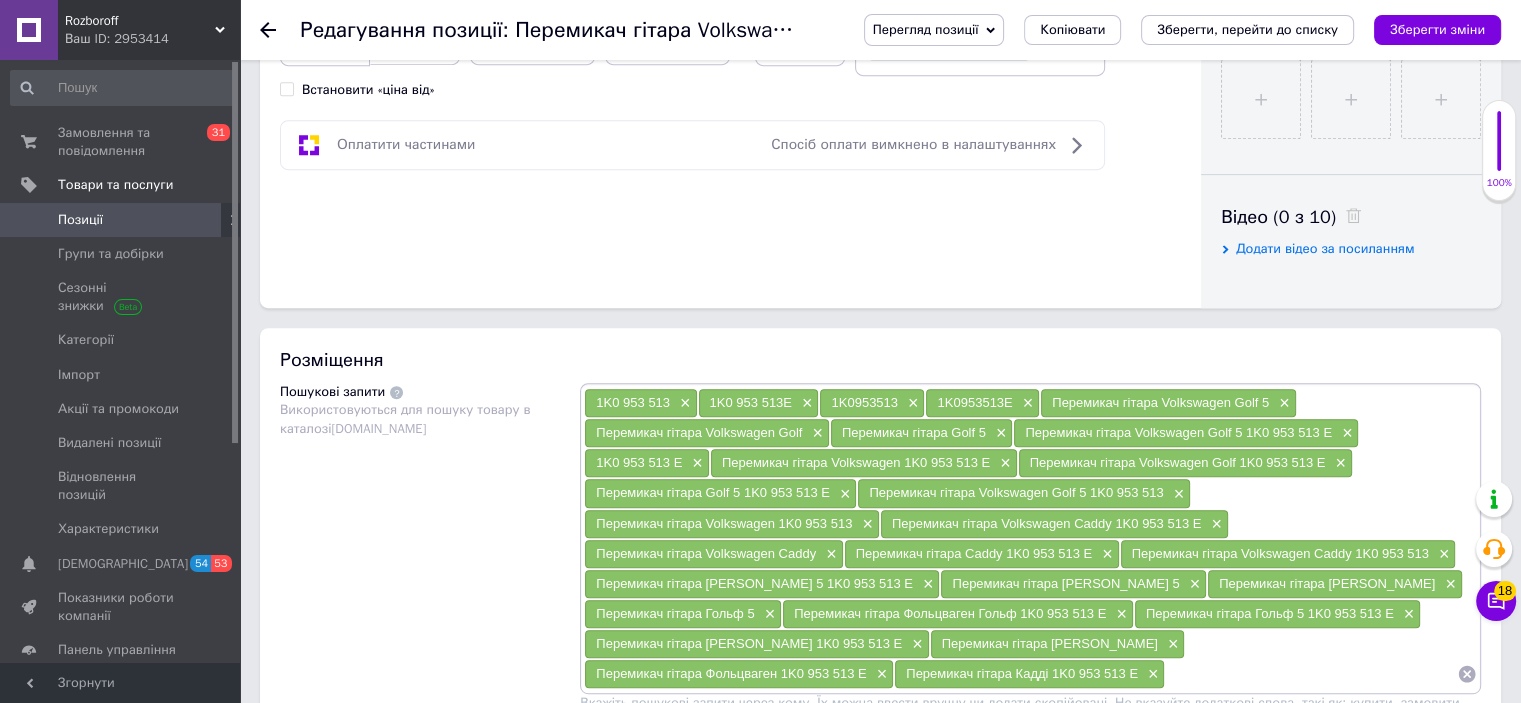 click 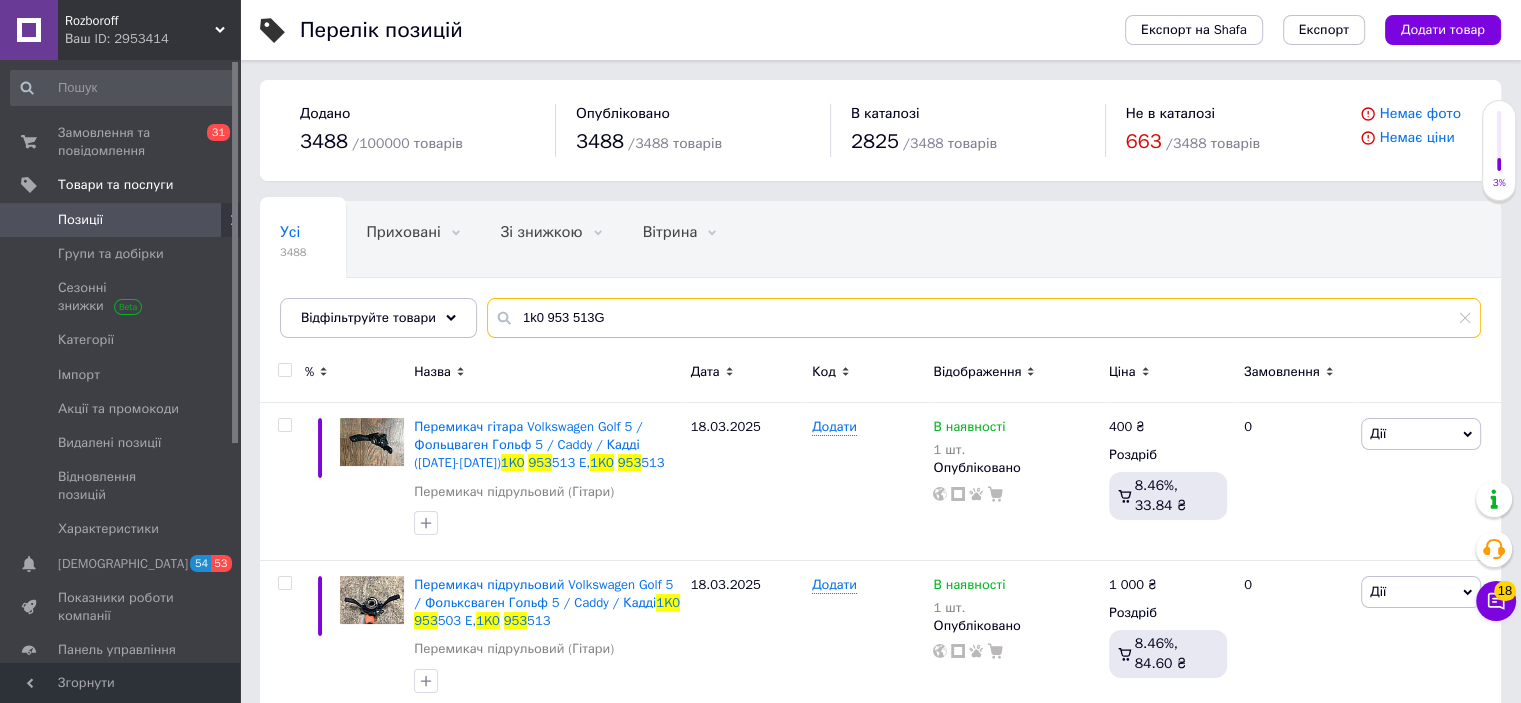 drag, startPoint x: 619, startPoint y: 320, endPoint x: 470, endPoint y: 288, distance: 152.3975 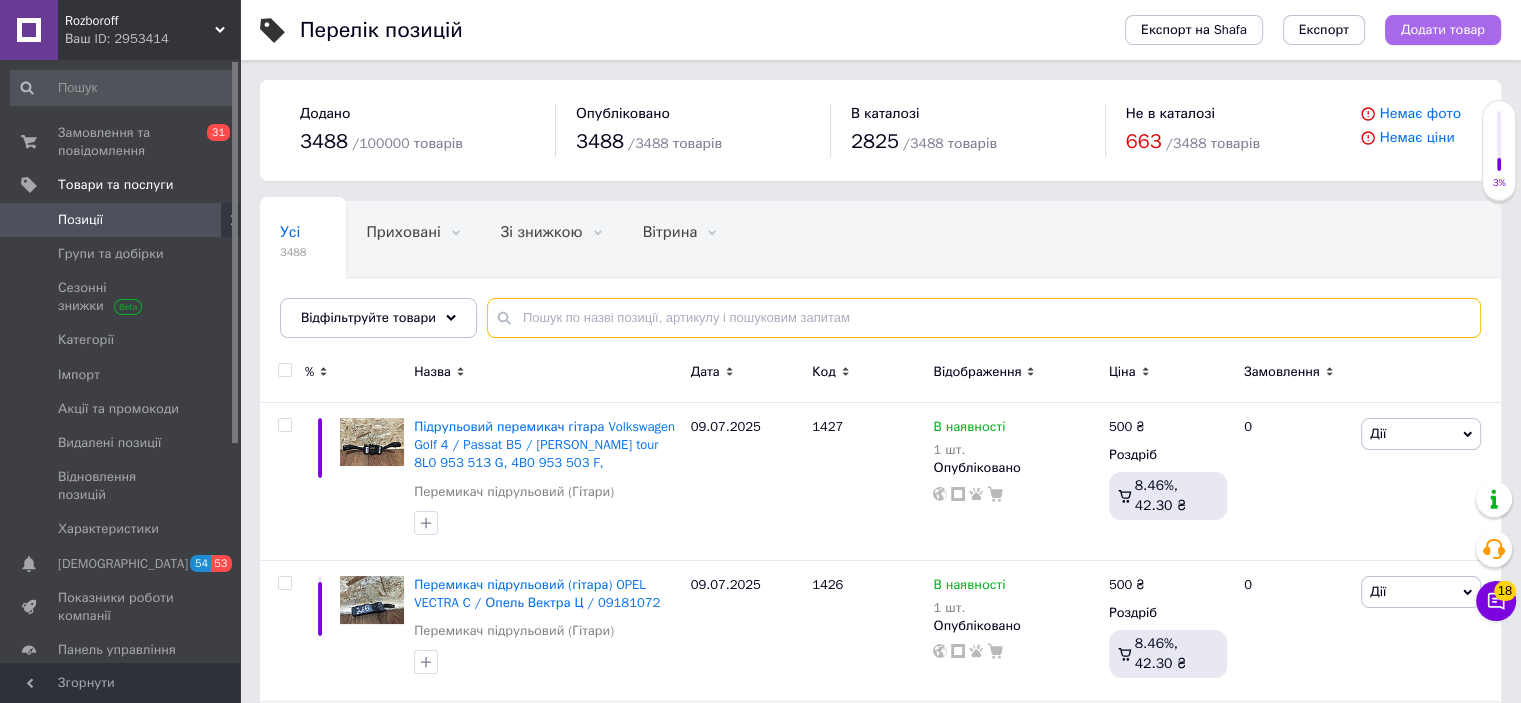 type 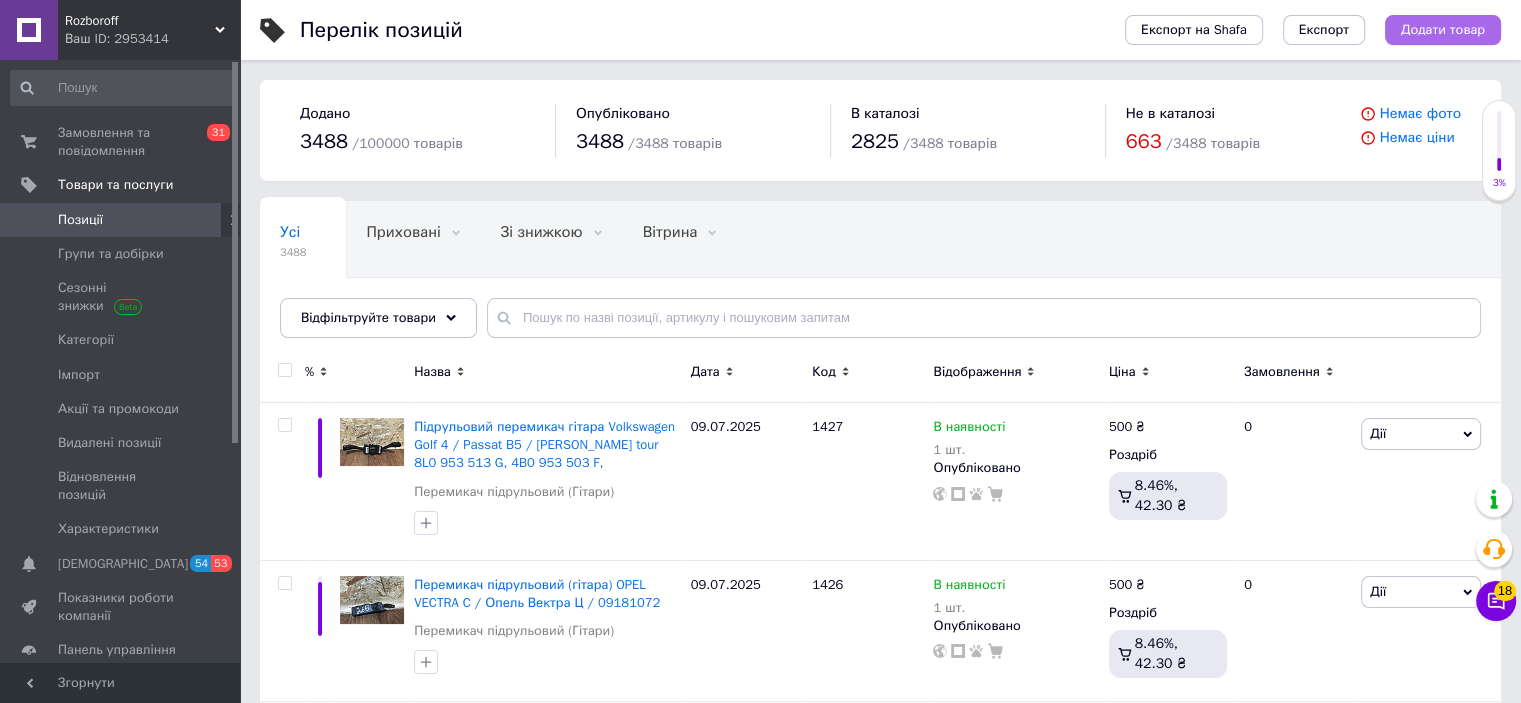 click on "Додати товар" at bounding box center [1443, 30] 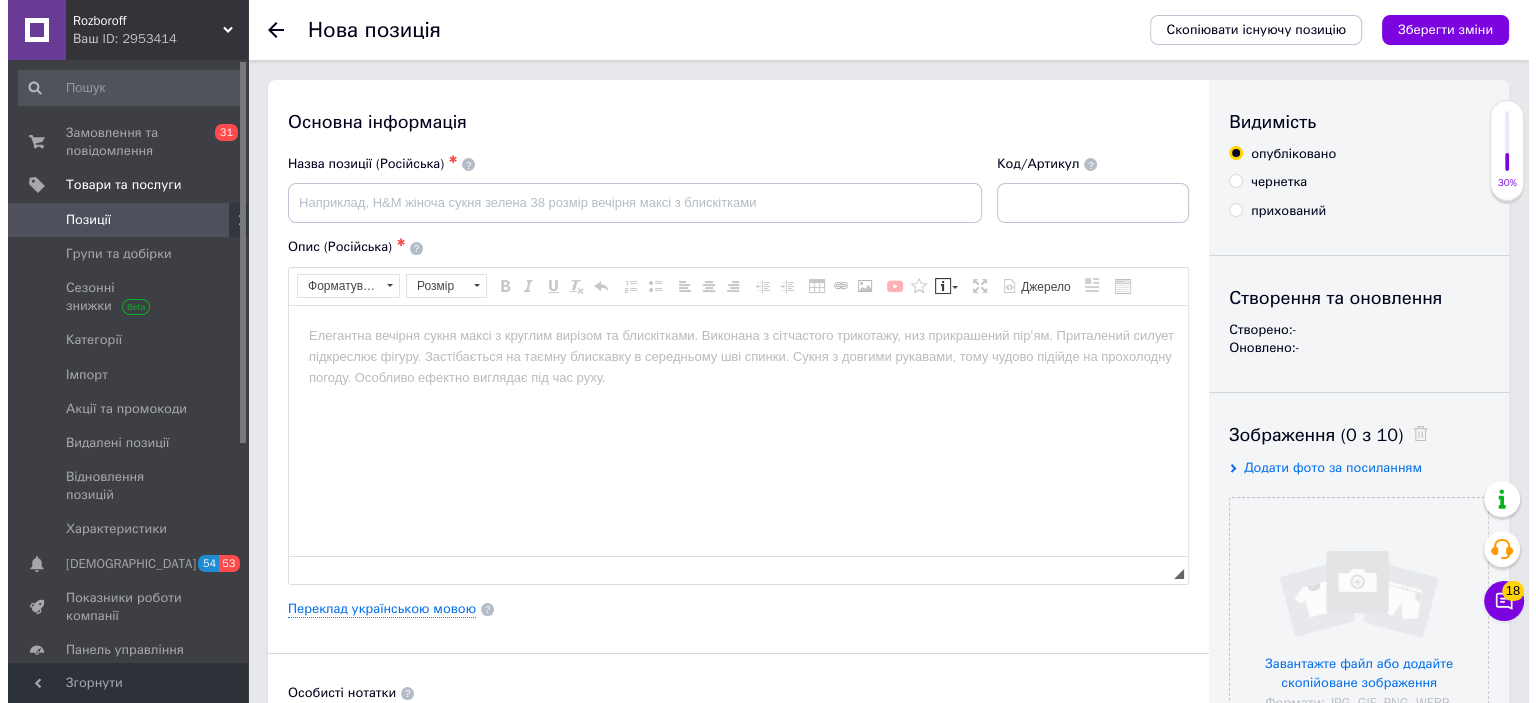 scroll, scrollTop: 0, scrollLeft: 0, axis: both 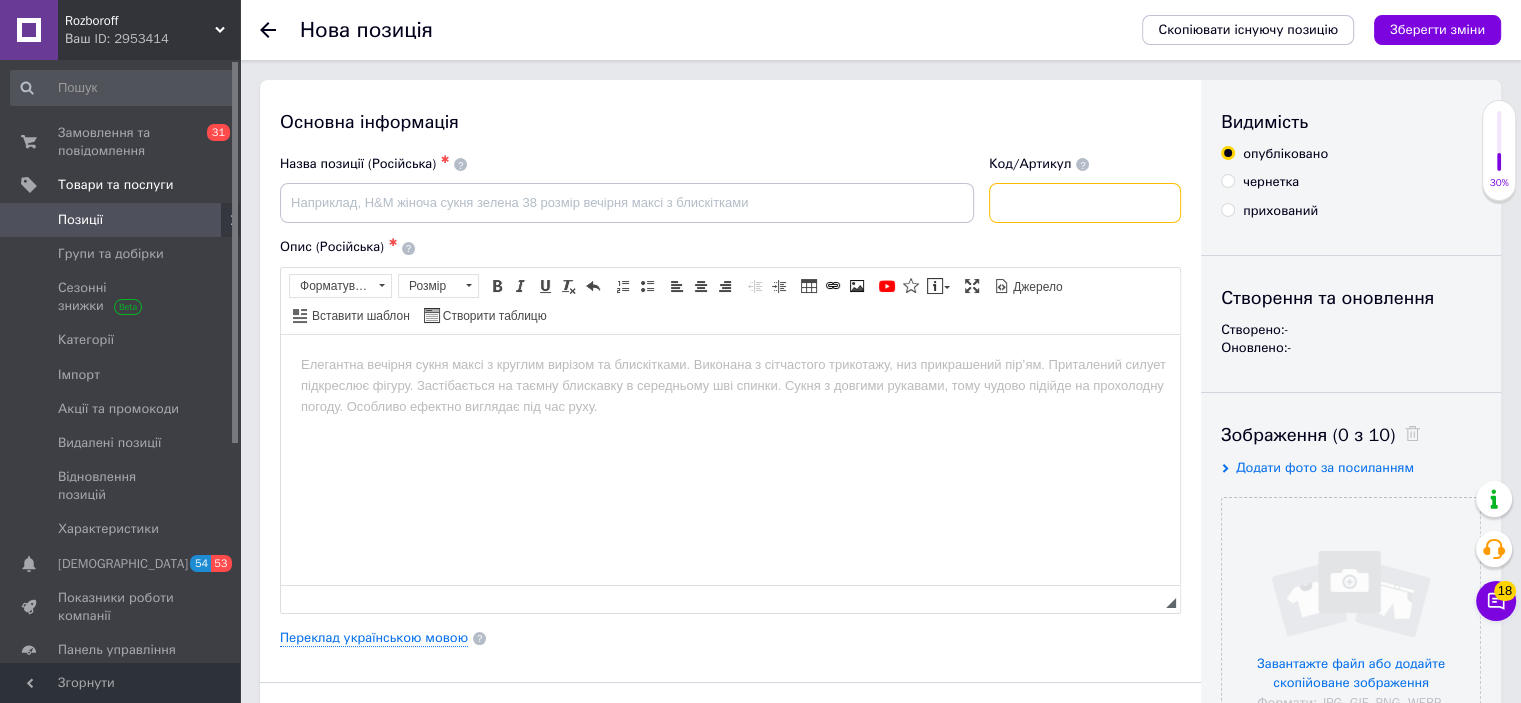 click at bounding box center (1085, 203) 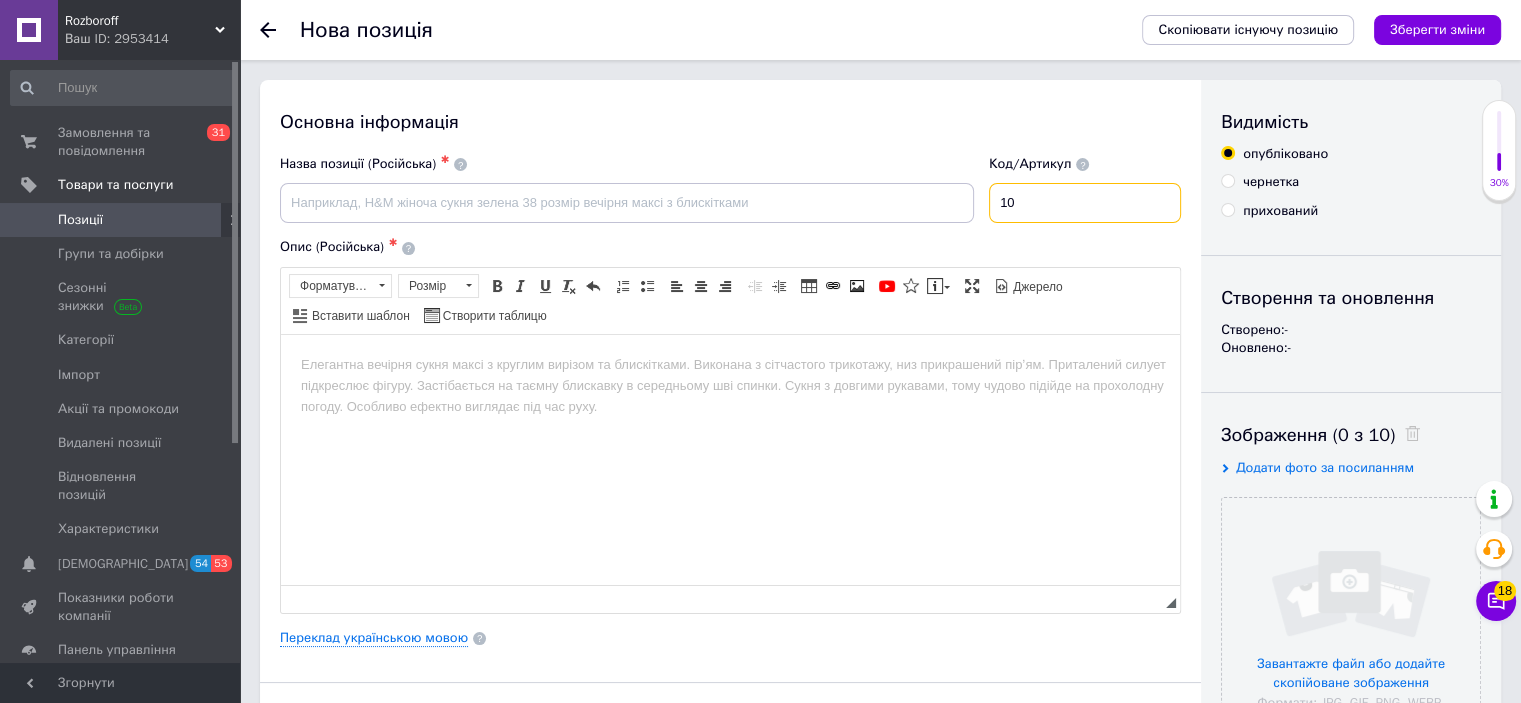 type on "1" 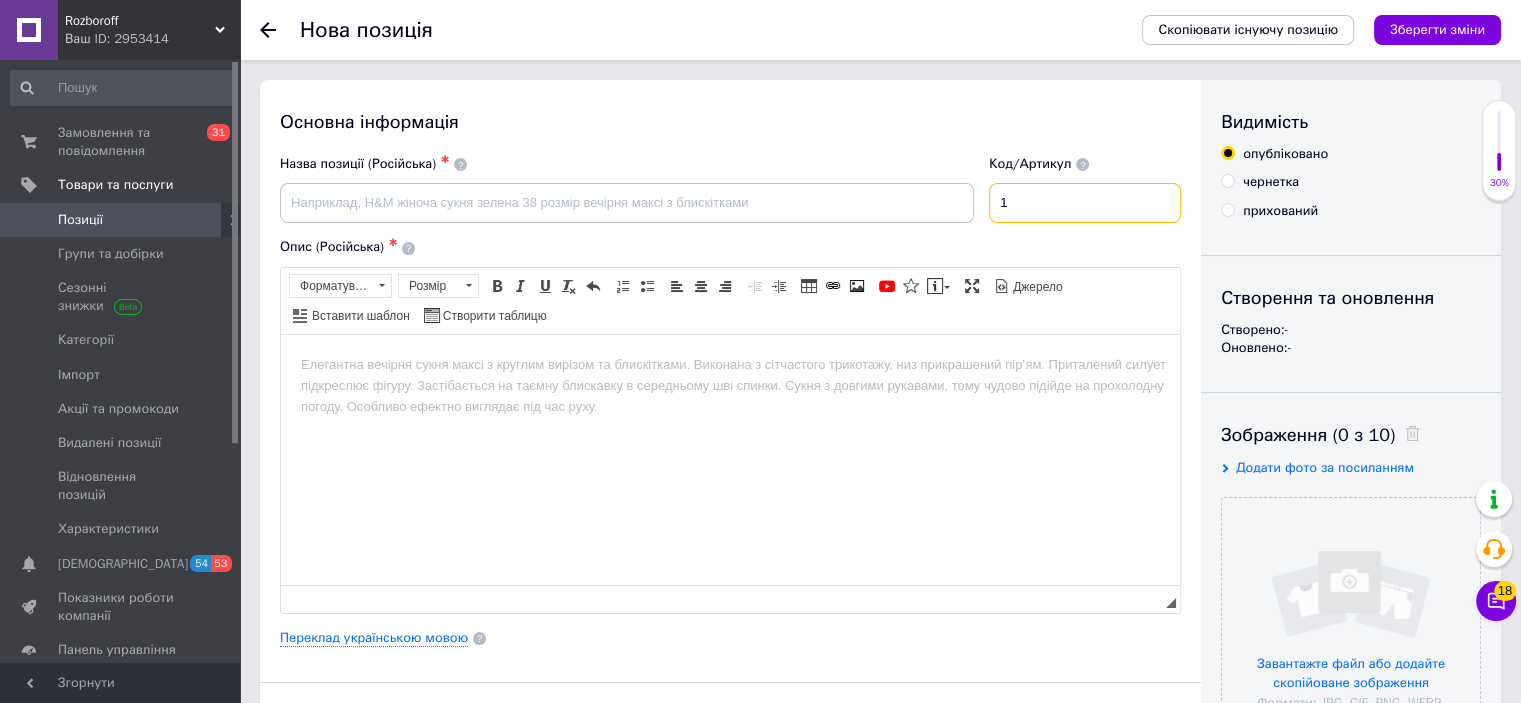 type 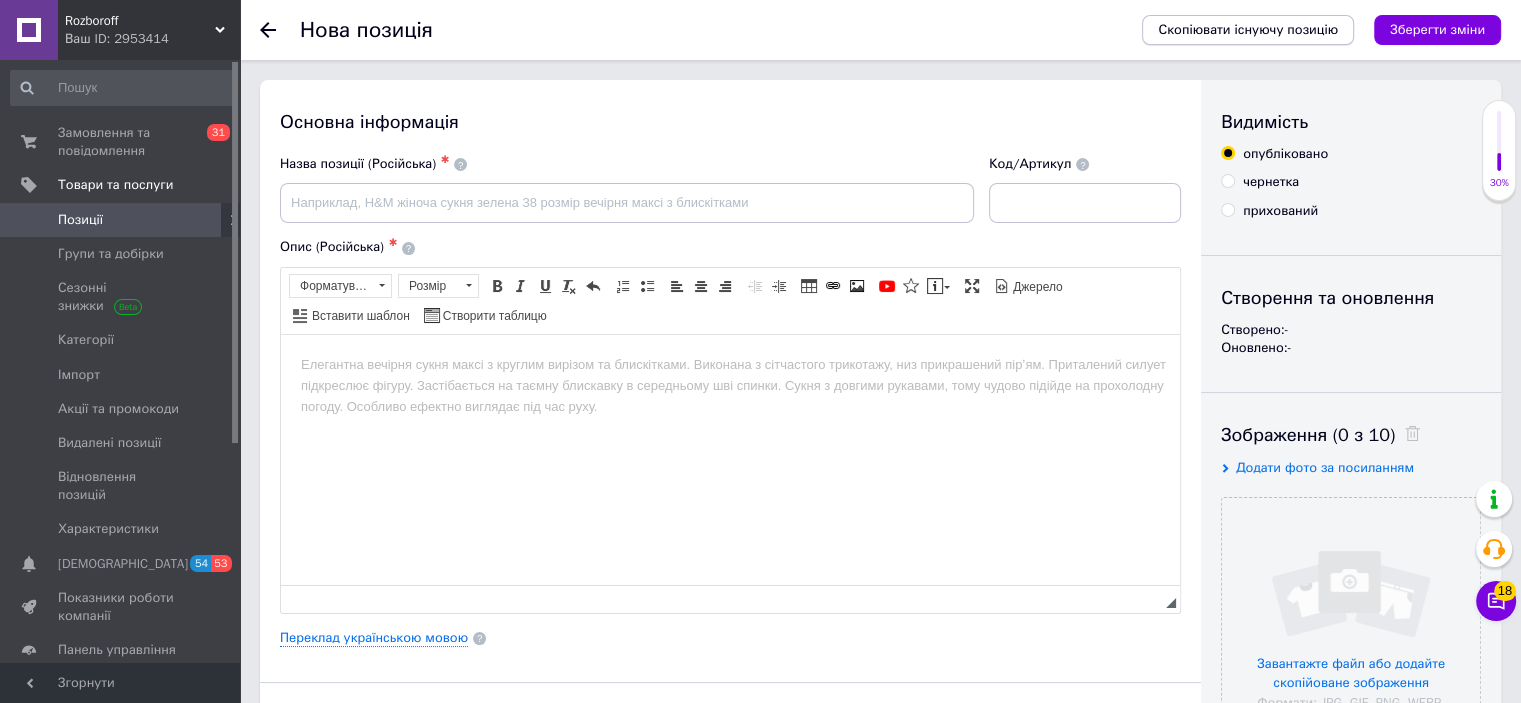 click on "Скопіювати існуючу позицію" at bounding box center [1248, 30] 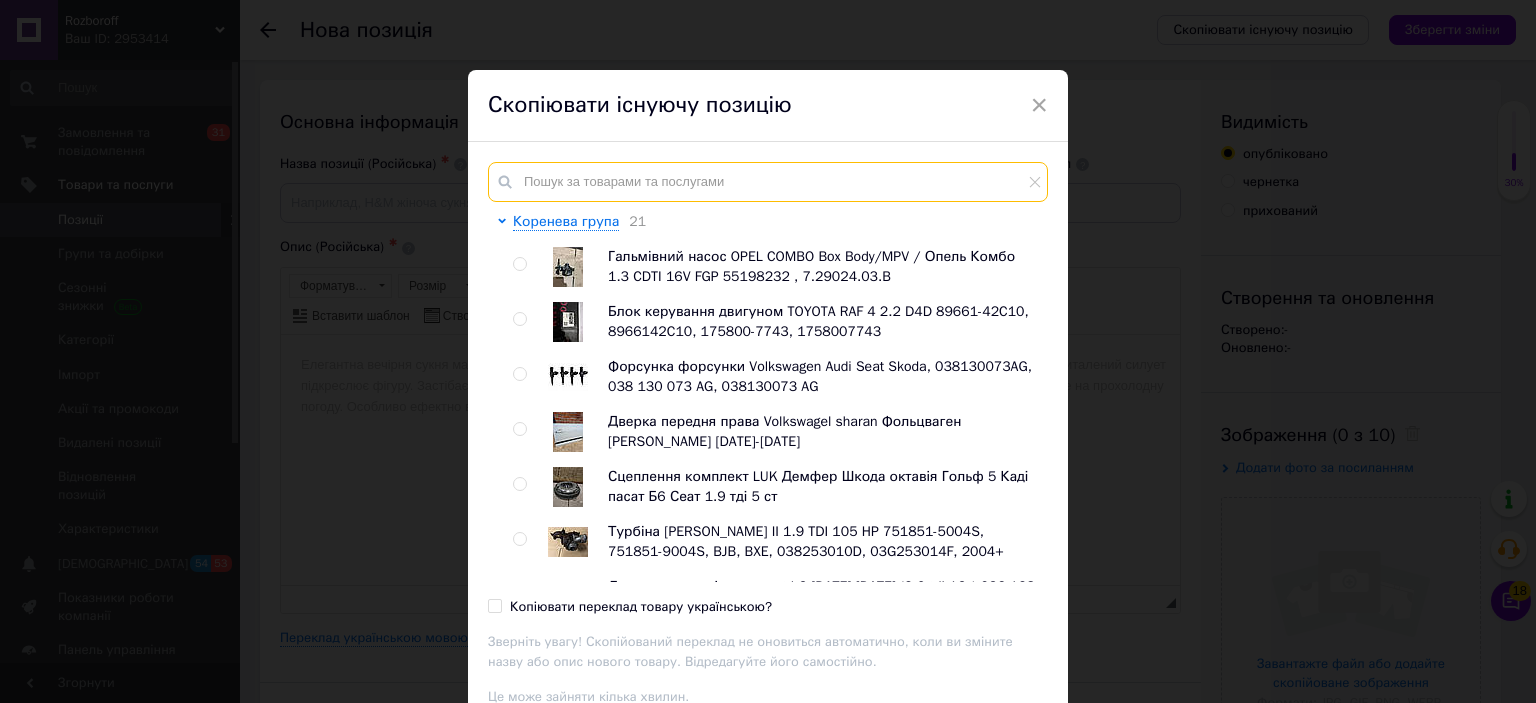 click at bounding box center [768, 182] 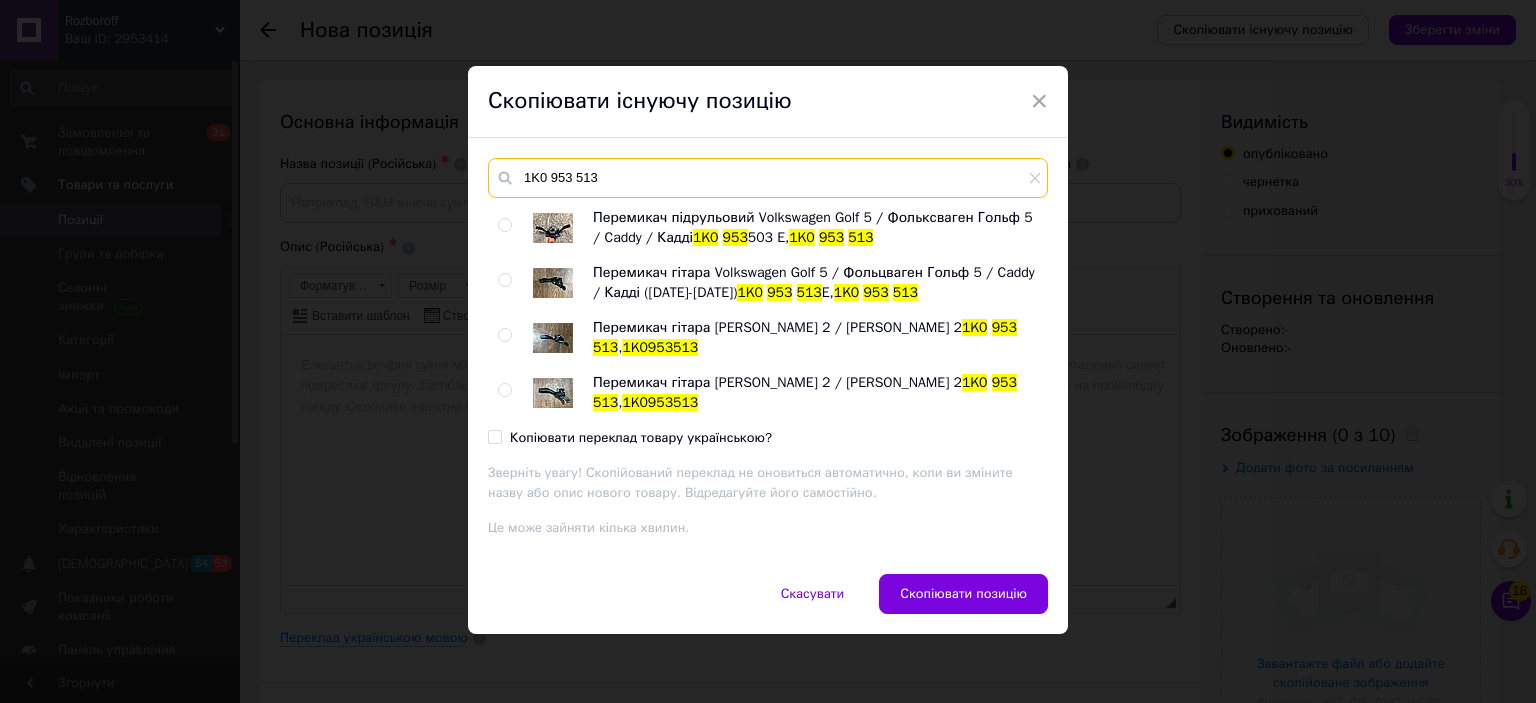 type on "1K0 953 513" 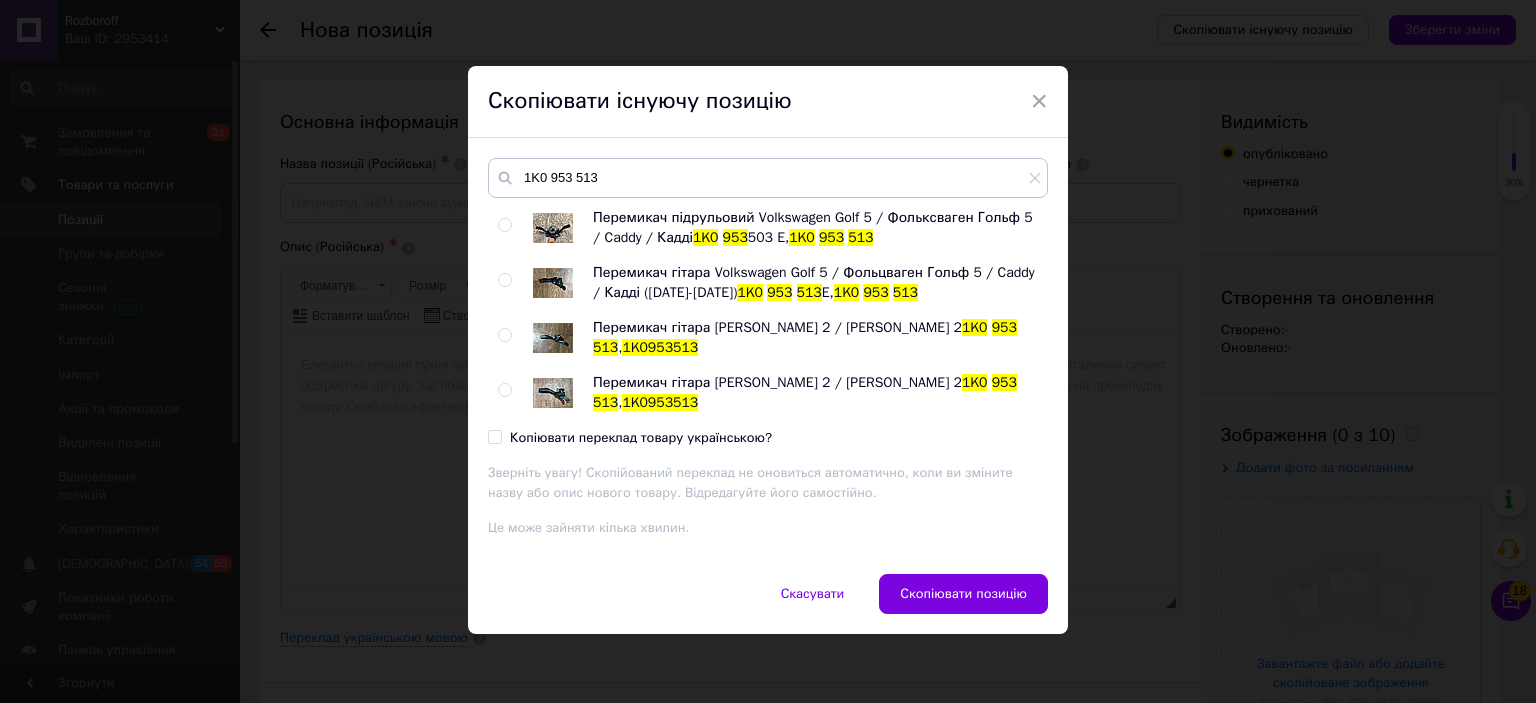 click at bounding box center [504, 280] 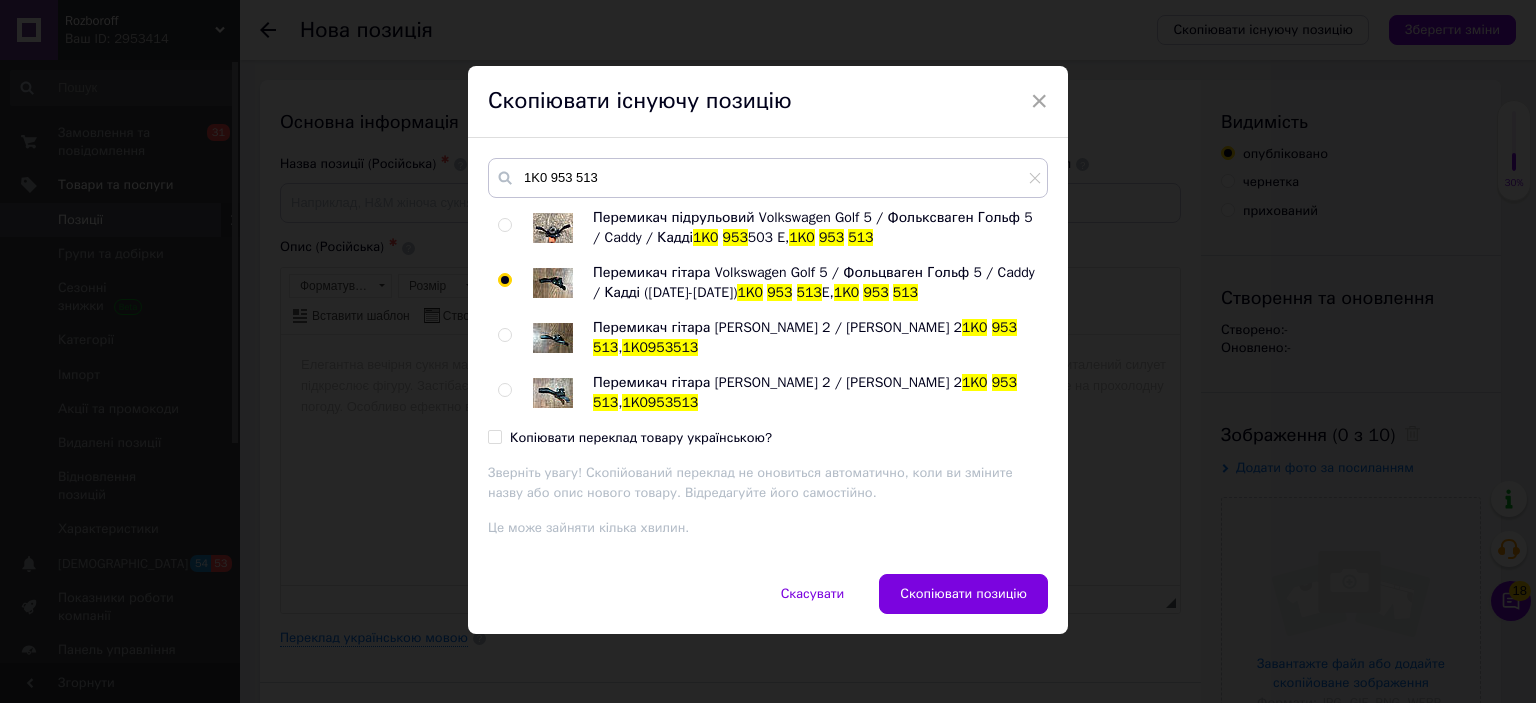radio on "true" 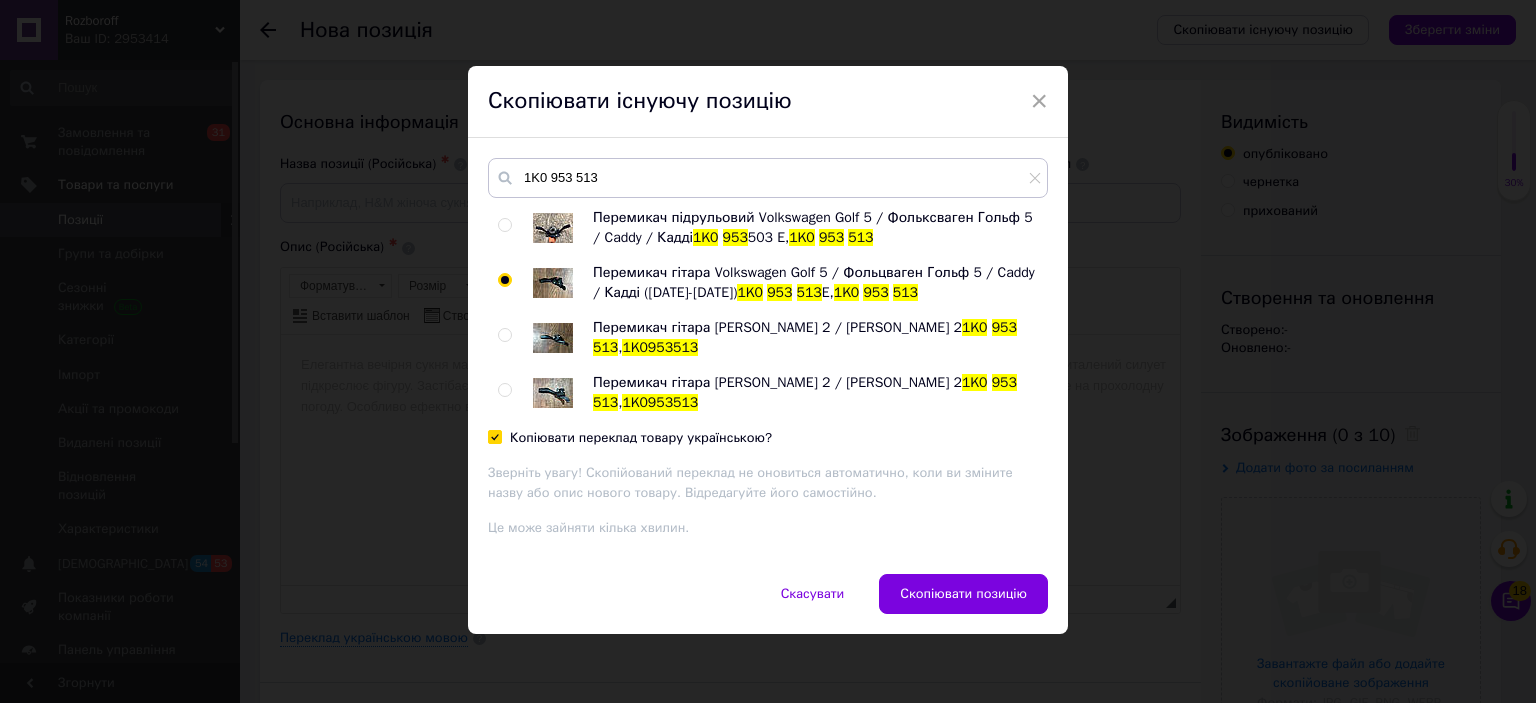 checkbox on "true" 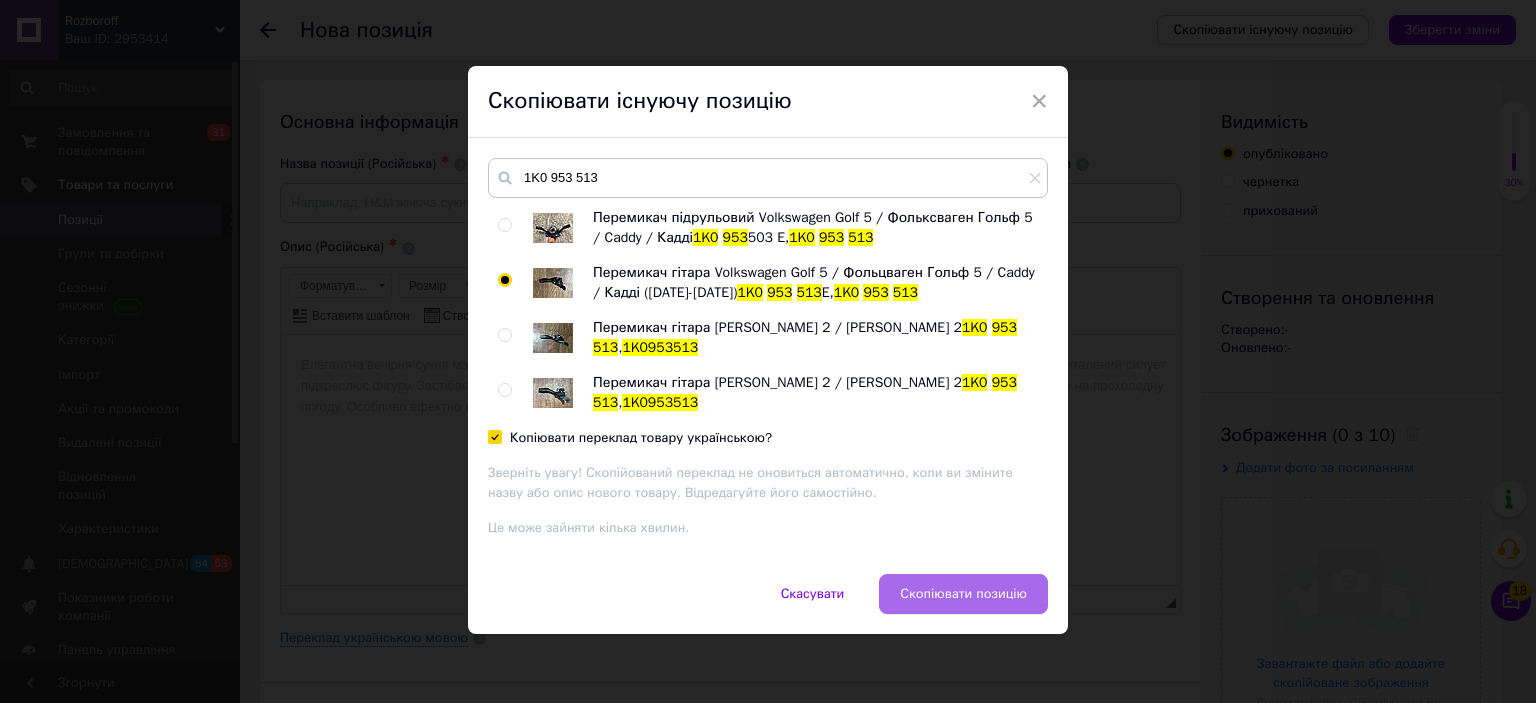 click on "Скопіювати позицію" at bounding box center [963, 594] 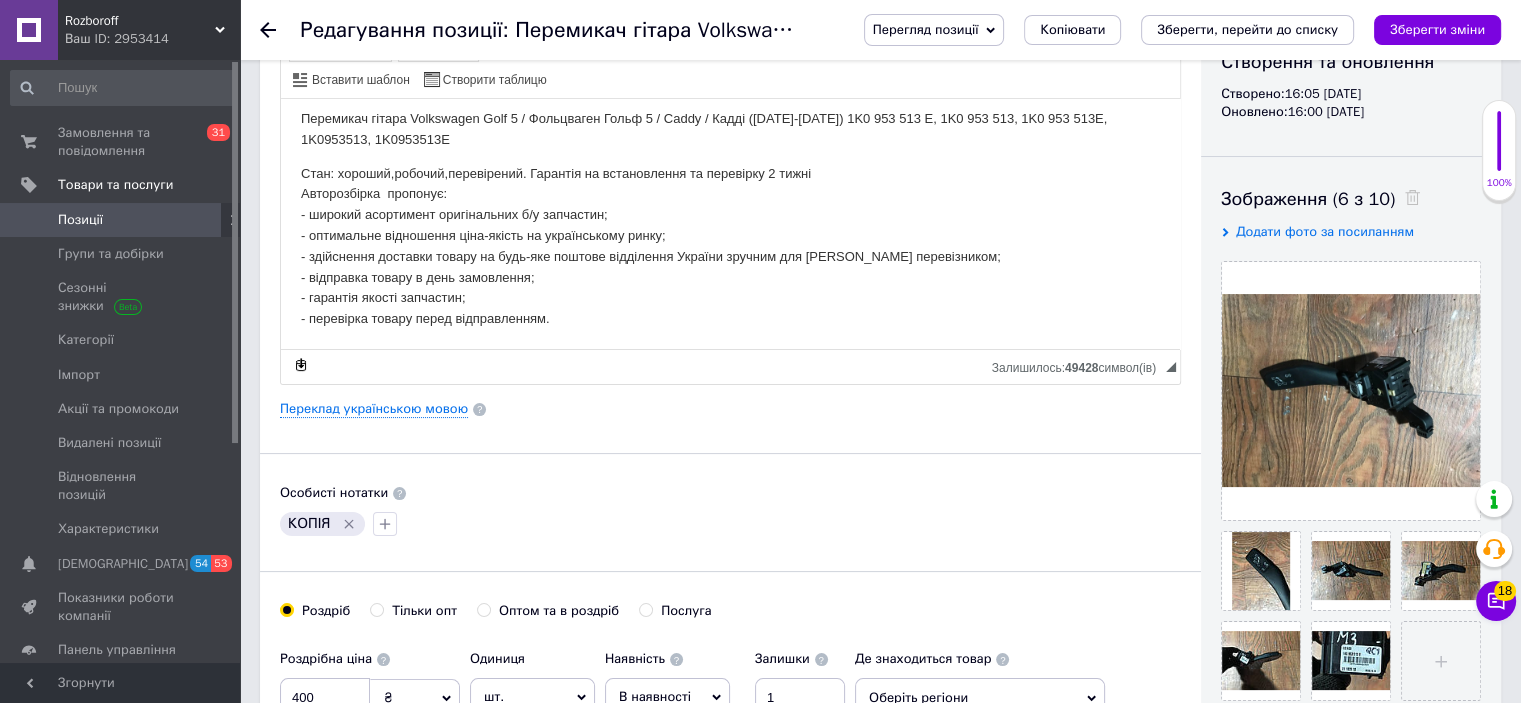 scroll, scrollTop: 234, scrollLeft: 0, axis: vertical 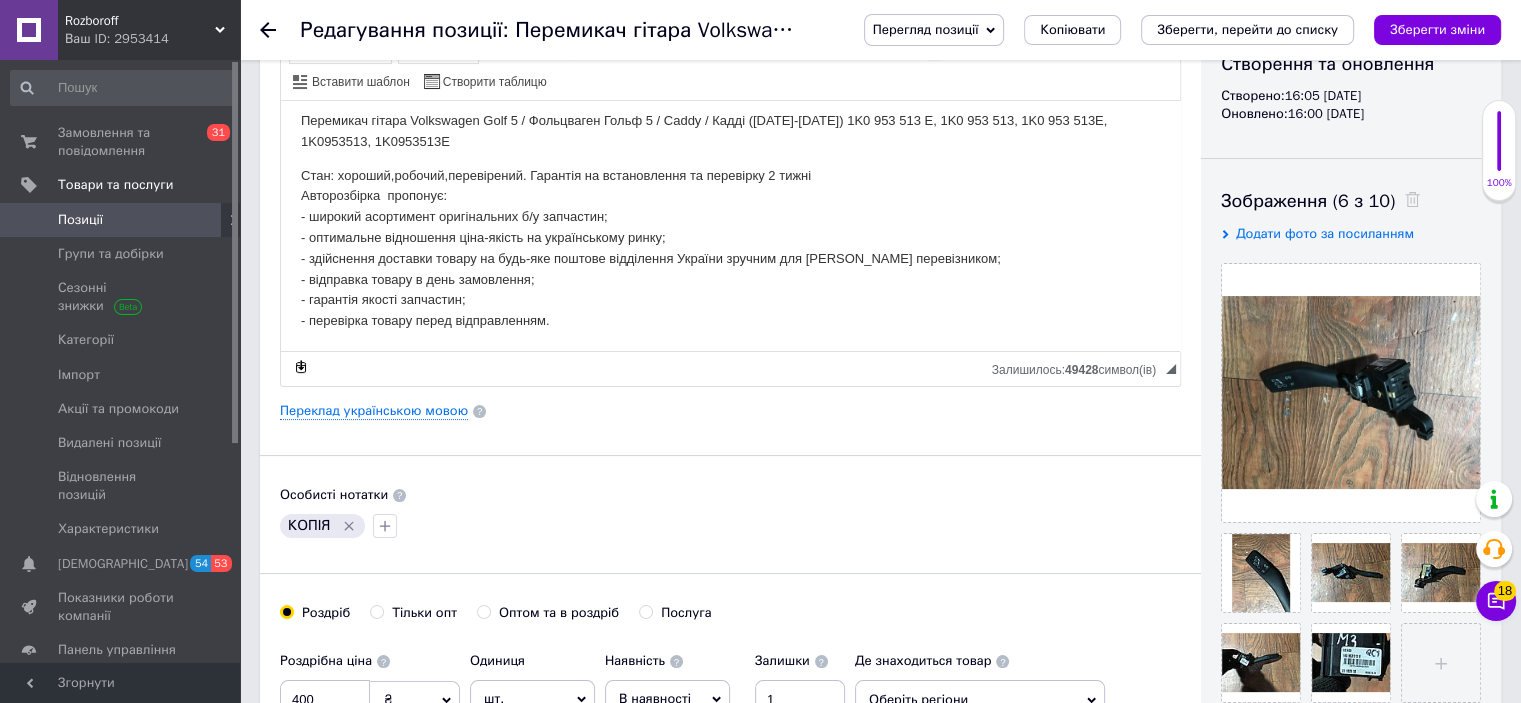 click on "КОПІЯ" at bounding box center (322, 526) 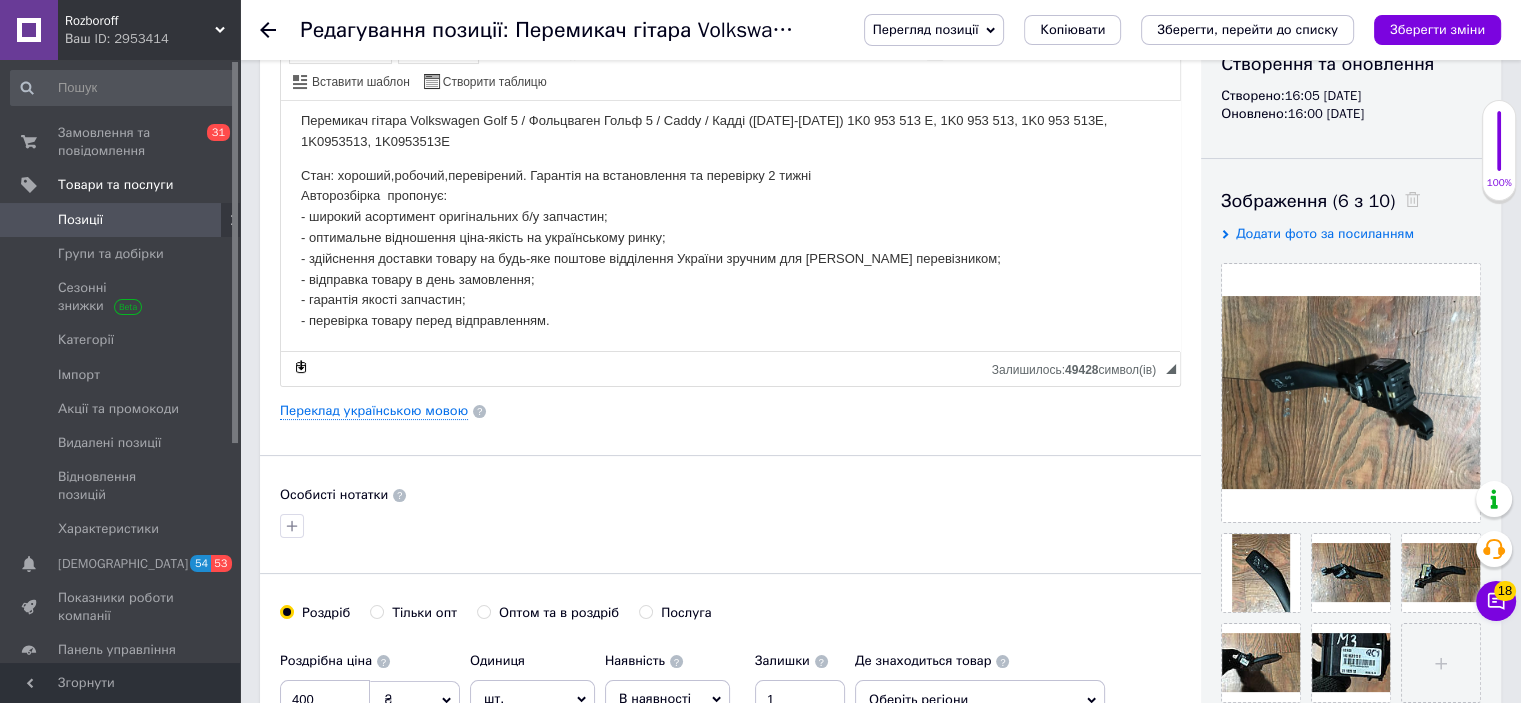 scroll, scrollTop: 0, scrollLeft: 0, axis: both 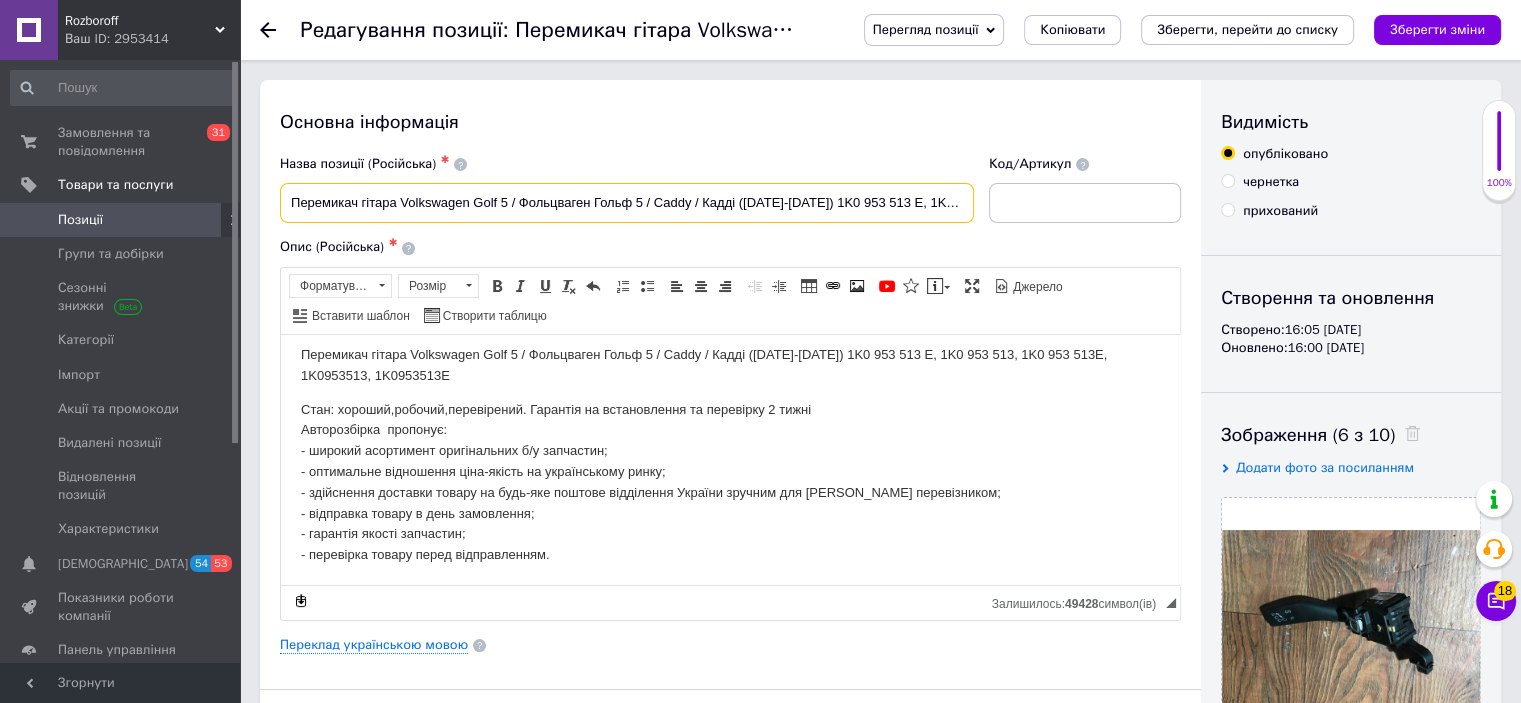 drag, startPoint x: 735, startPoint y: 200, endPoint x: 808, endPoint y: 201, distance: 73.00685 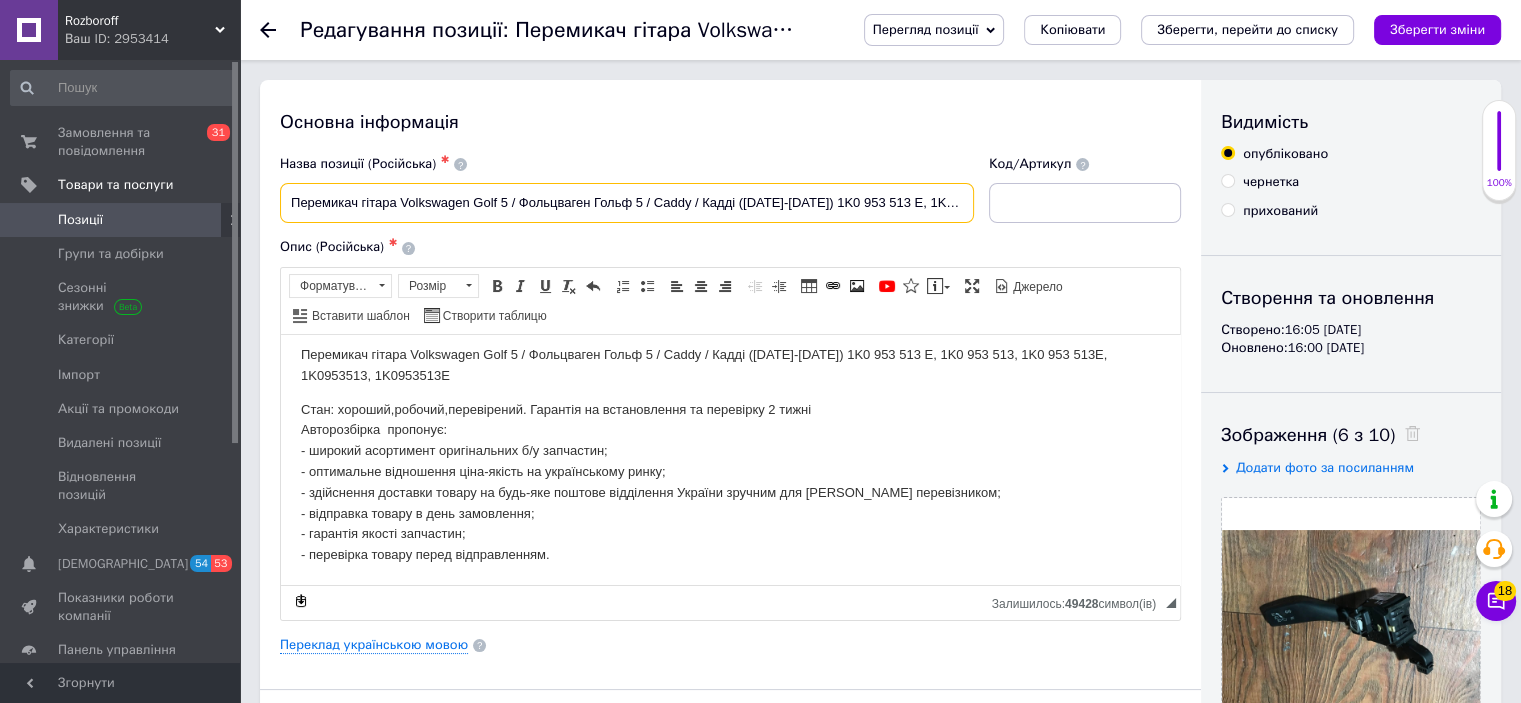 click on "Перемикач гітара Volkswagen Golf 5 / Фольцваген Гольф 5 / Caddy / Кадді ([DATE]-[DATE]) 1K0 953 513 E, 1K0 953 513" at bounding box center [627, 203] 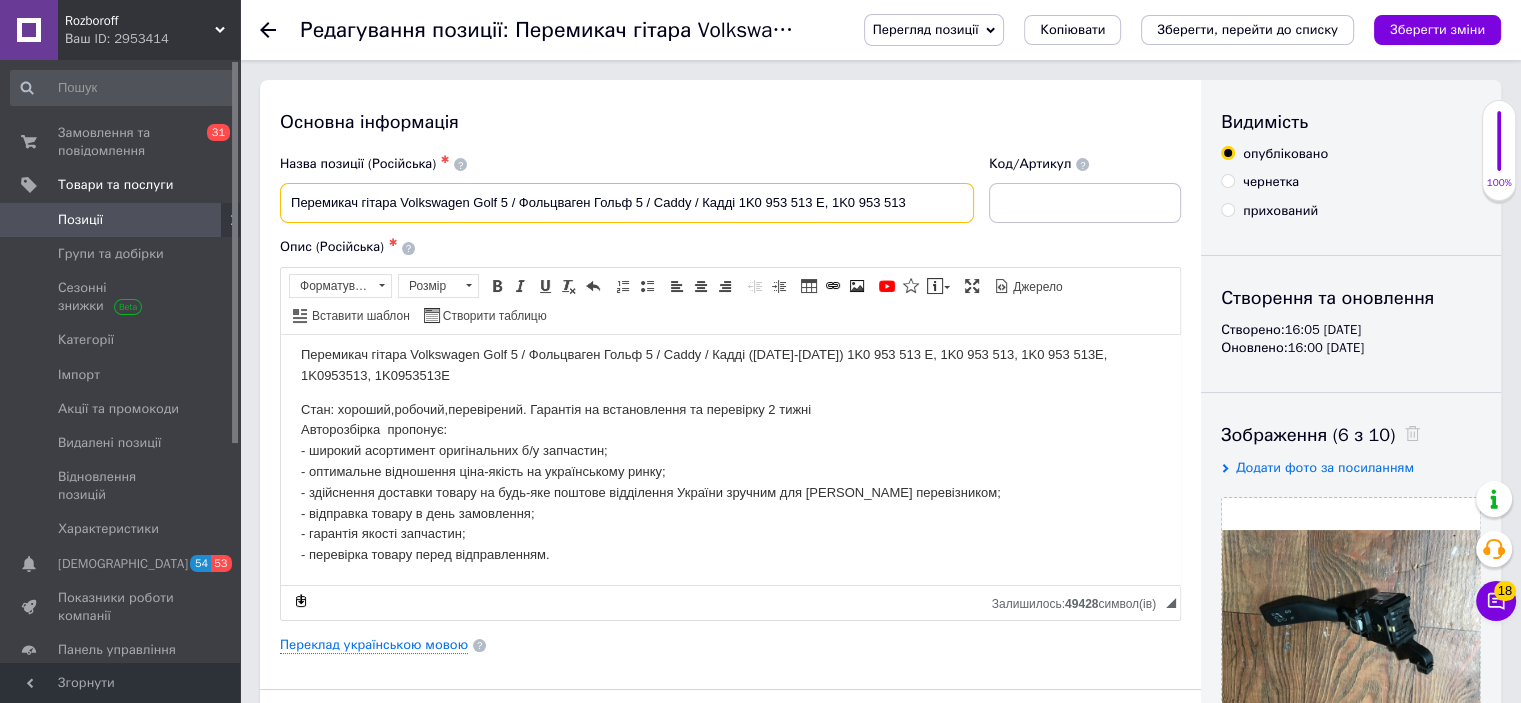 click on "Перемикач гітара Volkswagen Golf 5 / Фольцваген Гольф 5 / Caddy / Кадді 1K0 953 513 E, 1K0 953 513" at bounding box center [627, 203] 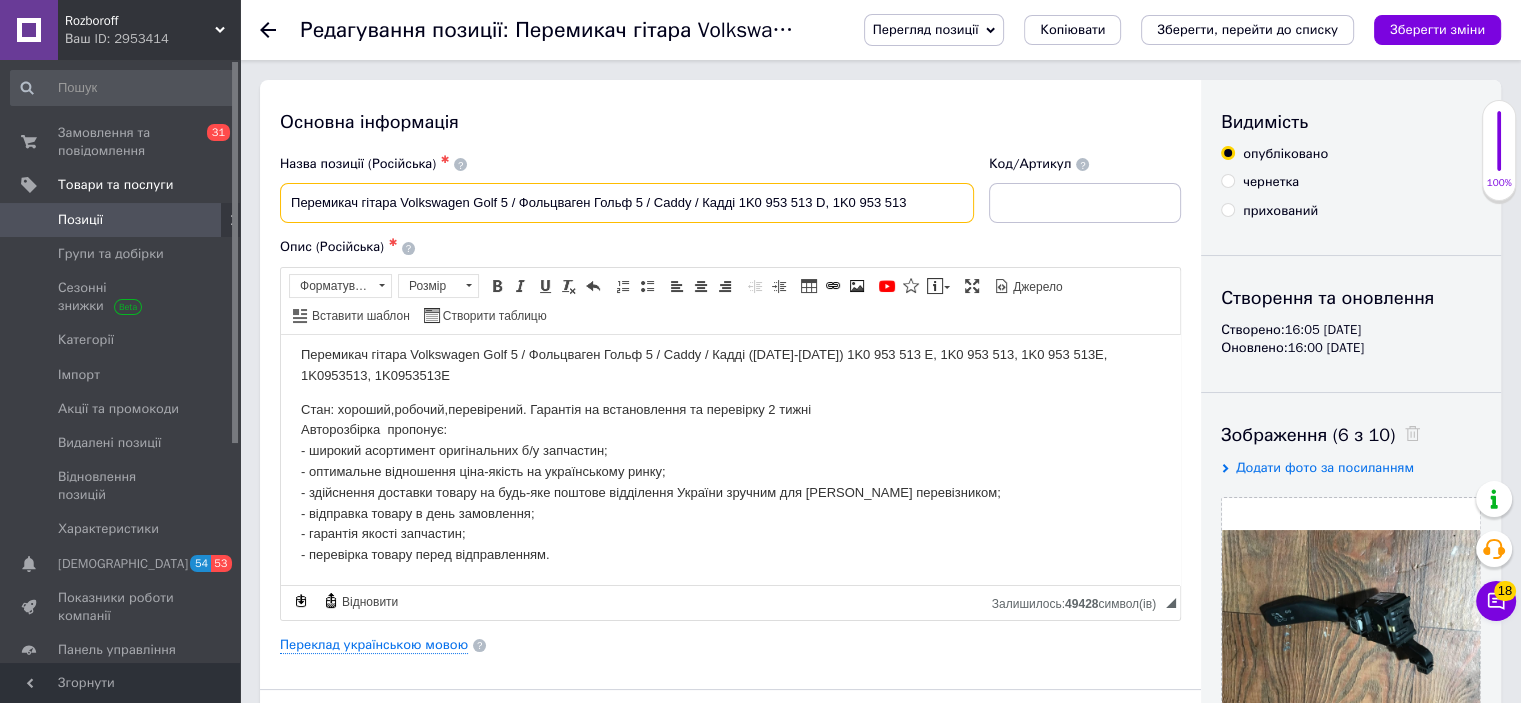 drag, startPoint x: 907, startPoint y: 206, endPoint x: 292, endPoint y: 178, distance: 615.6371 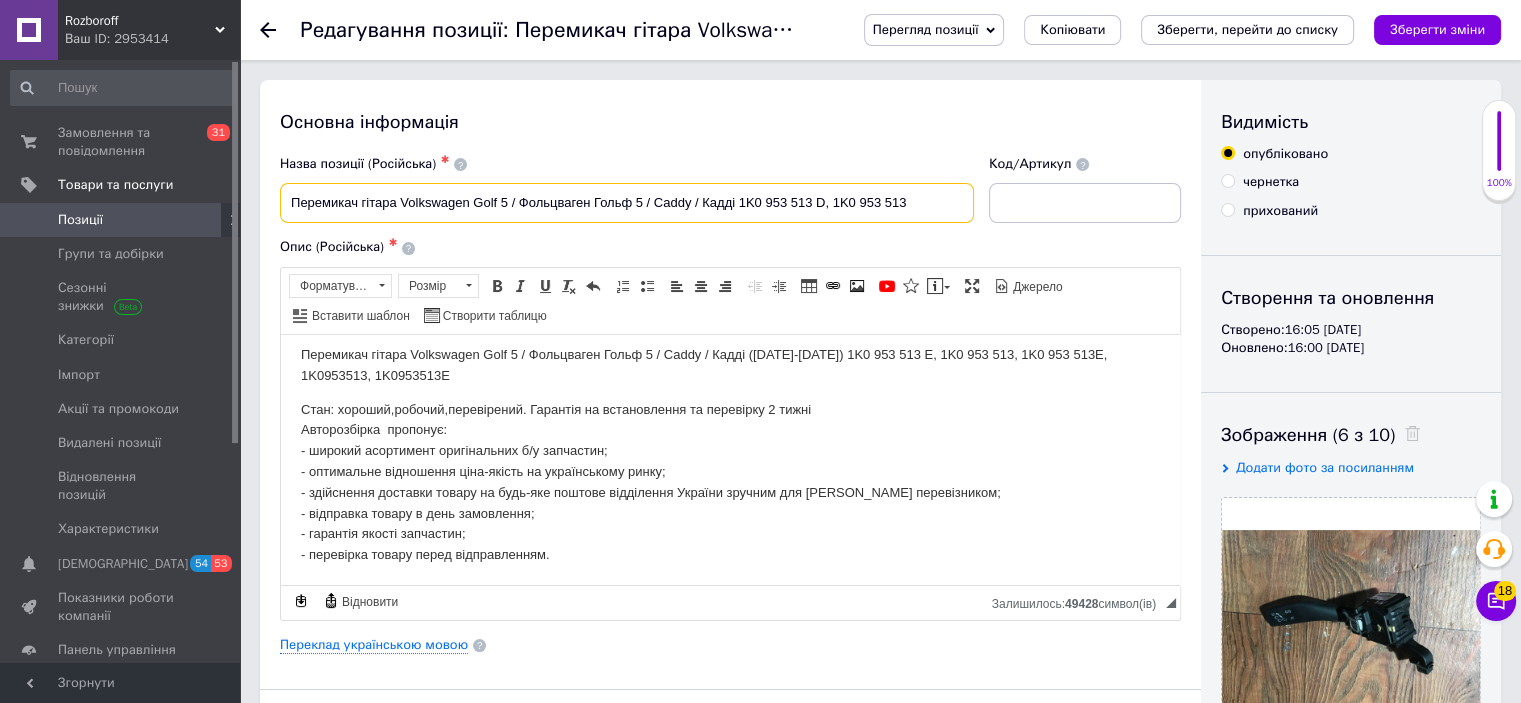 click on "Назва позиції (Російська) ✱ Перемикач гітара Volkswagen Golf 5 / Фольцваген Гольф 5 / Caddy / Кадді 1K0 953 513 D, 1K0 953 513" at bounding box center [627, 189] 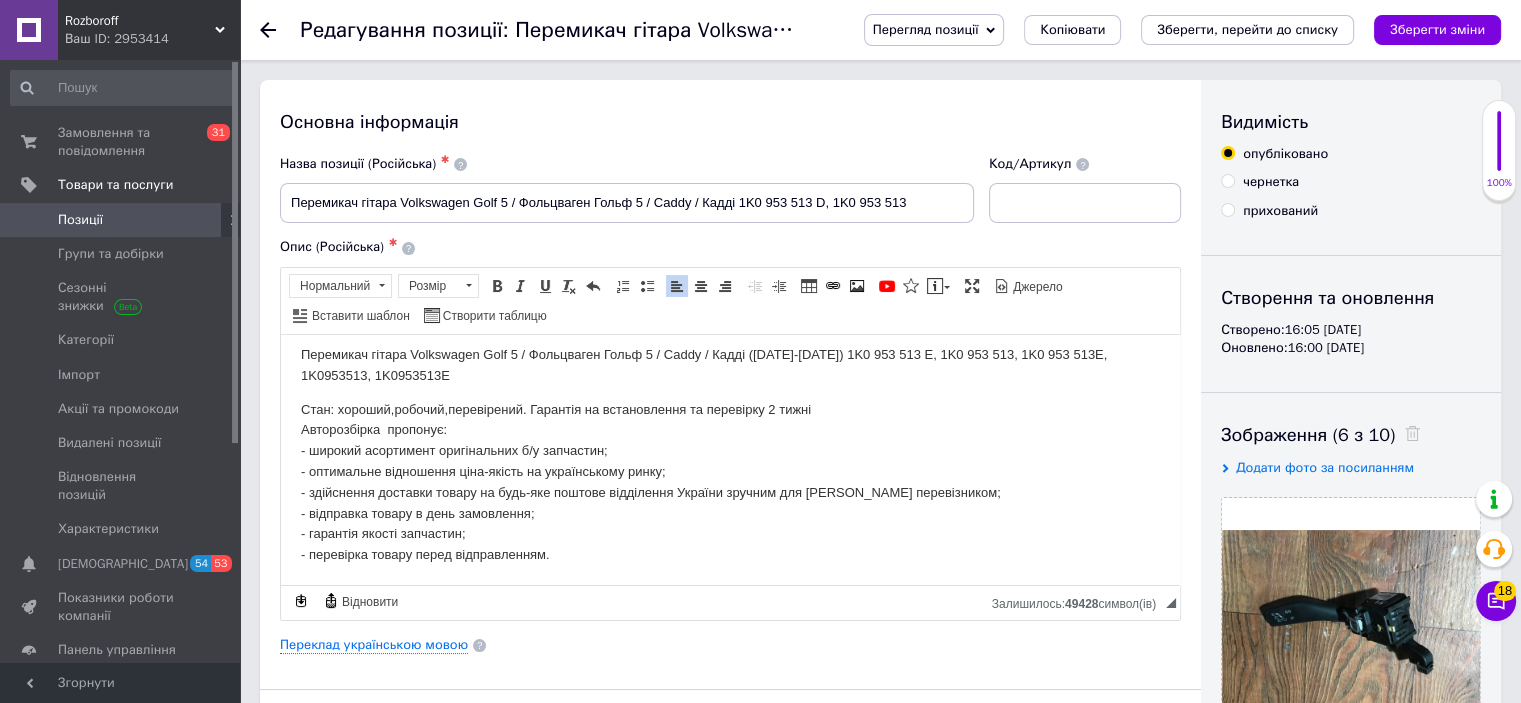 click on "Перемикач гітара Volkswagen Golf 5 / Фольцваген Гольф 5 / Caddy / Кадді ([DATE]-[DATE]) 1K0 953 513 E, 1K0 953 513, 1K0 953 513E, 1K0953513, 1K0953513E Стан: хороший,робочий,перевірений. Гарантія на встановлення та перевірку 2 тижні Авторозбірка  пропонує:  - широкий асортимент оригінальних б/у запчастин;  - оптимальне відношення ціна-якість на українському ринку;  - здійснення доставки товару на будь-яке поштове відділення України зручним для Вас перевізником;  - відправка товару в день замовлення;  - гарантія якості запчастин;  - перевірка товару перед відправленням." at bounding box center [730, 454] 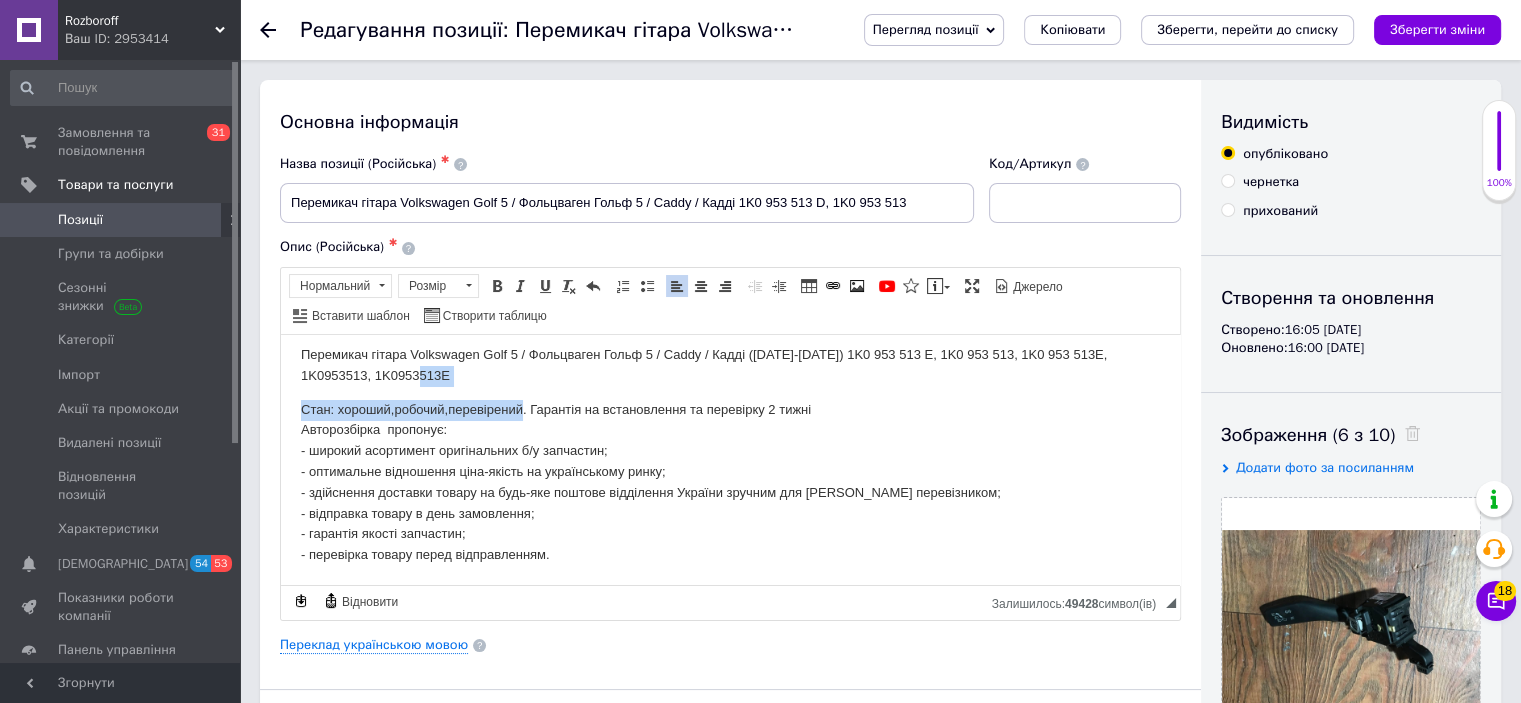 drag, startPoint x: 446, startPoint y: 387, endPoint x: 460, endPoint y: 375, distance: 18.439089 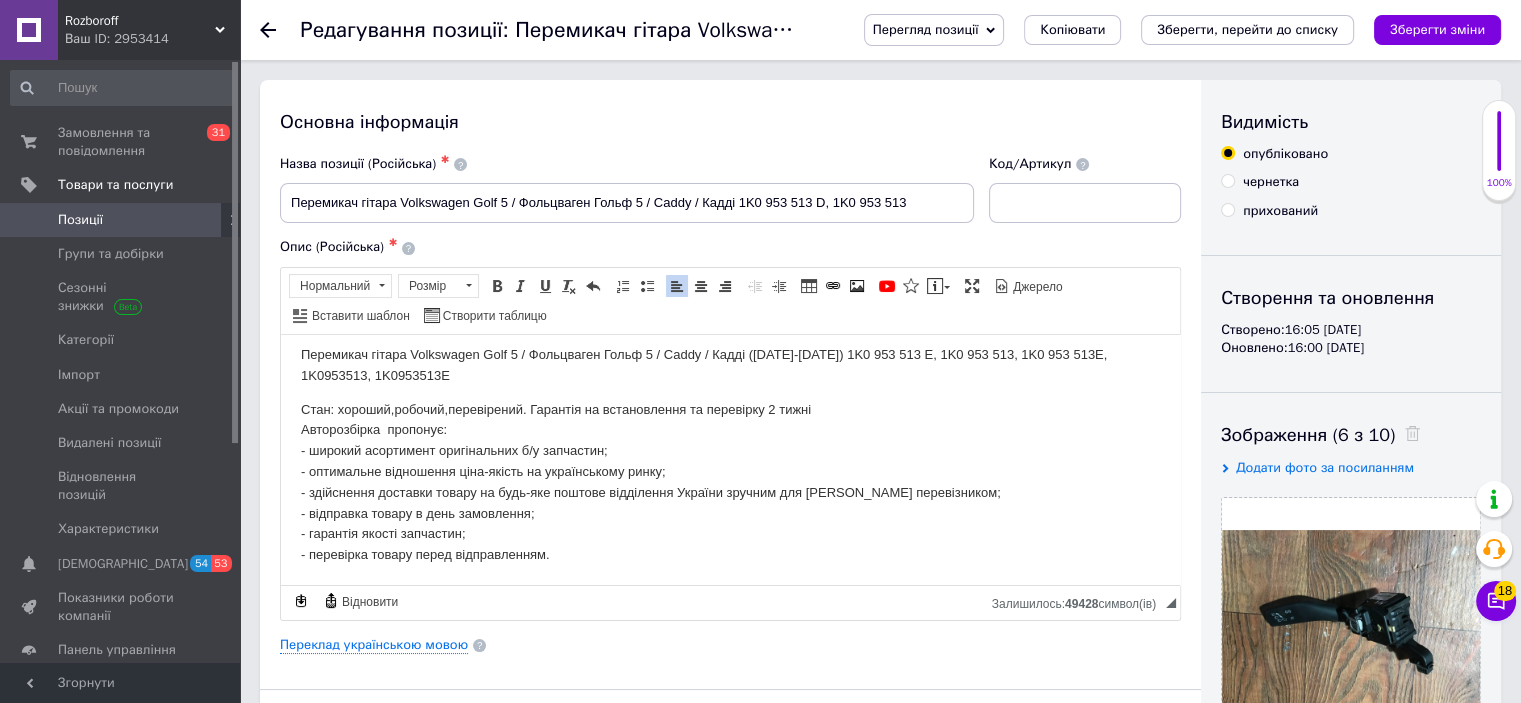 click on "Перемикач гітара Volkswagen Golf 5 / Фольцваген Гольф 5 / Caddy / Кадді ([DATE]-[DATE]) 1K0 953 513 E, 1K0 953 513, 1K0 953 513E, 1K0953513, 1K0953513E" at bounding box center [730, 365] 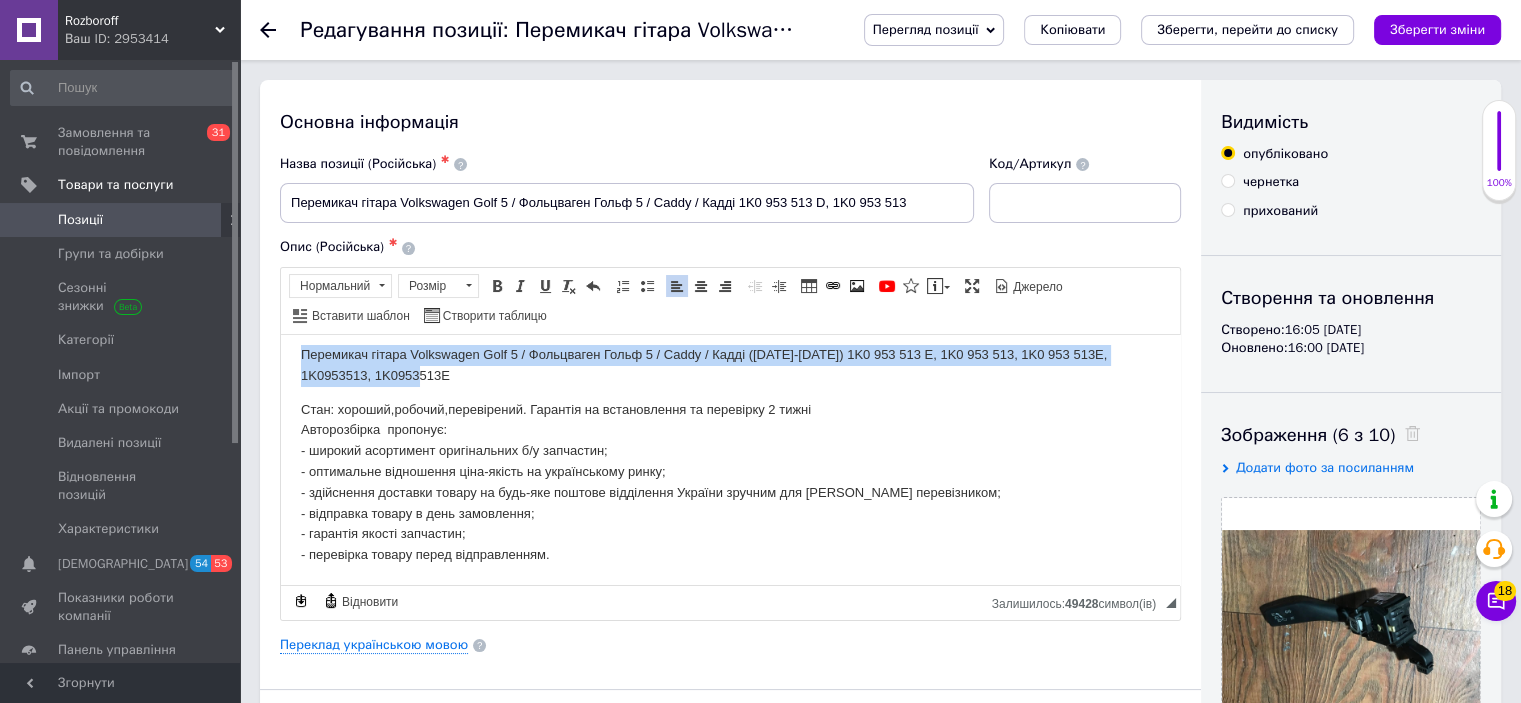 drag, startPoint x: 447, startPoint y: 380, endPoint x: 287, endPoint y: 349, distance: 162.97546 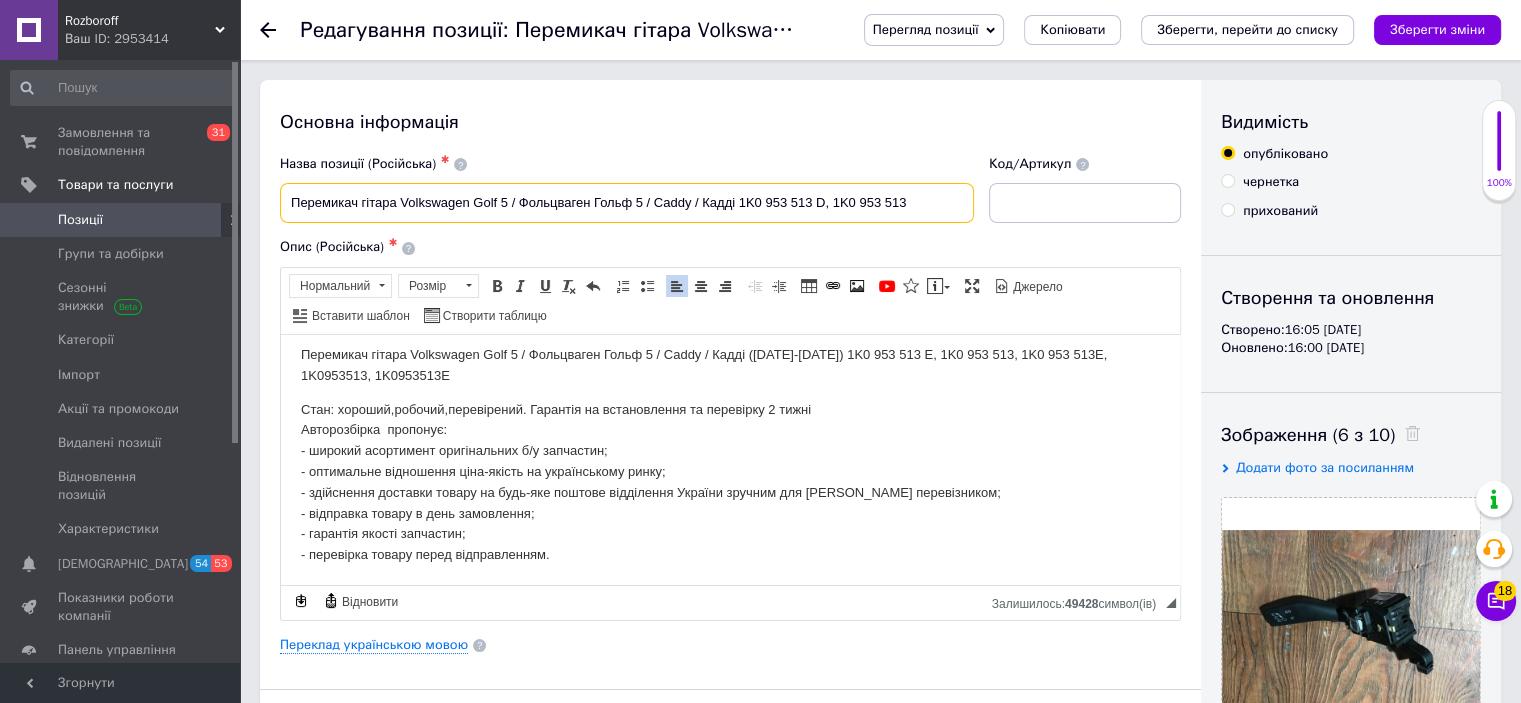 click on "Перемикач гітара Volkswagen Golf 5 / Фольцваген Гольф 5 / Caddy / Кадді 1K0 953 513 D, 1K0 953 513" at bounding box center [627, 203] 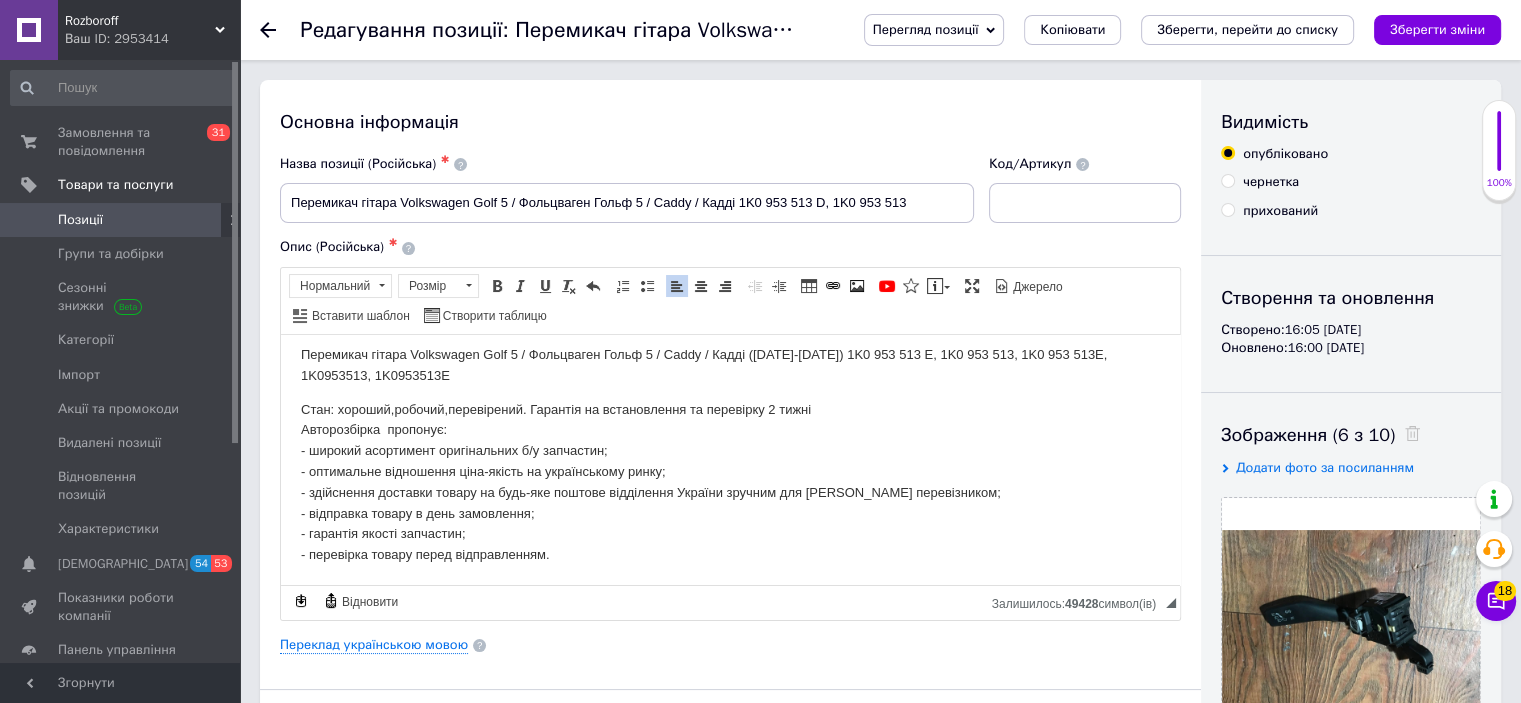 click on "Перемикач гітара Volkswagen Golf 5 / Фольцваген Гольф 5 / Caddy / Кадді ([DATE]-[DATE]) 1K0 953 513 E, 1K0 953 513, 1K0 953 513E, 1K0953513, 1K0953513E" at bounding box center (730, 365) 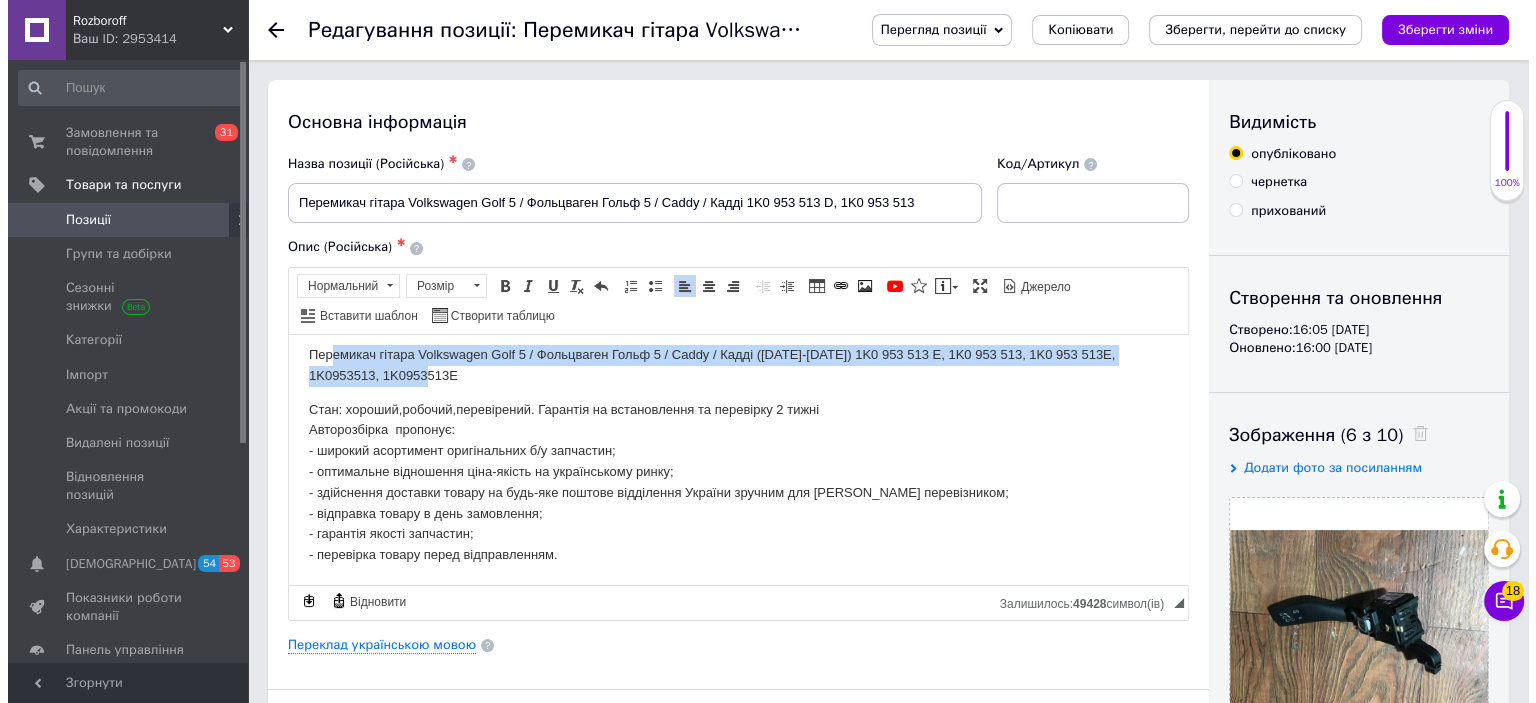 scroll, scrollTop: 0, scrollLeft: 0, axis: both 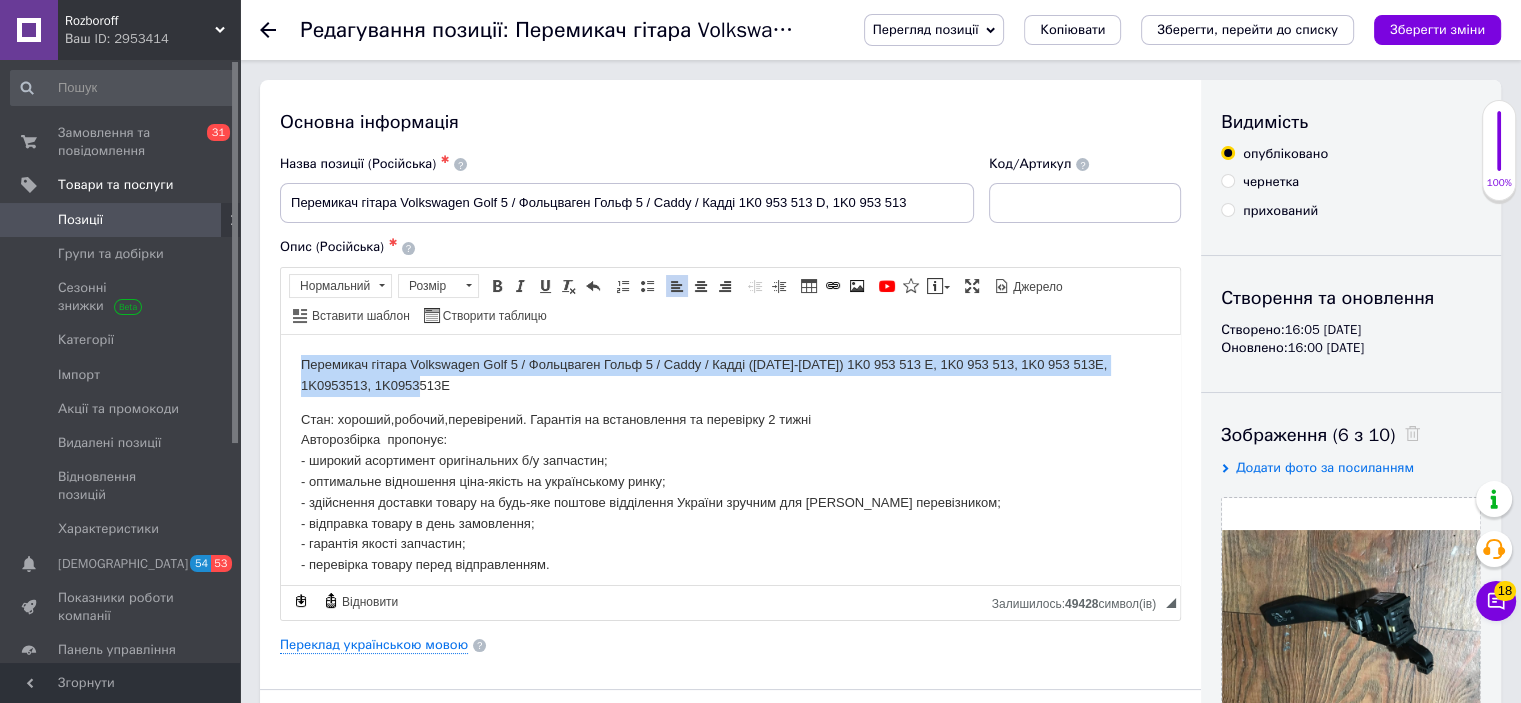 drag, startPoint x: 450, startPoint y: 380, endPoint x: 288, endPoint y: 343, distance: 166.1716 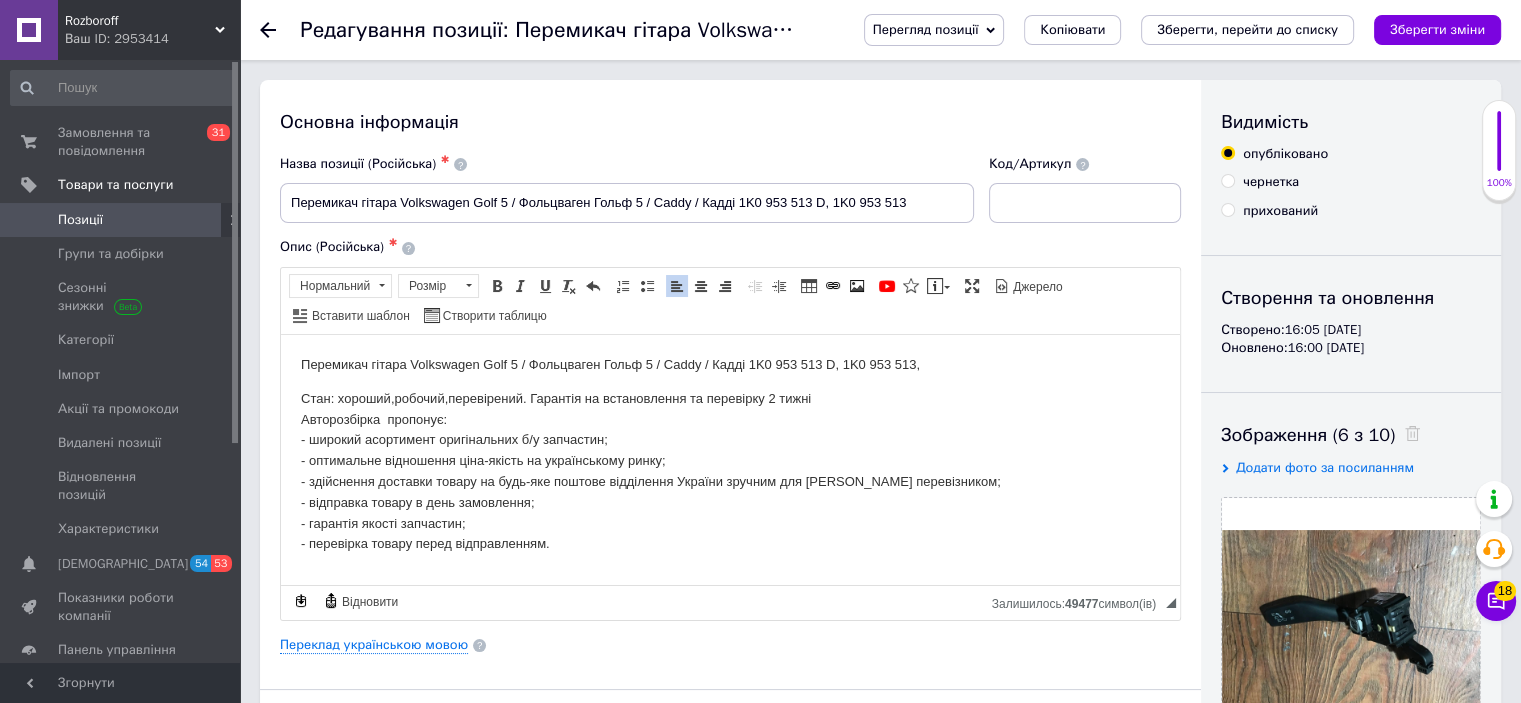 type 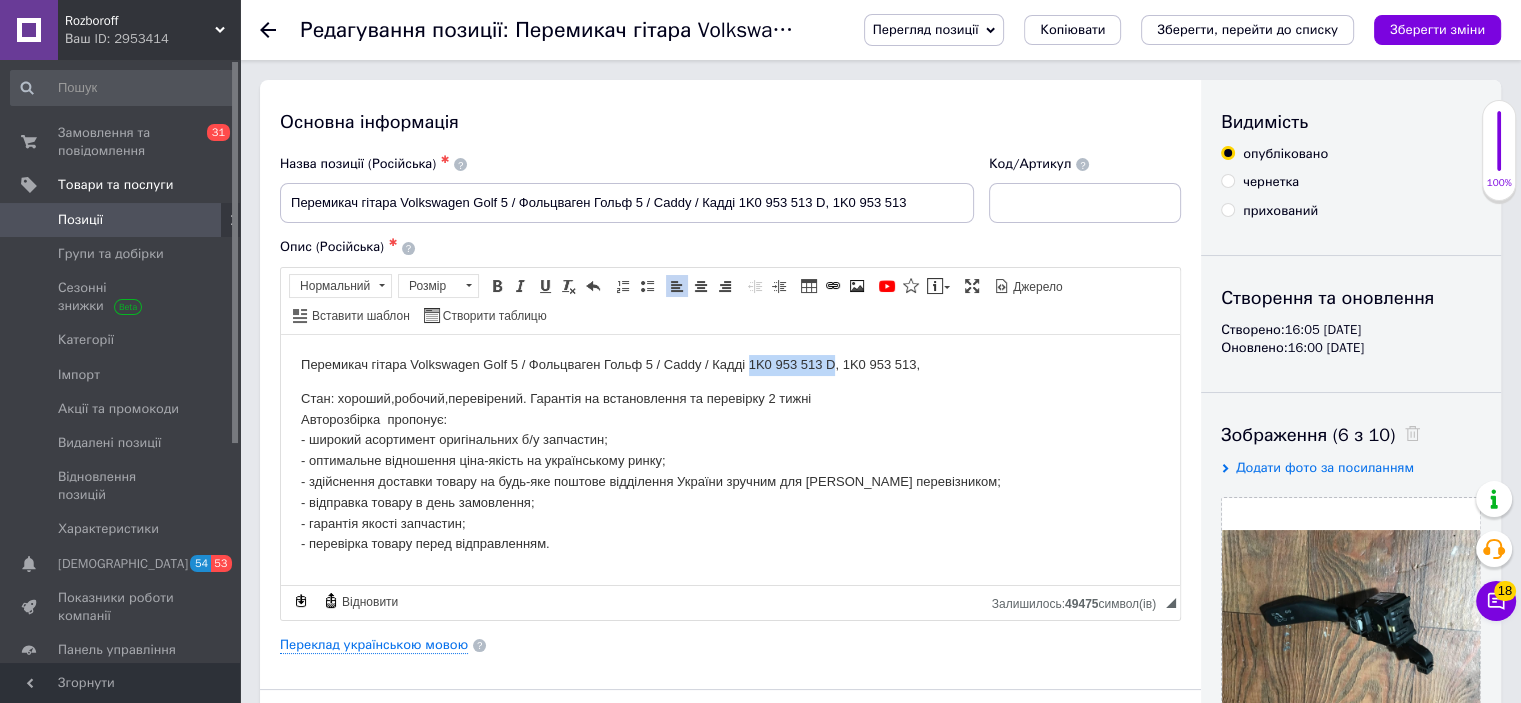 drag, startPoint x: 749, startPoint y: 361, endPoint x: 831, endPoint y: 363, distance: 82.02438 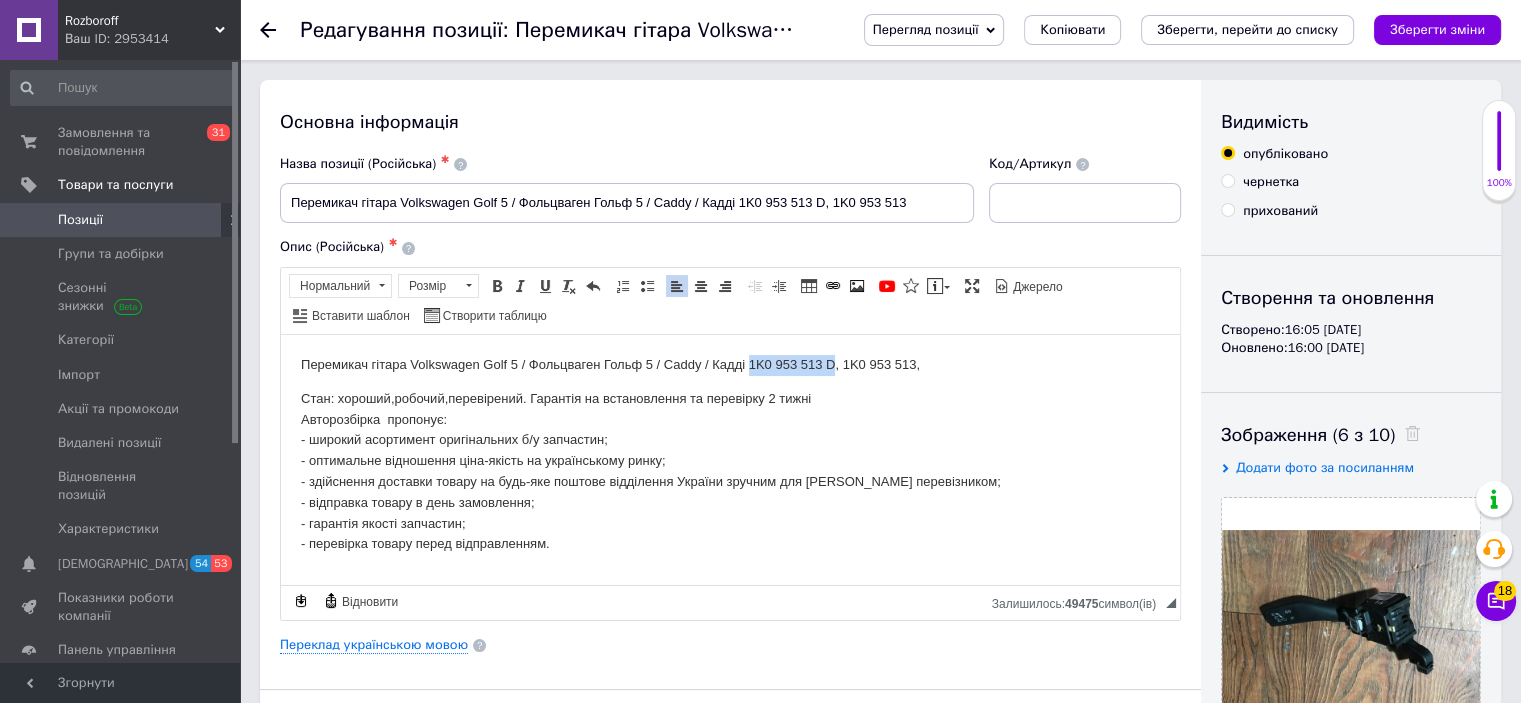 click on "Перемикач гітара Volkswagen Golf 5 / Фольцваген Гольф 5 / Caddy / Кадді 1K0 953 513 D, 1K0 953 513," at bounding box center [730, 364] 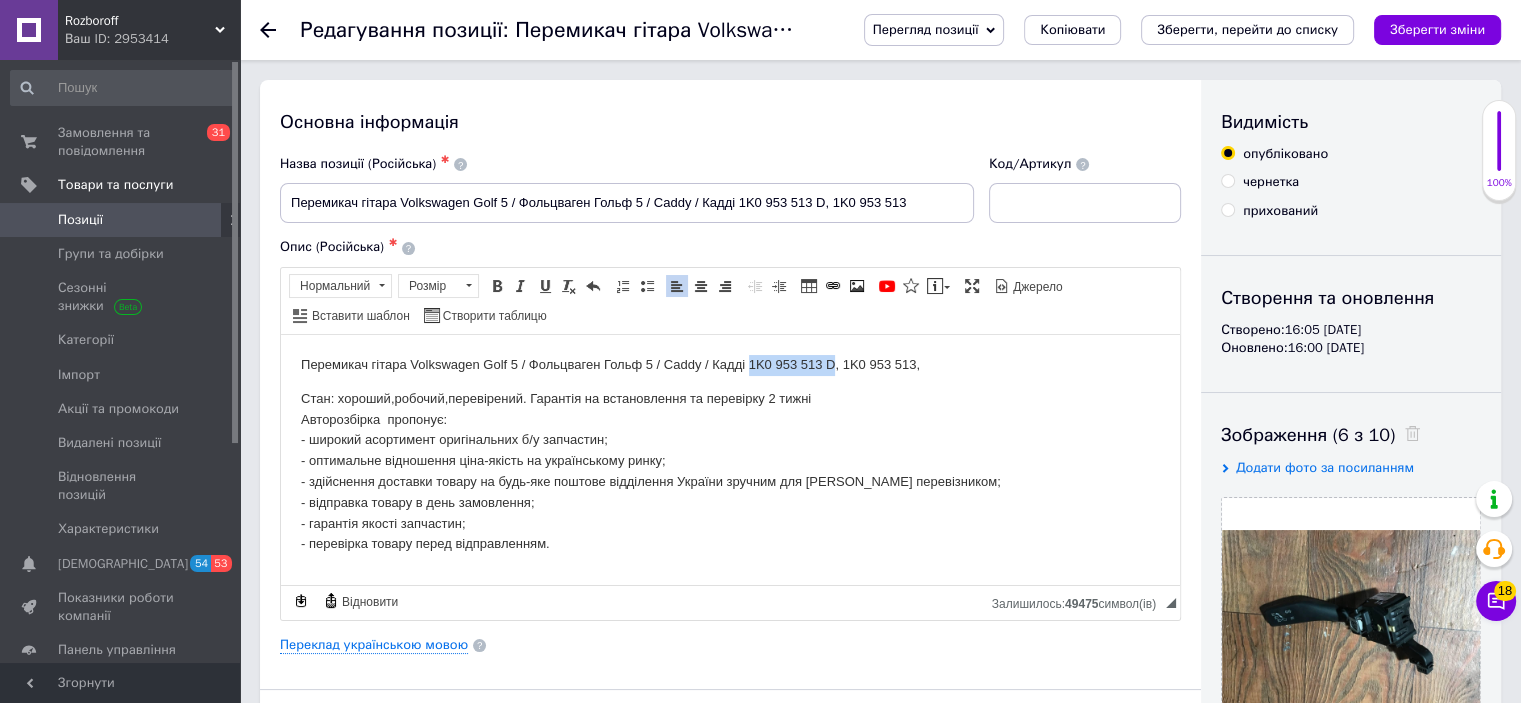 copy on "1K0 953 513 D" 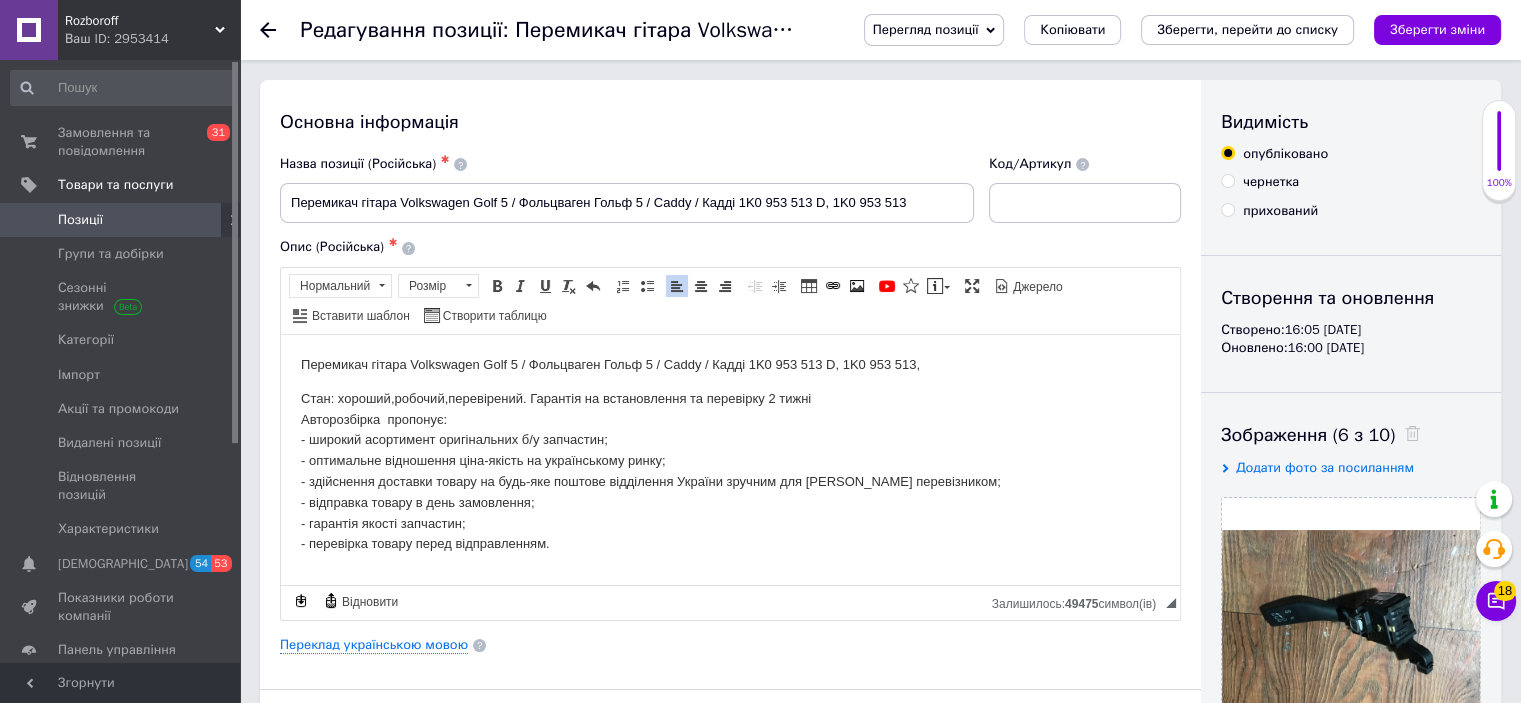 click on "Перемикач гітара Volkswagen Golf 5 / Фольцваген Гольф 5 / Caddy / Кадді 1K0 953 513 D, 1K0 953 513," at bounding box center (730, 364) 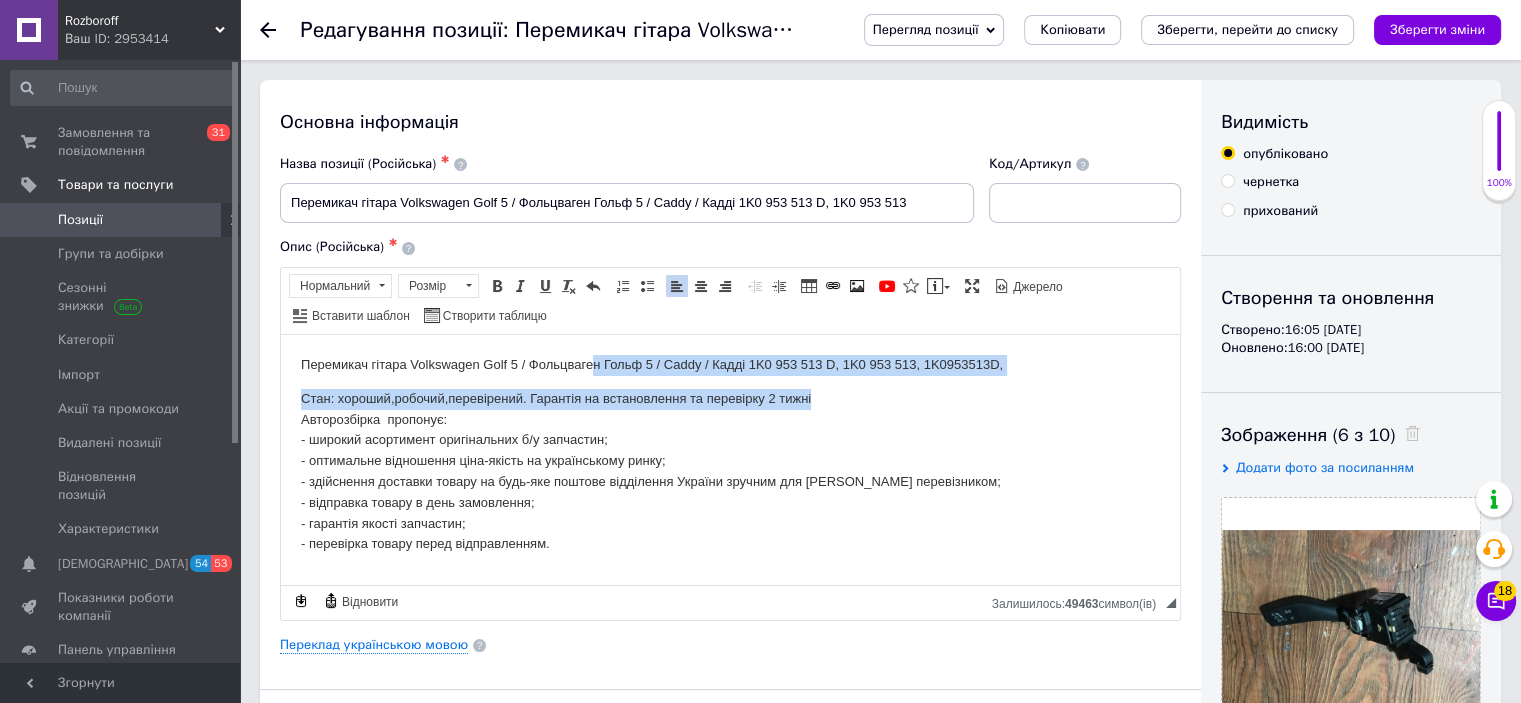 drag, startPoint x: 971, startPoint y: 380, endPoint x: 597, endPoint y: 362, distance: 374.4329 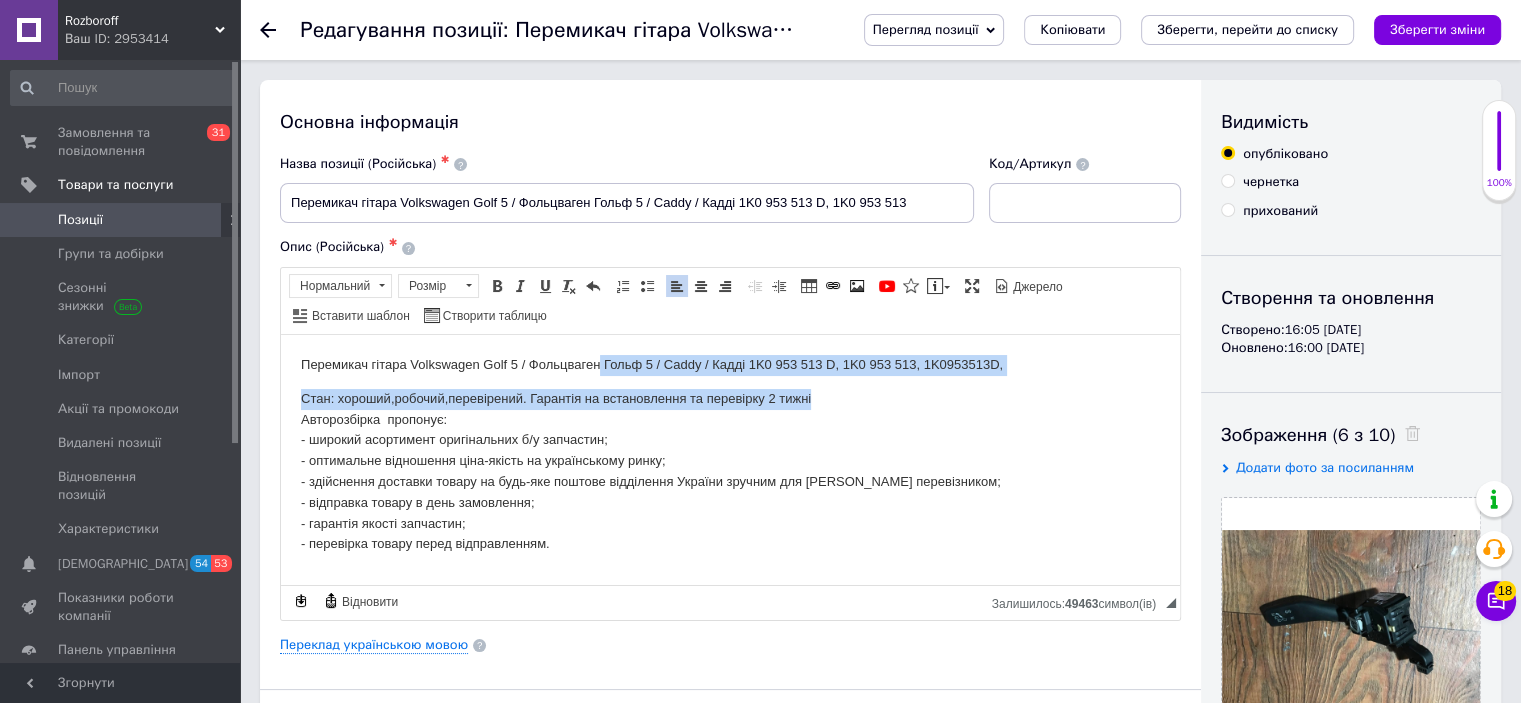 click on "Перемикач гітара Volkswagen Golf 5 / Фольцваген Гольф 5 / Caddy / Кадді 1K0 953 513 D, 1K0 953 513, 1K0953513D," at bounding box center [730, 364] 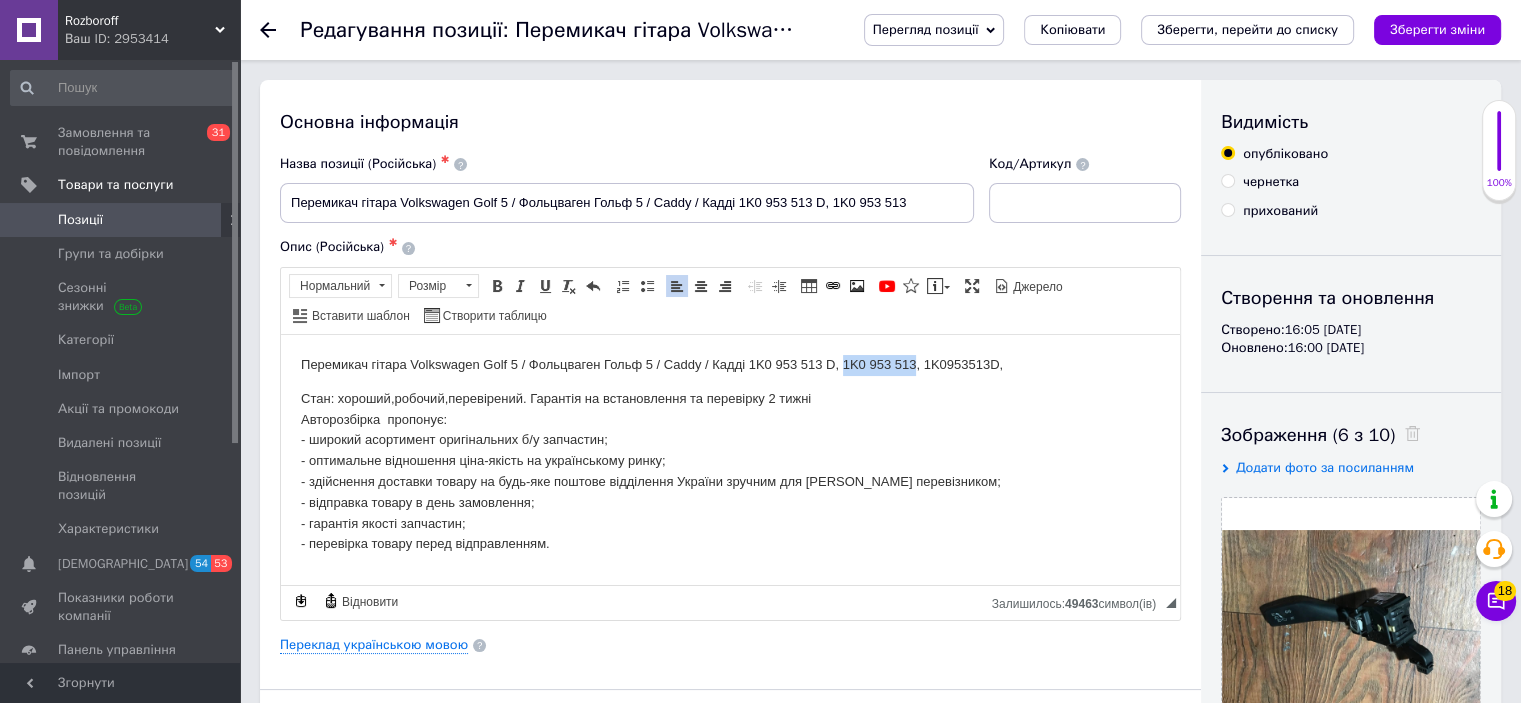 drag, startPoint x: 841, startPoint y: 362, endPoint x: 914, endPoint y: 367, distance: 73.171036 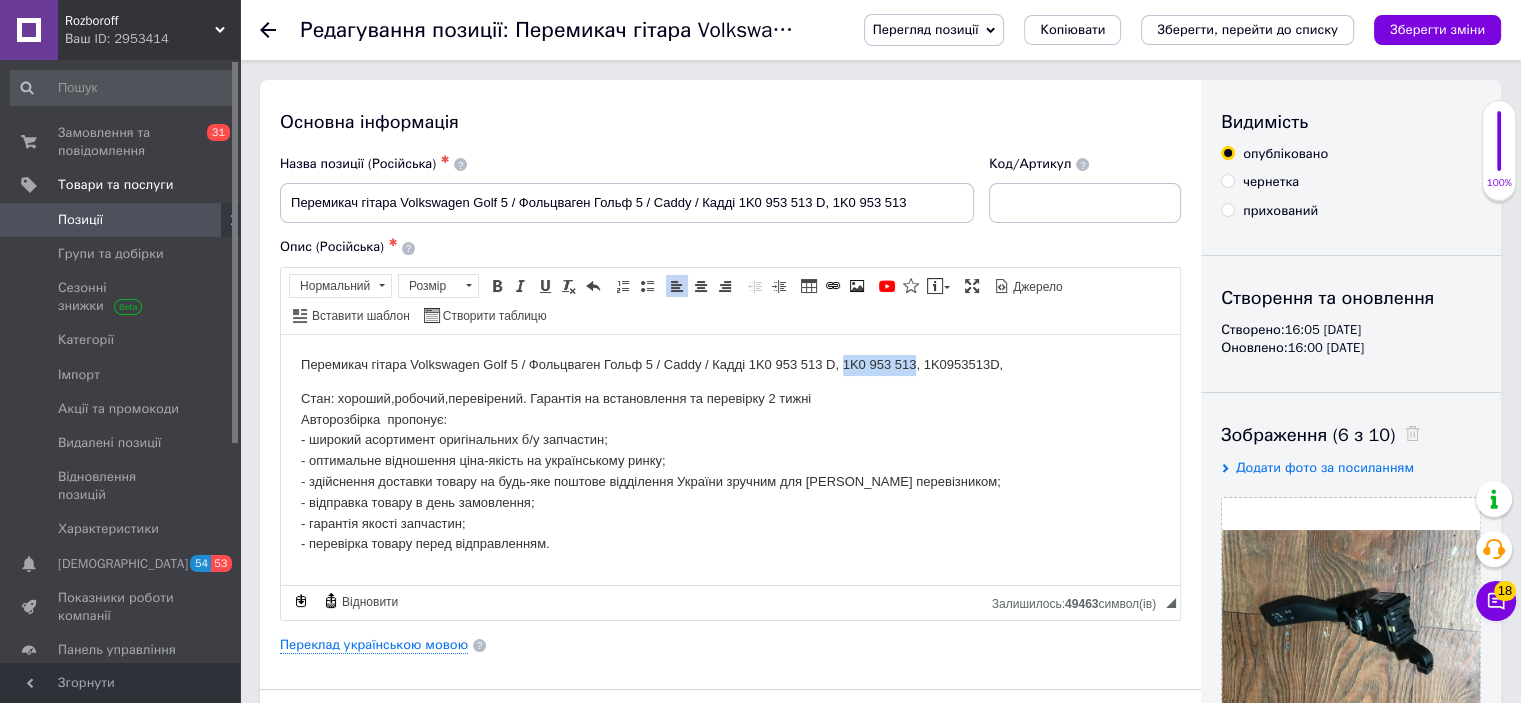 click on "Перемикач гітара Volkswagen Golf 5 / Фольцваген Гольф 5 / Caddy / Кадді 1K0 953 513 D, 1K0 953 513, 1K0953513D," at bounding box center (730, 364) 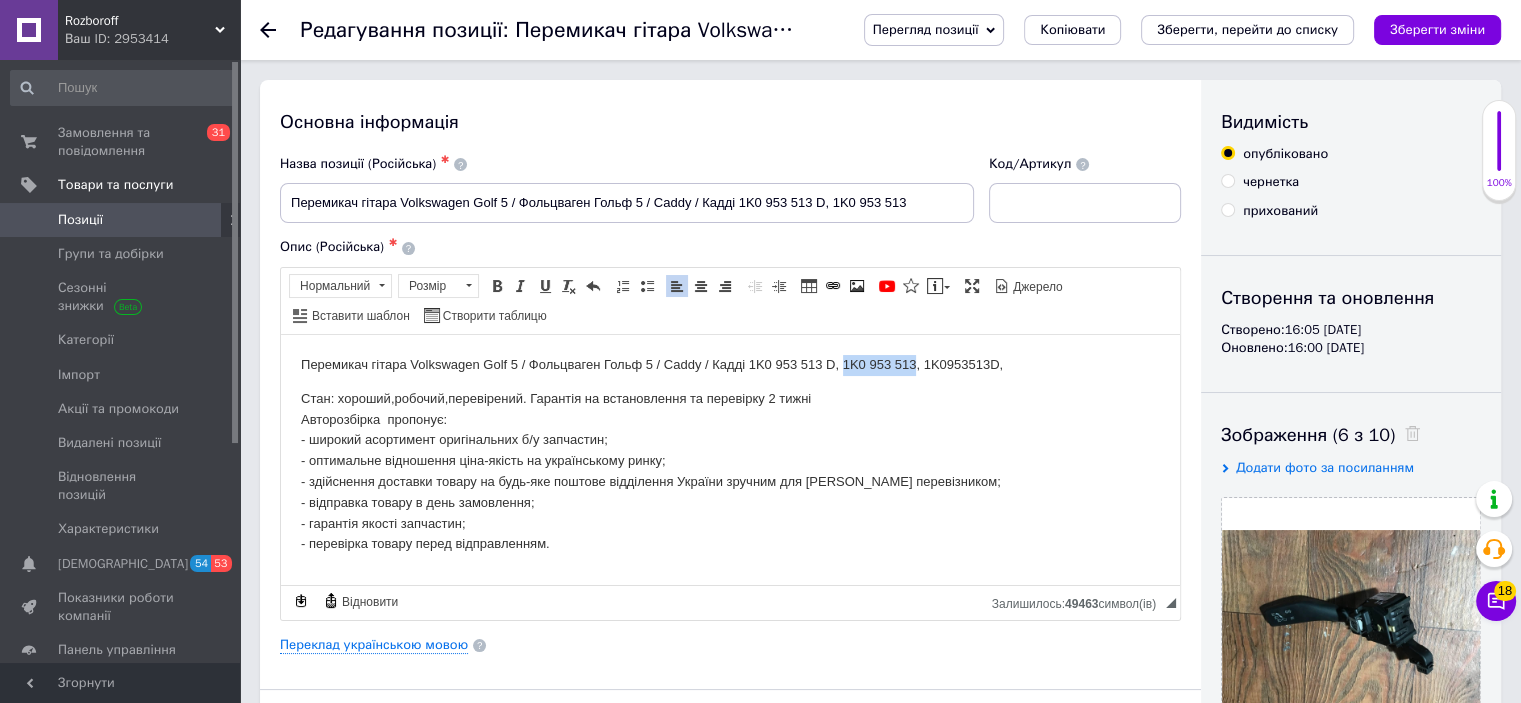 copy on "1K0 953 513" 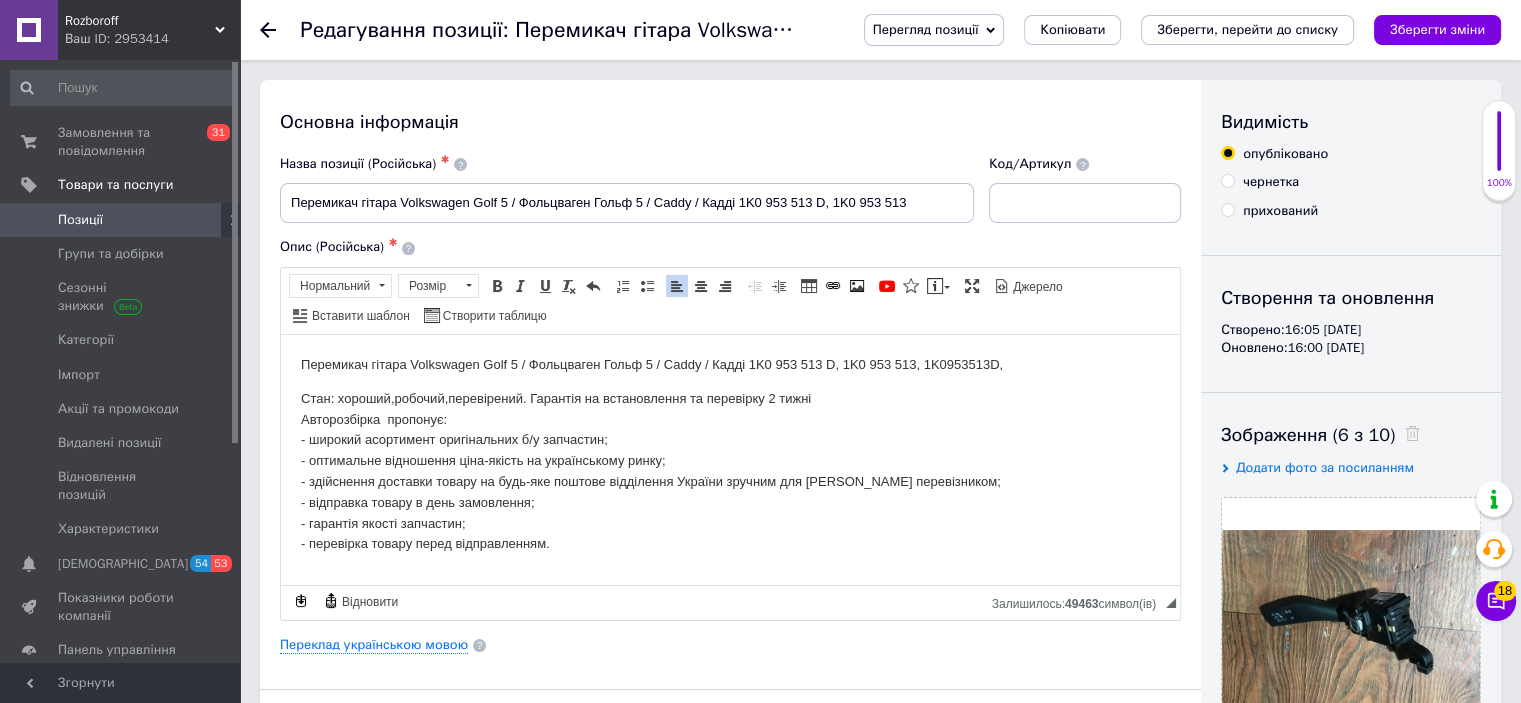 click on "Перемикач гітара Volkswagen Golf 5 / Фольцваген Гольф 5 / Caddy / Кадді 1K0 953 513 D, 1K0 953 513, 1K0953513D," at bounding box center [730, 364] 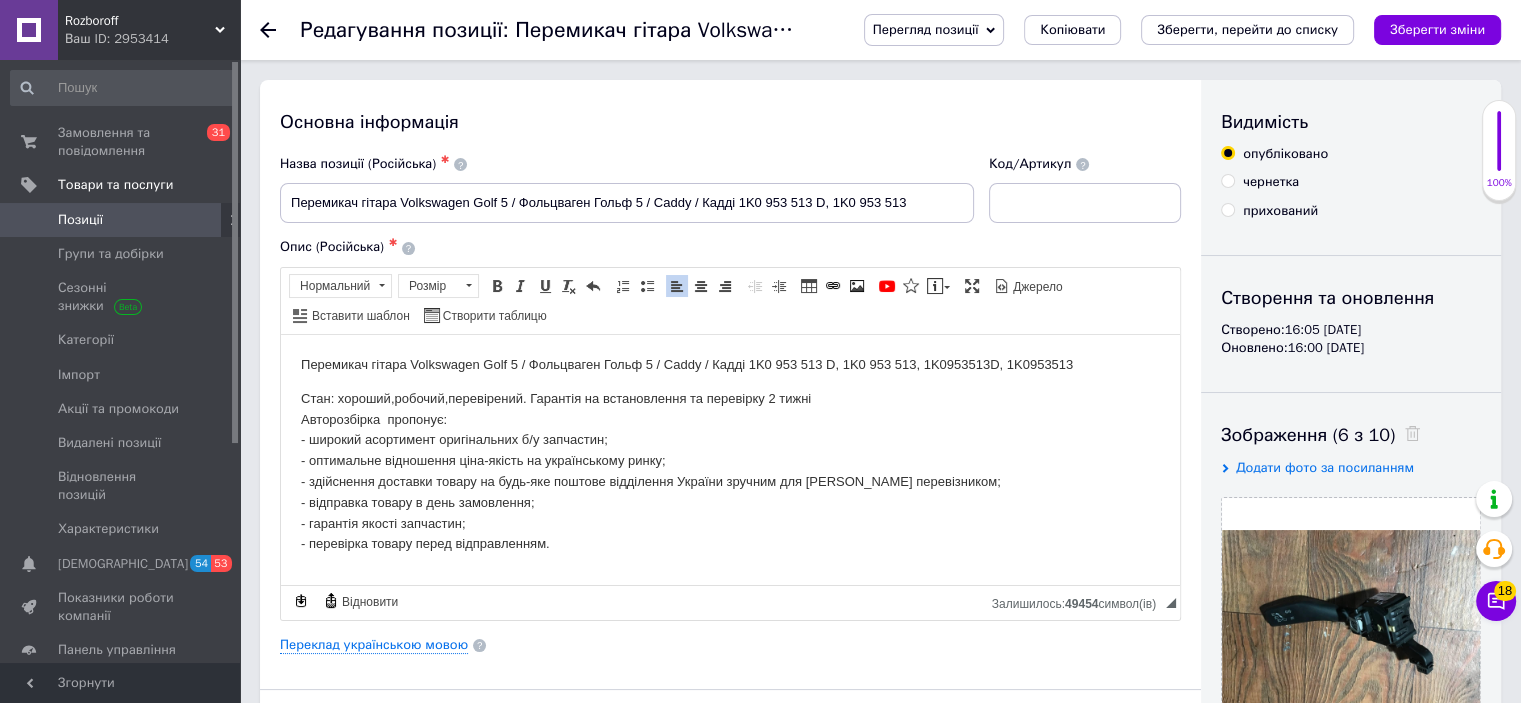 click on "Перемикач гітара Volkswagen Golf 5 / Фольцваген Гольф 5 / Caddy / Кадді 1K0 953 513 D, 1K0 953 513, 1K0953513D, 1K0953513" at bounding box center (730, 364) 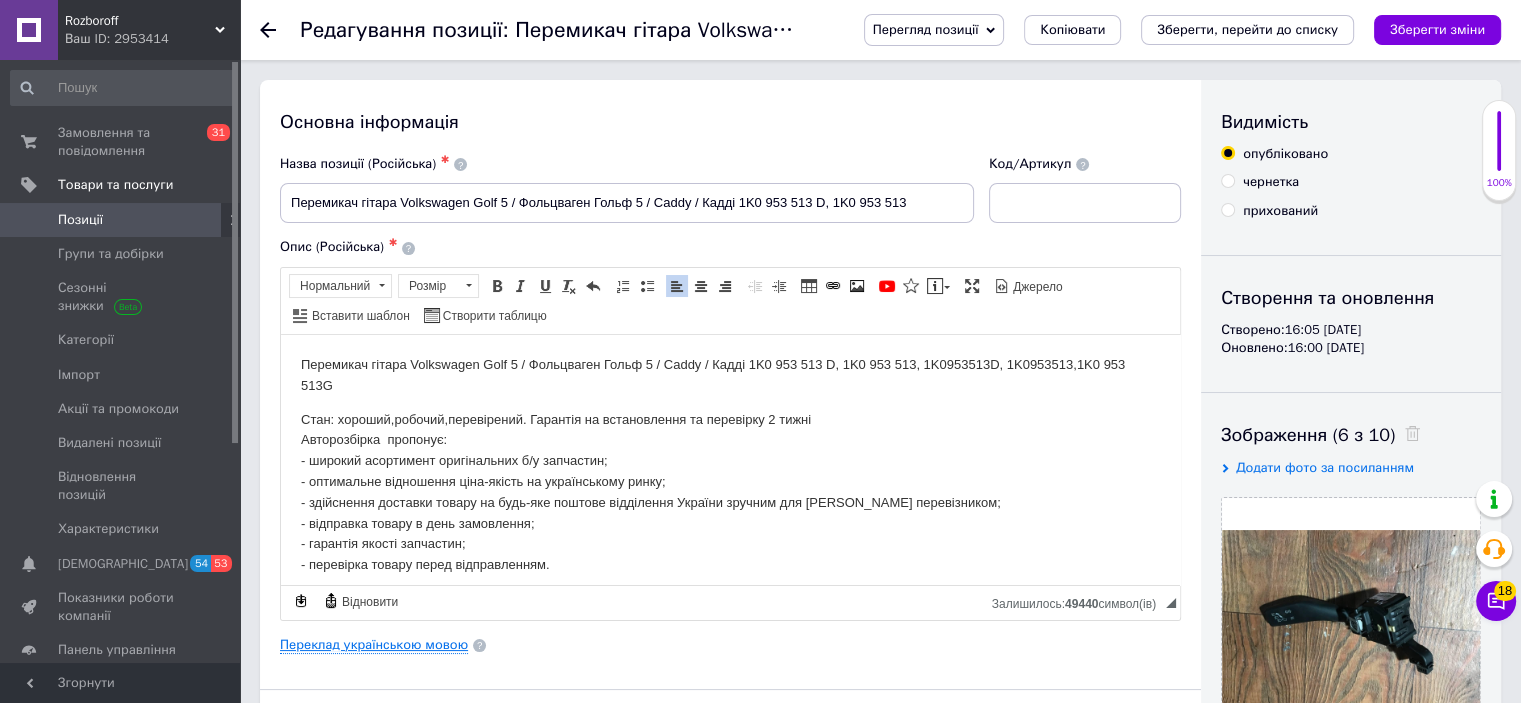 click on "Переклад українською мовою" at bounding box center [374, 645] 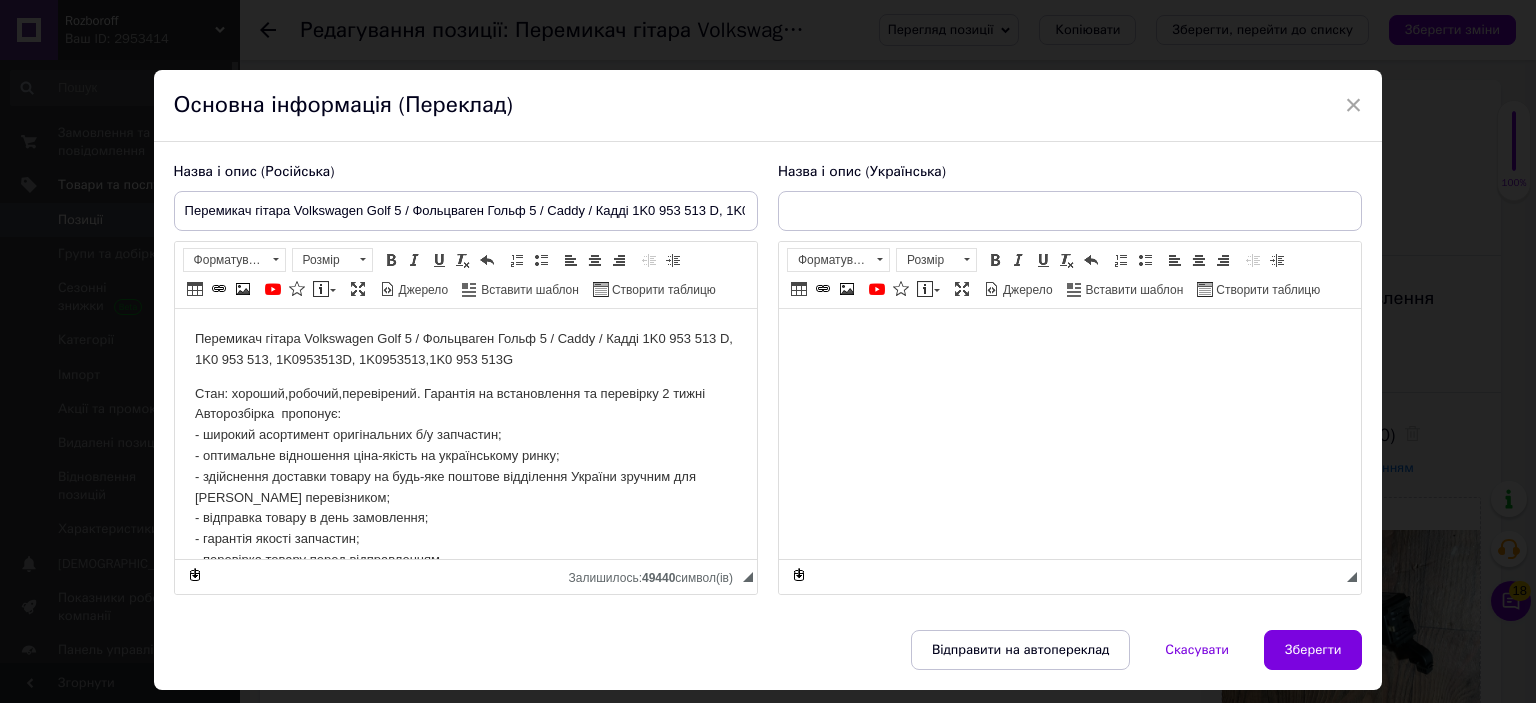 scroll, scrollTop: 0, scrollLeft: 0, axis: both 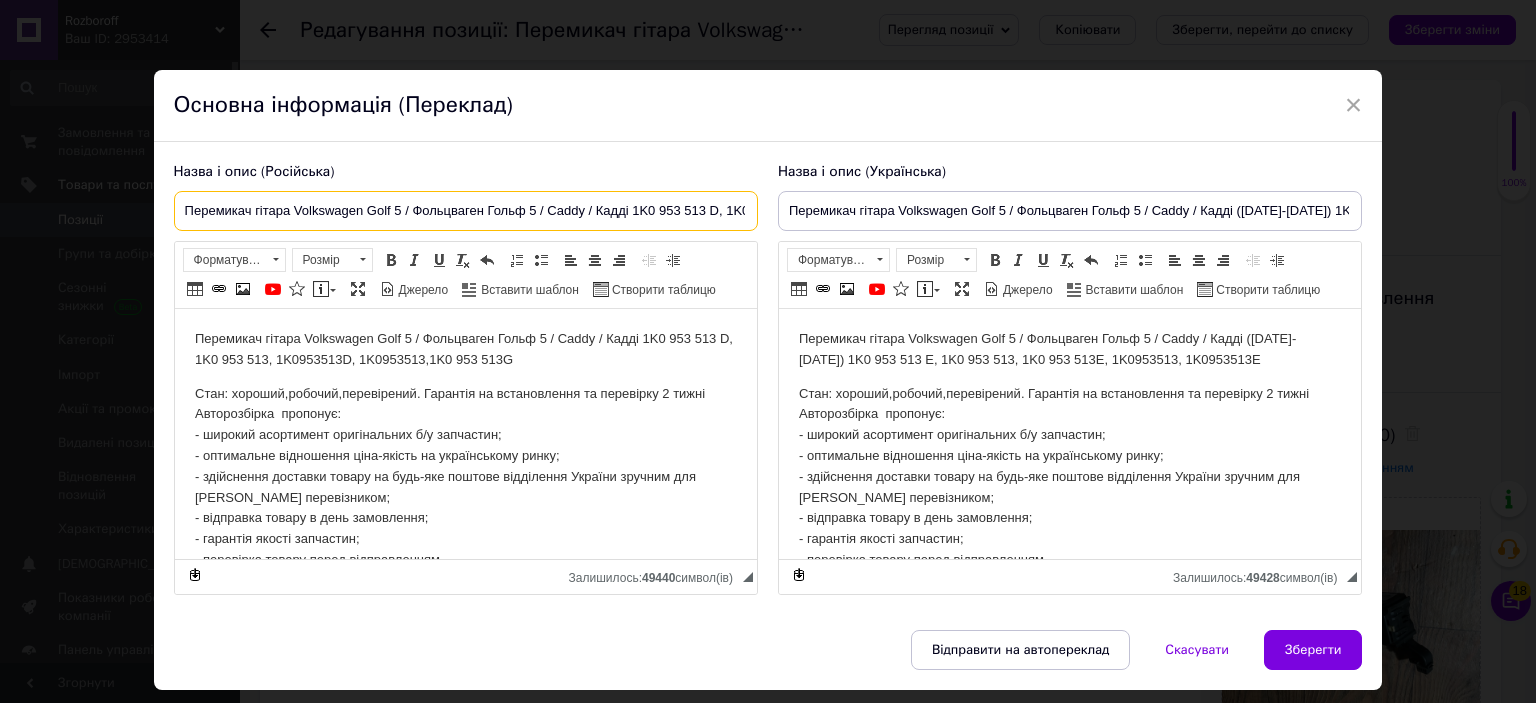 click on "Перемикач гітара Volkswagen Golf 5 / Фольцваген Гольф 5 / Caddy / Кадді 1K0 953 513 D, 1K0 953 513" at bounding box center [466, 211] 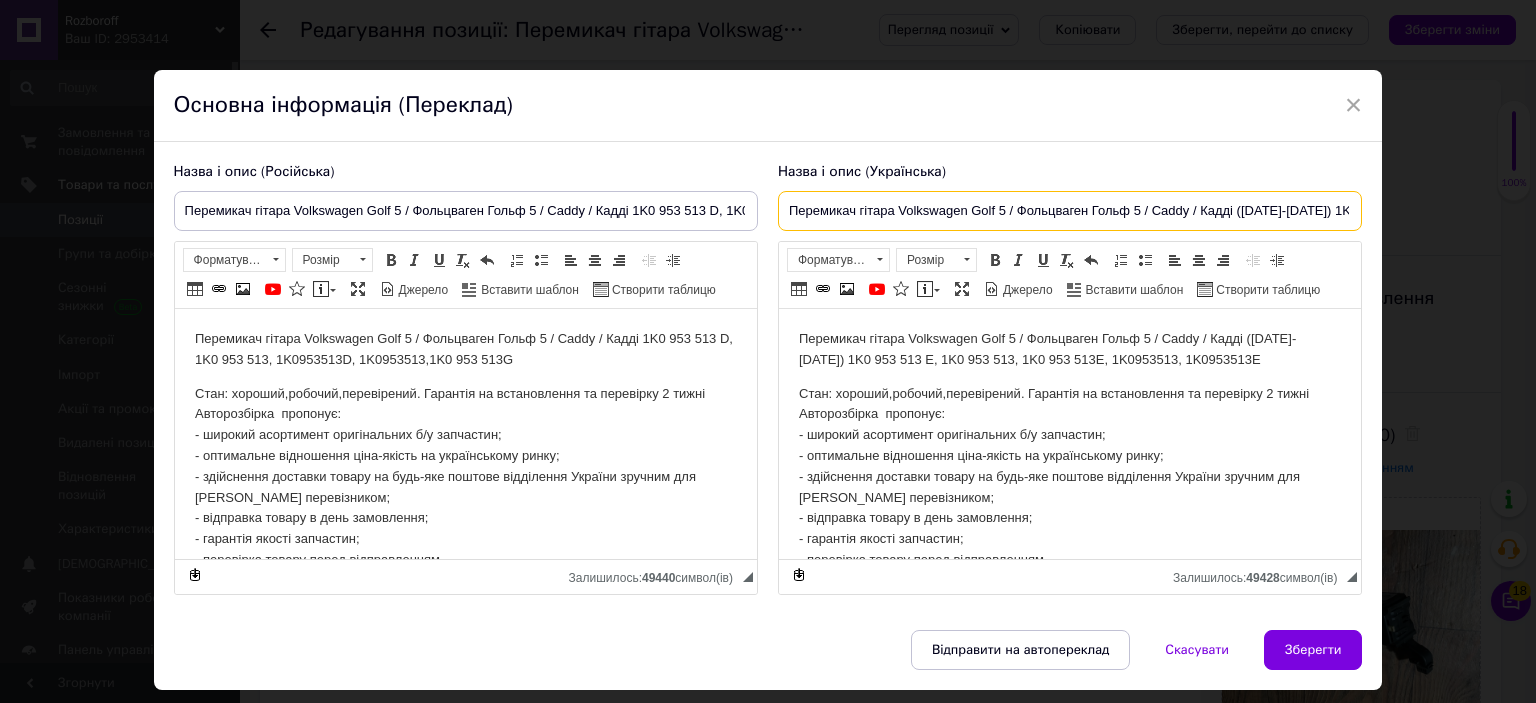 click on "Перемикач гітара Volkswagen Golf 5 / Фольцваген Гольф 5 / Caddy / Кадді ([DATE]-[DATE]) 1K0 953 513 E, 1K0 953 513" at bounding box center (1070, 211) 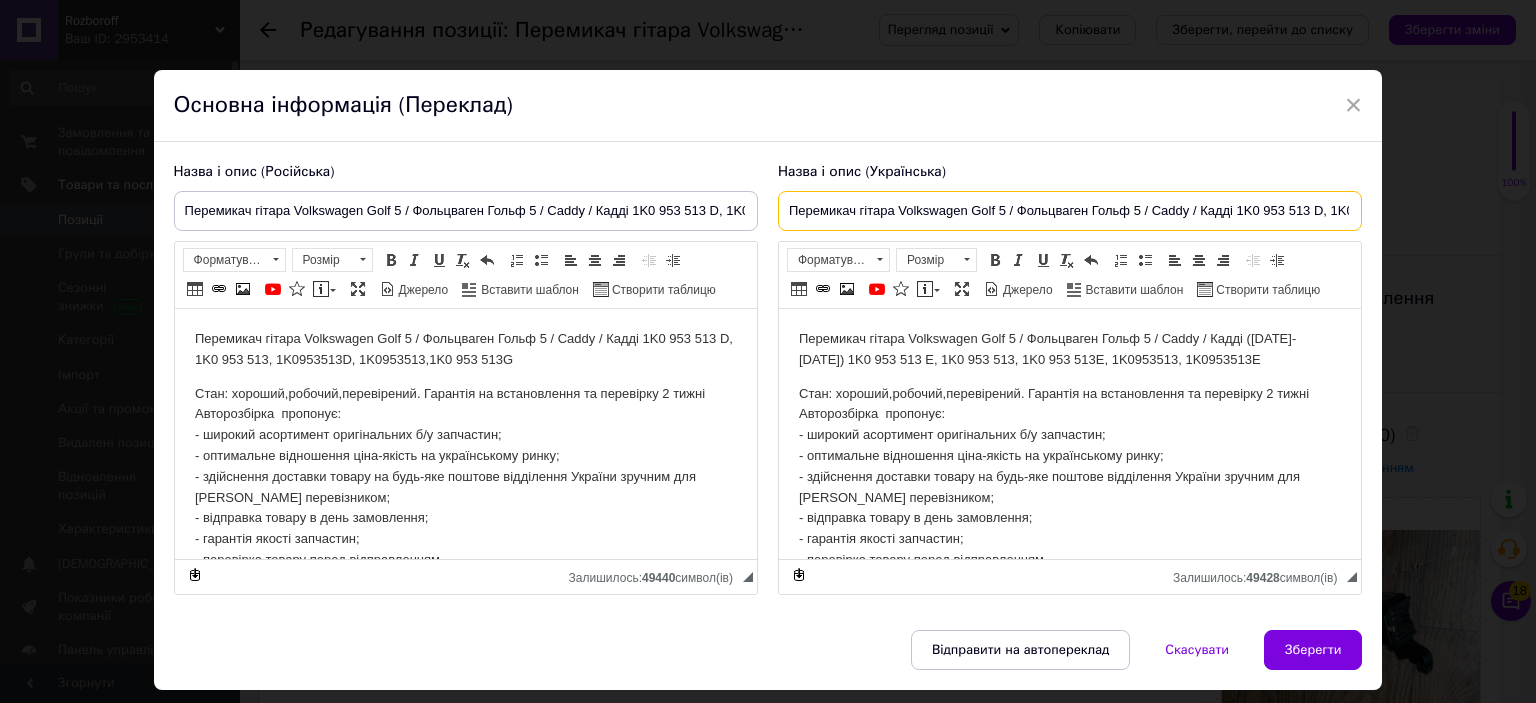scroll, scrollTop: 0, scrollLeft: 56, axis: horizontal 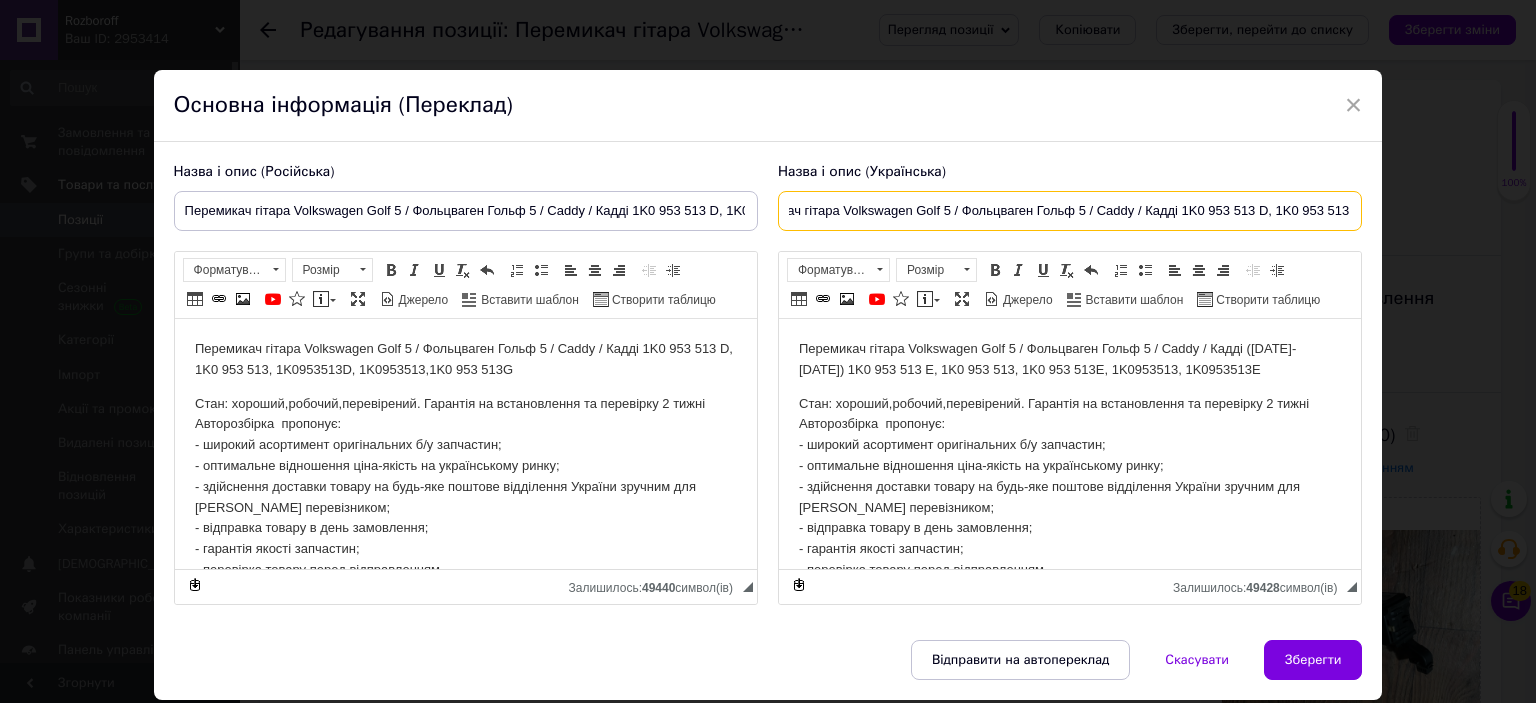 type on "Перемикач гітара Volkswagen Golf 5 / Фольцваген Гольф 5 / Caddy / Кадді 1K0 953 513 D, 1K0 953 513" 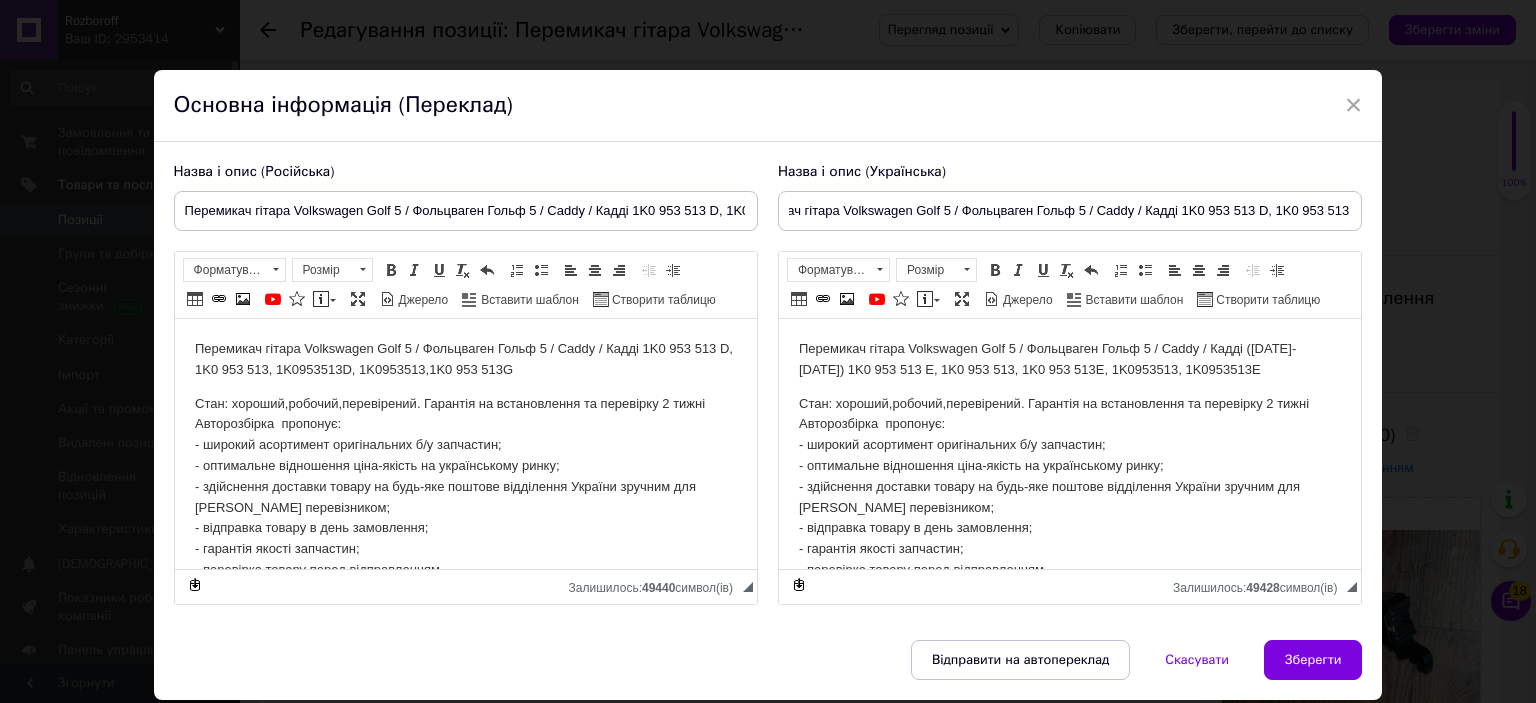 scroll, scrollTop: 0, scrollLeft: 0, axis: both 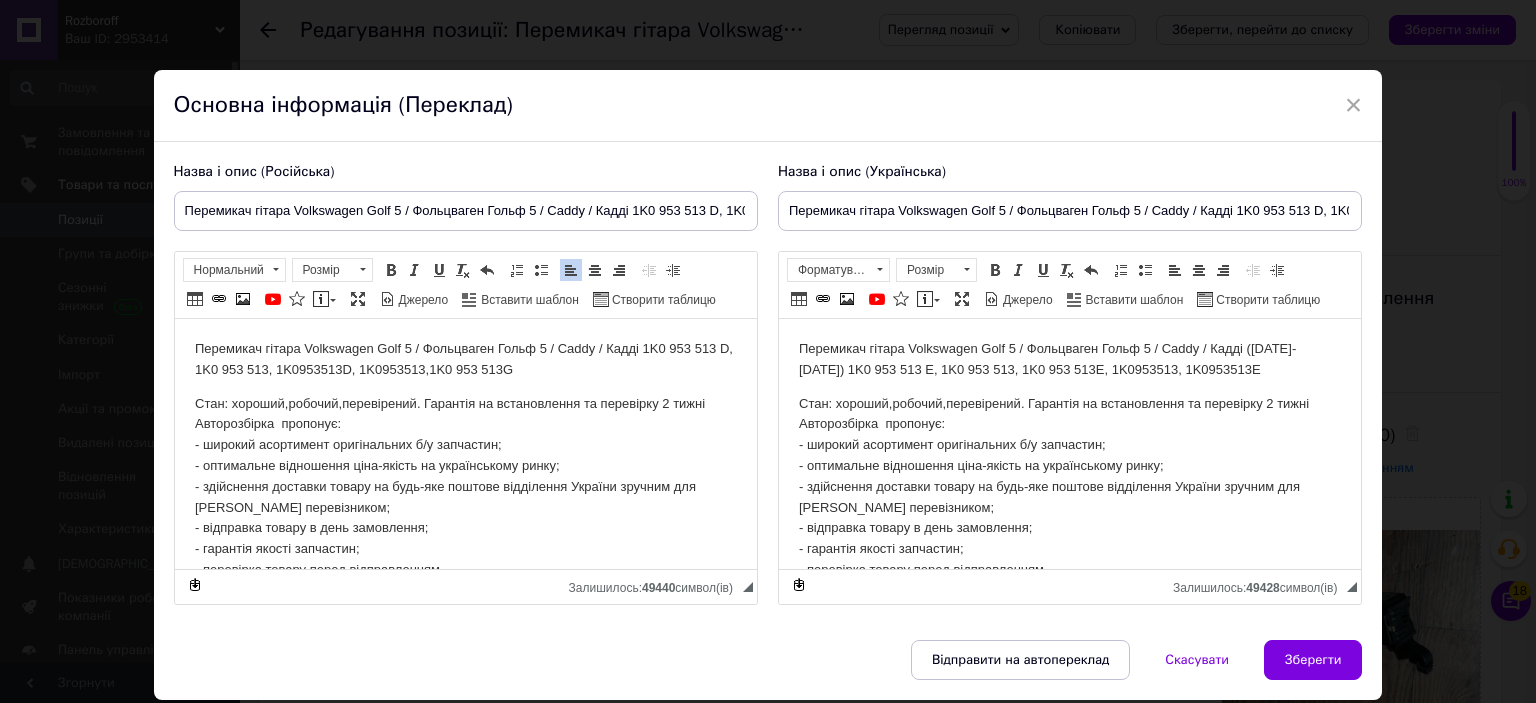 click on "Перемикач гітара Volkswagen Golf 5 / Фольцваген Гольф 5 / Caddy / Кадді 1K0 953 513 D, 1K0 953 513, 1K0953513D, 1K0953513,1K0 953 513G" at bounding box center (465, 360) 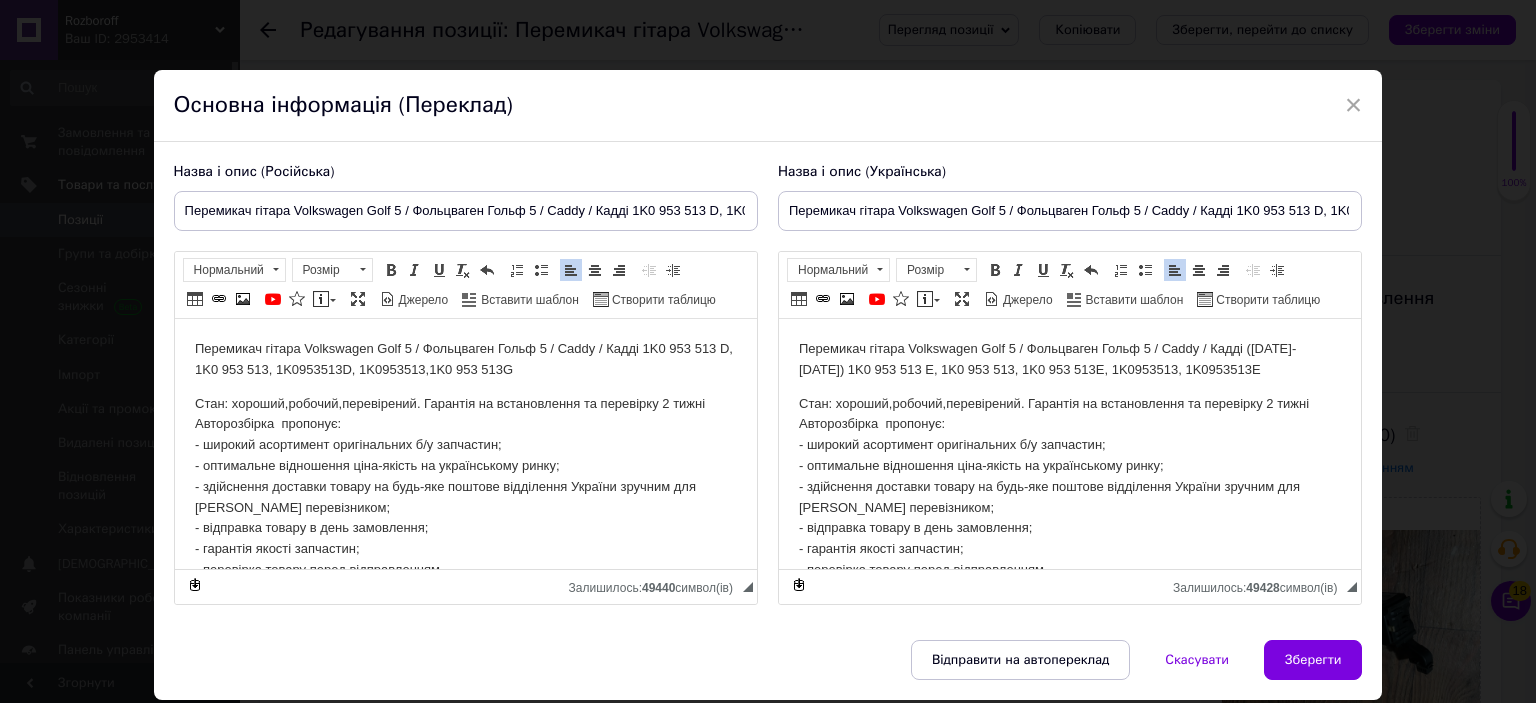 click on "Стан: хороший,робочий,перевірений. Гарантія на встановлення та перевірку 2 тижні Авторозбірка  пропонує:  - широкий асортимент оригінальних б/у запчастин;  - оптимальне відношення ціна-якість на українському ринку;  - здійснення доставки товару на будь-яке поштове відділення України зручним для Вас перевізником;  - відправка товару в день замовлення;  - гарантія якості запчастин;  - перевірка товару перед відправленням." at bounding box center (1069, 487) 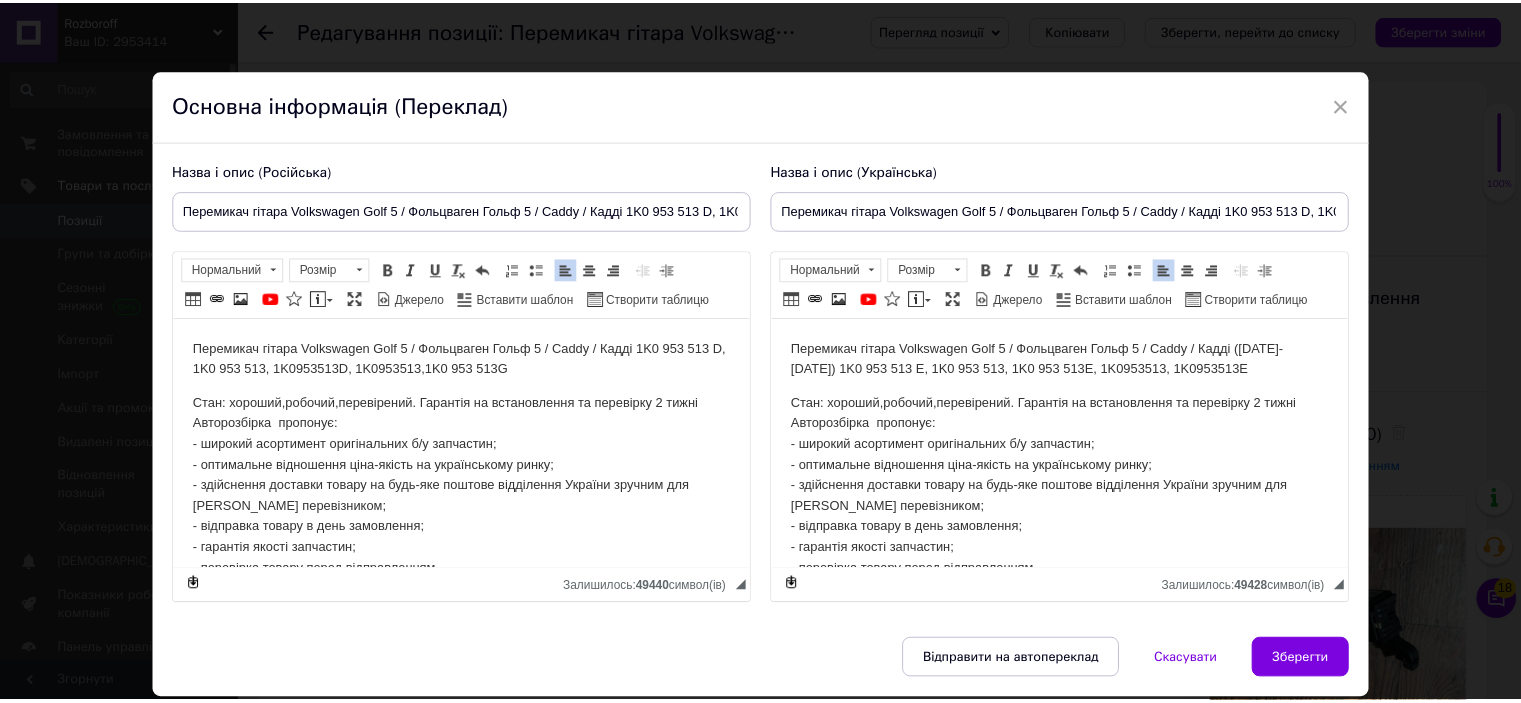 scroll, scrollTop: 8, scrollLeft: 0, axis: vertical 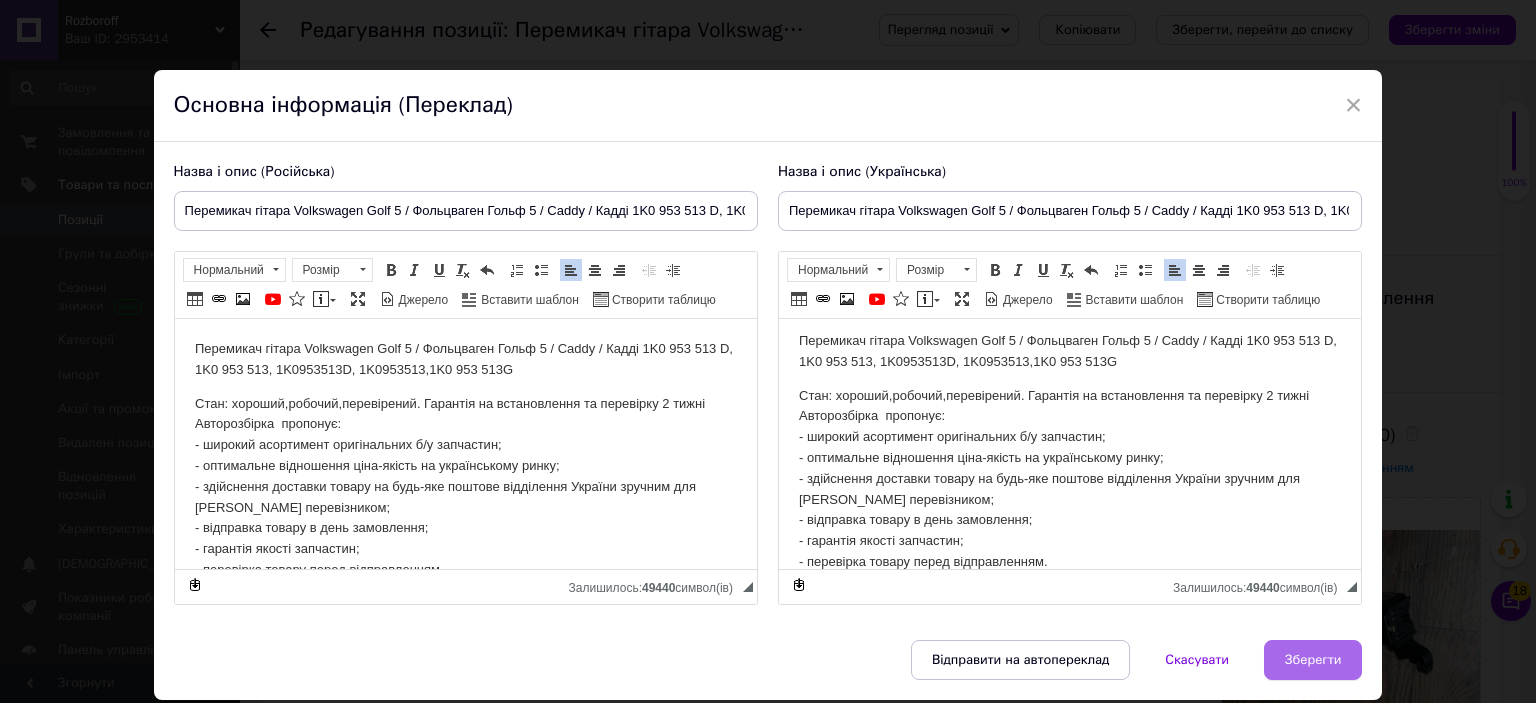 click on "Зберегти" at bounding box center (1313, 660) 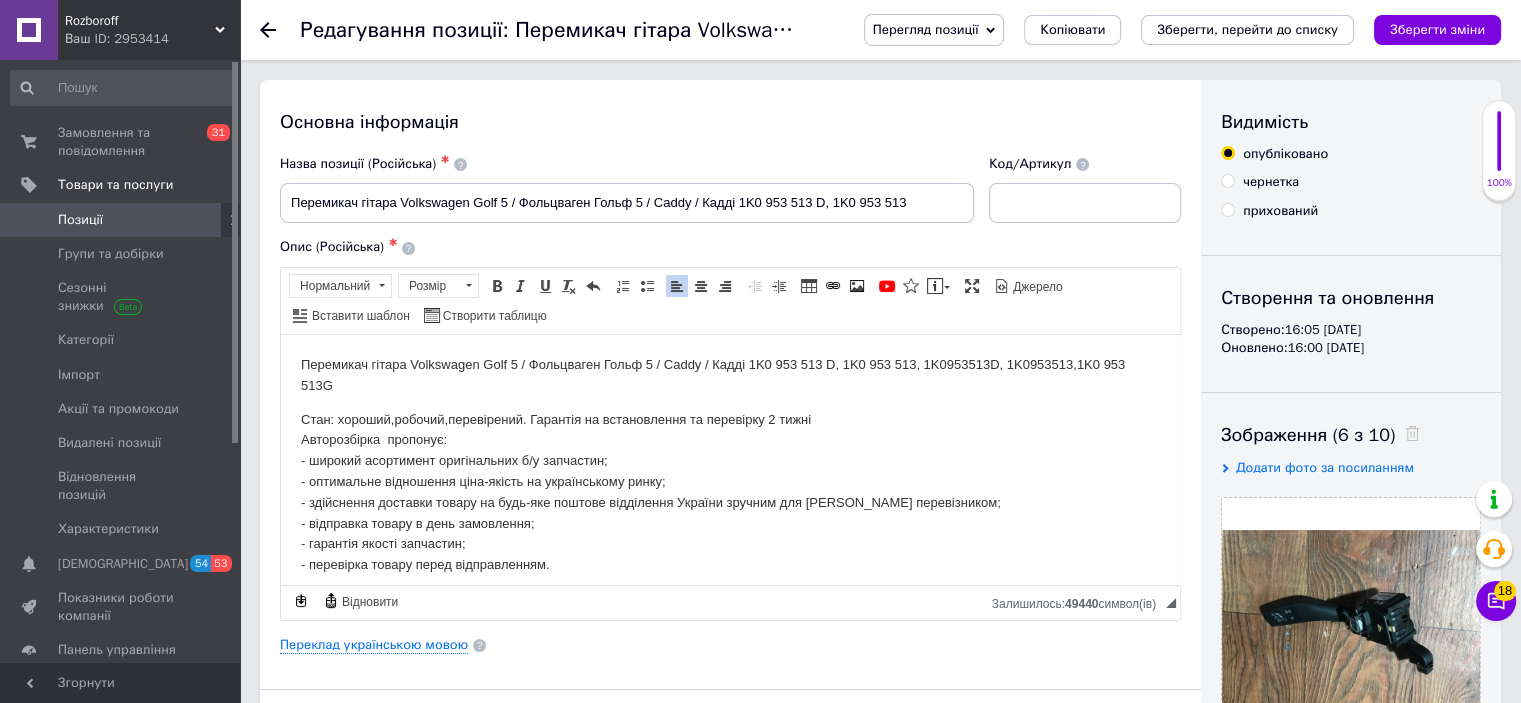 scroll, scrollTop: 10, scrollLeft: 0, axis: vertical 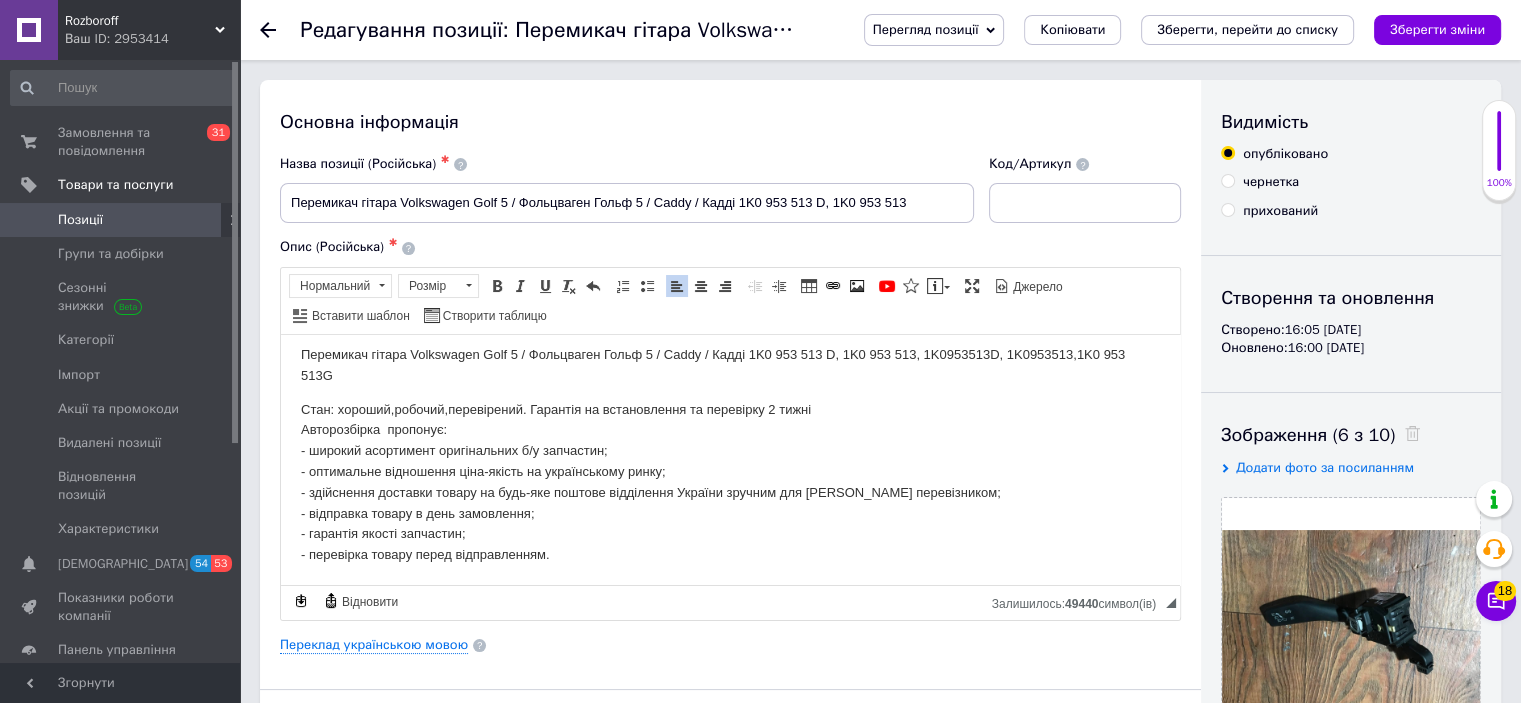 click at bounding box center (1407, 435) 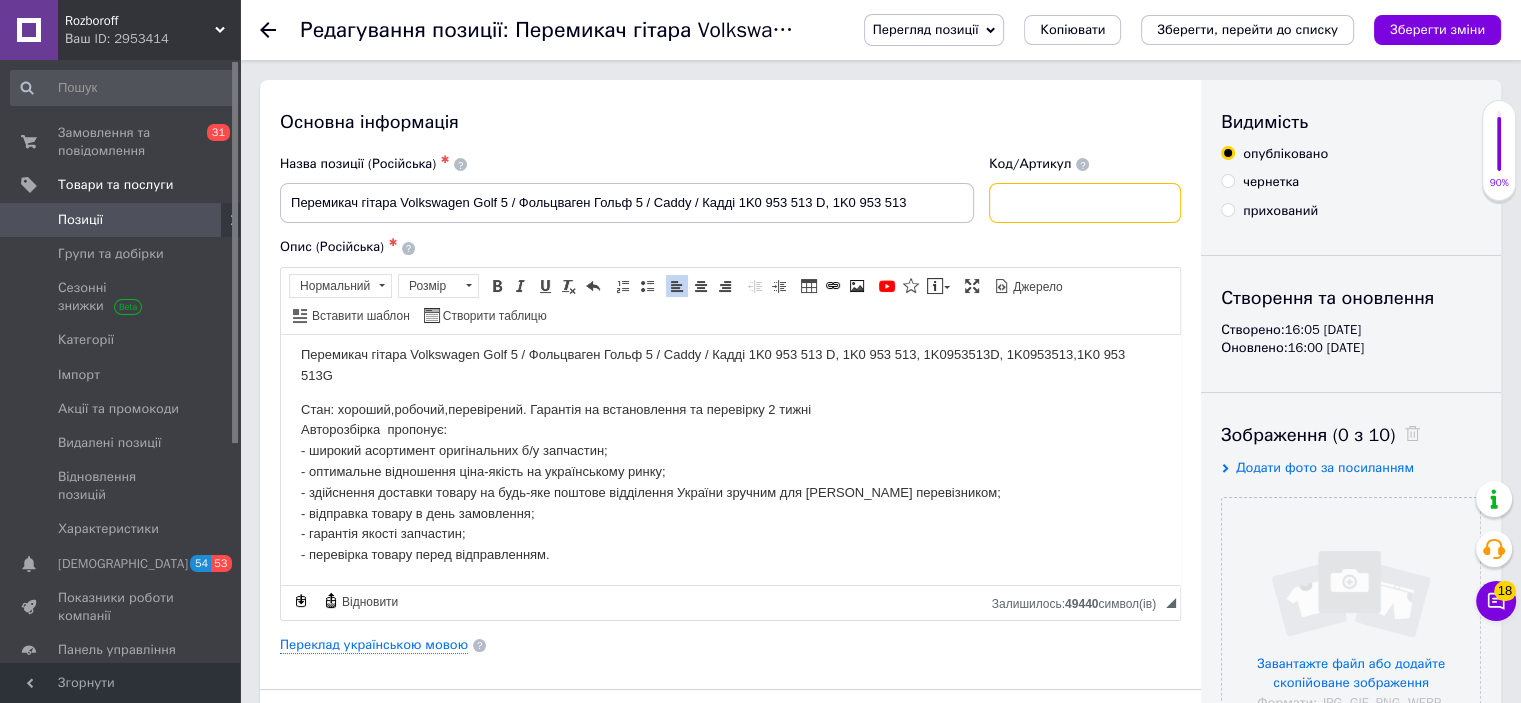 click at bounding box center [1085, 203] 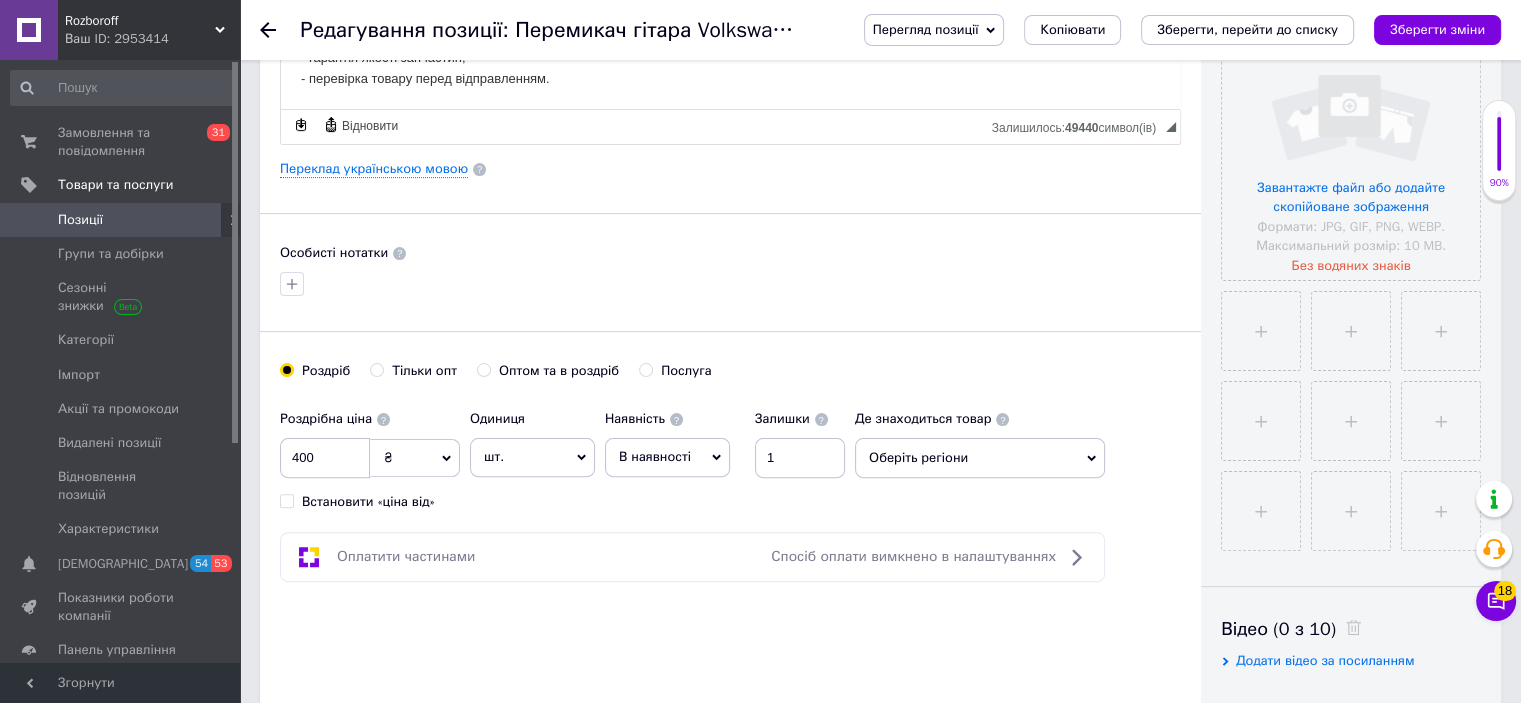 scroll, scrollTop: 478, scrollLeft: 0, axis: vertical 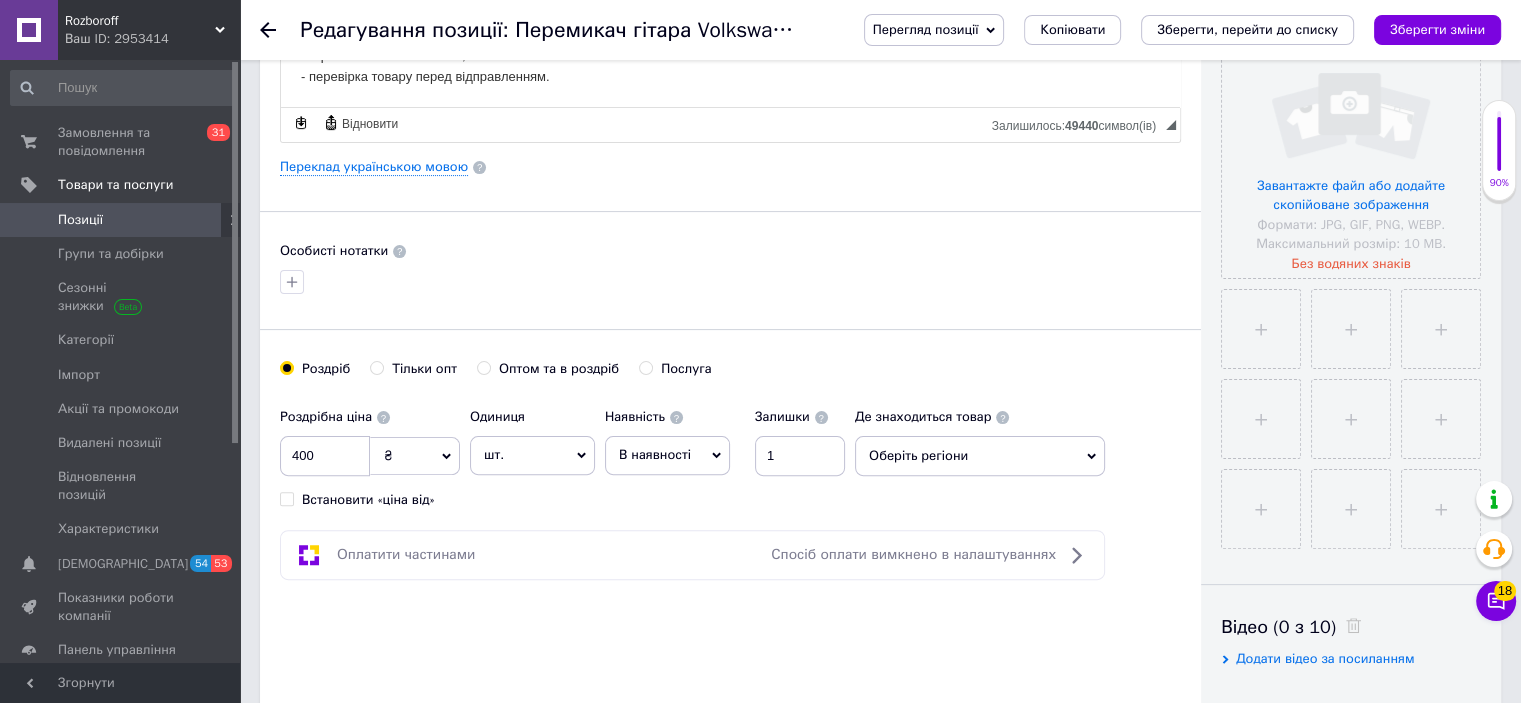 type on "1029" 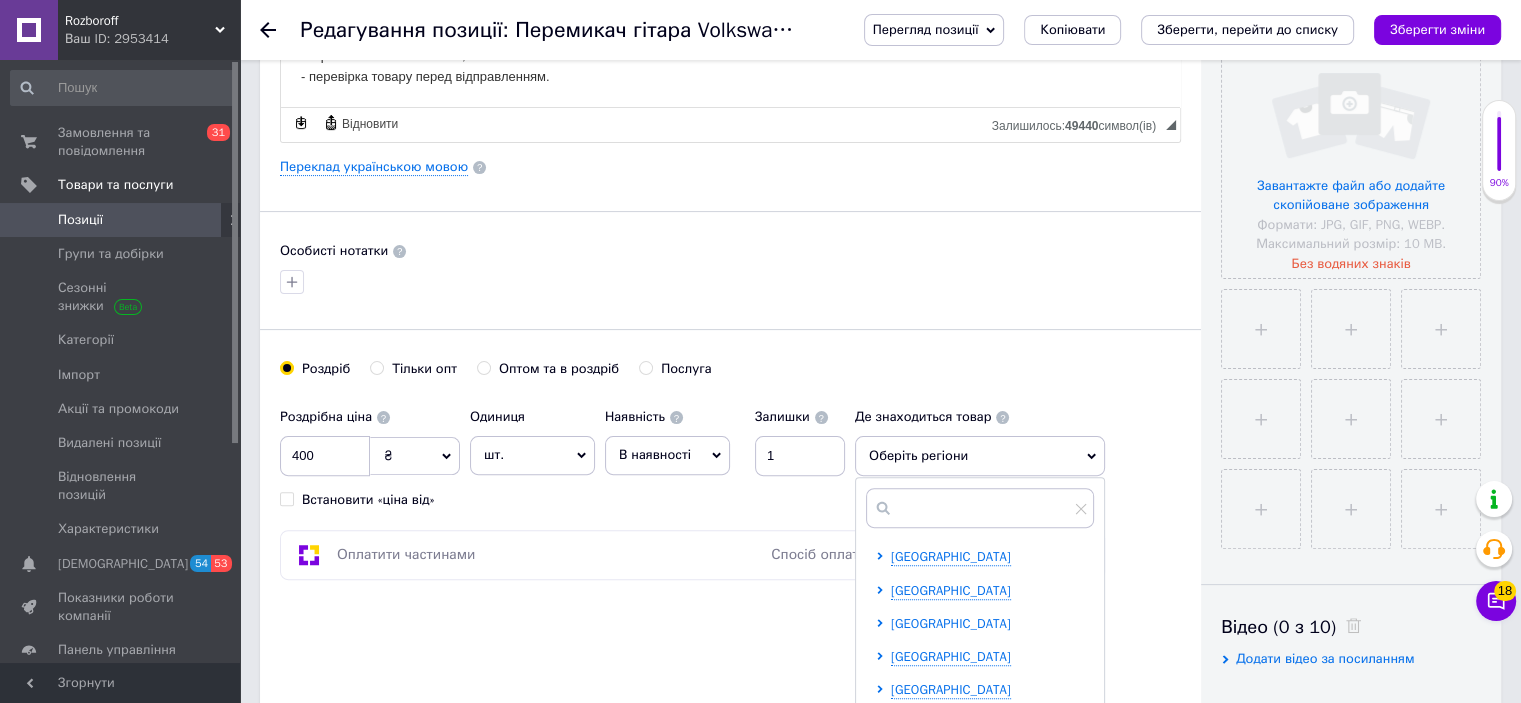 click on "[GEOGRAPHIC_DATA]" at bounding box center [951, 623] 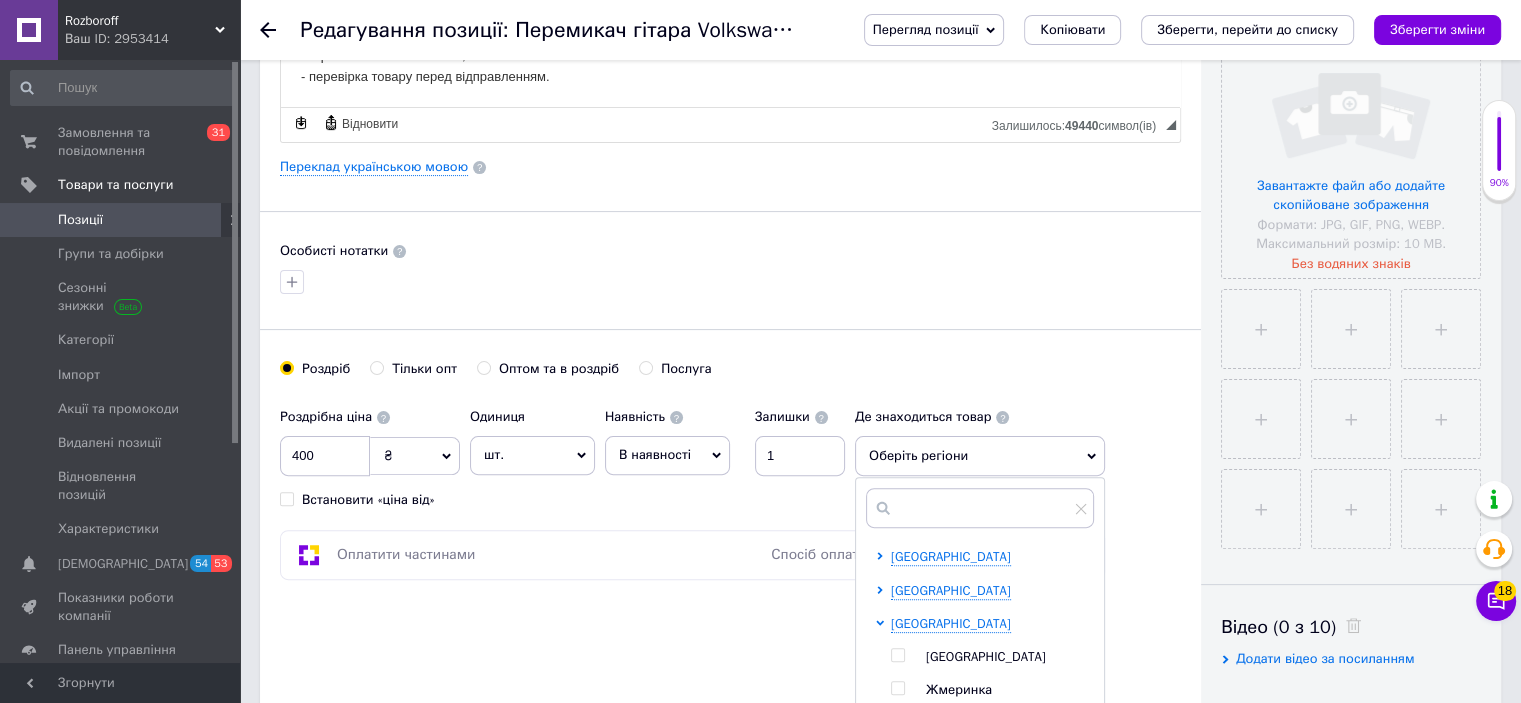 click at bounding box center (897, 655) 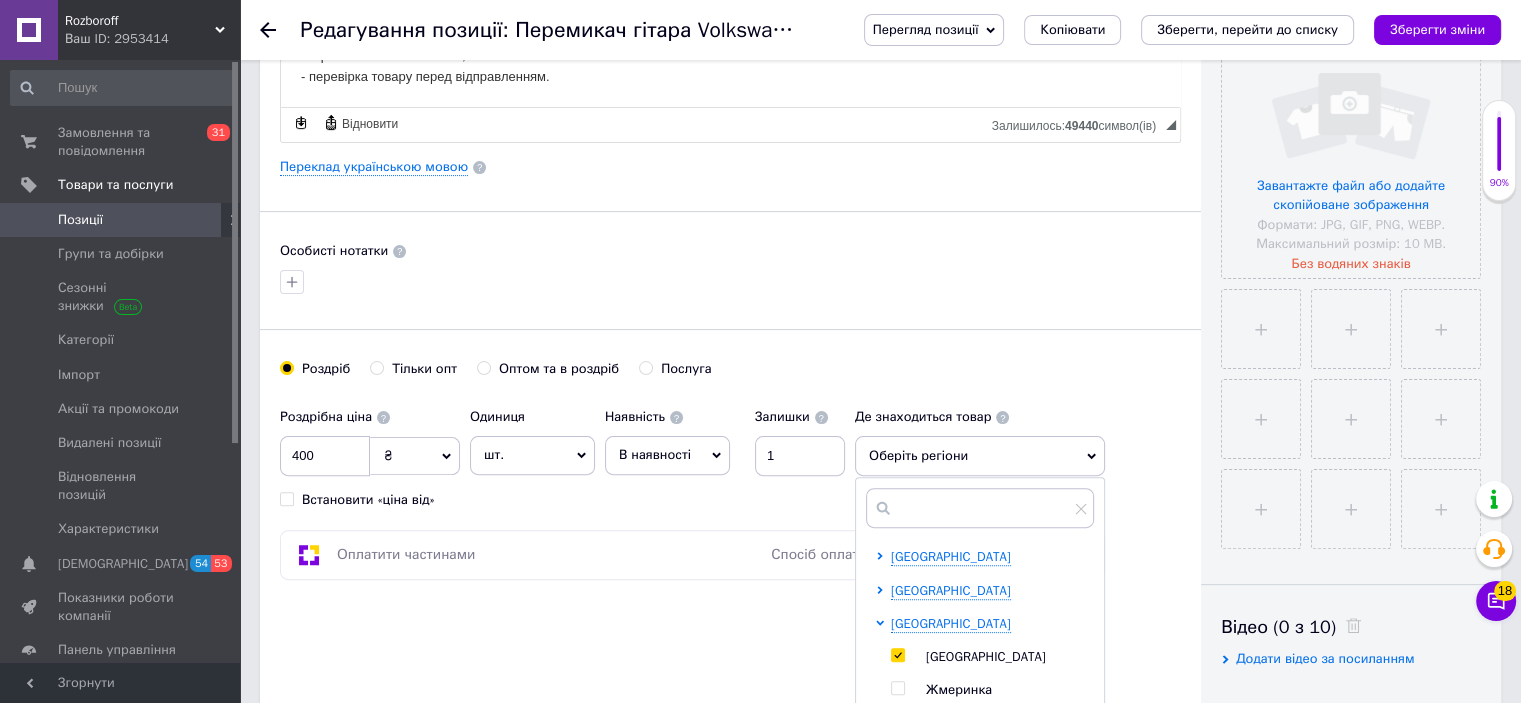 checkbox on "true" 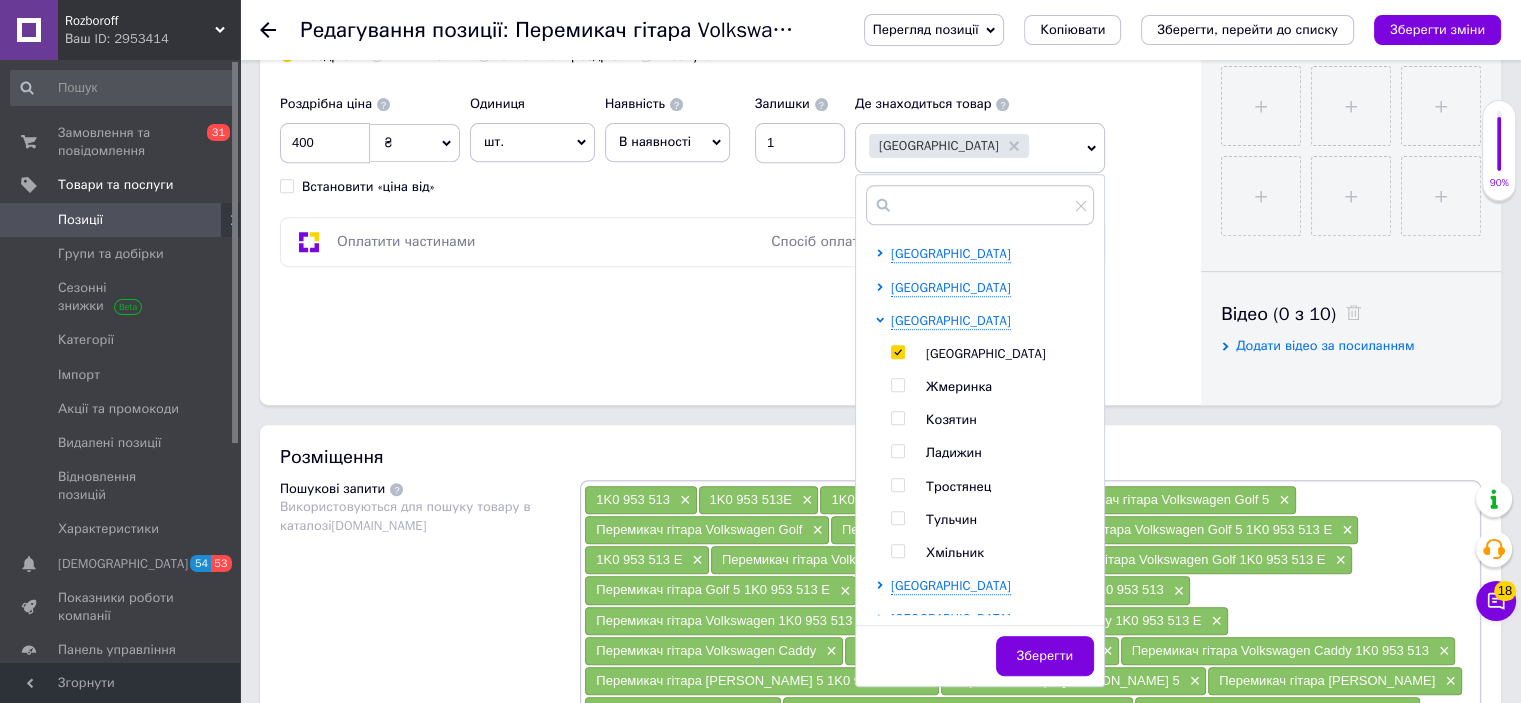 scroll, scrollTop: 804, scrollLeft: 0, axis: vertical 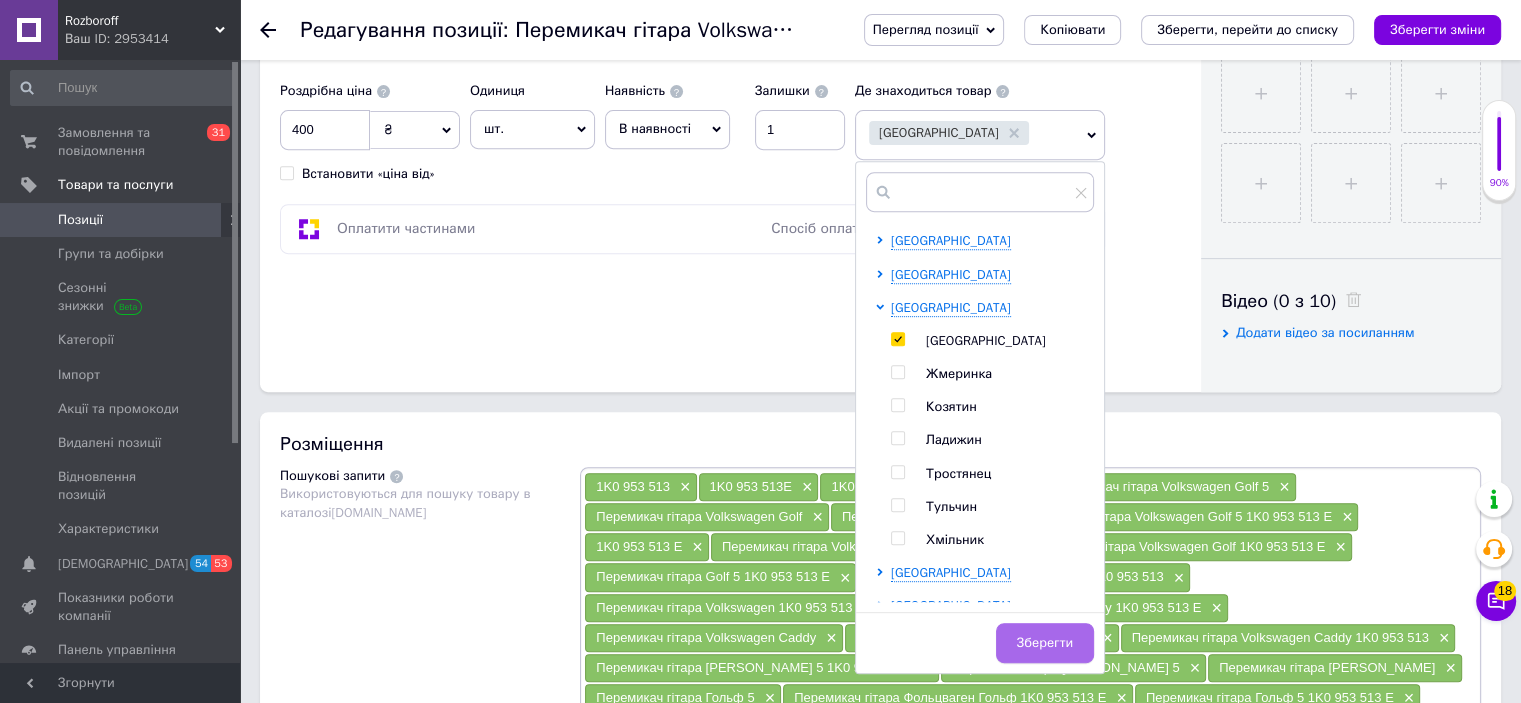 click on "Зберегти" at bounding box center (1045, 643) 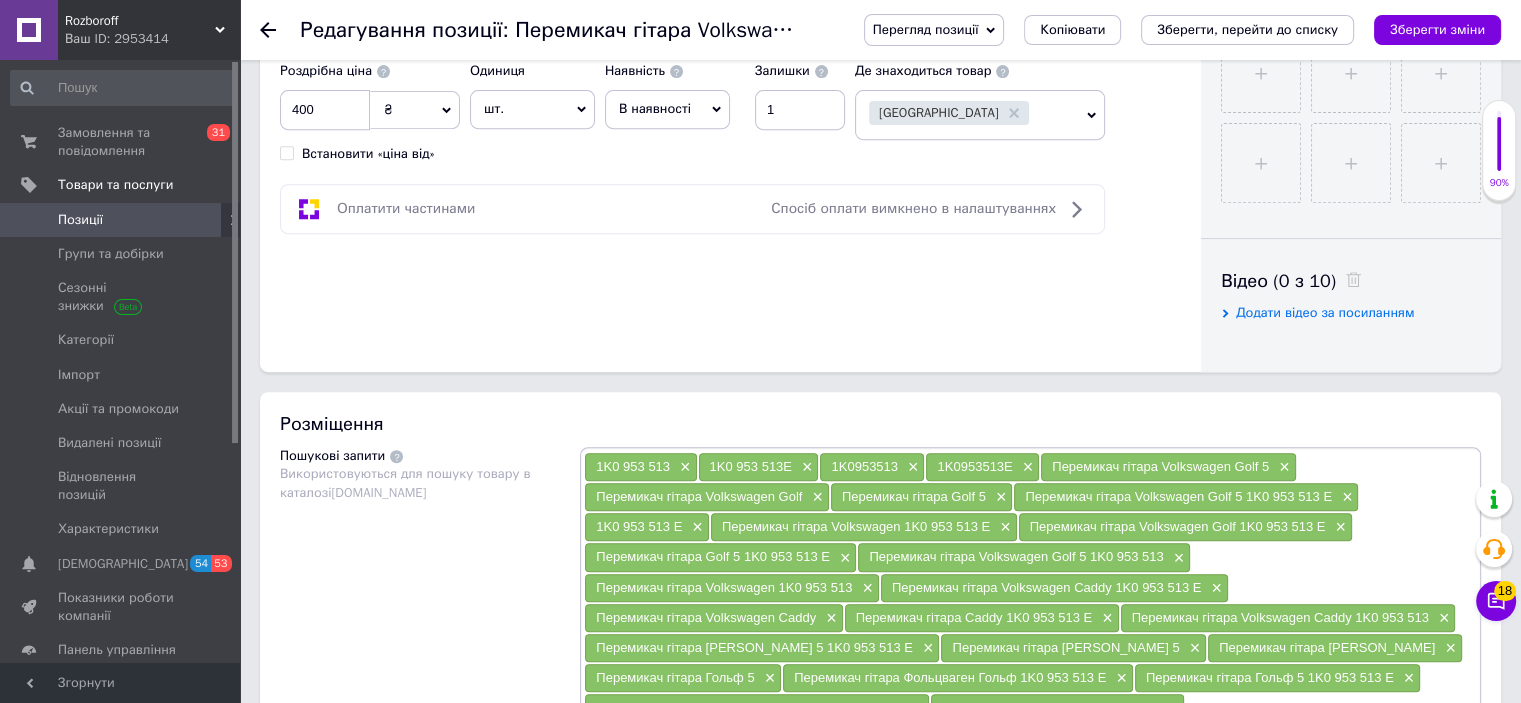 scroll, scrollTop: 826, scrollLeft: 0, axis: vertical 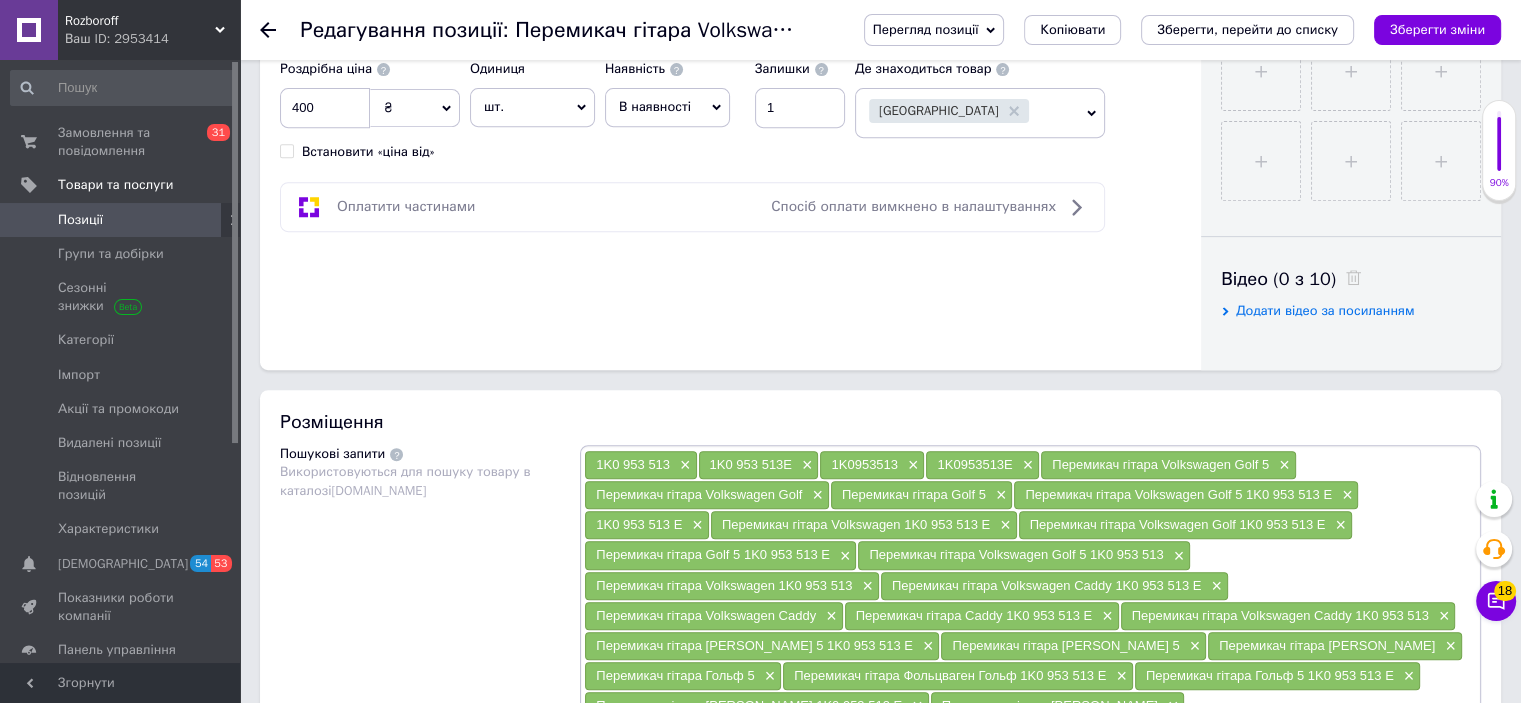 click on "Основна інформація Назва позиції (Російська) ✱ Перемикач гітара Volkswagen Golf 5 / Фольцваген Гольф 5 / Caddy / Кадді 1K0 953 513 D, 1K0 953 513 Код/Артикул 1029 Опис (Російська) ✱ Перемикач гітара Volkswagen Golf 5 / Фольцваген Гольф 5 / Caddy / Кадді 1K0 953 513 D, 1K0 953 513, 1K0953513D, 1K0953513,1K0 953 513G
Стан: хороший,робочий,перевірений. Гарантія на встановлення та перевірку 2 тижні
Авторозбірка  пропонує:
- широкий асортимент оригінальних б/у запчастин;
- оптимальне відношення ціна-якість на українському ринку;
- відправка товару в день замовлення;
- гарантія якості запчастин;
Форматування Розмір" at bounding box center [730, -188] 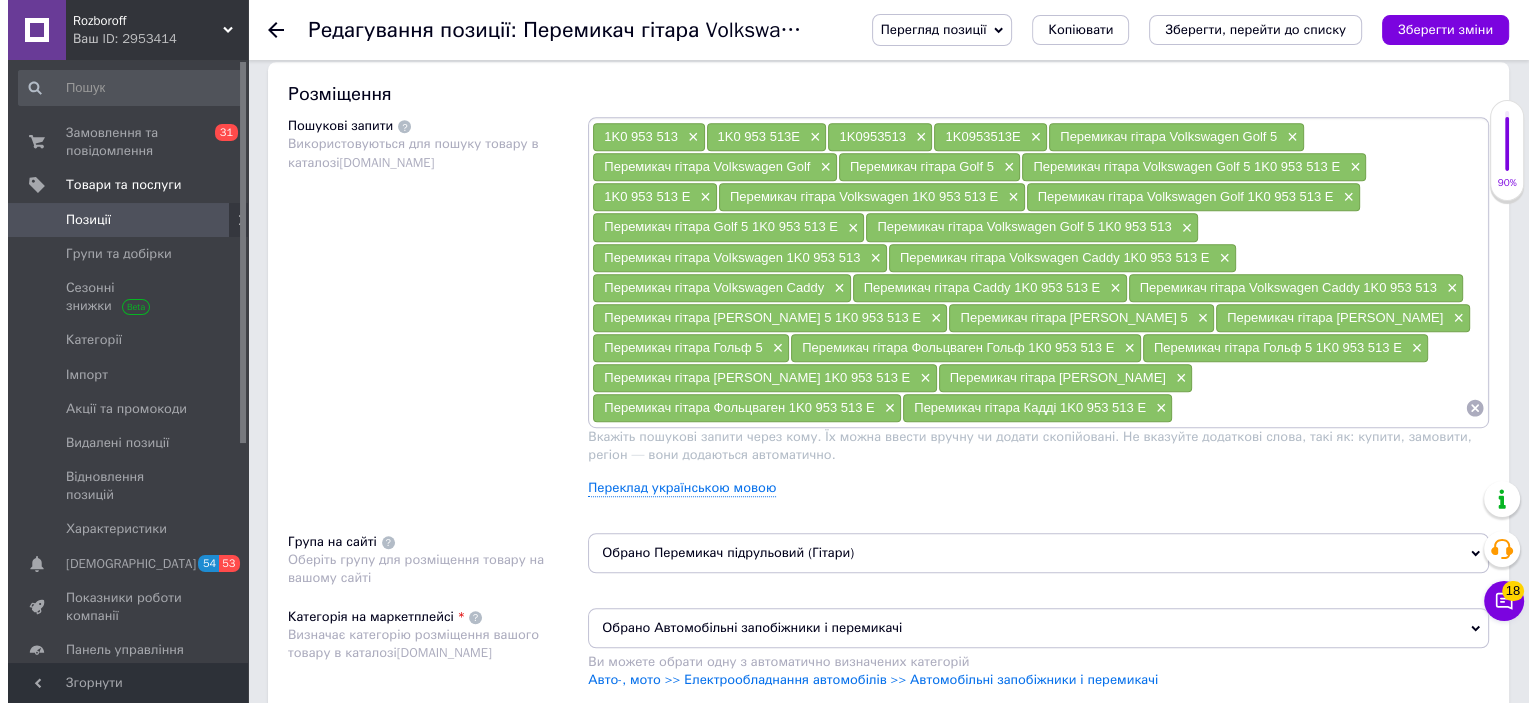 scroll, scrollTop: 1136, scrollLeft: 0, axis: vertical 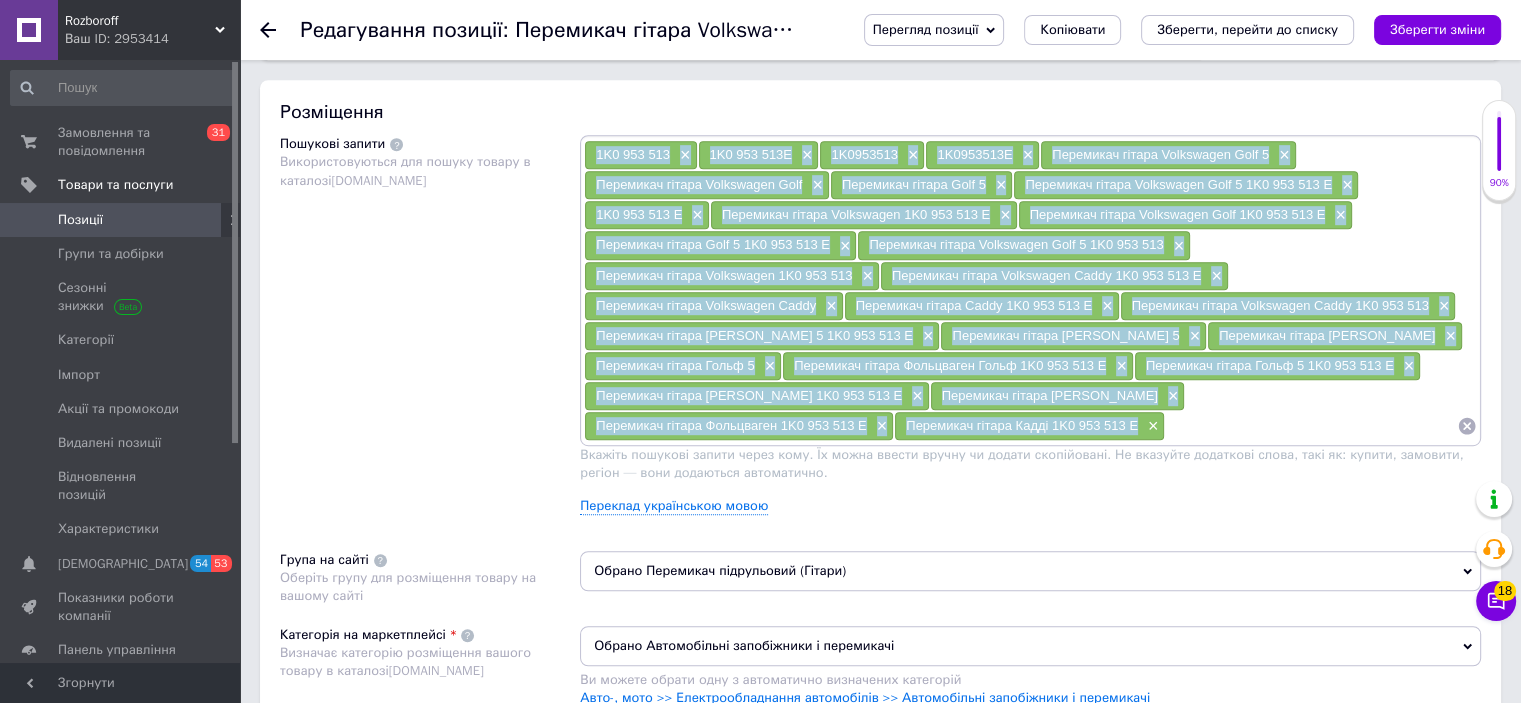 drag, startPoint x: 592, startPoint y: 145, endPoint x: 1134, endPoint y: 421, distance: 608.2269 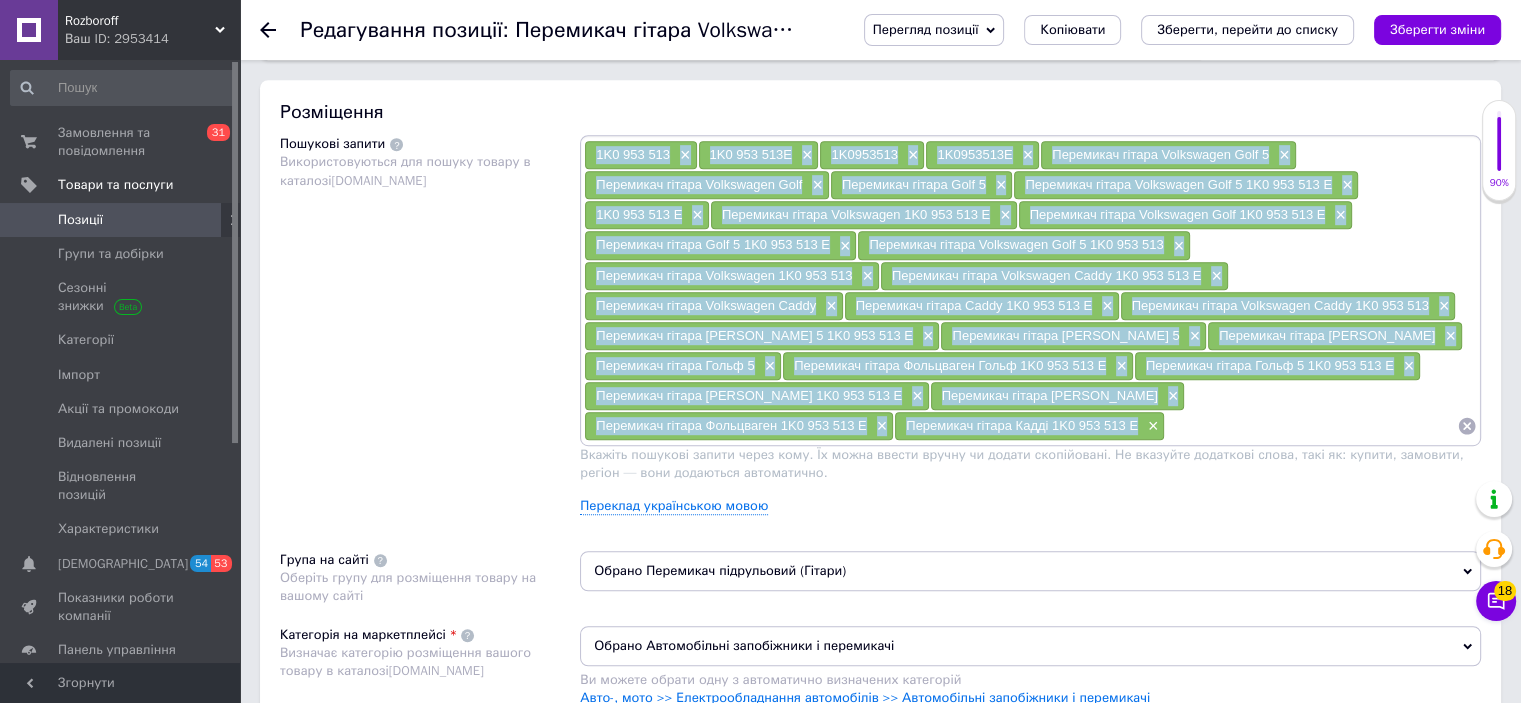 click on "1K0 953 513 × 1K0 953 513E × 1K0953513 × 1K0953513E × Перемикач гітара Volkswagen Golf 5 × Перемикач гітара Volkswagen Golf × Перемикач гітара Golf 5 × Перемикач гітара Volkswagen Golf 5 1K0 953 513 E × 1K0 953 513 E × Перемикач гітара Volkswagen 1K0 953 513 E × Перемикач гітара Volkswagen Golf 1K0 953 513 E × Перемикач гітара Golf 5 1K0 953 513 E × Перемикач гітара Volkswagen Golf 5 1K0 953 513 × Перемикач гітара Volkswagen 1K0 953 513 × Перемикач гітара Volkswagen Caddy 1K0 953 513 E × Перемикач гітара Volkswagen Caddy × Перемикач гітара Caddy 1K0 953 513 E × Перемикач гітара Volkswagen Caddy 1K0 953 513 × Перемикач гітара [PERSON_NAME] 5 1K0 953 513 E × Перемикач гітара [PERSON_NAME] 5 × × × × × × × × ×" at bounding box center [1030, 290] 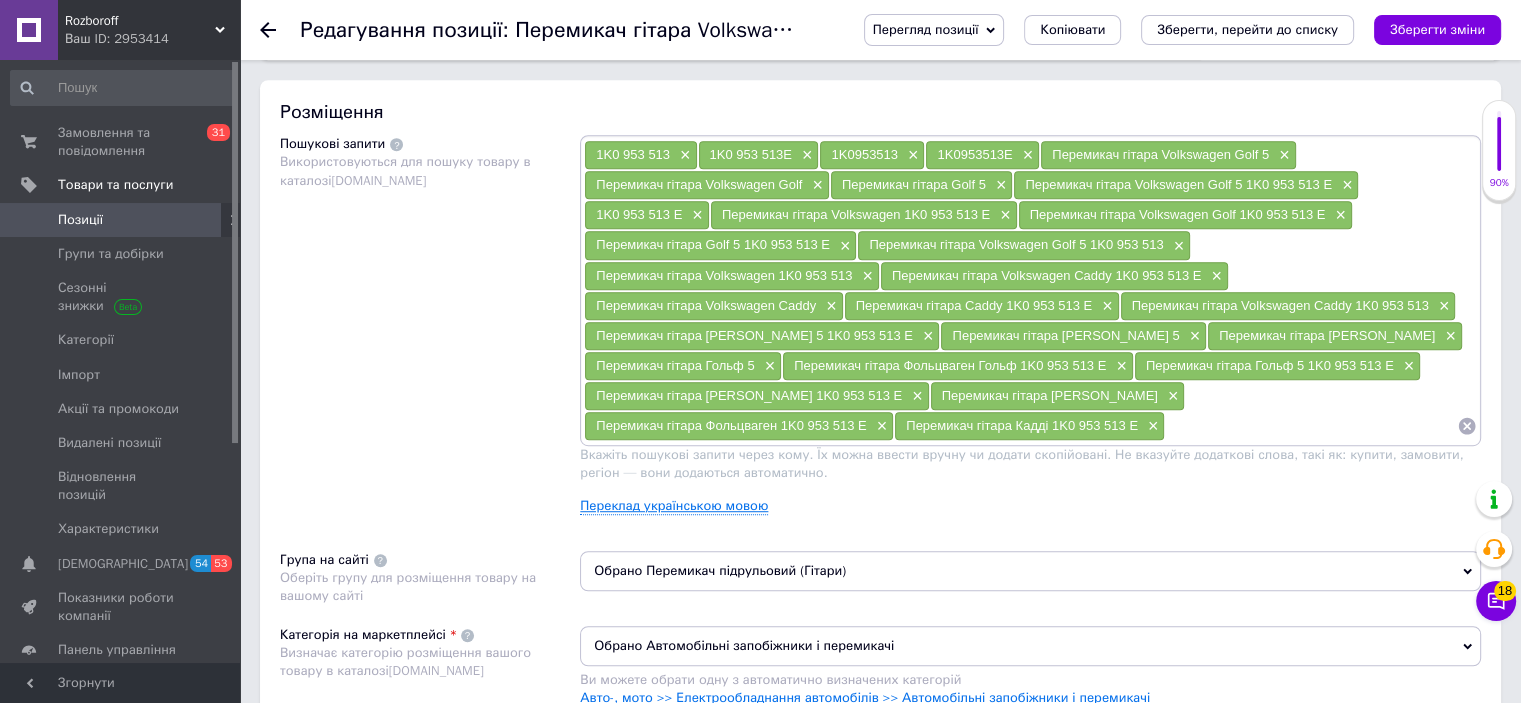 click on "Переклад українською мовою" at bounding box center (674, 506) 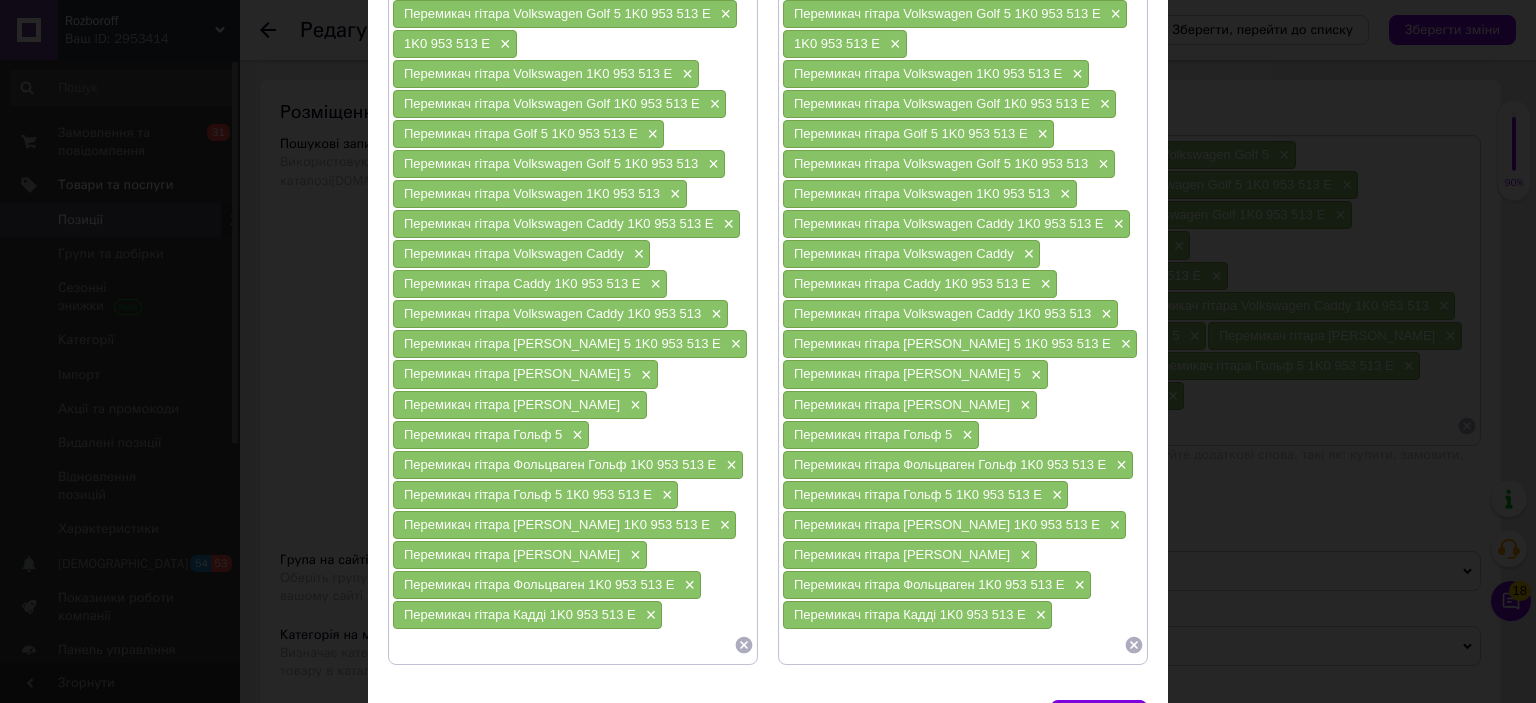 scroll, scrollTop: 352, scrollLeft: 0, axis: vertical 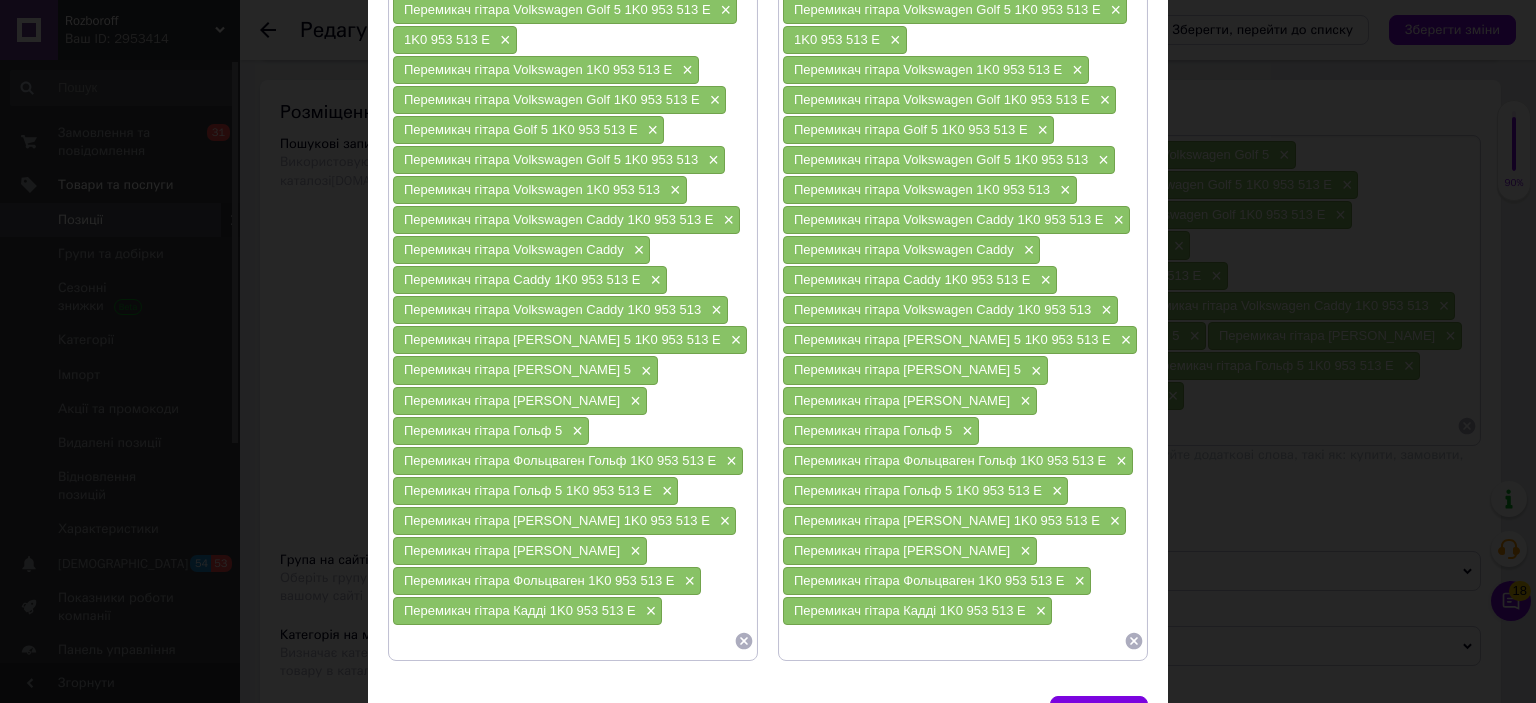 click 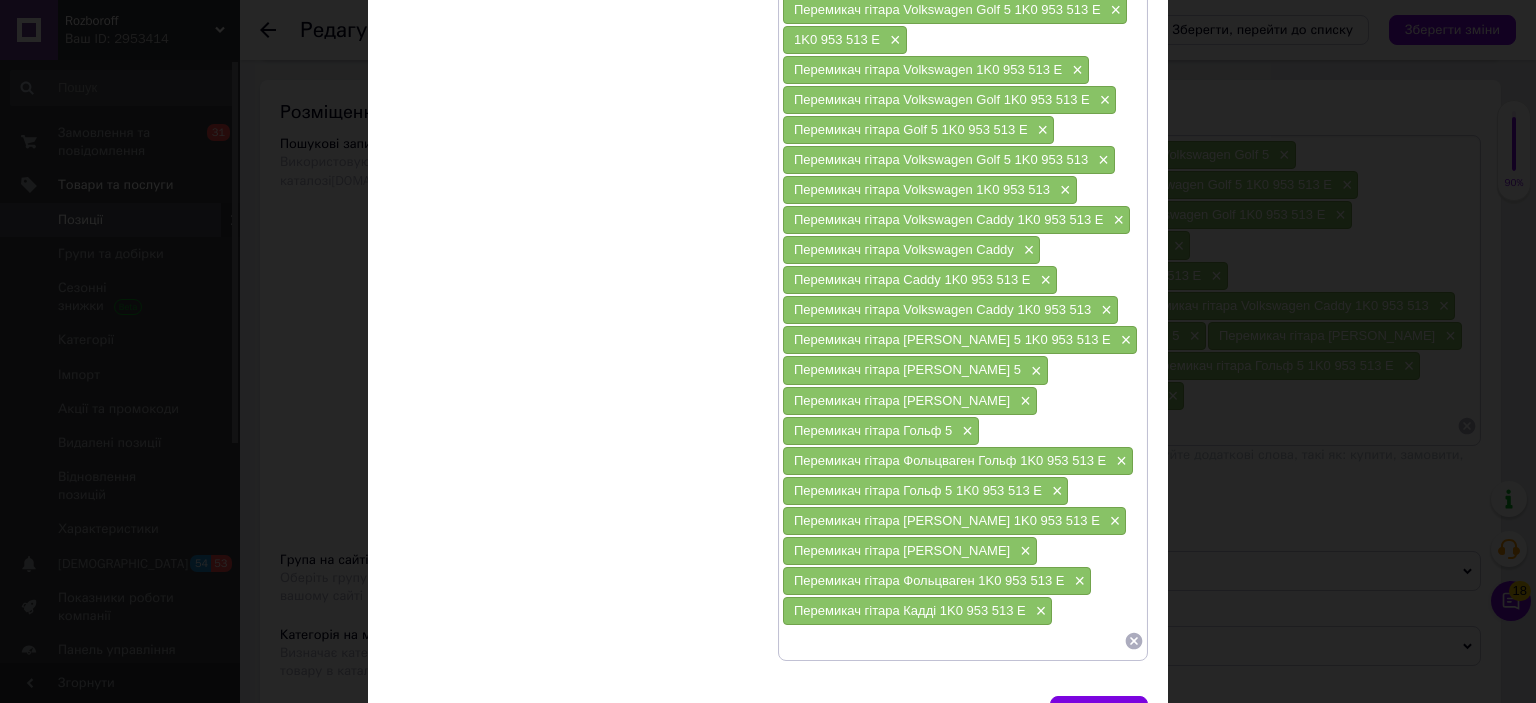 scroll, scrollTop: 0, scrollLeft: 0, axis: both 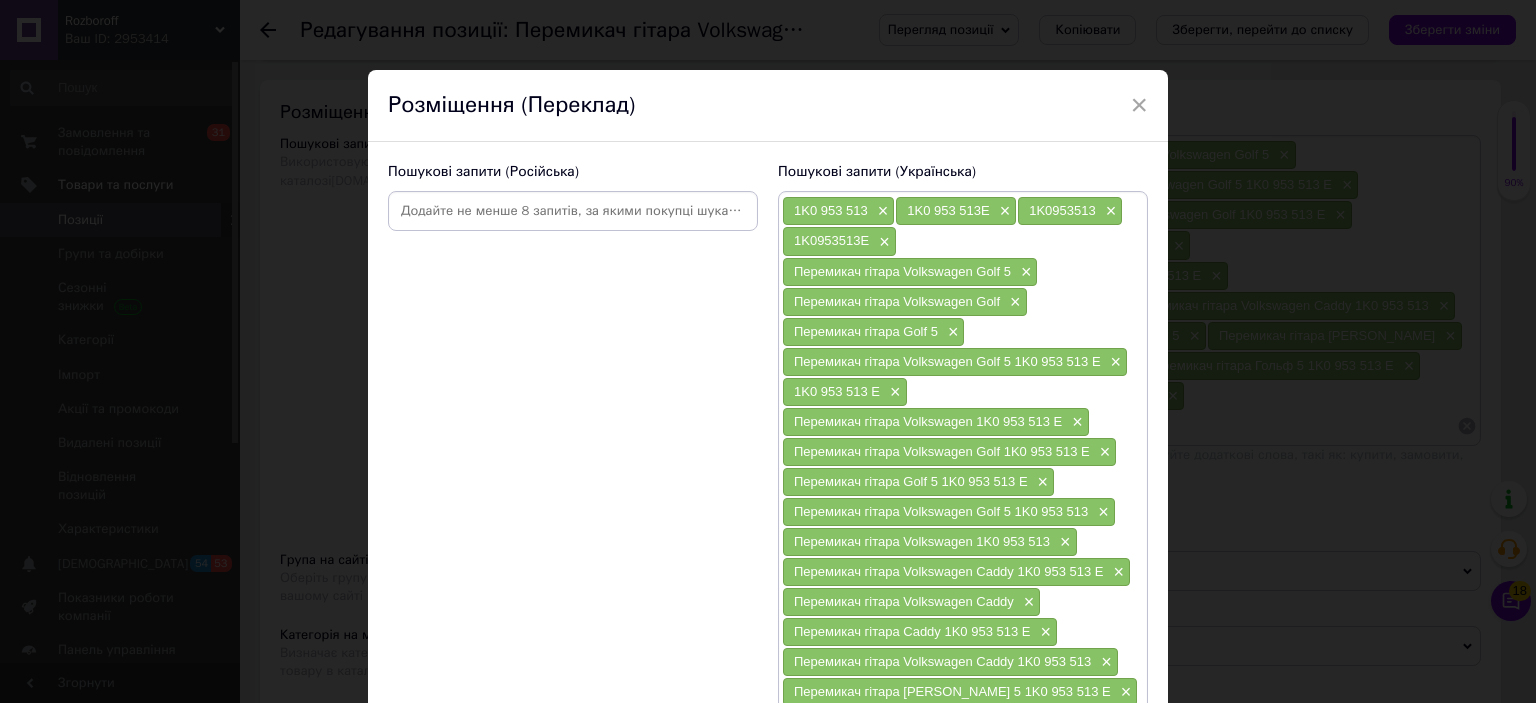 click at bounding box center (573, 211) 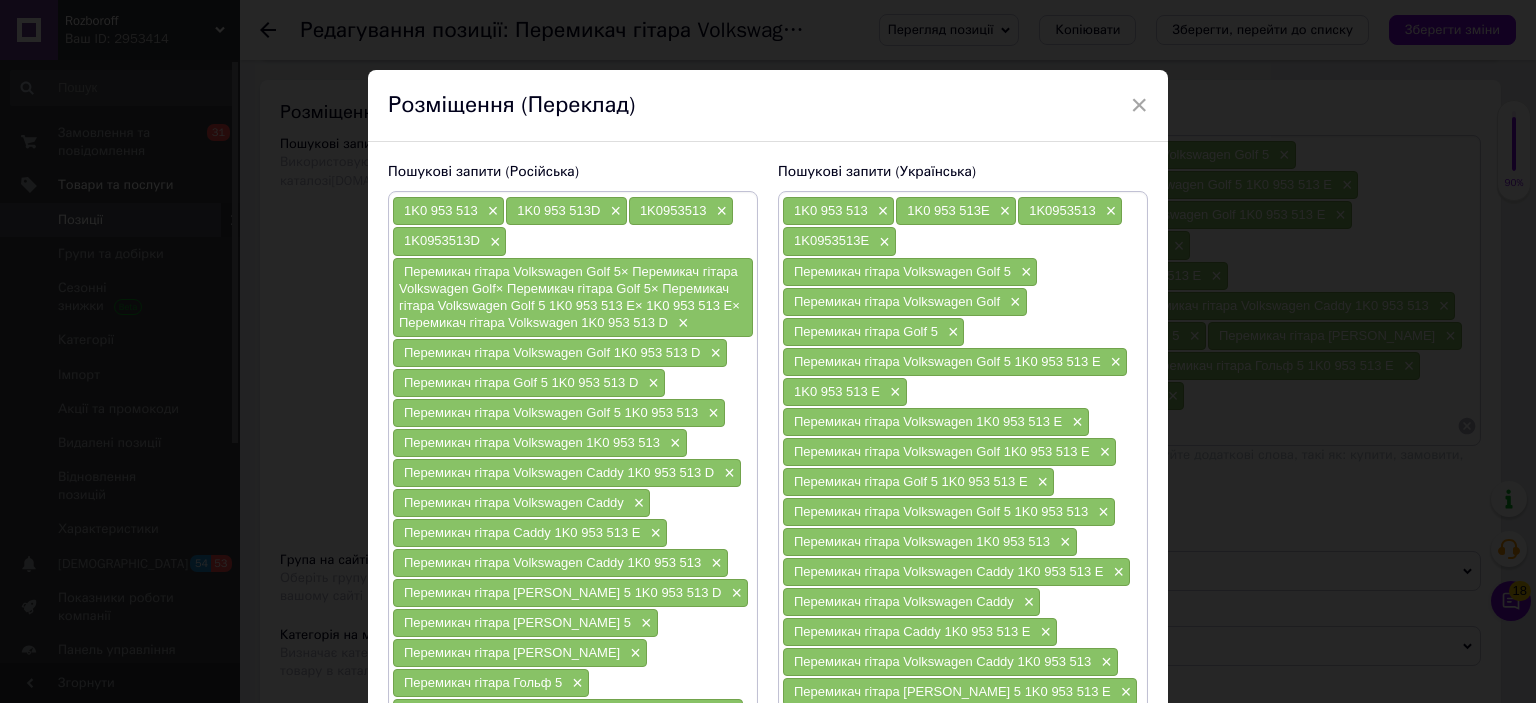 scroll, scrollTop: 498, scrollLeft: 0, axis: vertical 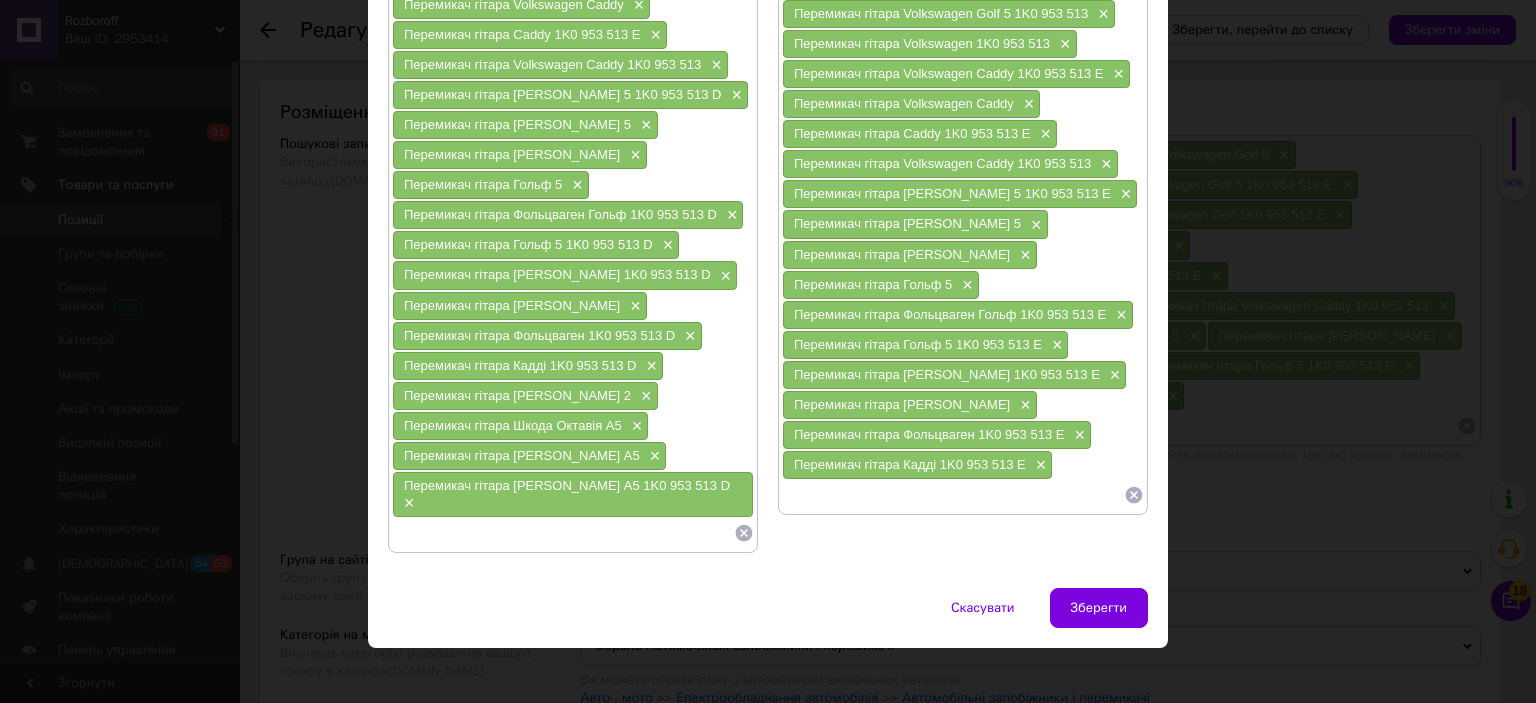 click 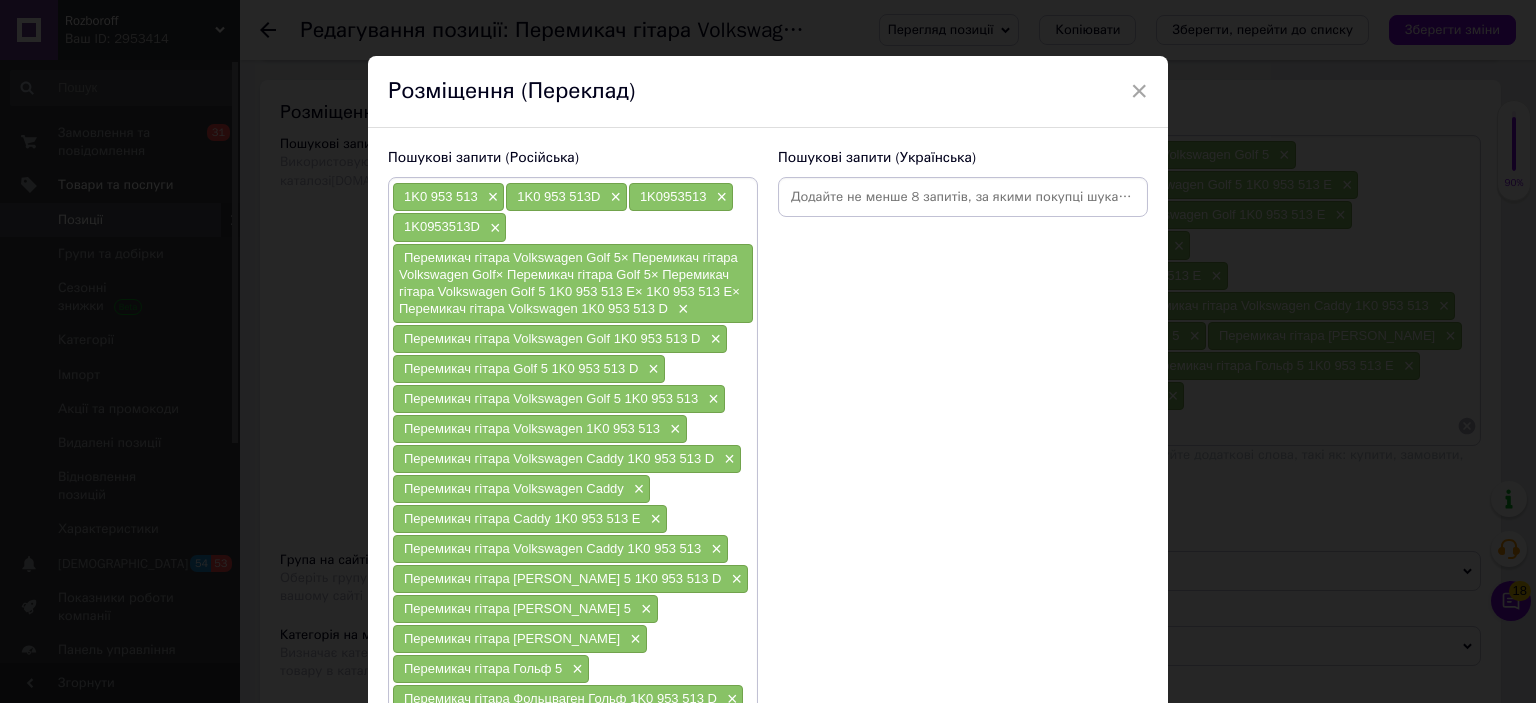 scroll, scrollTop: 0, scrollLeft: 0, axis: both 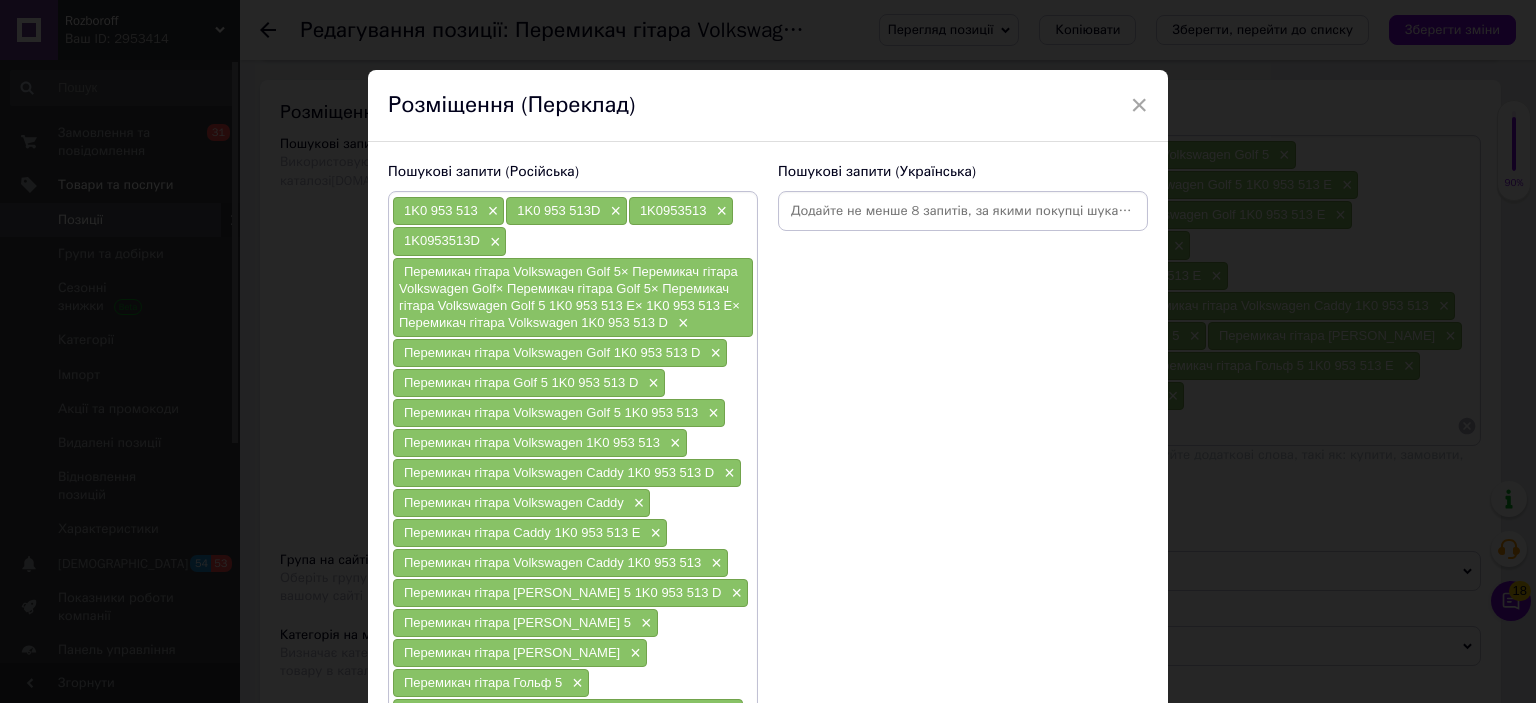 click at bounding box center (963, 211) 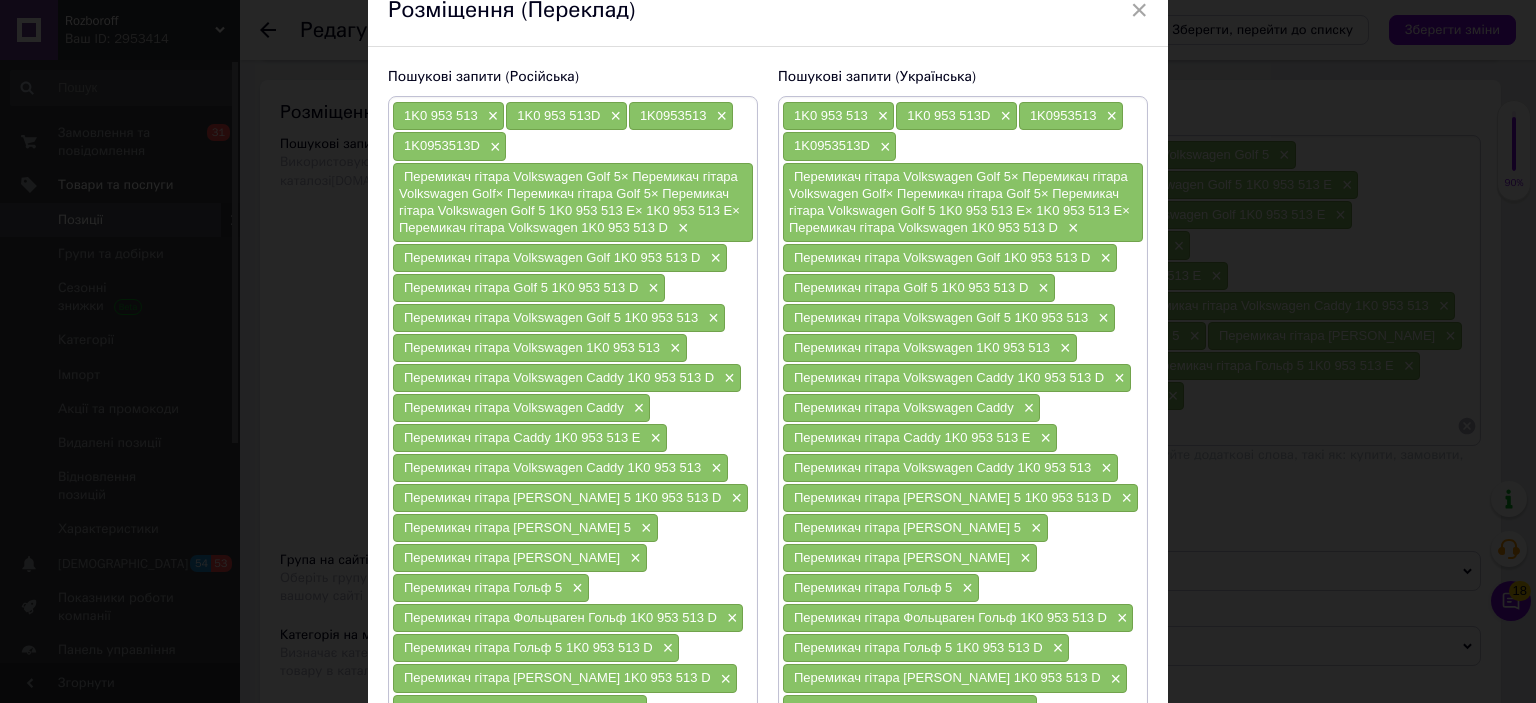 scroll, scrollTop: 90, scrollLeft: 0, axis: vertical 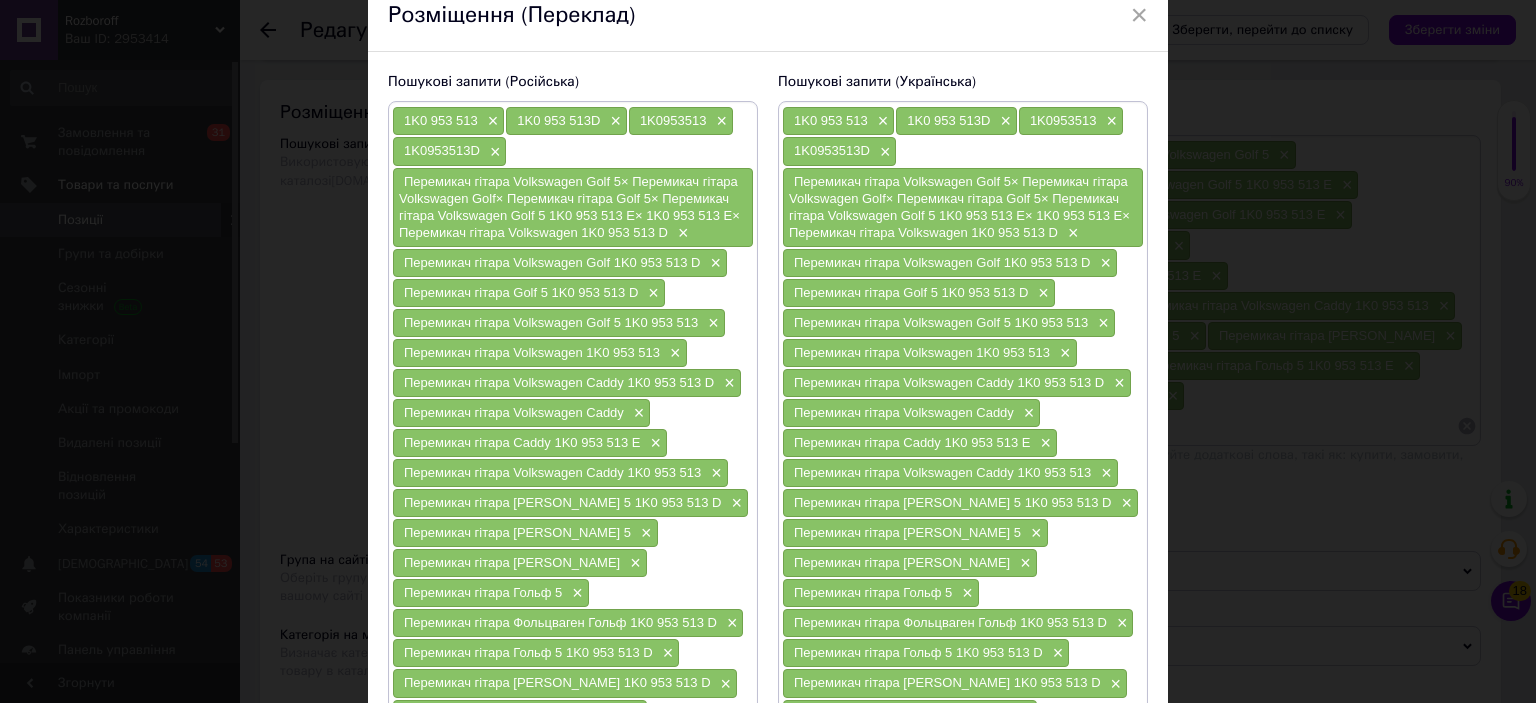 click on "1K0 953 513 × 1K0 953 513D × 1K0953513 × 1K0953513D × Перемикач гітара Volkswagen Golf 5×
Перемикач гітара Volkswagen Golf×
Перемикач гітара Golf 5×
Перемикач гітара Volkswagen Golf 5 1K0 953 513 E×
1K0 953 513 E×
Перемикач гітара Volkswagen 1K0 953 513 D × Перемикач гітара Volkswagen Golf 1K0 953 513 D × Перемикач гітара Golf 5 1K0 953 513 D × Перемикач гітара Volkswagen Golf 5 1K0 953 513 × Перемикач гітара Volkswagen 1K0 953 513 × Перемикач гітара Volkswagen Caddy 1K0 953 513 D × Перемикач гітара Volkswagen Caddy × Перемикач гітара Caddy 1K0 953 513 E × Перемикач гітара Volkswagen Caddy 1K0 953 513 × Перемикач гітара [PERSON_NAME] 5 1K0 953 513 D × Перемикач гітара [PERSON_NAME] 5 × × × × × × × × × × × × ×" at bounding box center (573, 531) 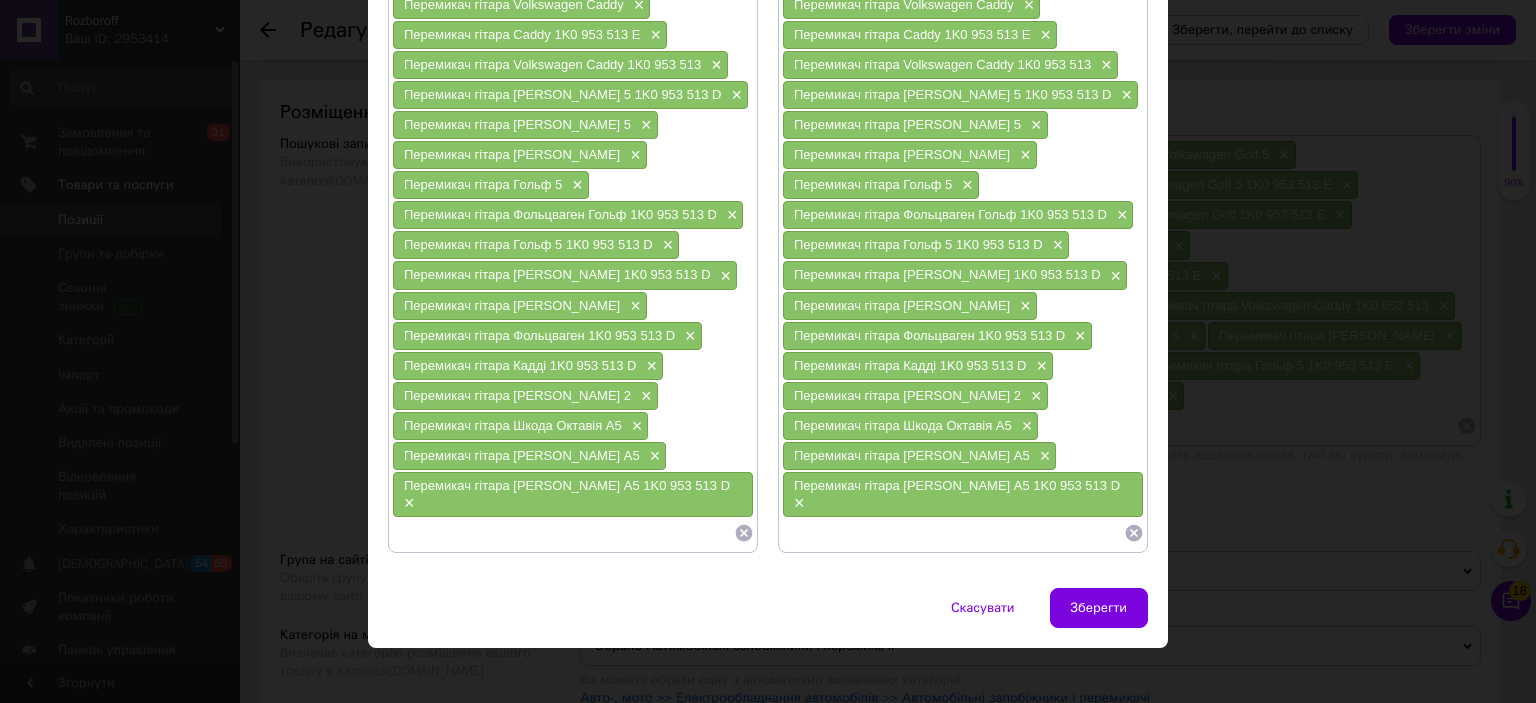 scroll, scrollTop: 497, scrollLeft: 0, axis: vertical 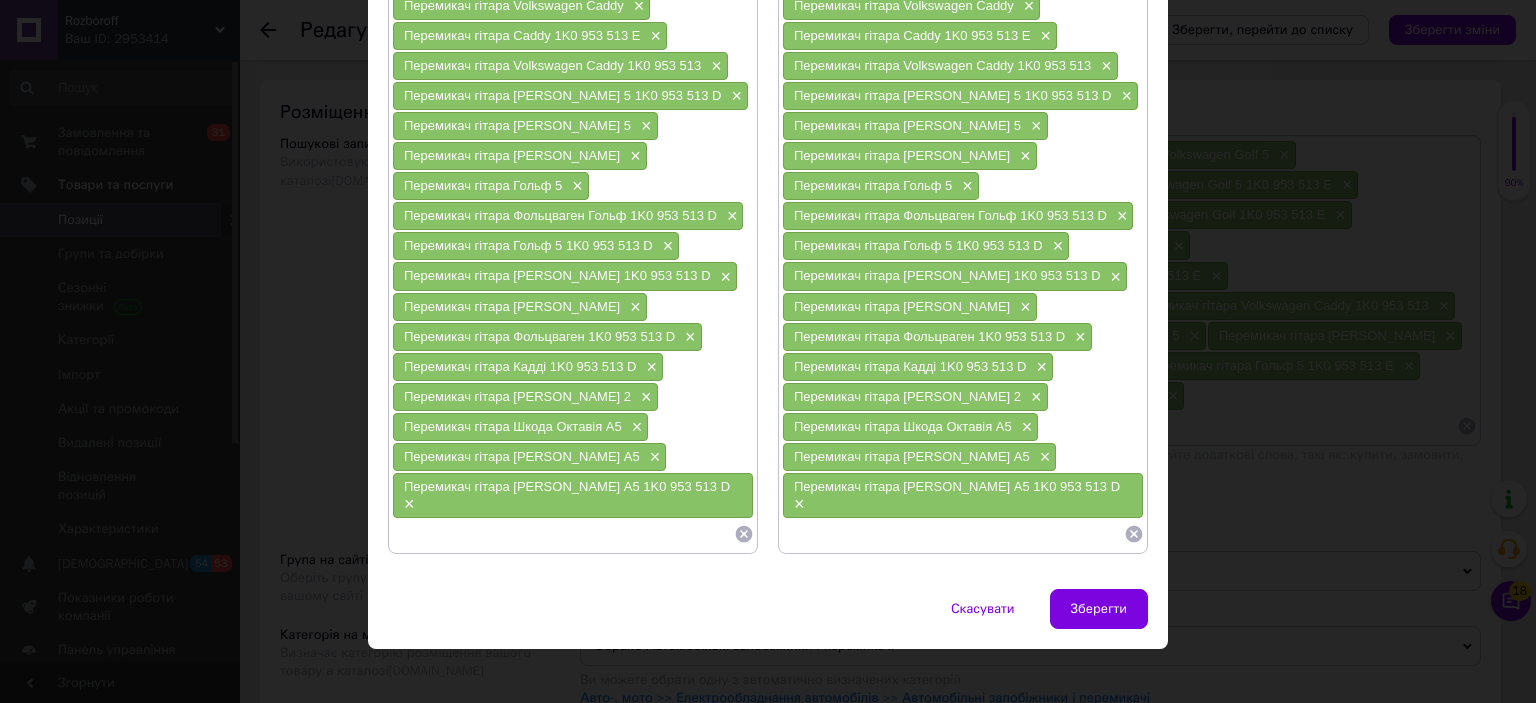 click 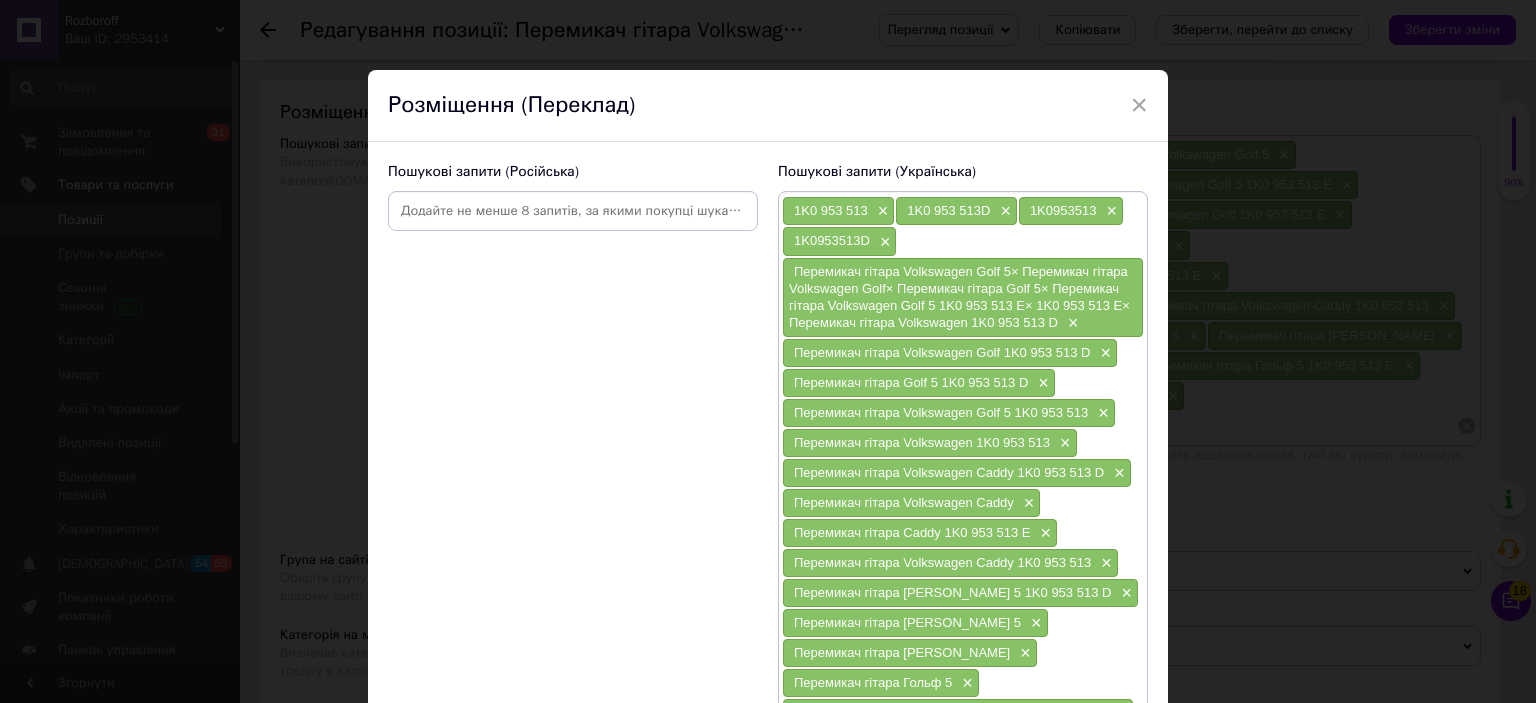 click on "Пошукові запити (Російська)" at bounding box center (573, 606) 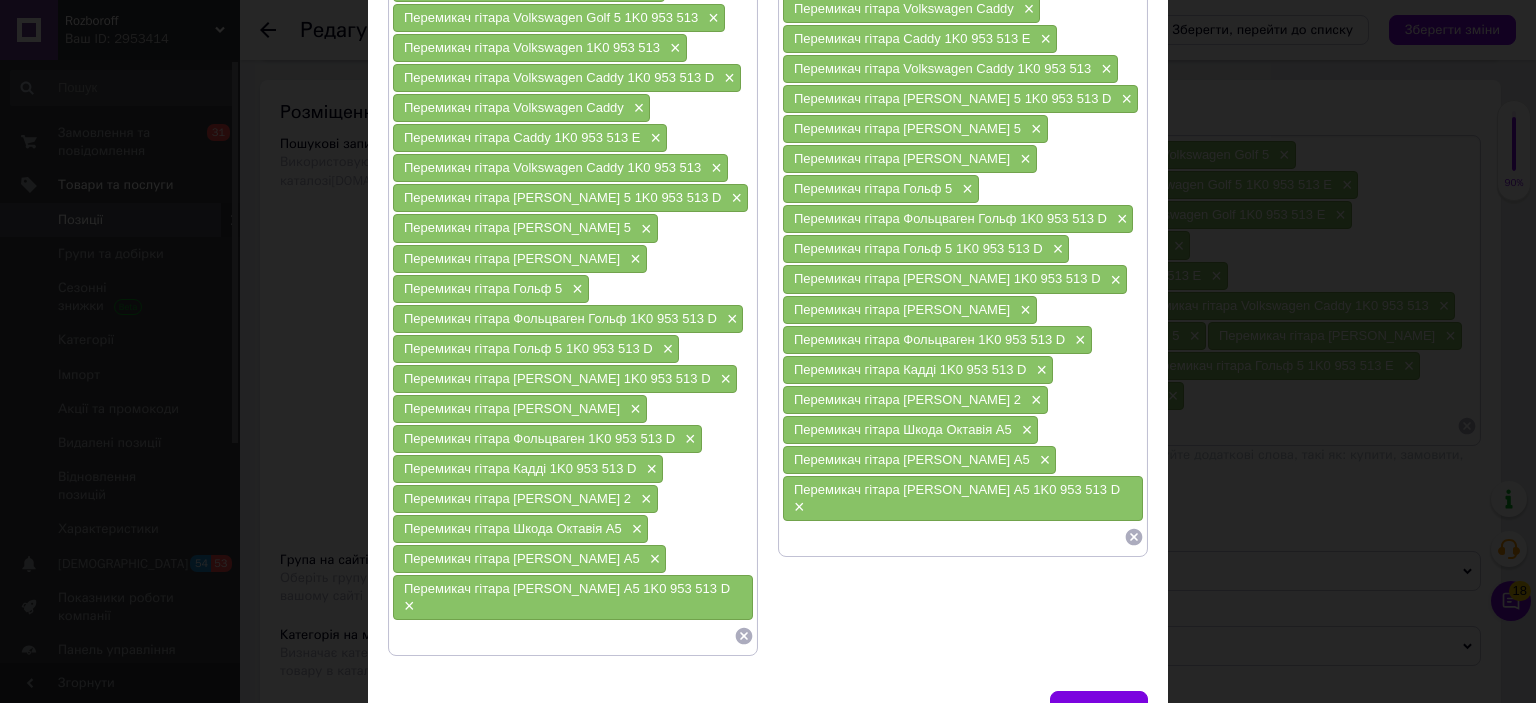 scroll, scrollTop: 542, scrollLeft: 0, axis: vertical 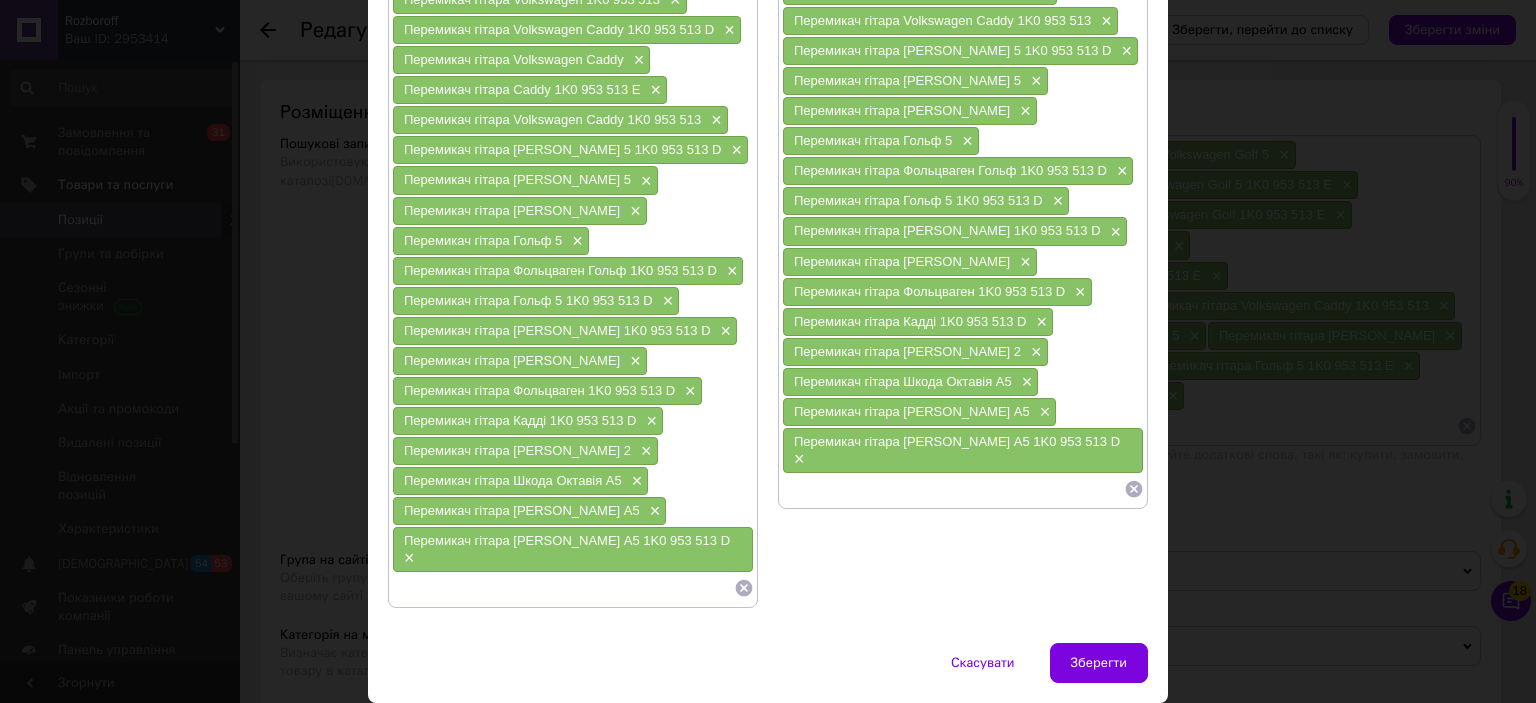 click 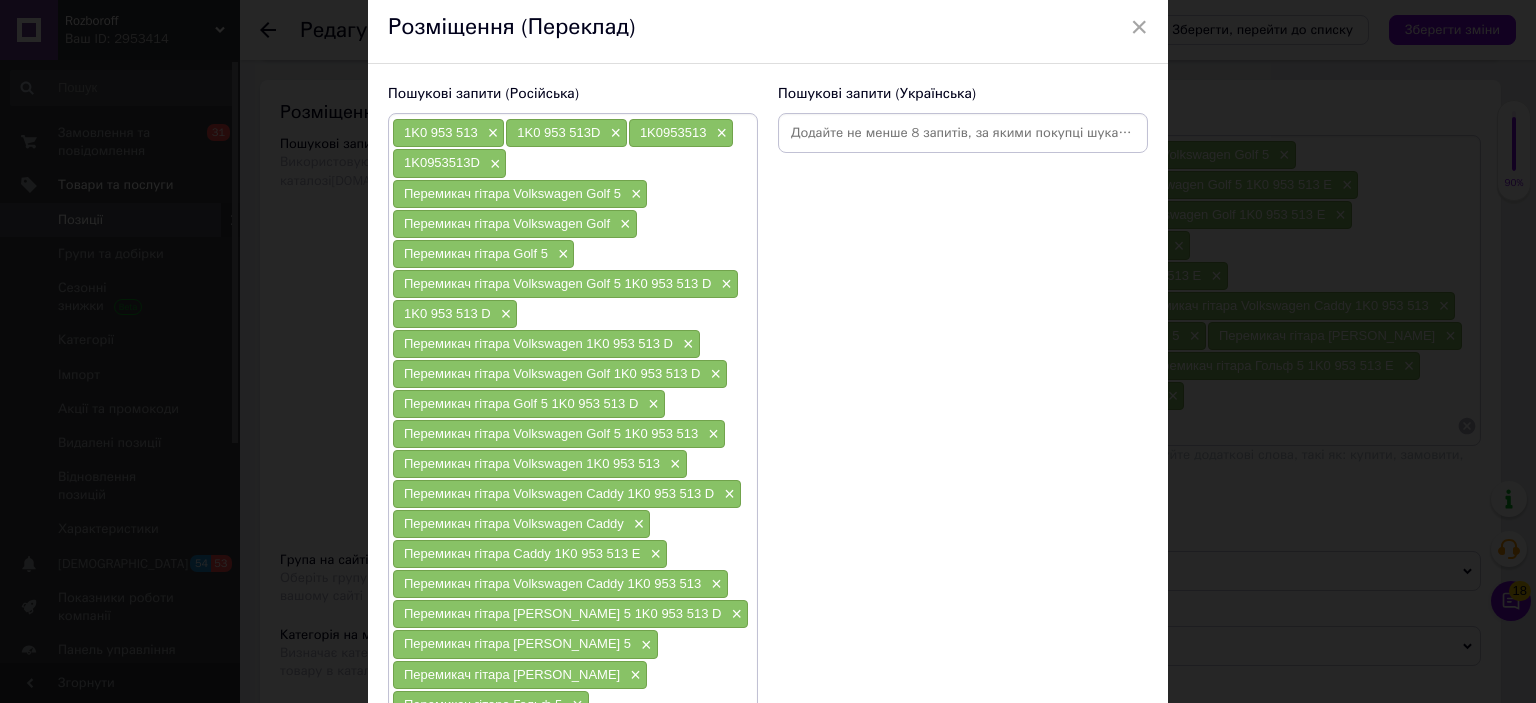 scroll, scrollTop: 67, scrollLeft: 0, axis: vertical 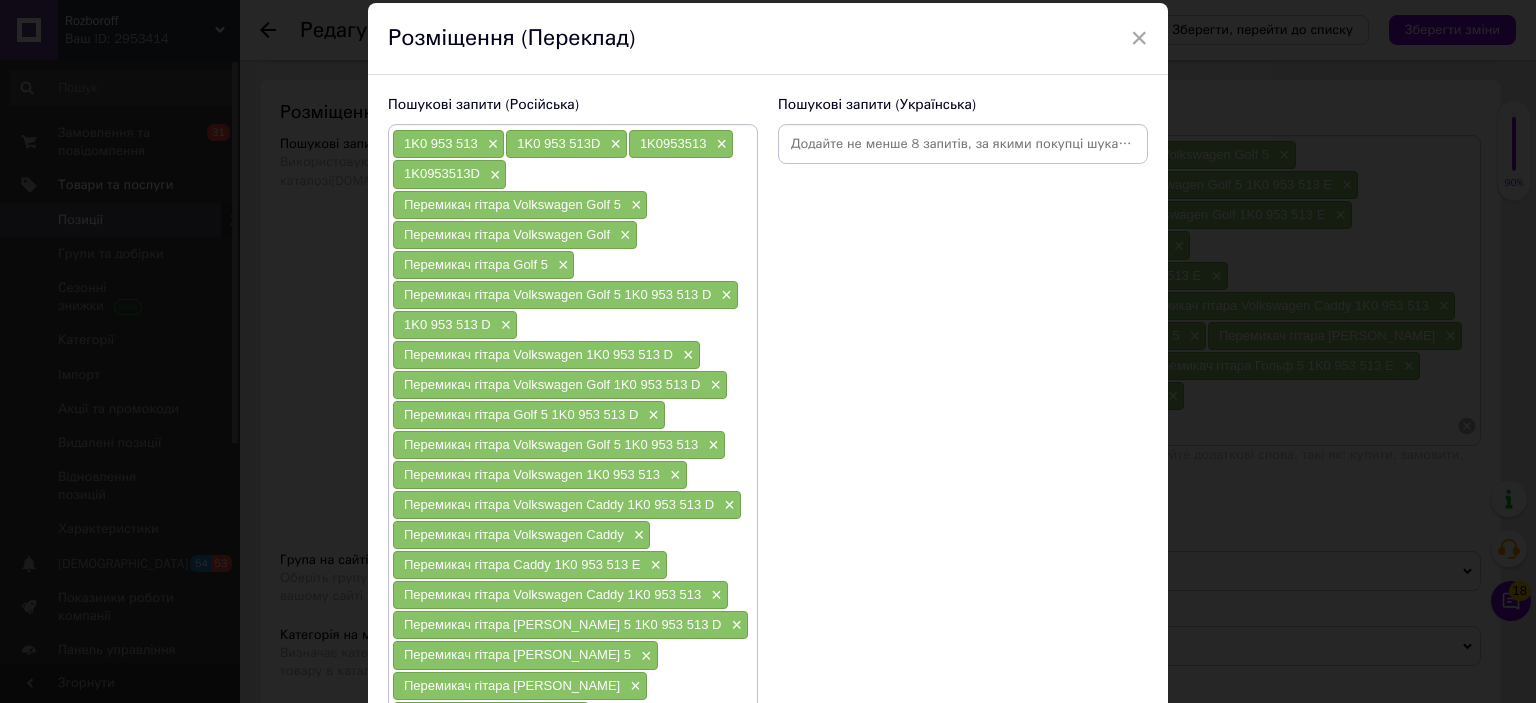 click at bounding box center (963, 144) 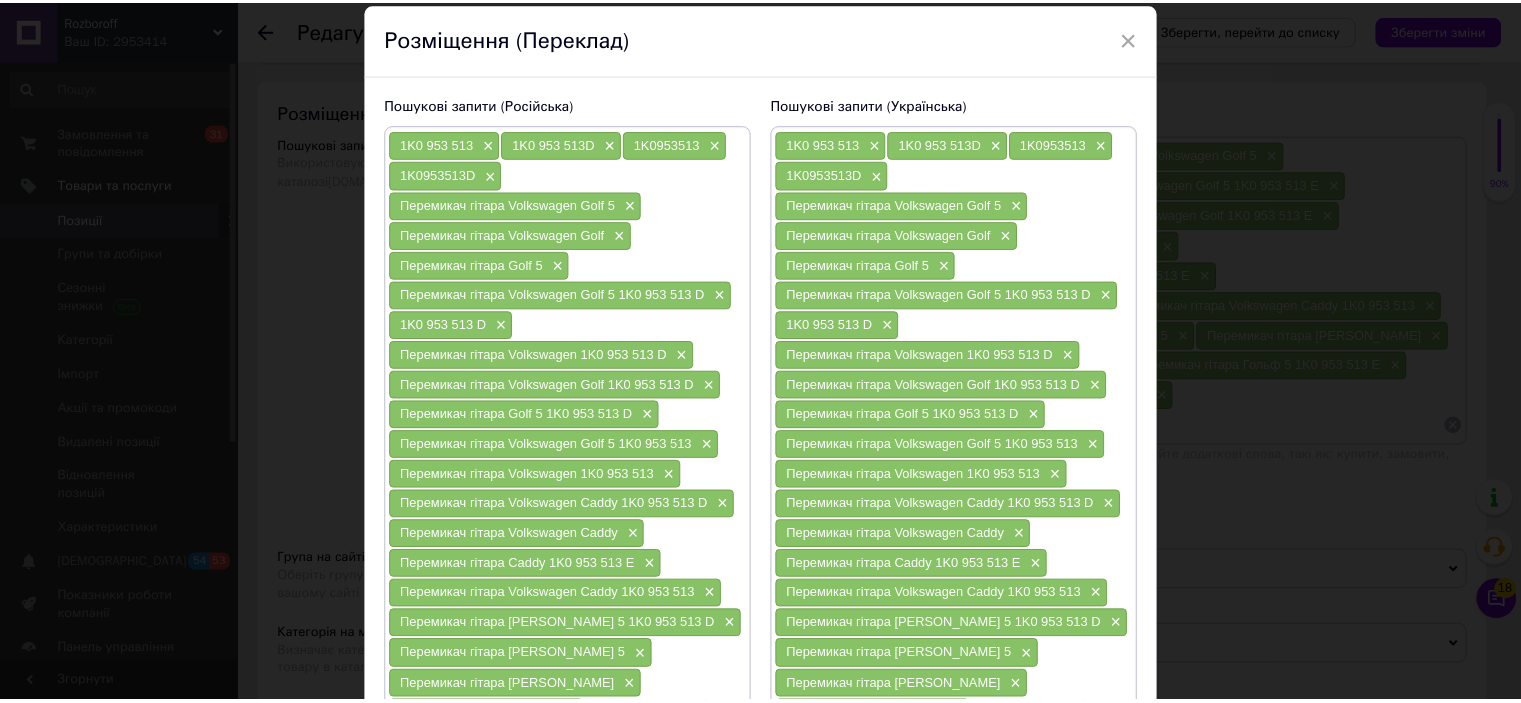 scroll, scrollTop: 595, scrollLeft: 0, axis: vertical 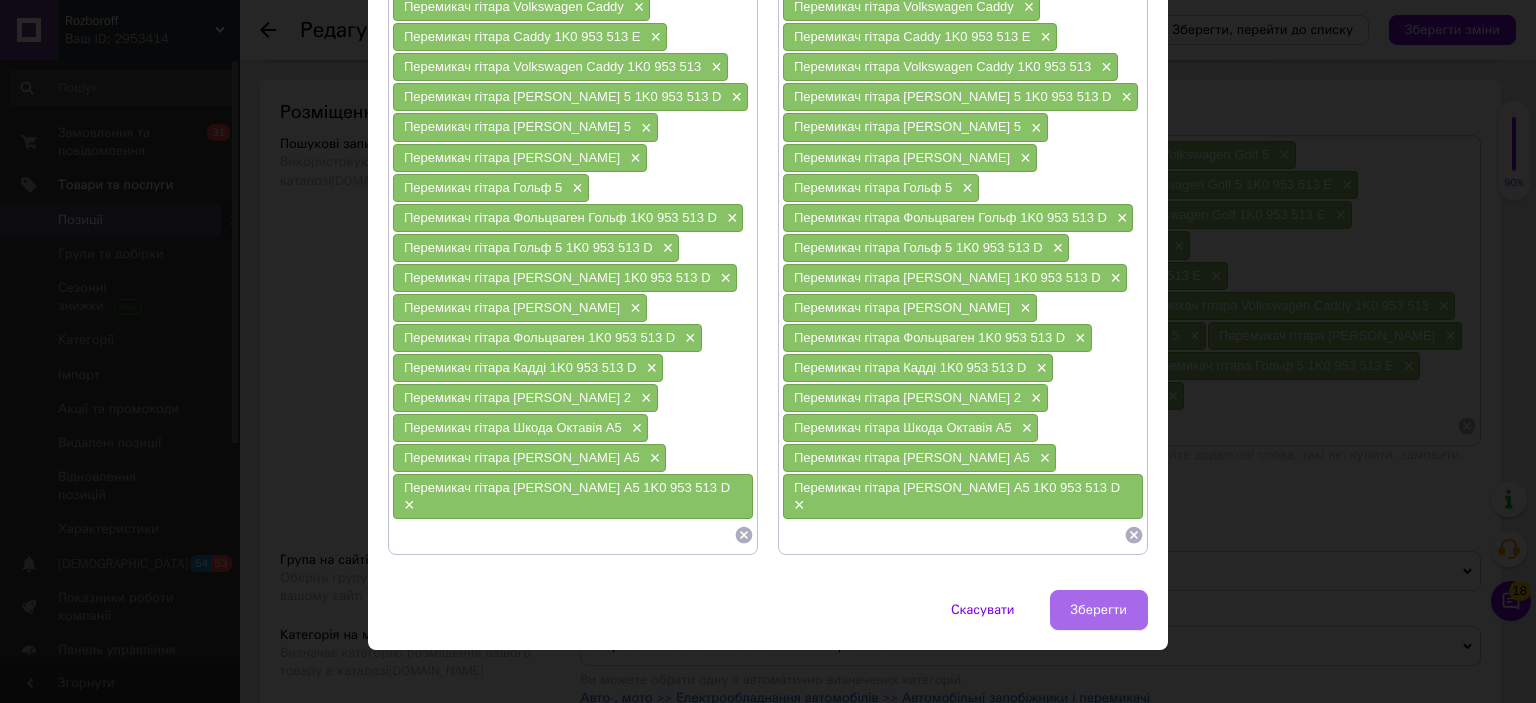 click on "Зберегти" at bounding box center (1099, 610) 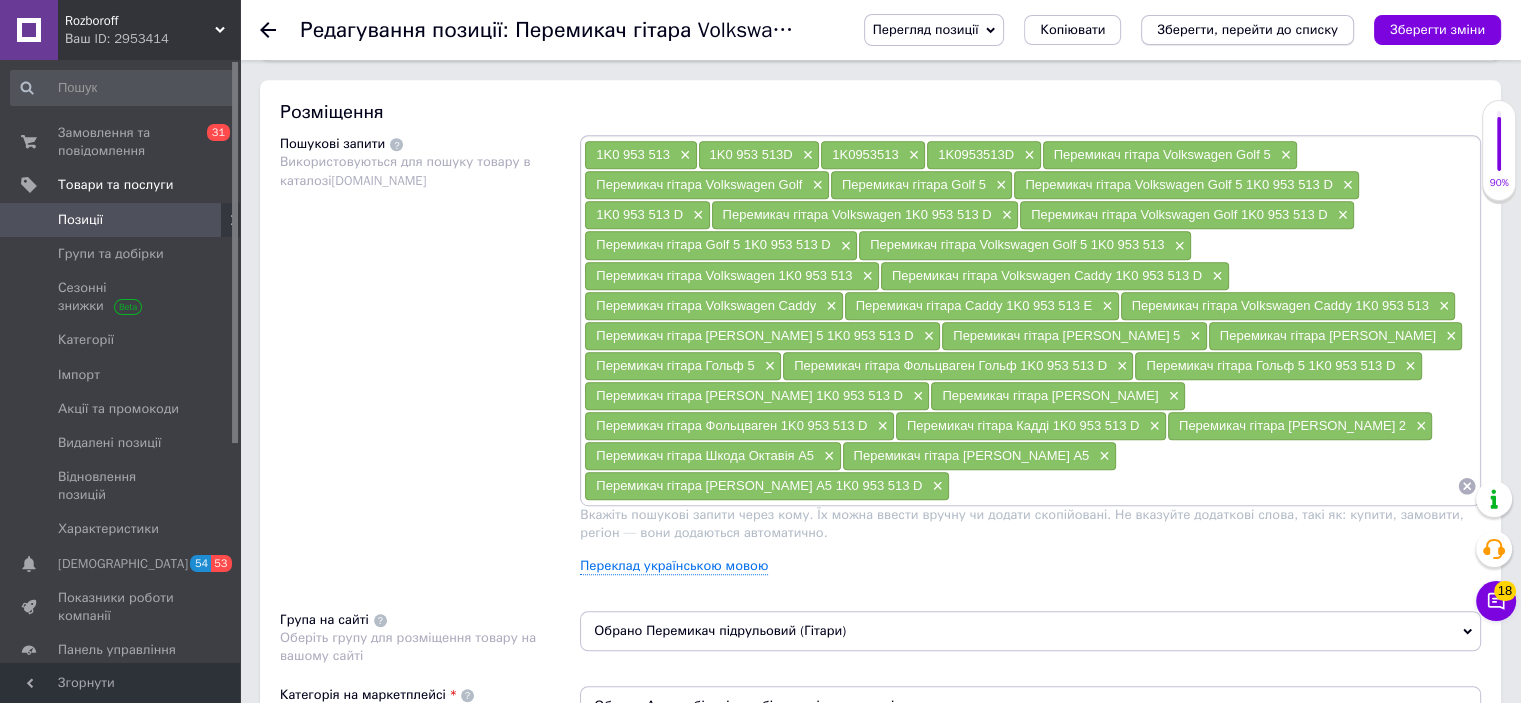 click on "Зберегти, перейти до списку" at bounding box center [1247, 29] 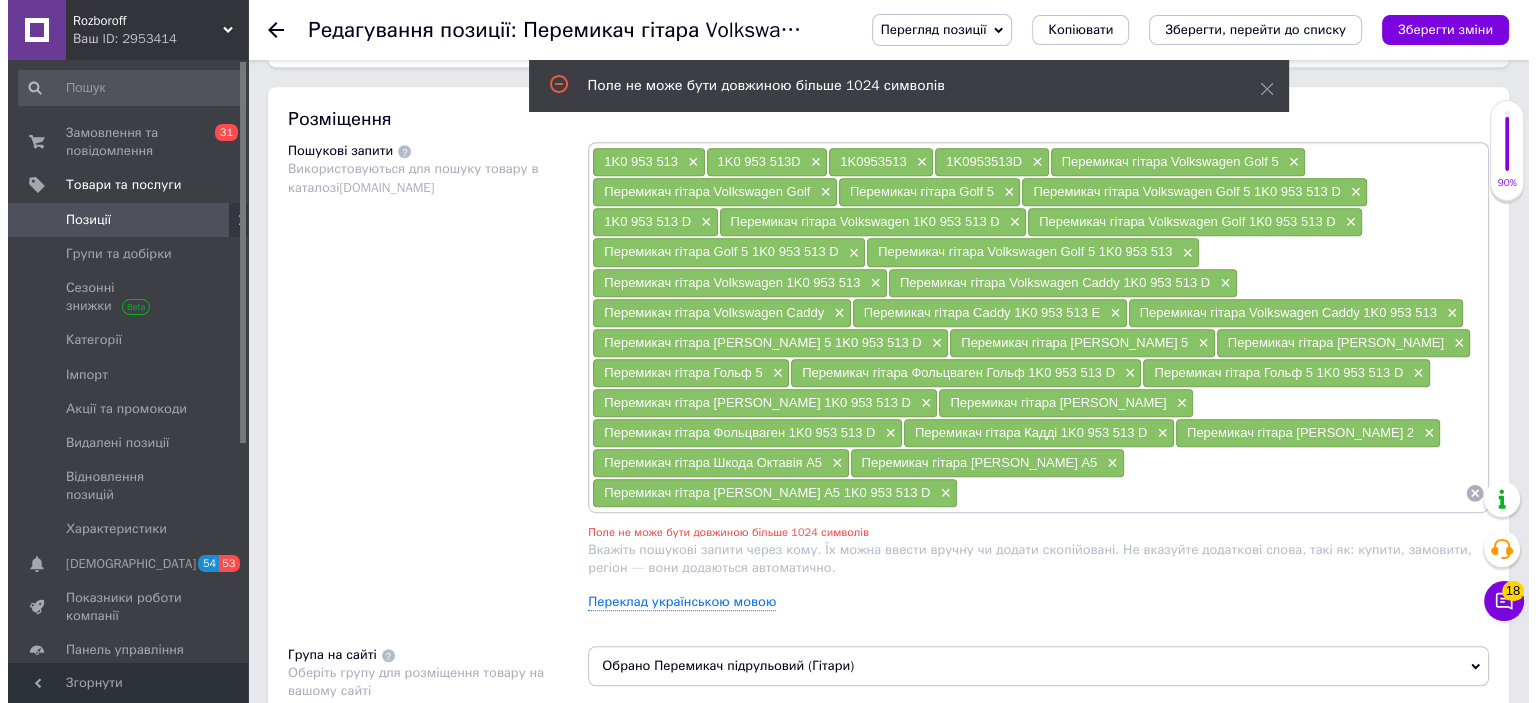 scroll, scrollTop: 1127, scrollLeft: 0, axis: vertical 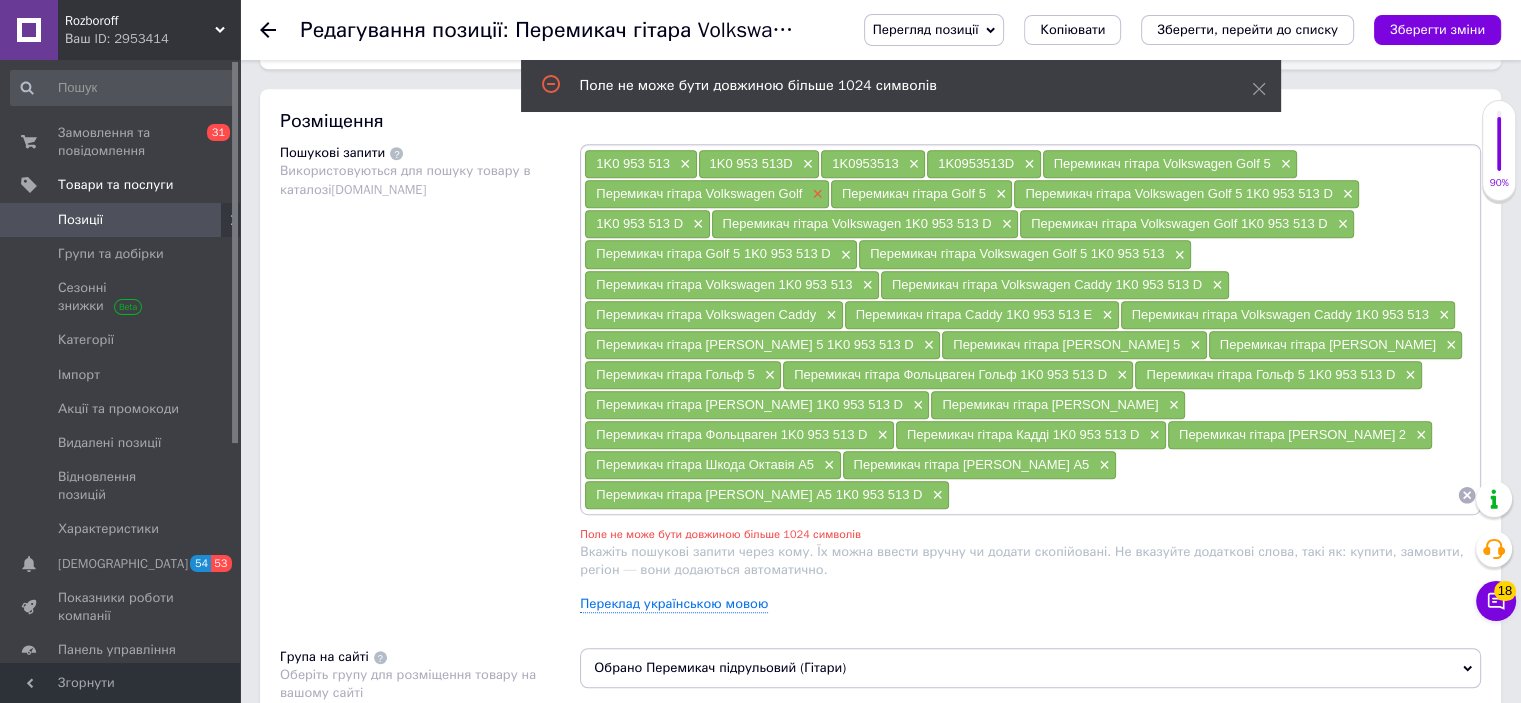 click on "×" at bounding box center [815, 194] 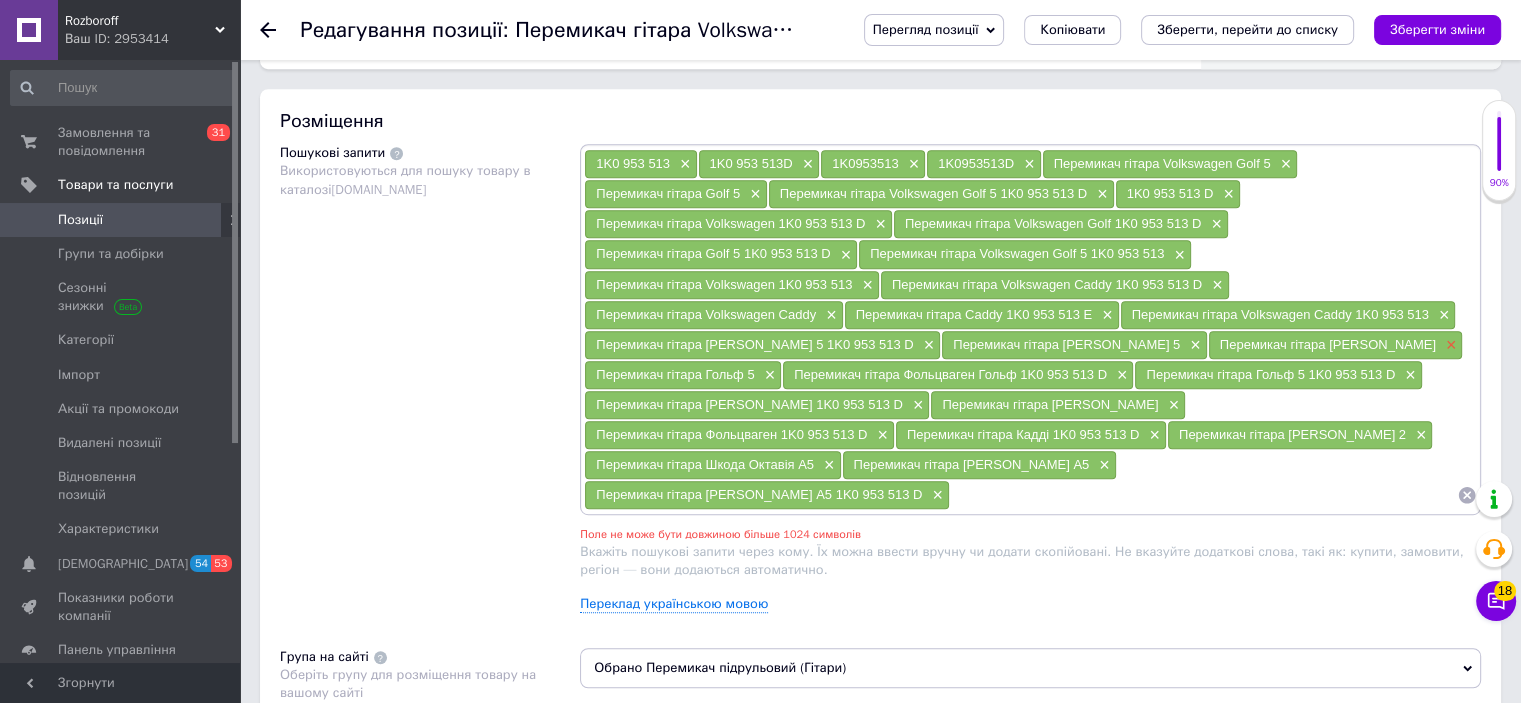 click on "×" at bounding box center (1449, 345) 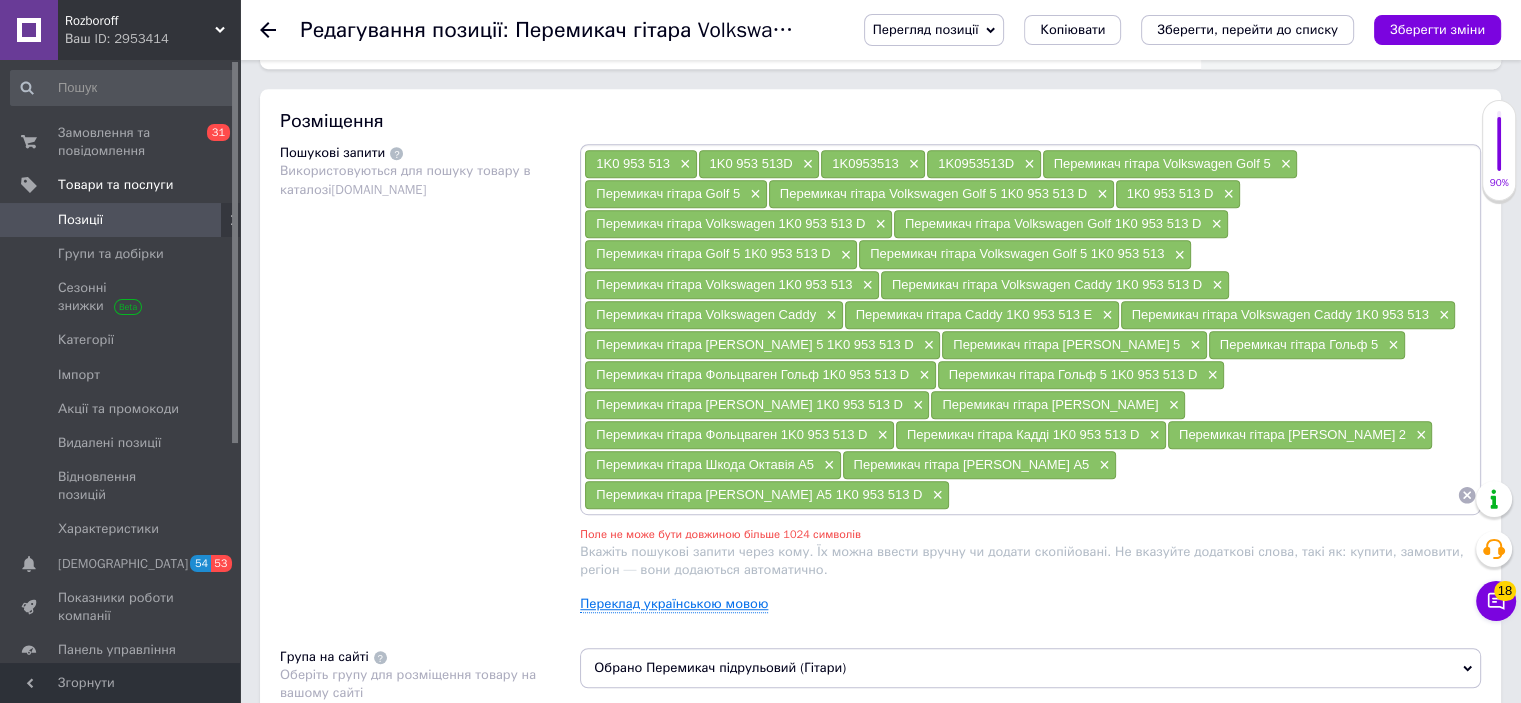 click on "Переклад українською мовою" at bounding box center [674, 604] 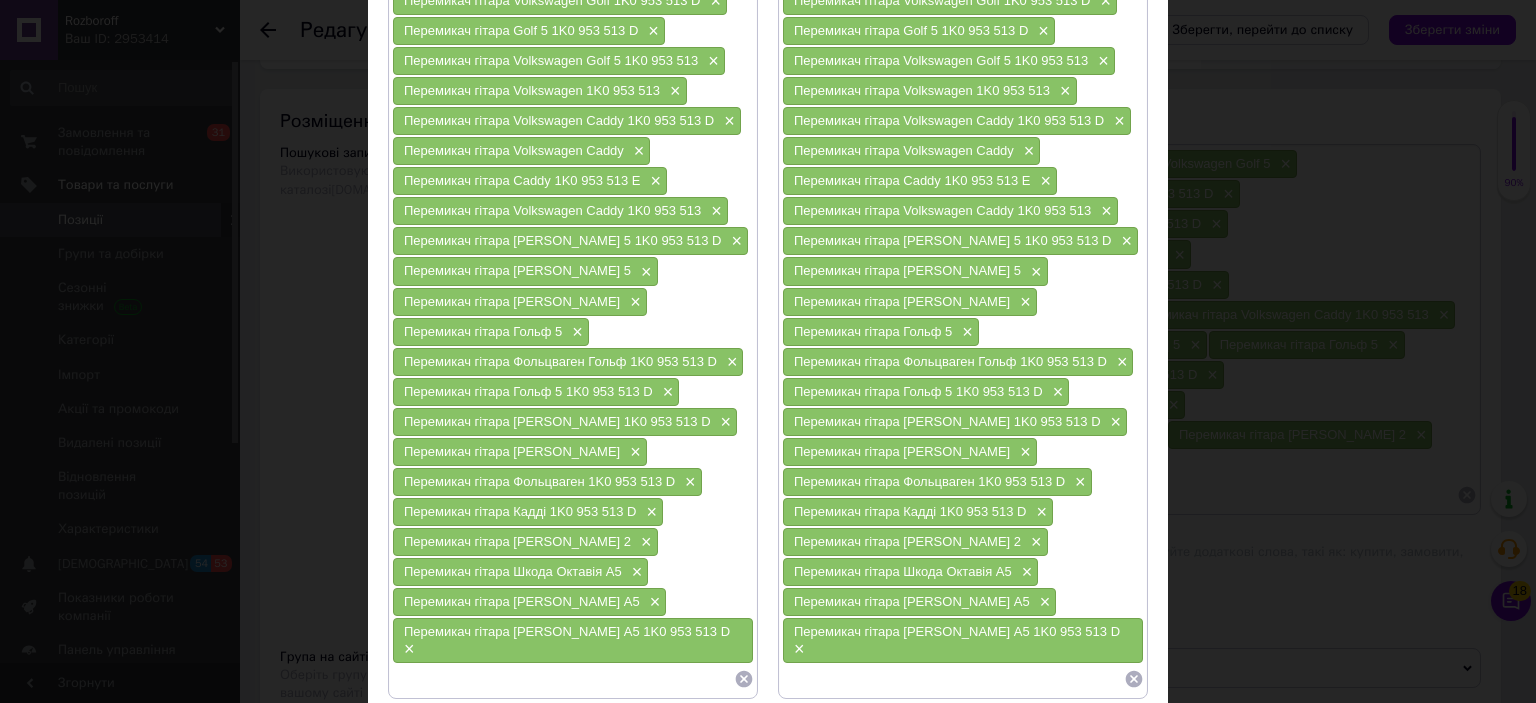 scroll, scrollTop: 450, scrollLeft: 0, axis: vertical 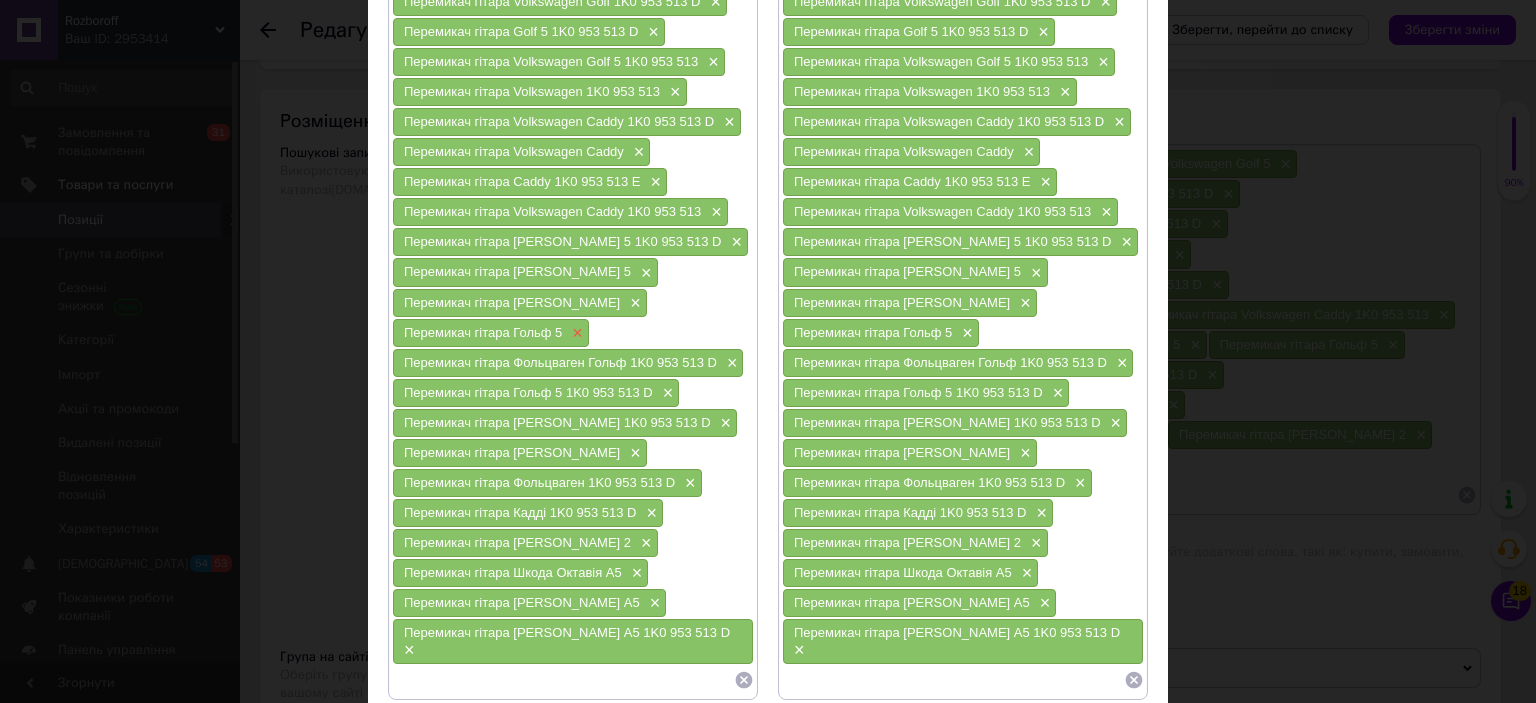 click on "×" at bounding box center [575, 333] 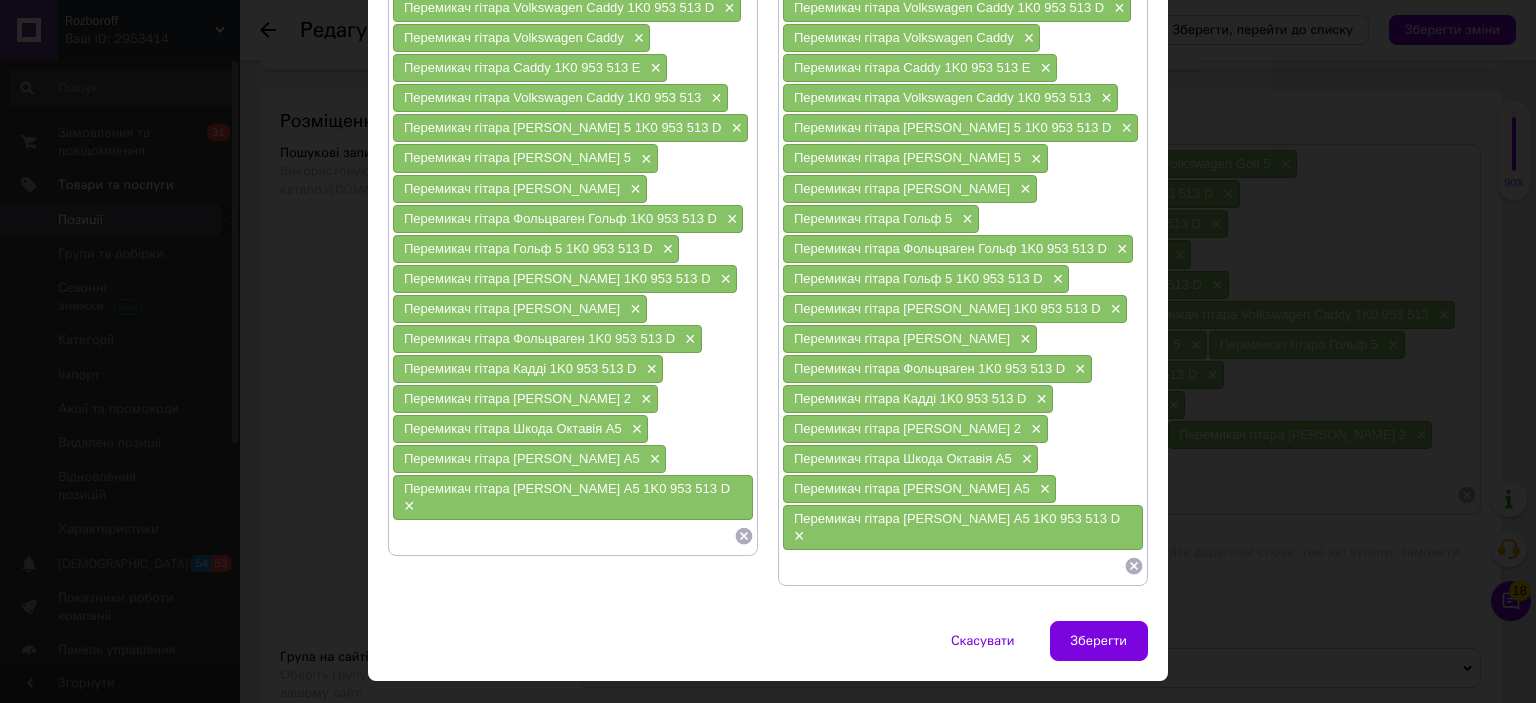 scroll, scrollTop: 568, scrollLeft: 0, axis: vertical 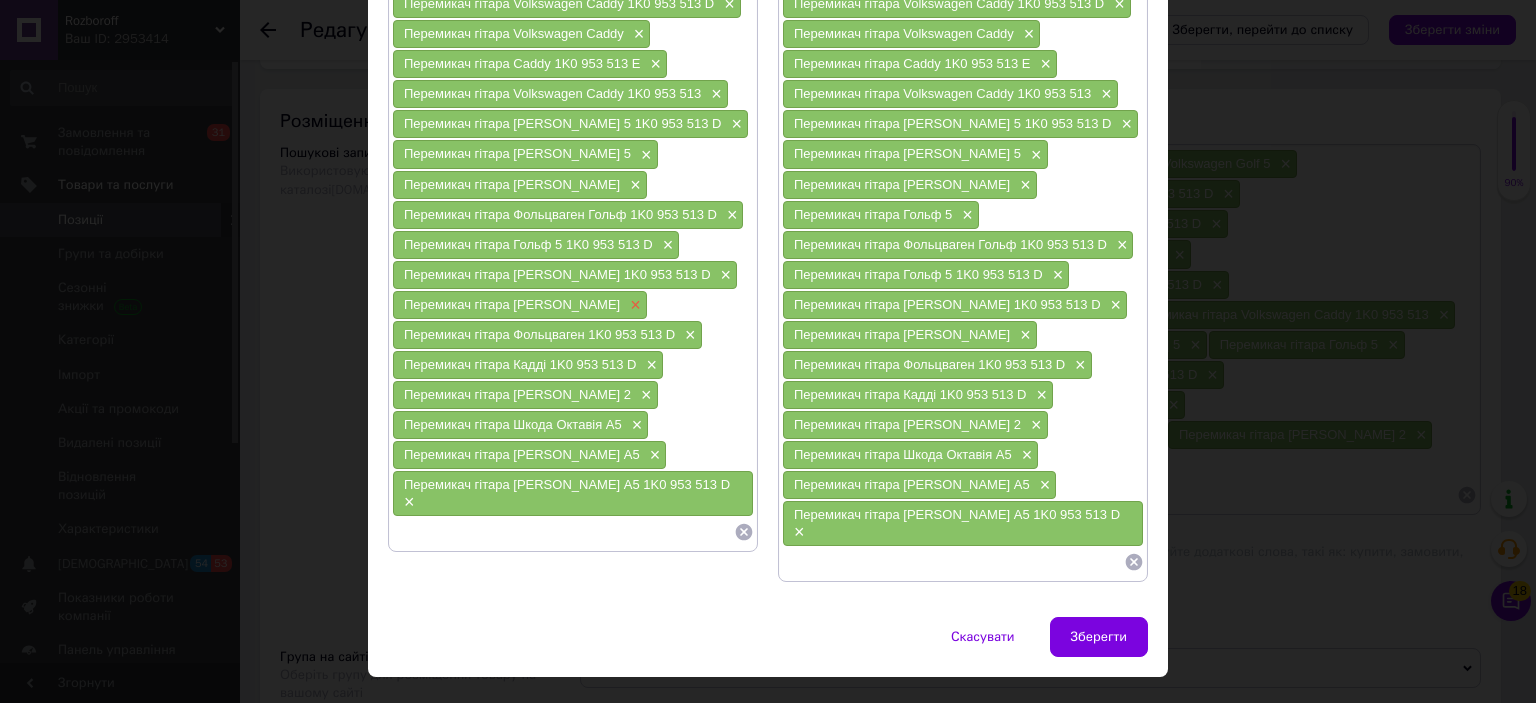 click on "×" at bounding box center [633, 305] 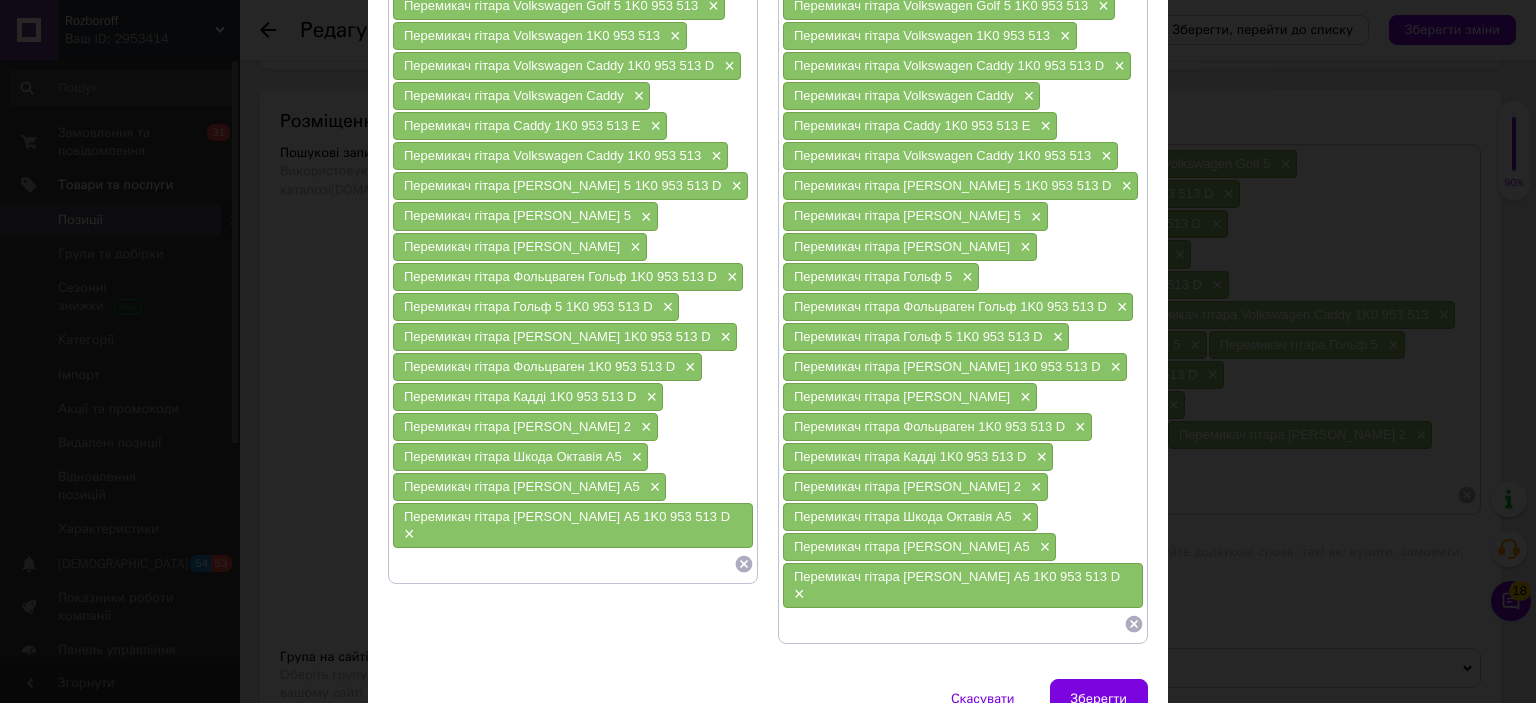 scroll, scrollTop: 498, scrollLeft: 0, axis: vertical 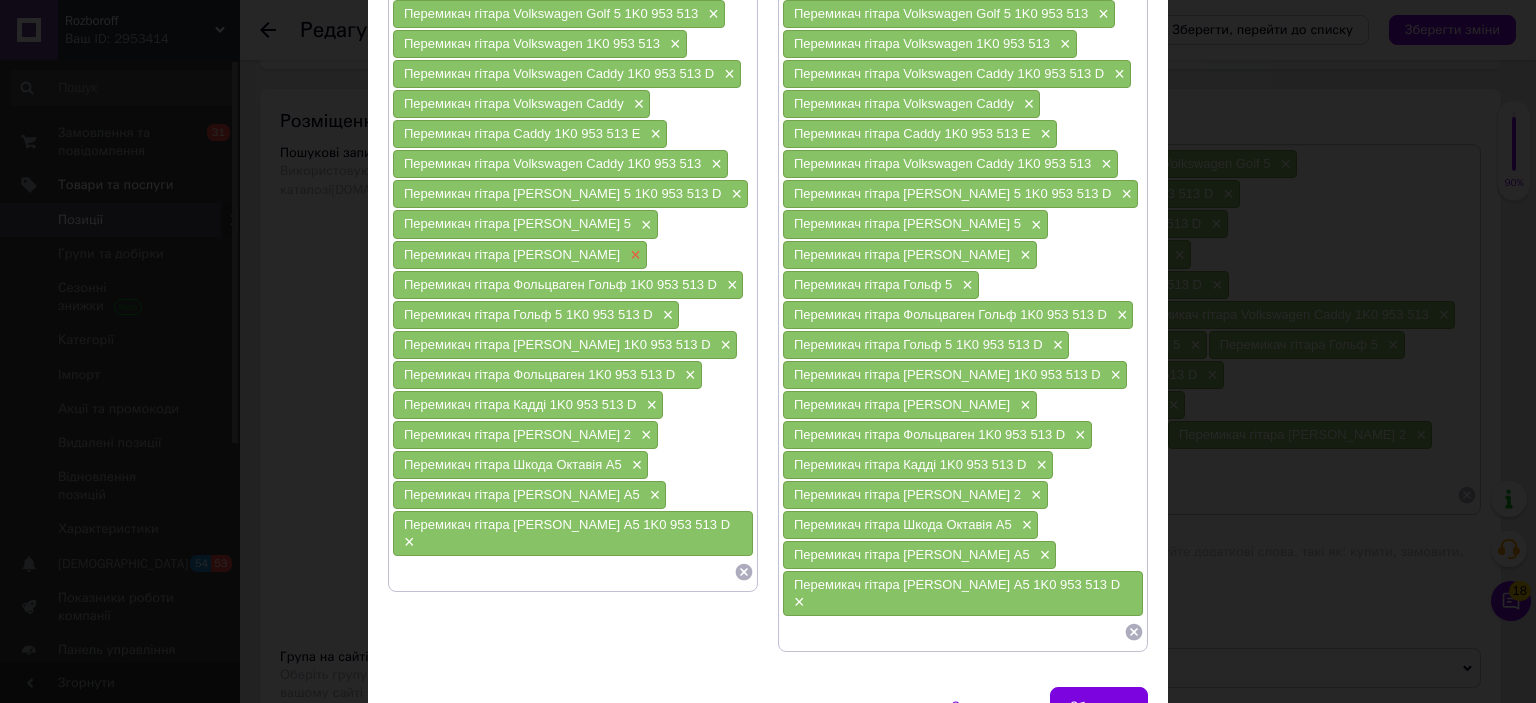 click on "×" at bounding box center (633, 255) 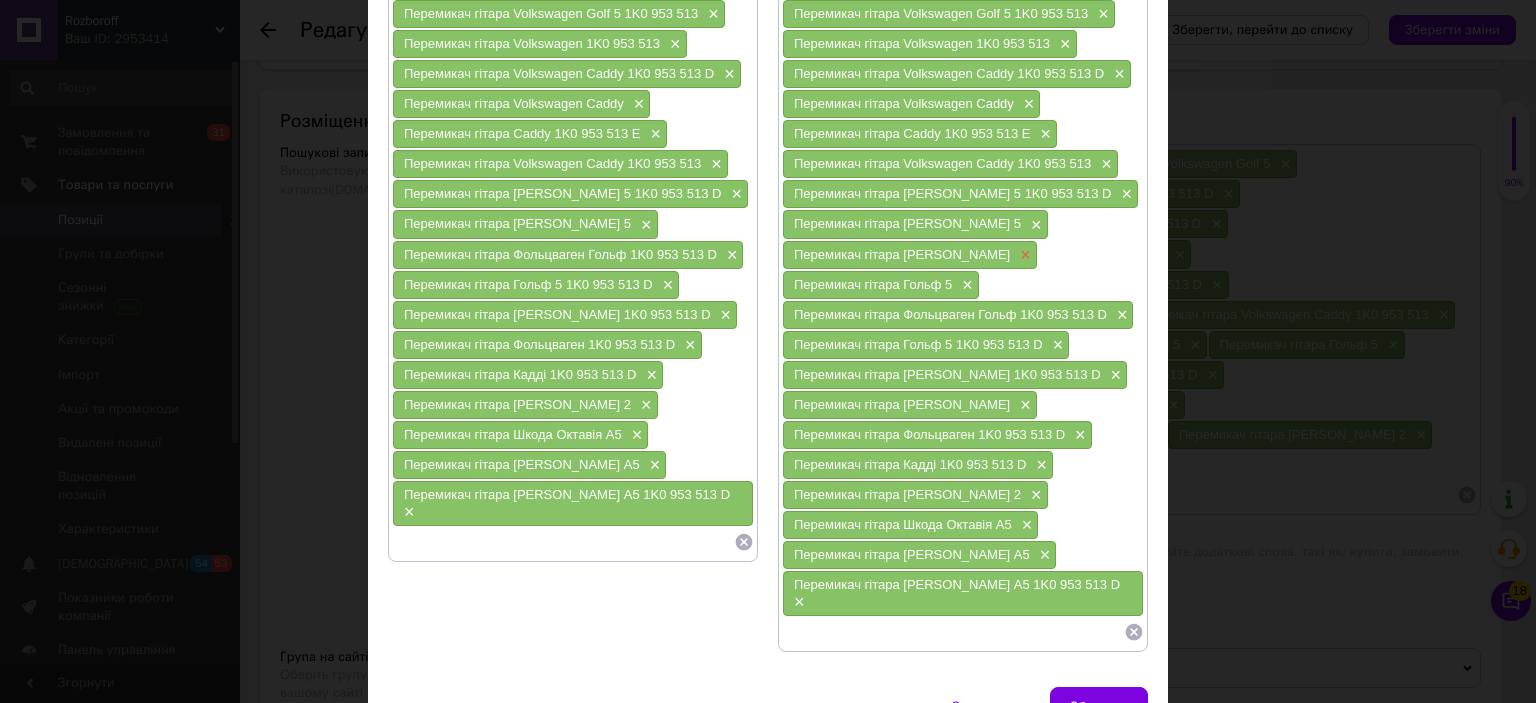 click on "×" at bounding box center (1023, 255) 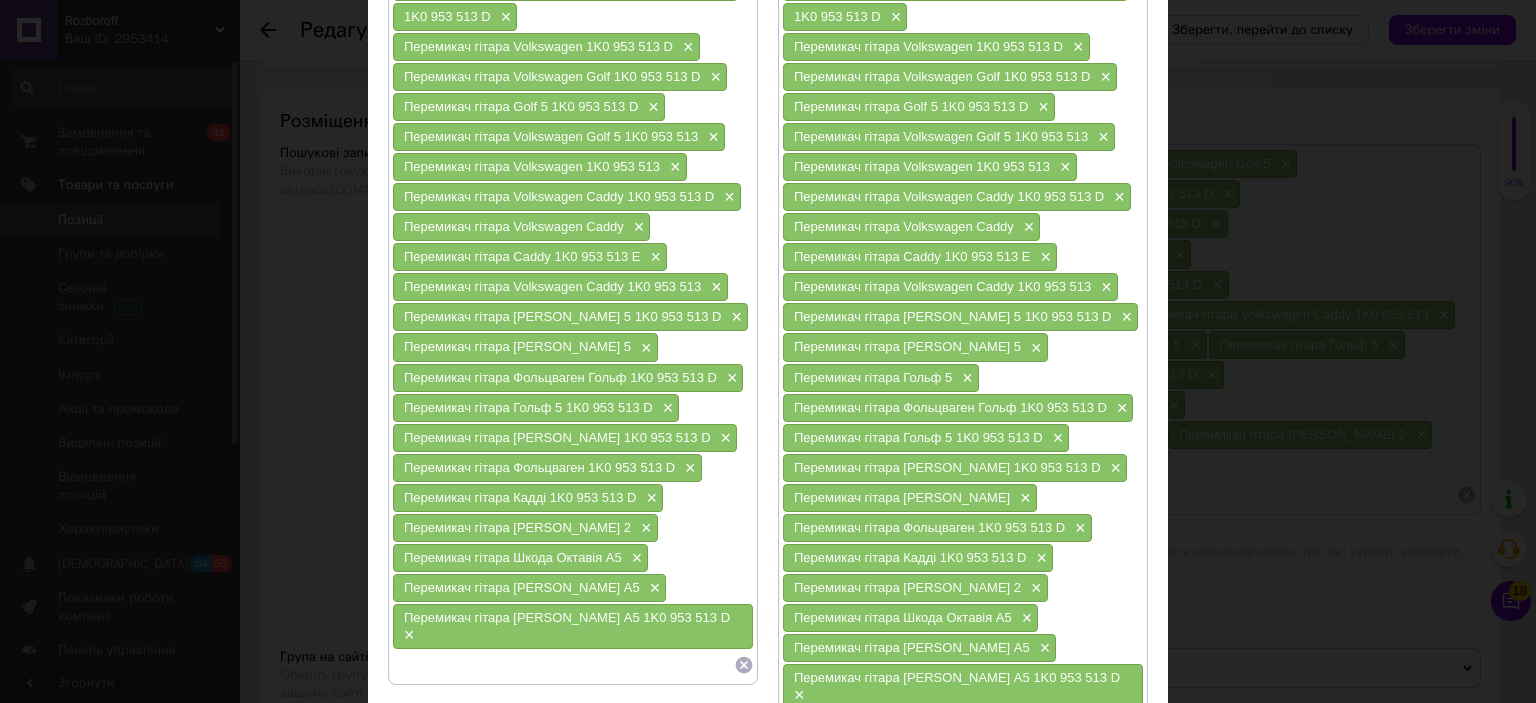 scroll, scrollTop: 374, scrollLeft: 0, axis: vertical 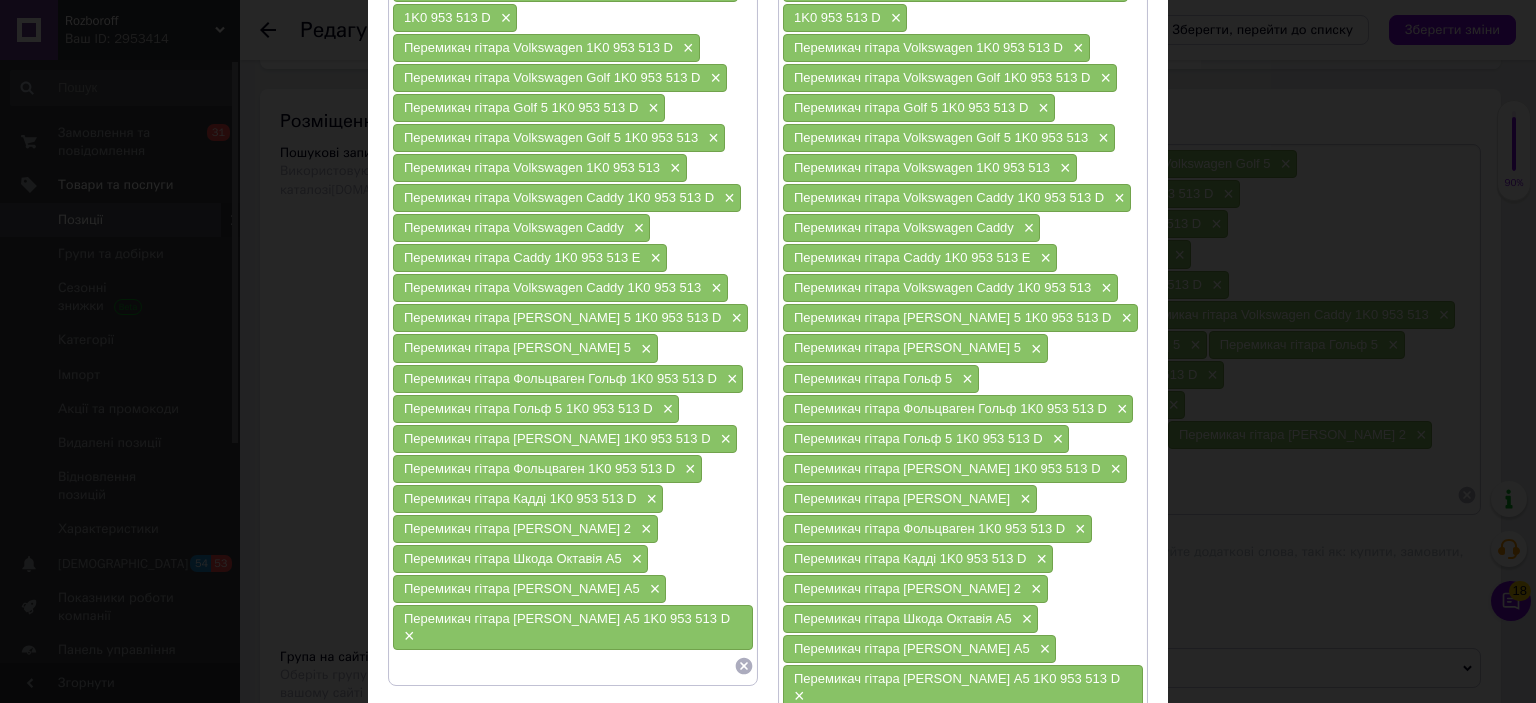 click on "Перемикач гітара Volkswagen Caddy ×" at bounding box center [911, 228] 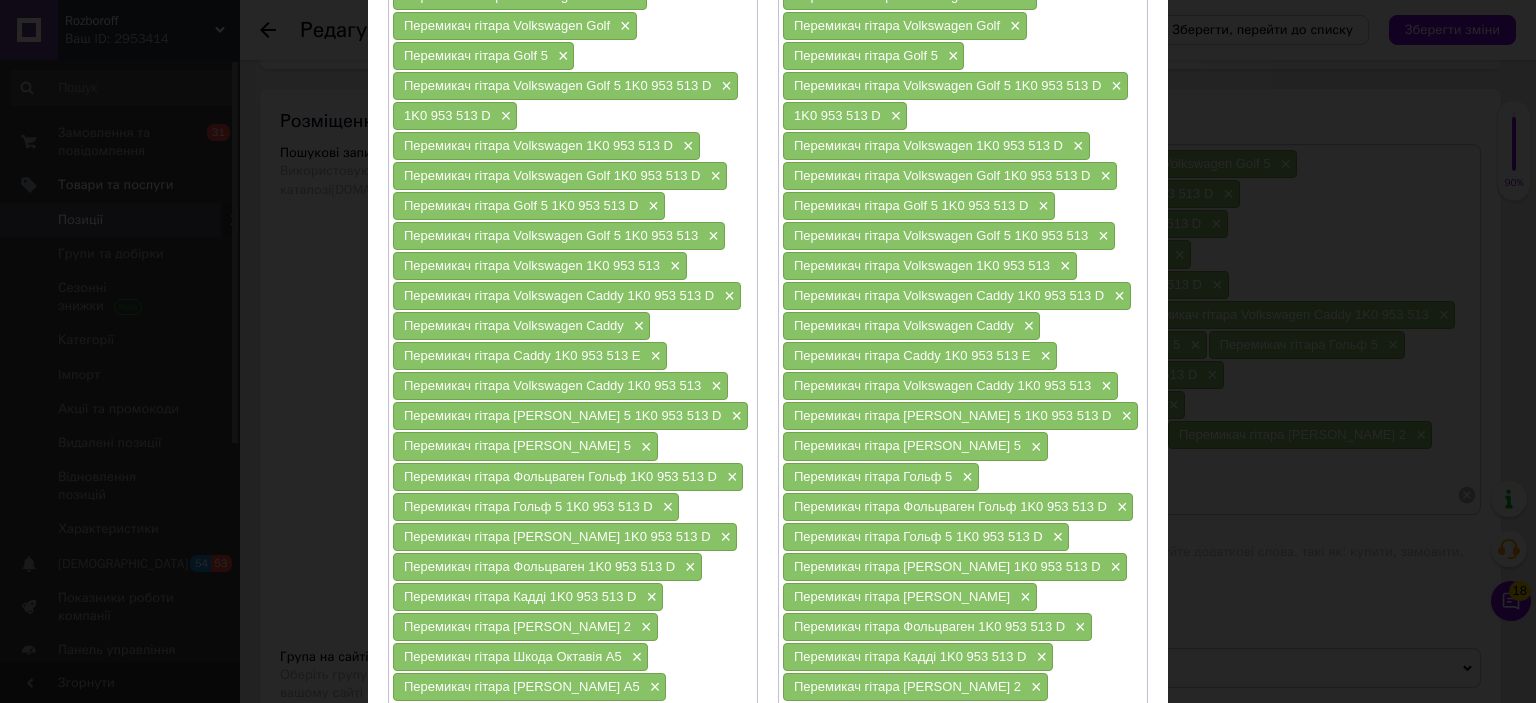 scroll, scrollTop: 275, scrollLeft: 0, axis: vertical 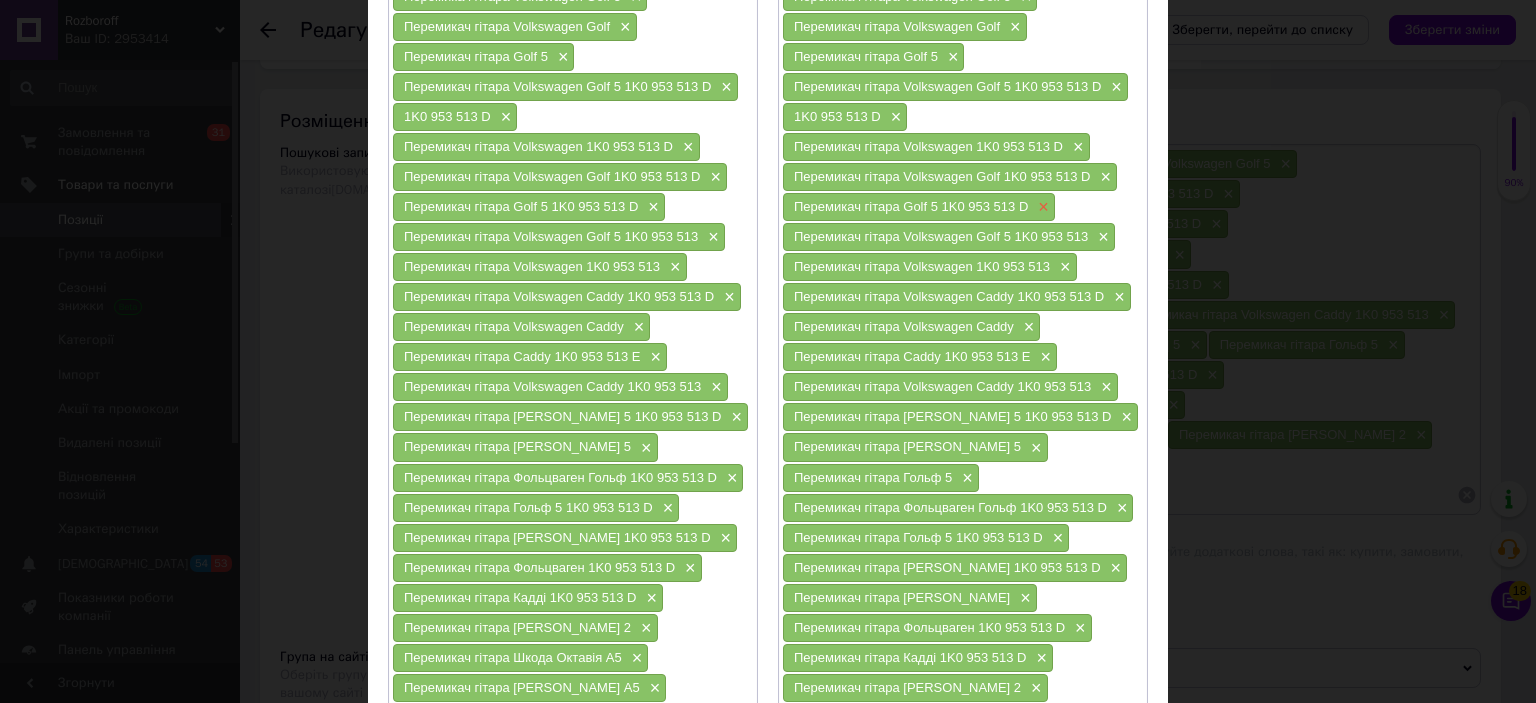 click on "×" at bounding box center [1041, 207] 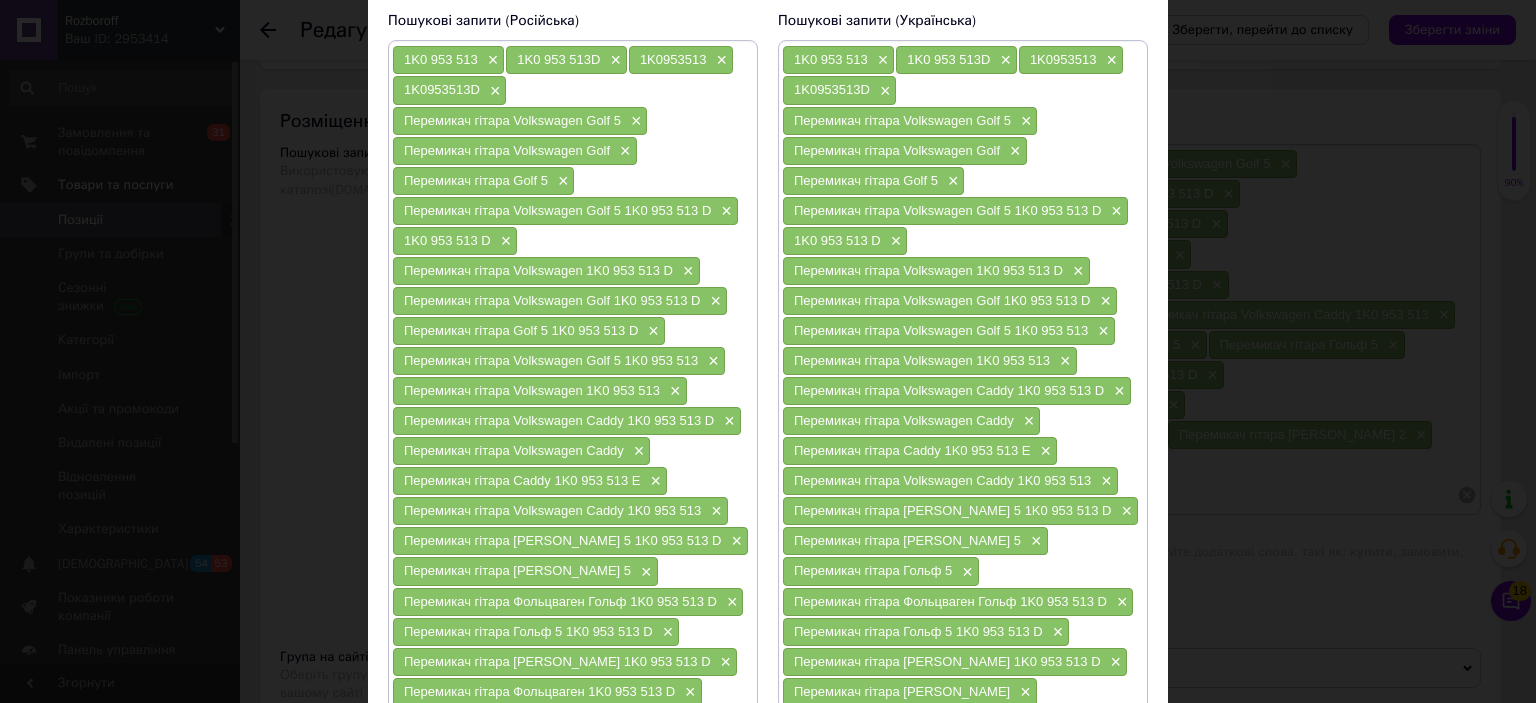 scroll, scrollTop: 148, scrollLeft: 0, axis: vertical 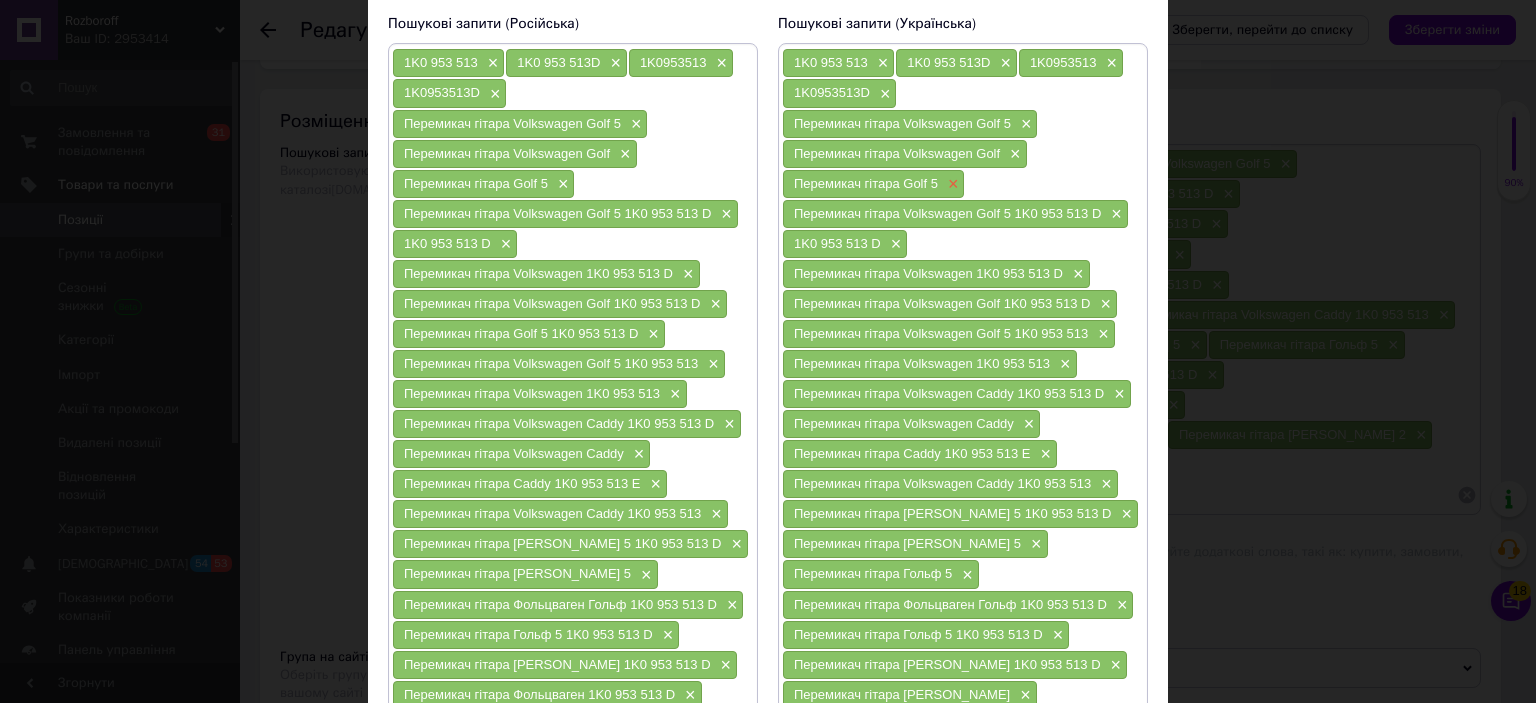click on "×" at bounding box center [951, 184] 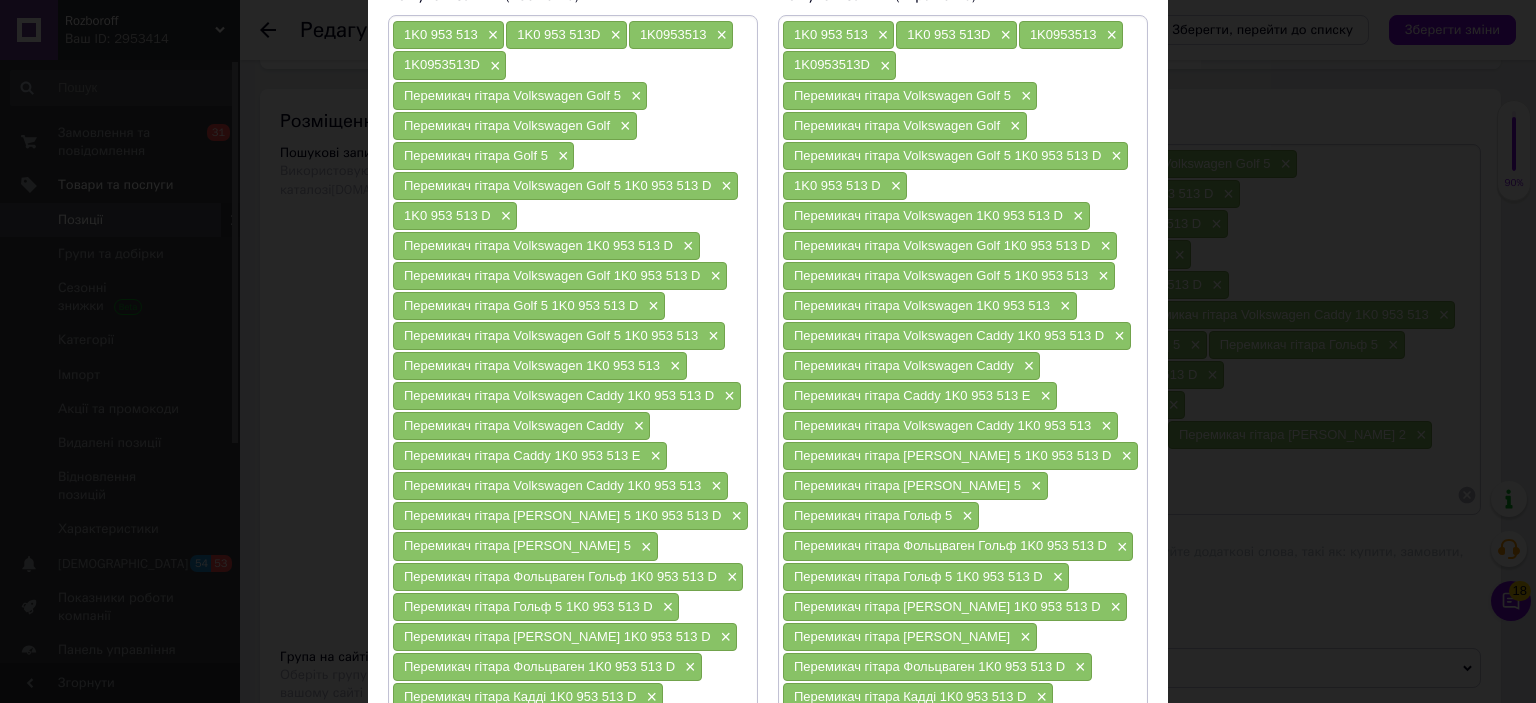 scroll, scrollTop: 178, scrollLeft: 0, axis: vertical 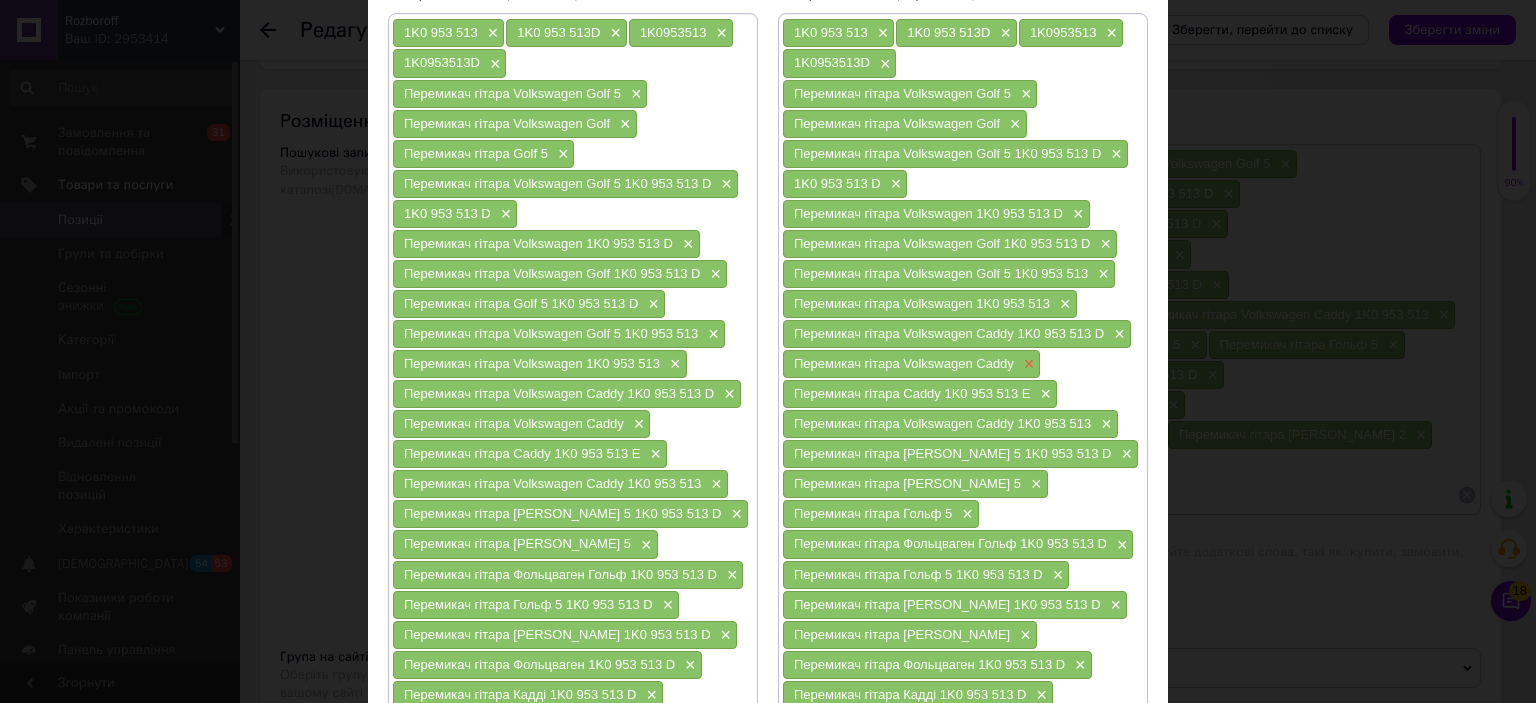 click on "×" at bounding box center [1027, 364] 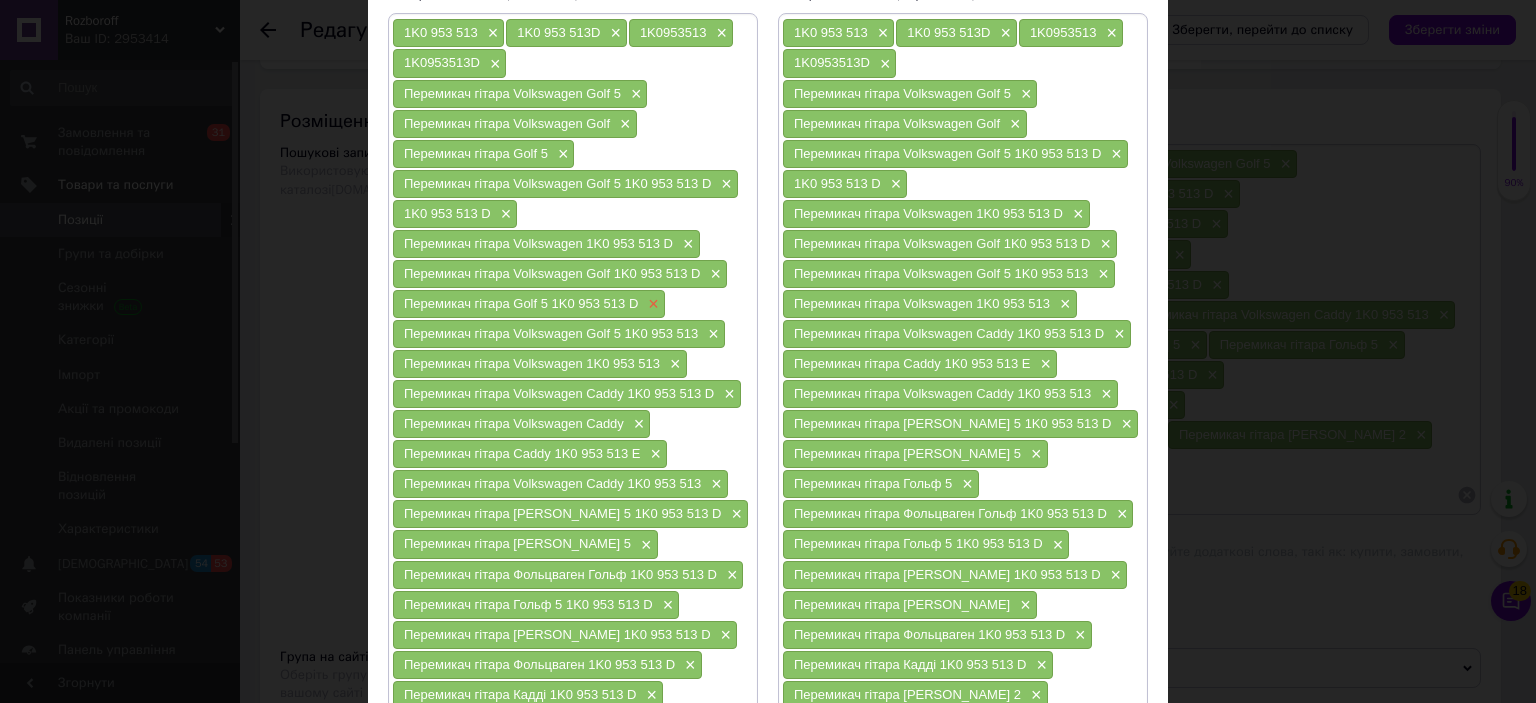 click on "×" at bounding box center [651, 304] 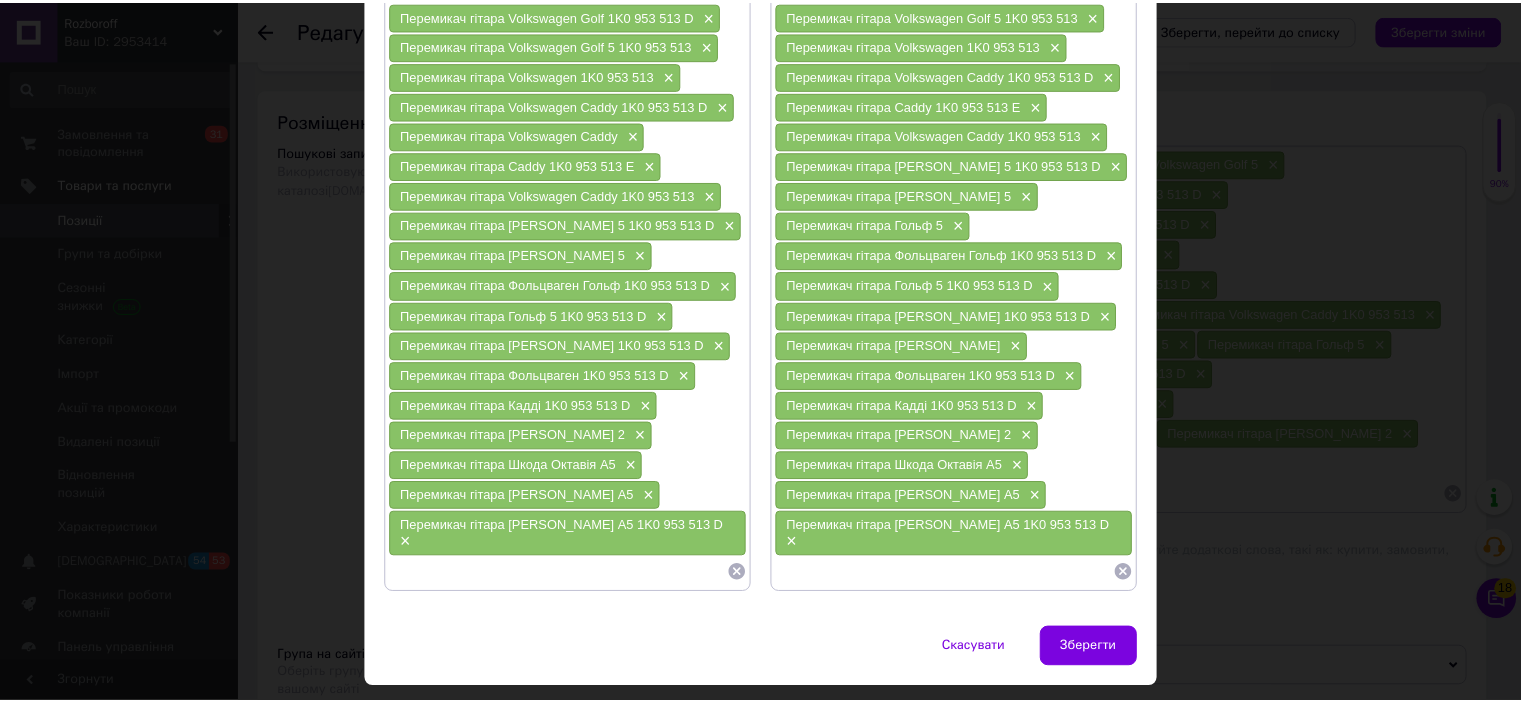 scroll, scrollTop: 442, scrollLeft: 0, axis: vertical 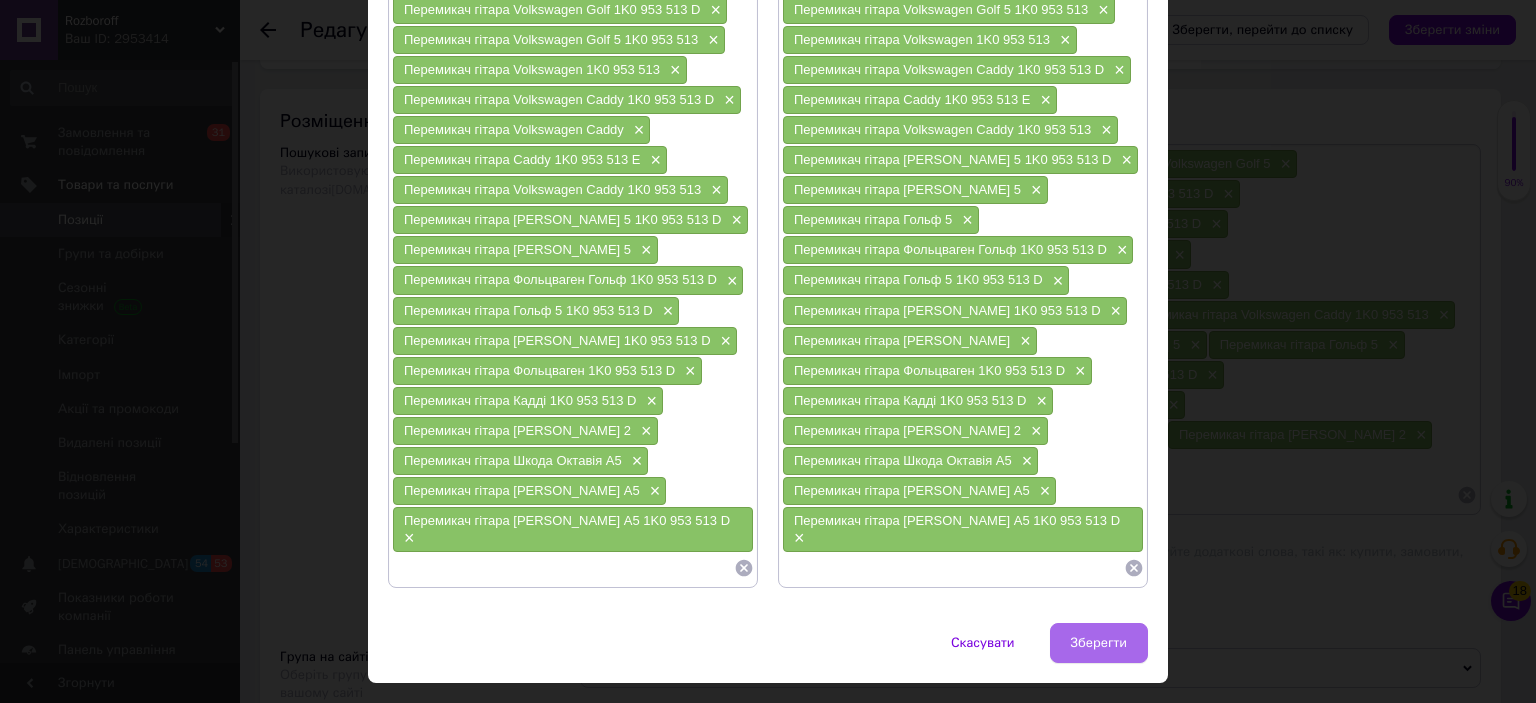 click on "Зберегти" at bounding box center (1099, 643) 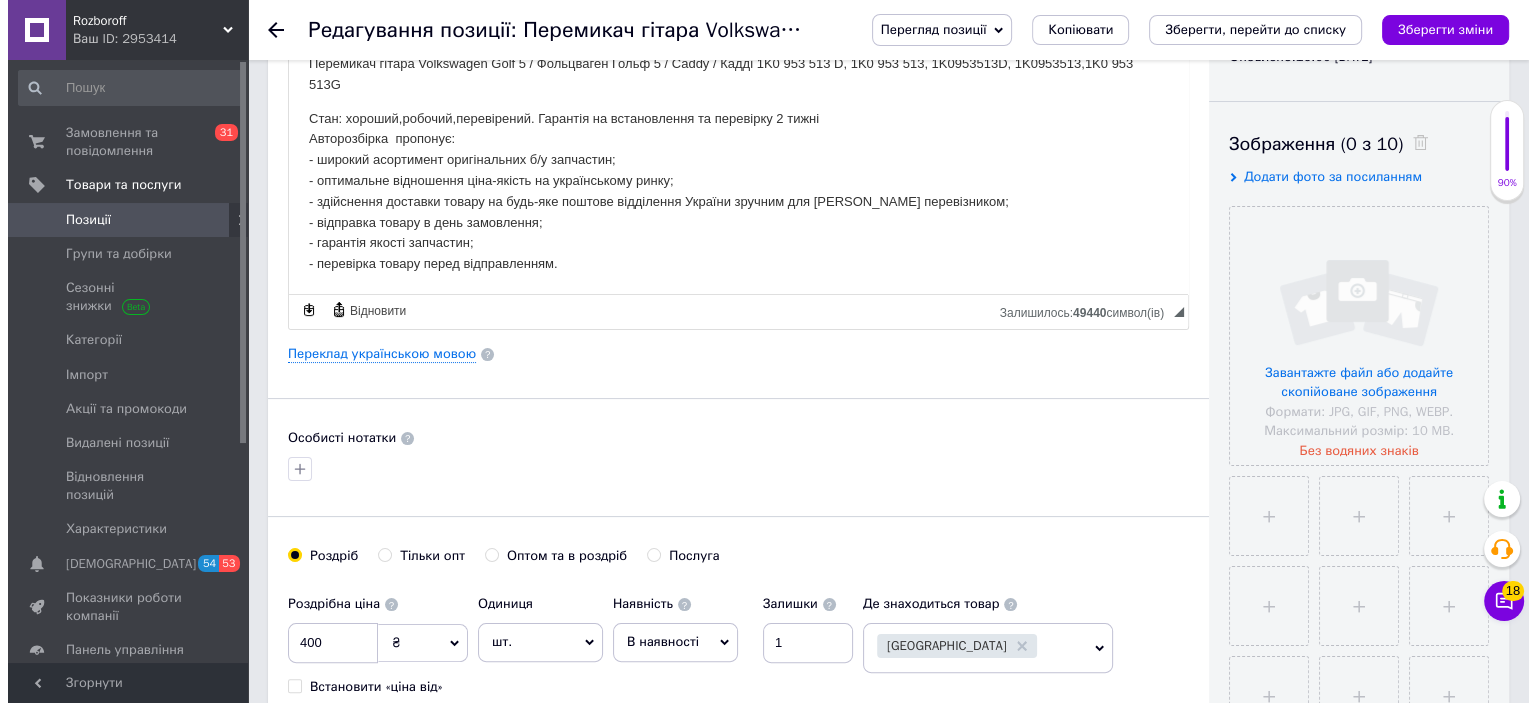 scroll, scrollTop: 0, scrollLeft: 0, axis: both 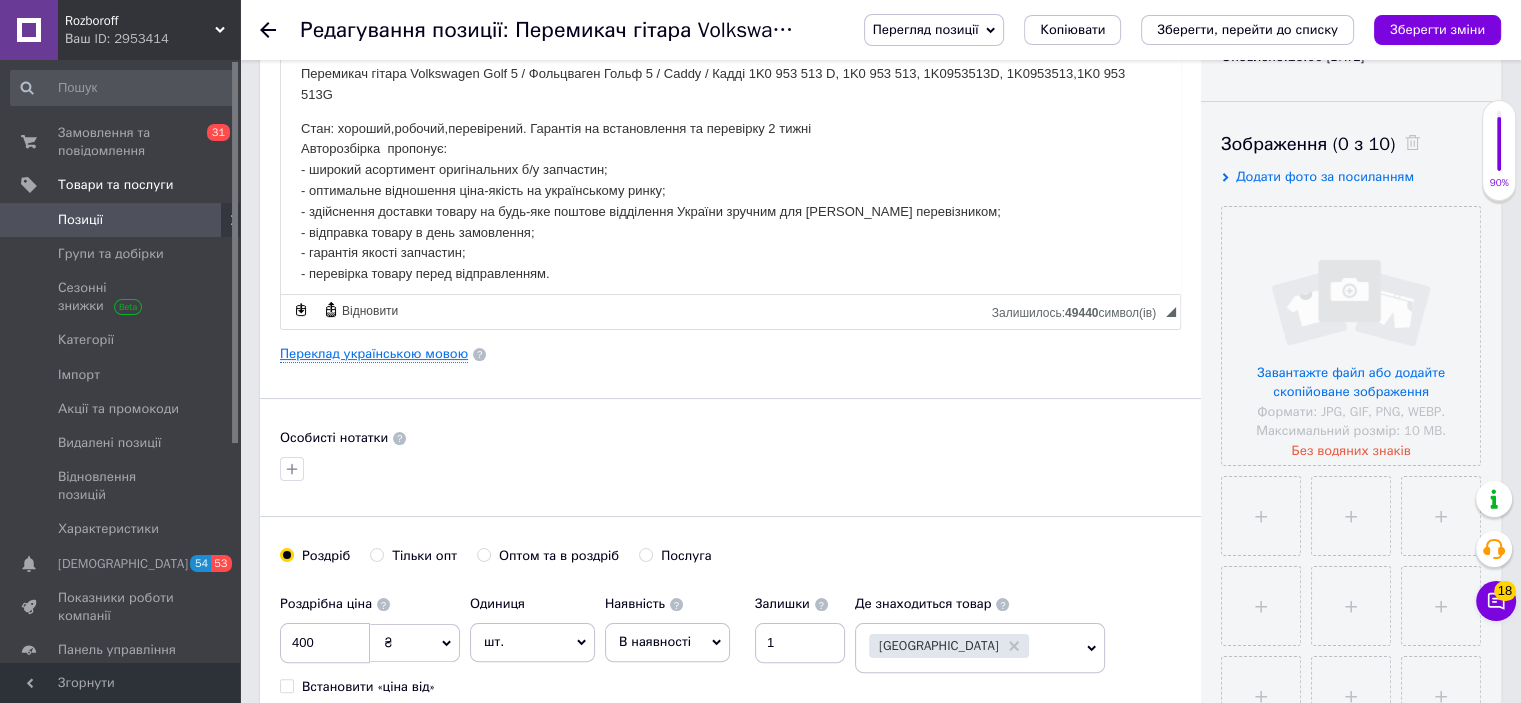 click on "Переклад українською мовою" at bounding box center [374, 354] 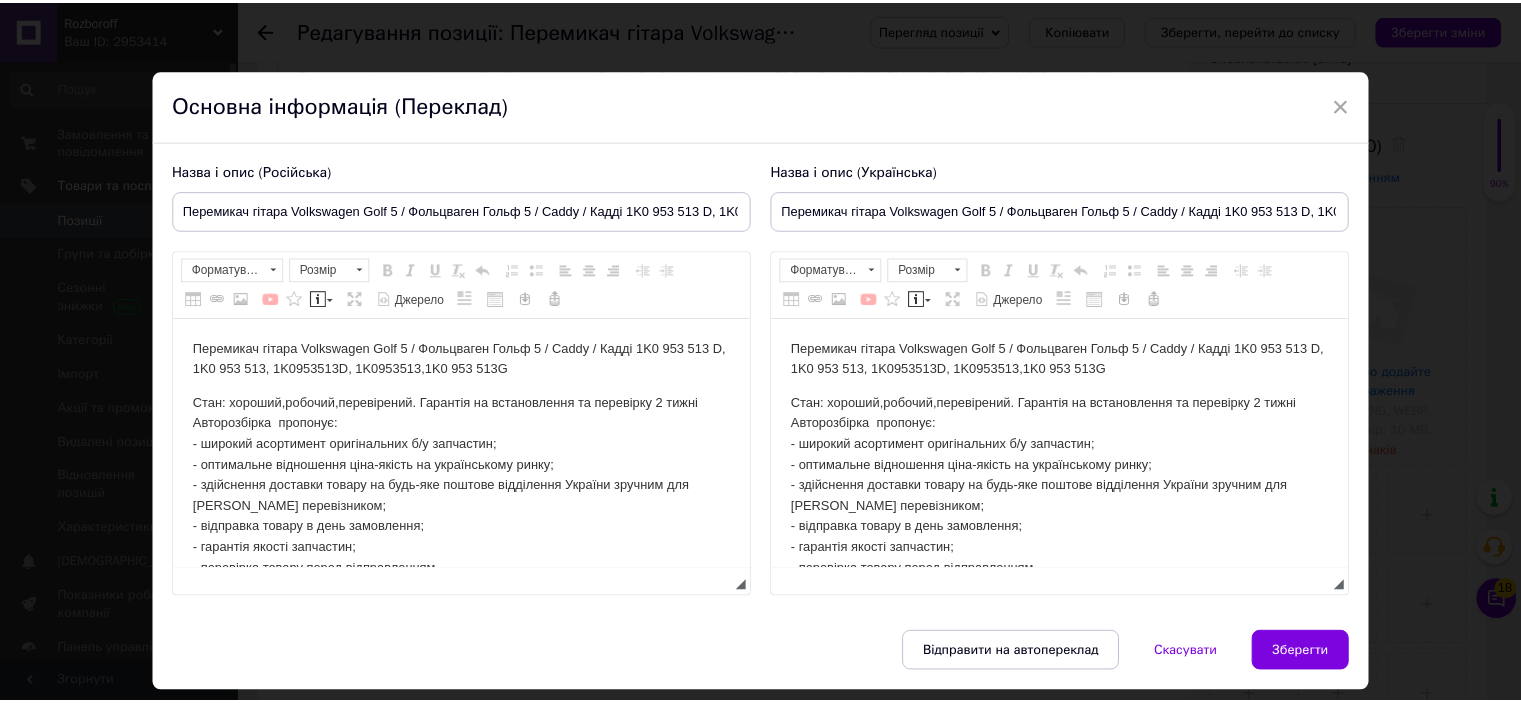scroll, scrollTop: 0, scrollLeft: 0, axis: both 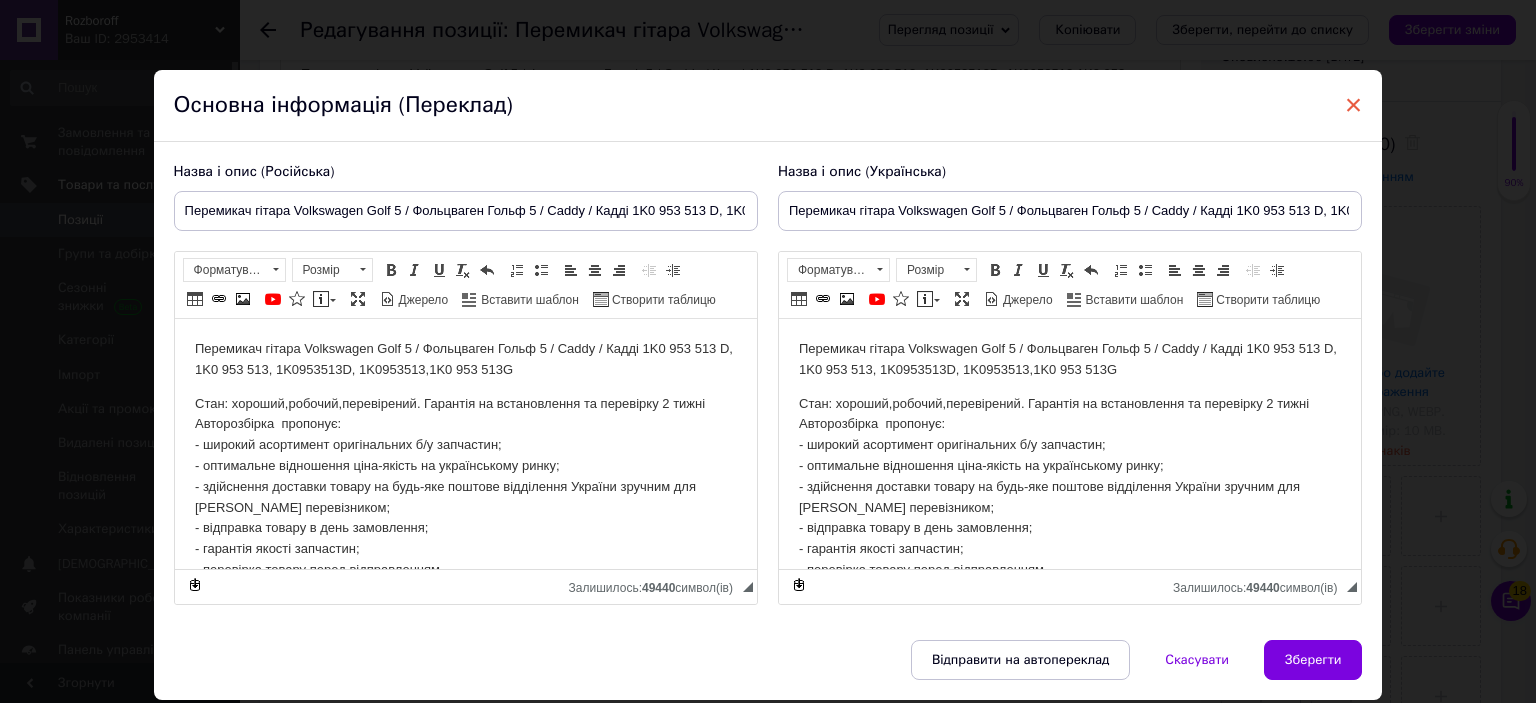click on "×" at bounding box center (1354, 105) 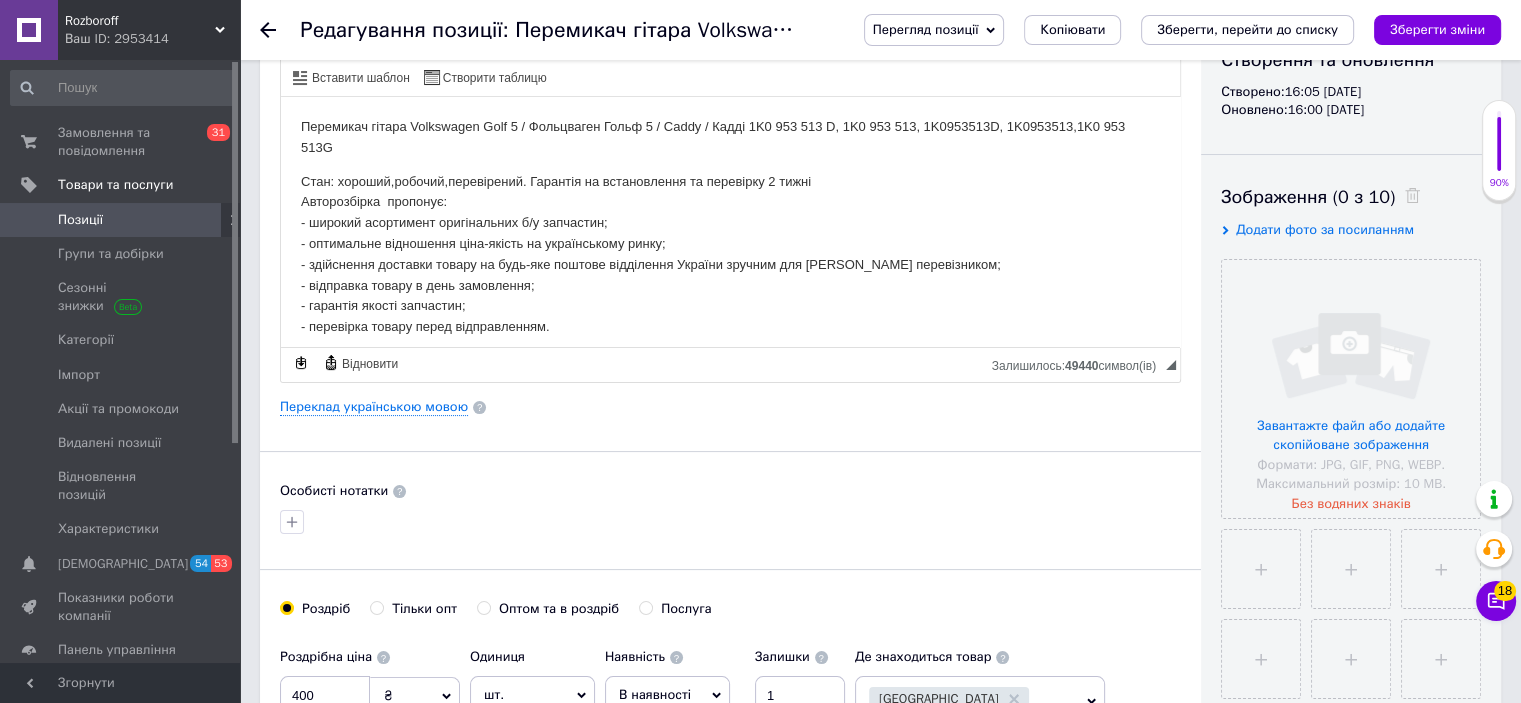 scroll, scrollTop: 0, scrollLeft: 0, axis: both 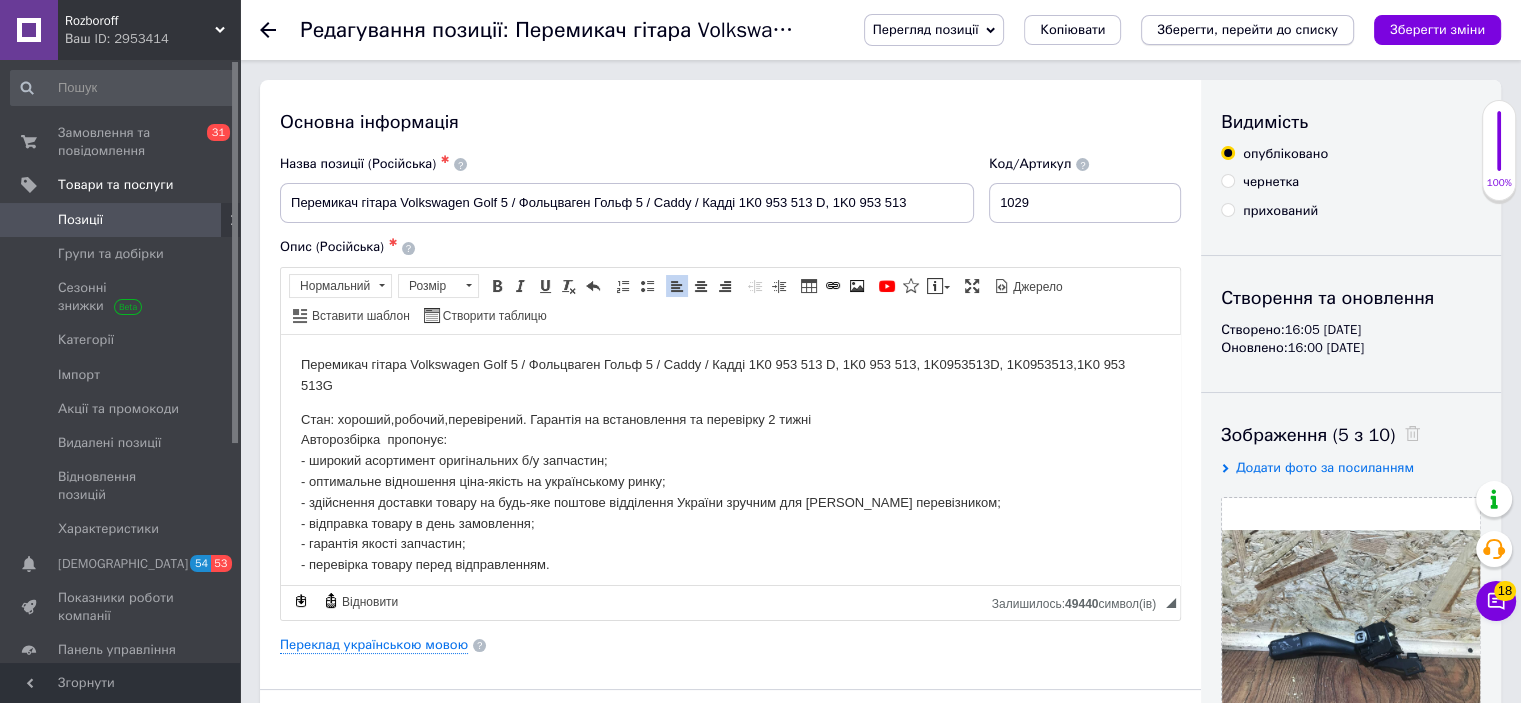 click on "Зберегти, перейти до списку" at bounding box center [1247, 29] 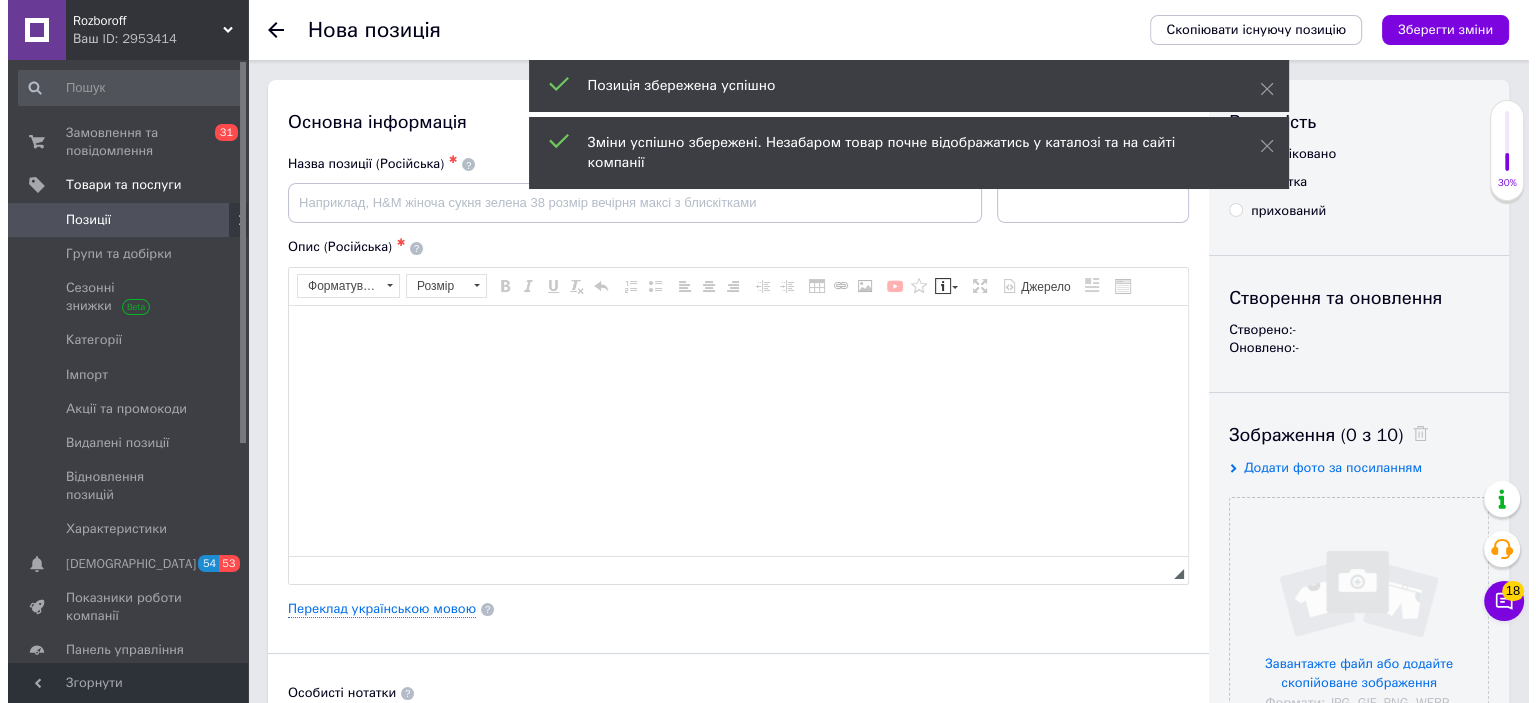 scroll, scrollTop: 0, scrollLeft: 0, axis: both 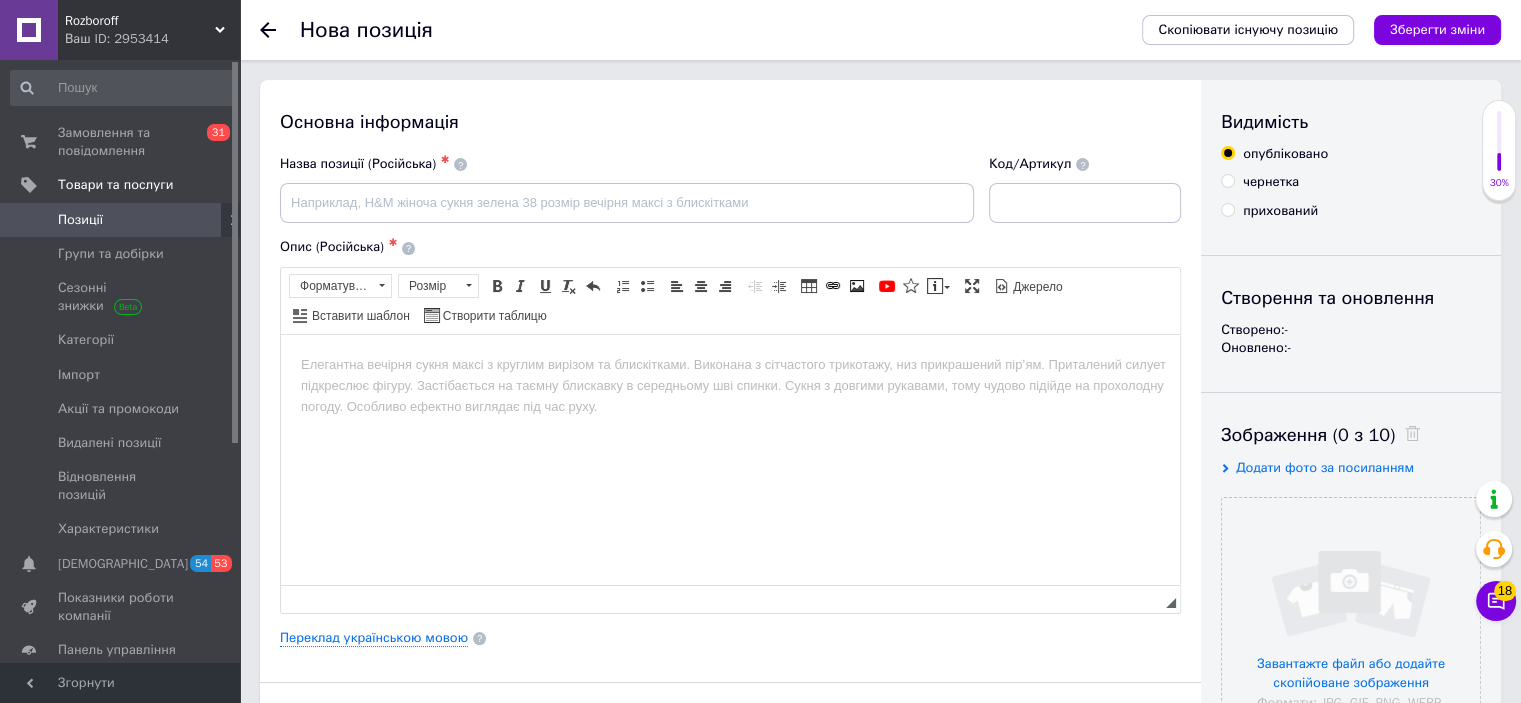 click at bounding box center [280, 30] 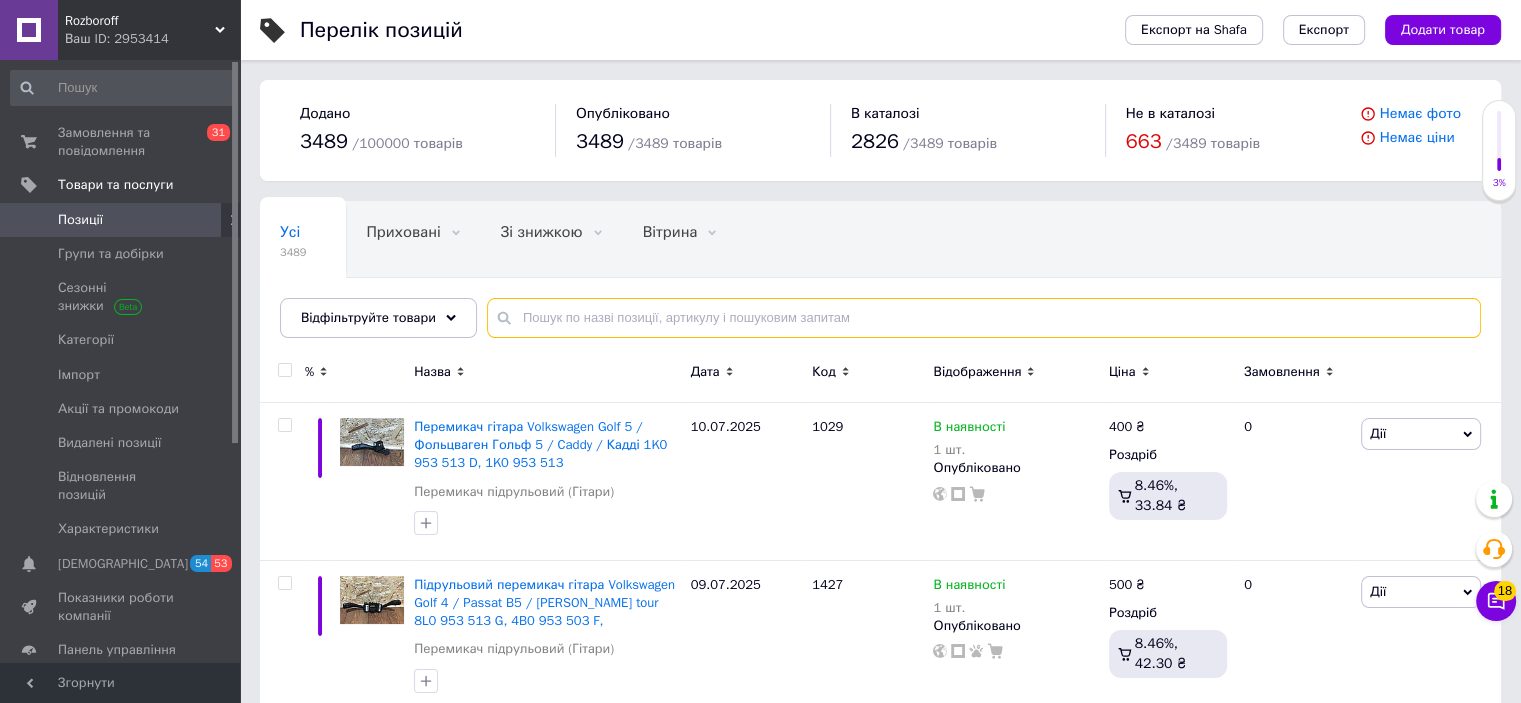 click at bounding box center (984, 318) 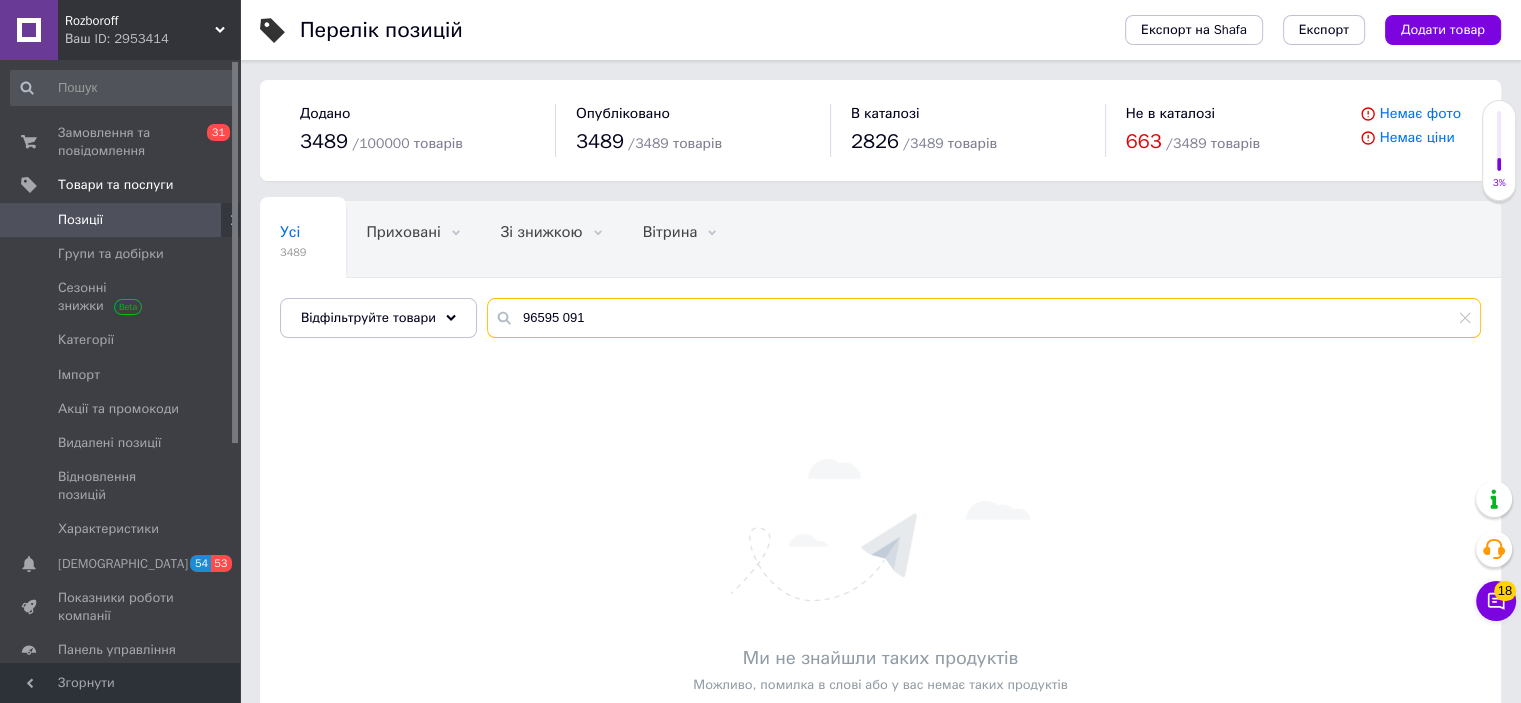 type on "96595 091" 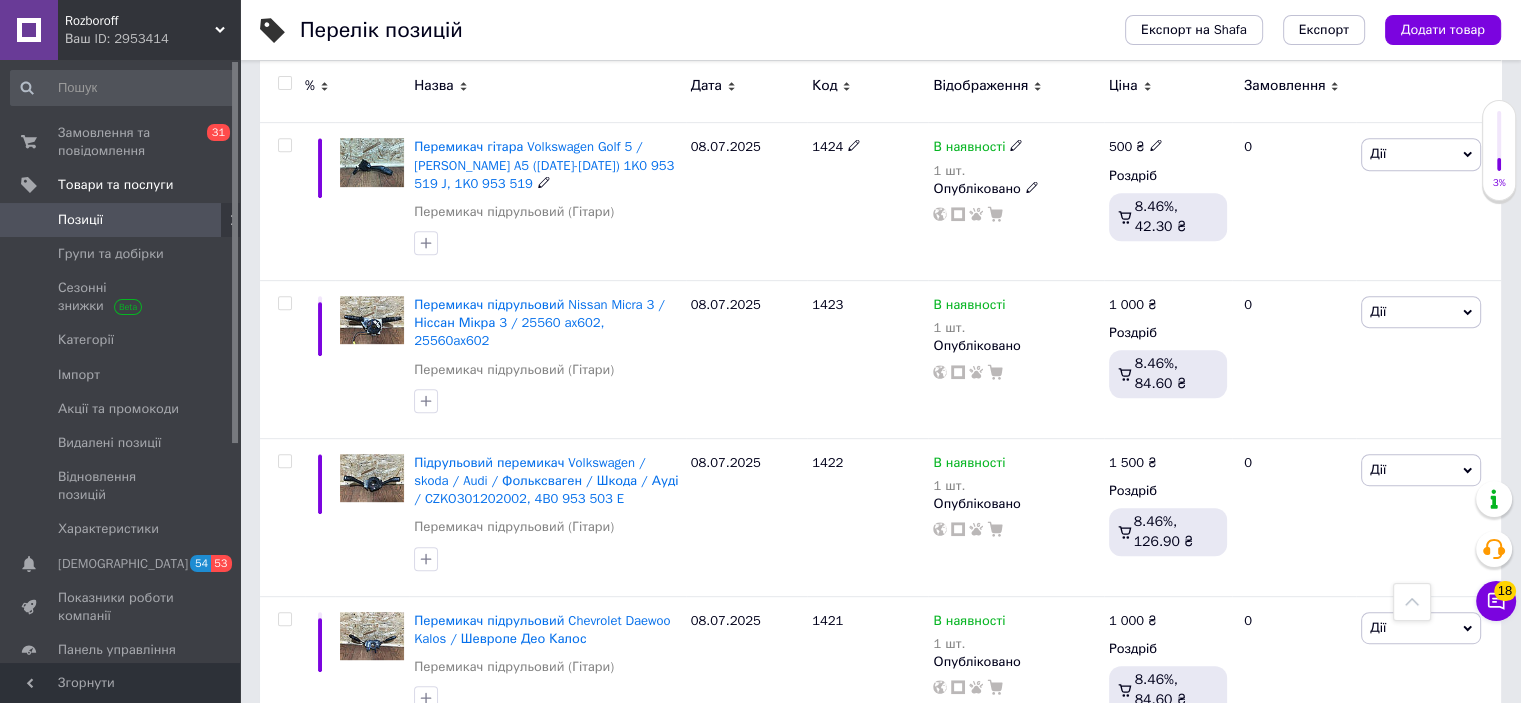 scroll, scrollTop: 947, scrollLeft: 0, axis: vertical 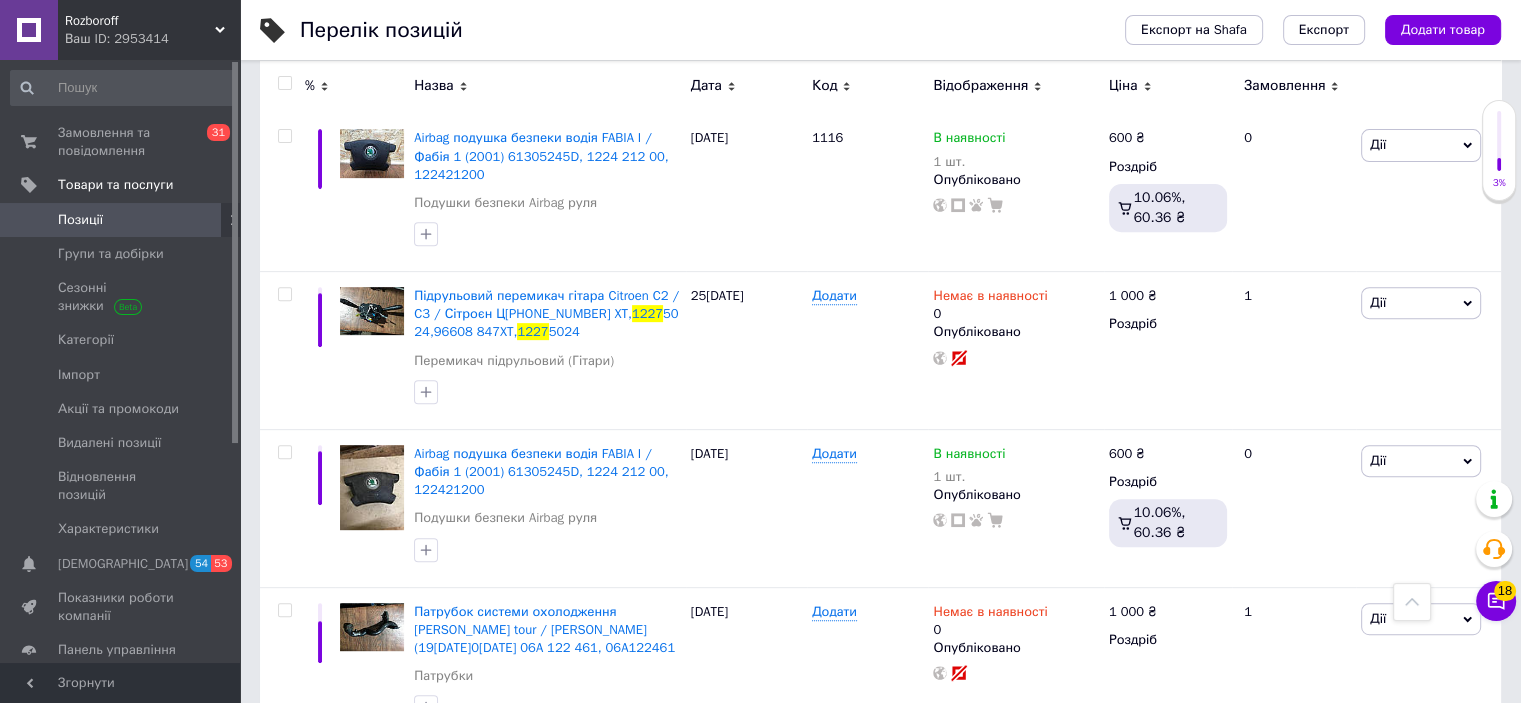 type on "1227" 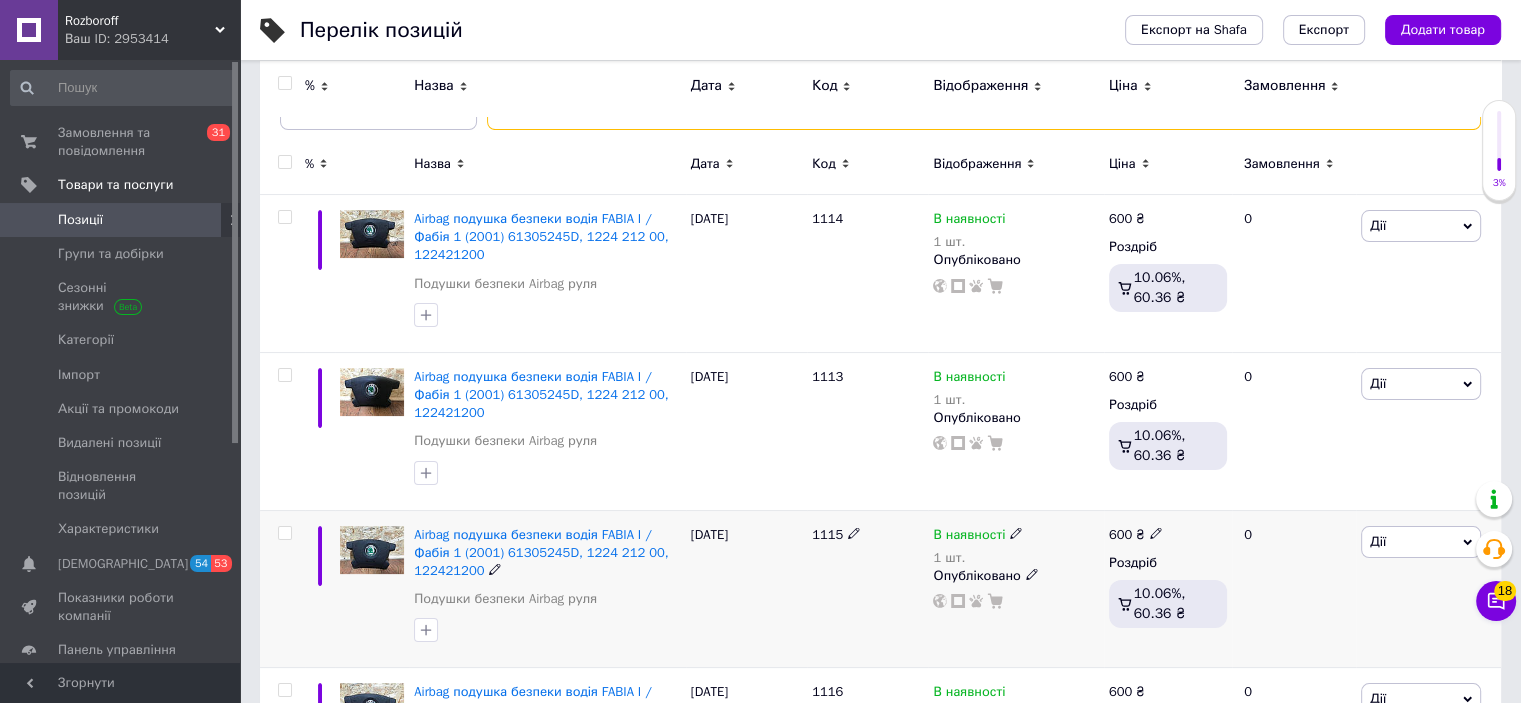 scroll, scrollTop: 0, scrollLeft: 0, axis: both 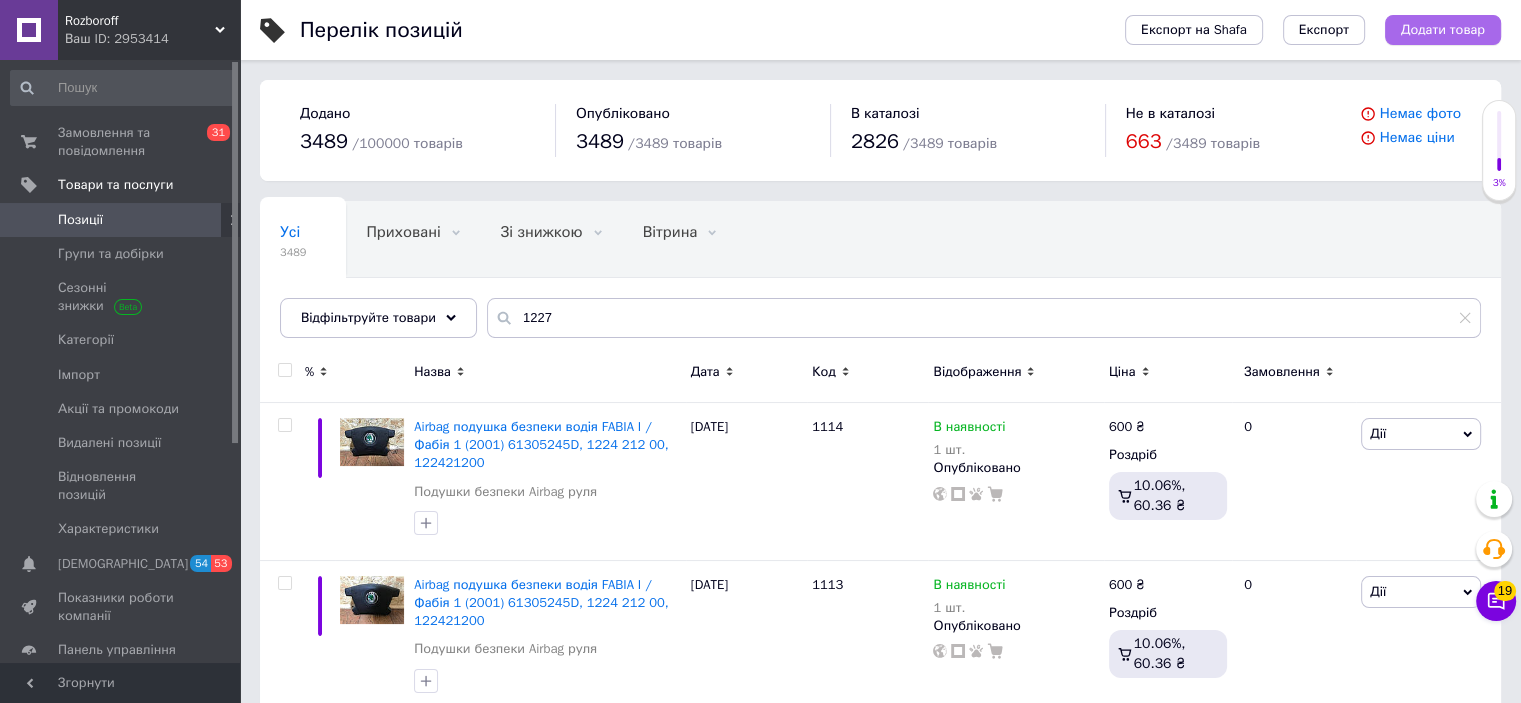 click on "Додати товар" at bounding box center (1443, 30) 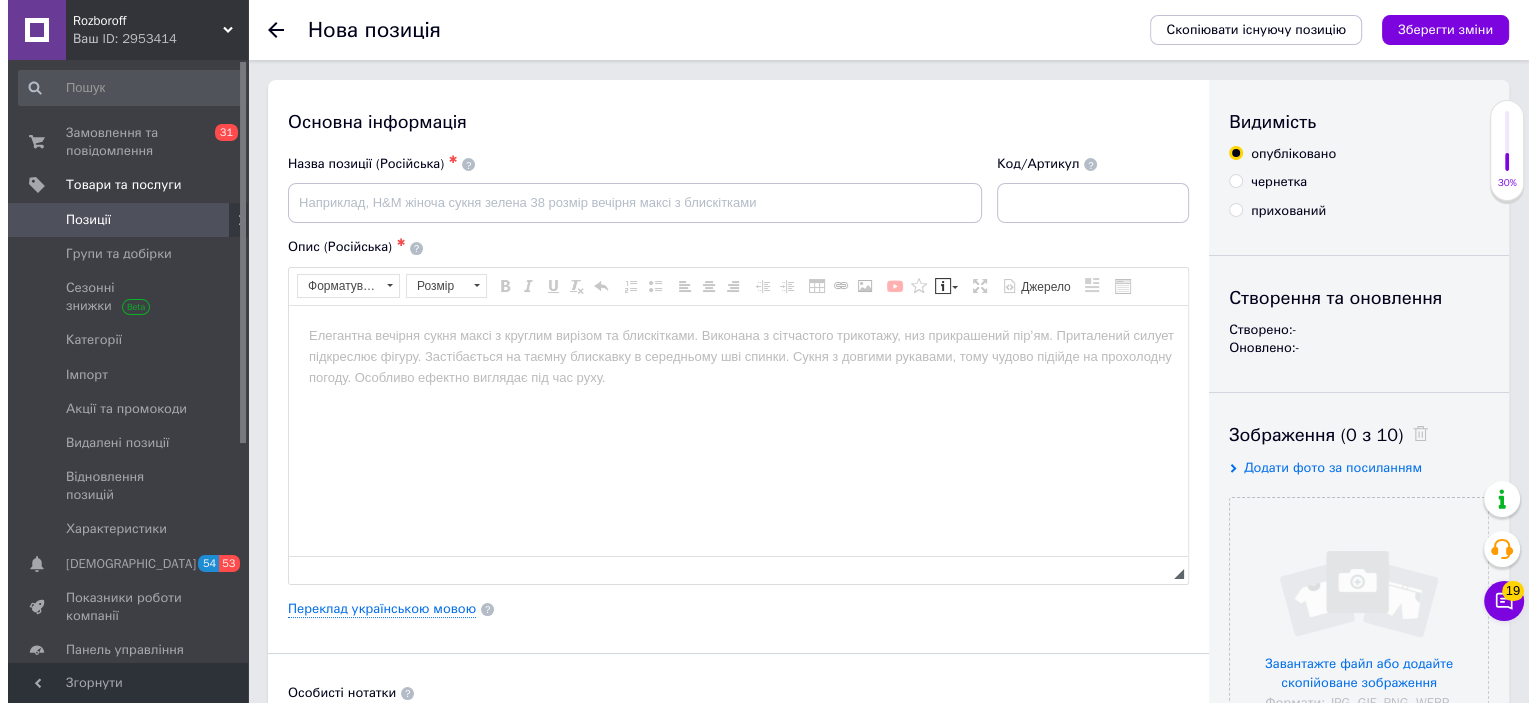 scroll, scrollTop: 0, scrollLeft: 0, axis: both 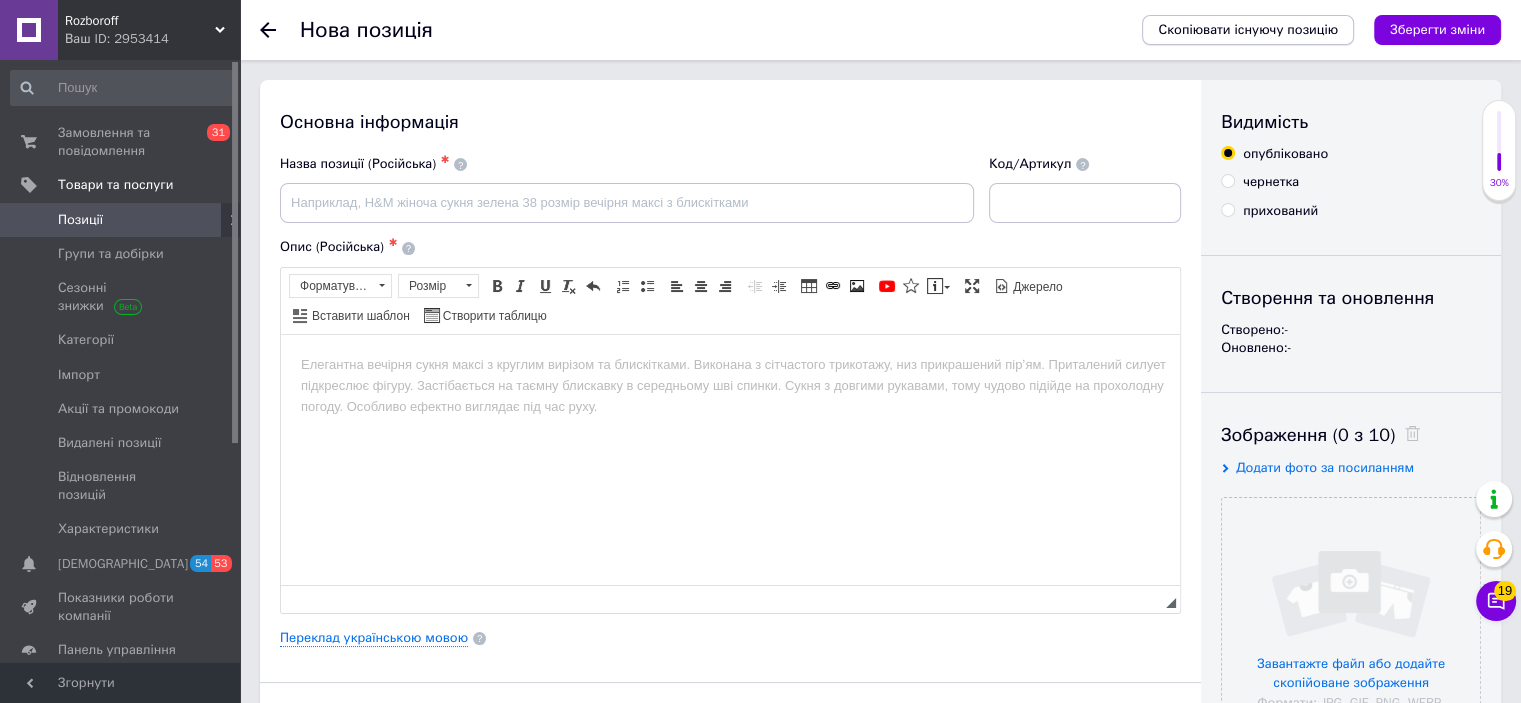 click on "Скопіювати існуючу позицію" at bounding box center (1248, 30) 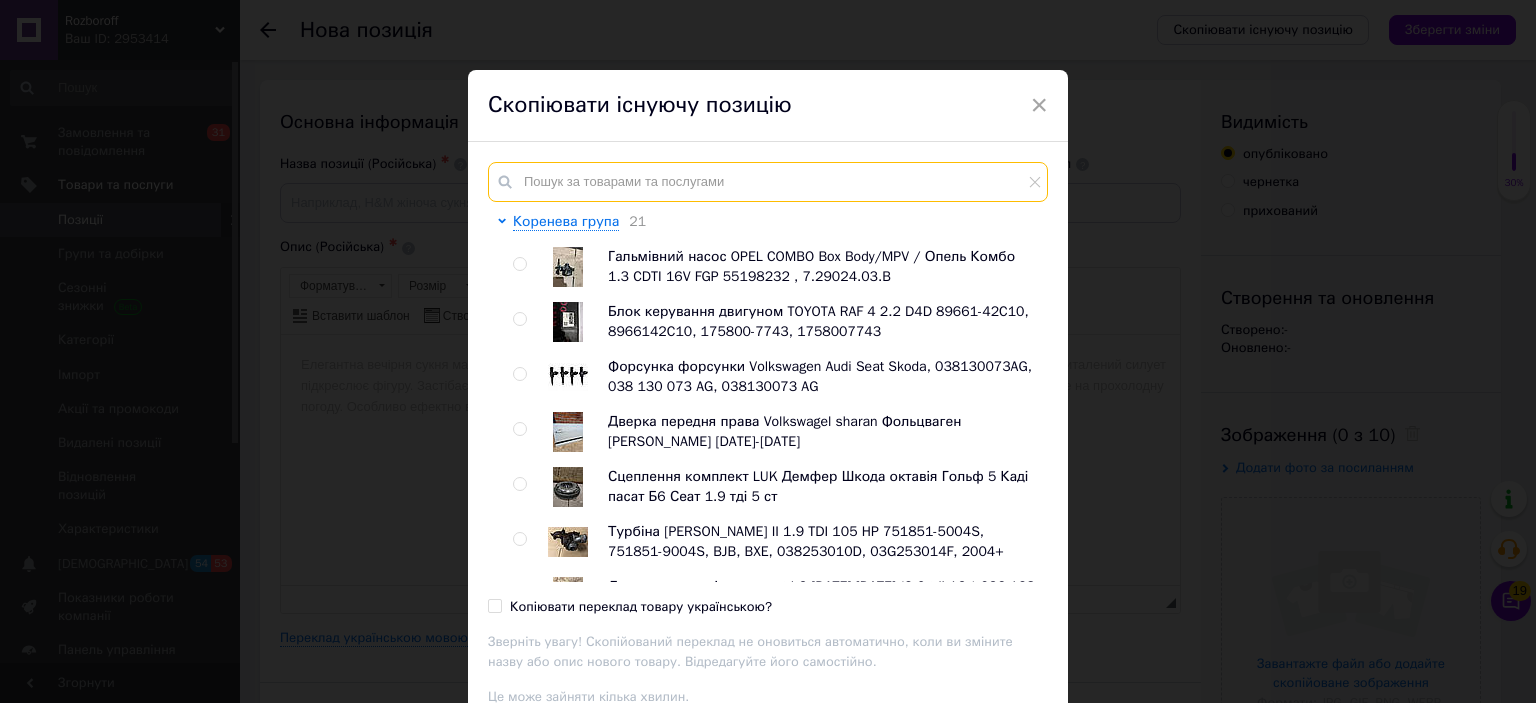 click at bounding box center [768, 182] 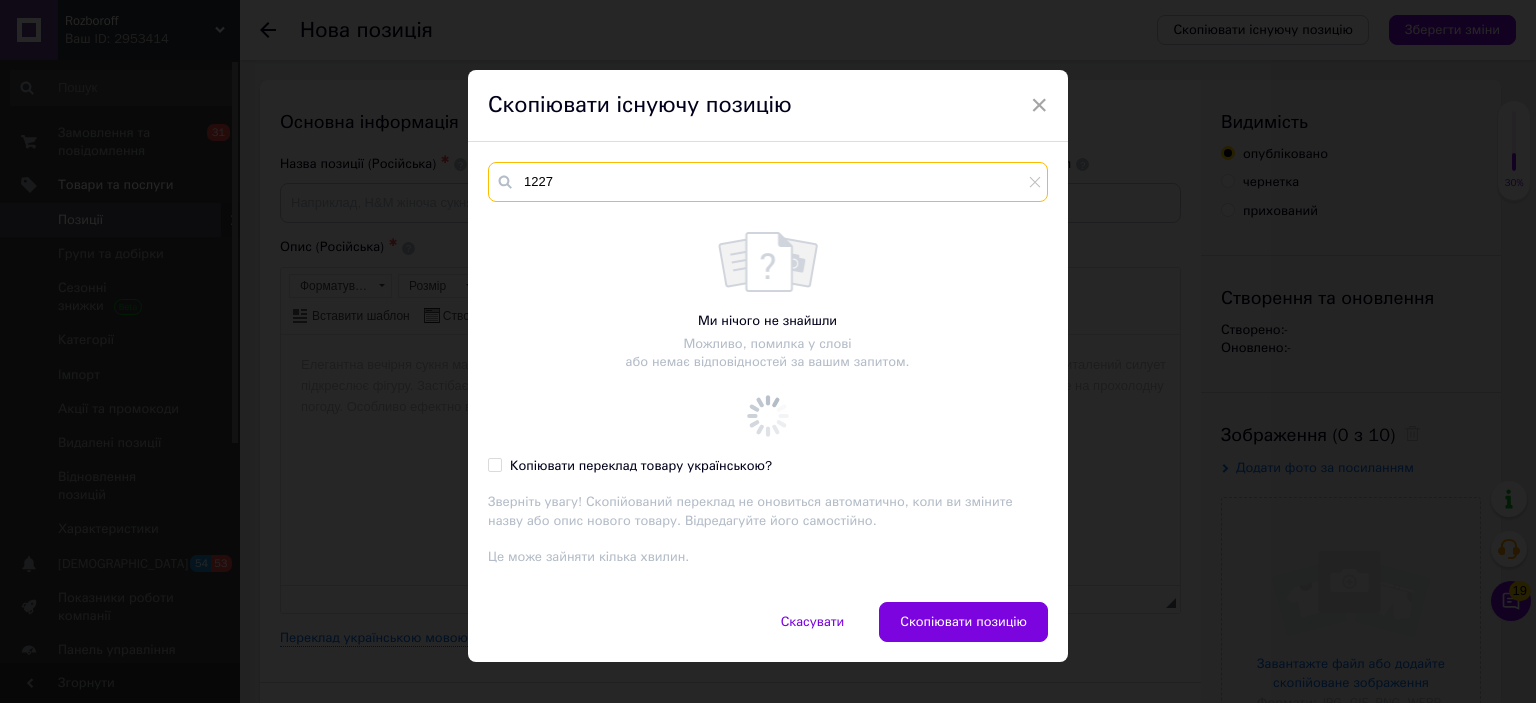 type on "1227" 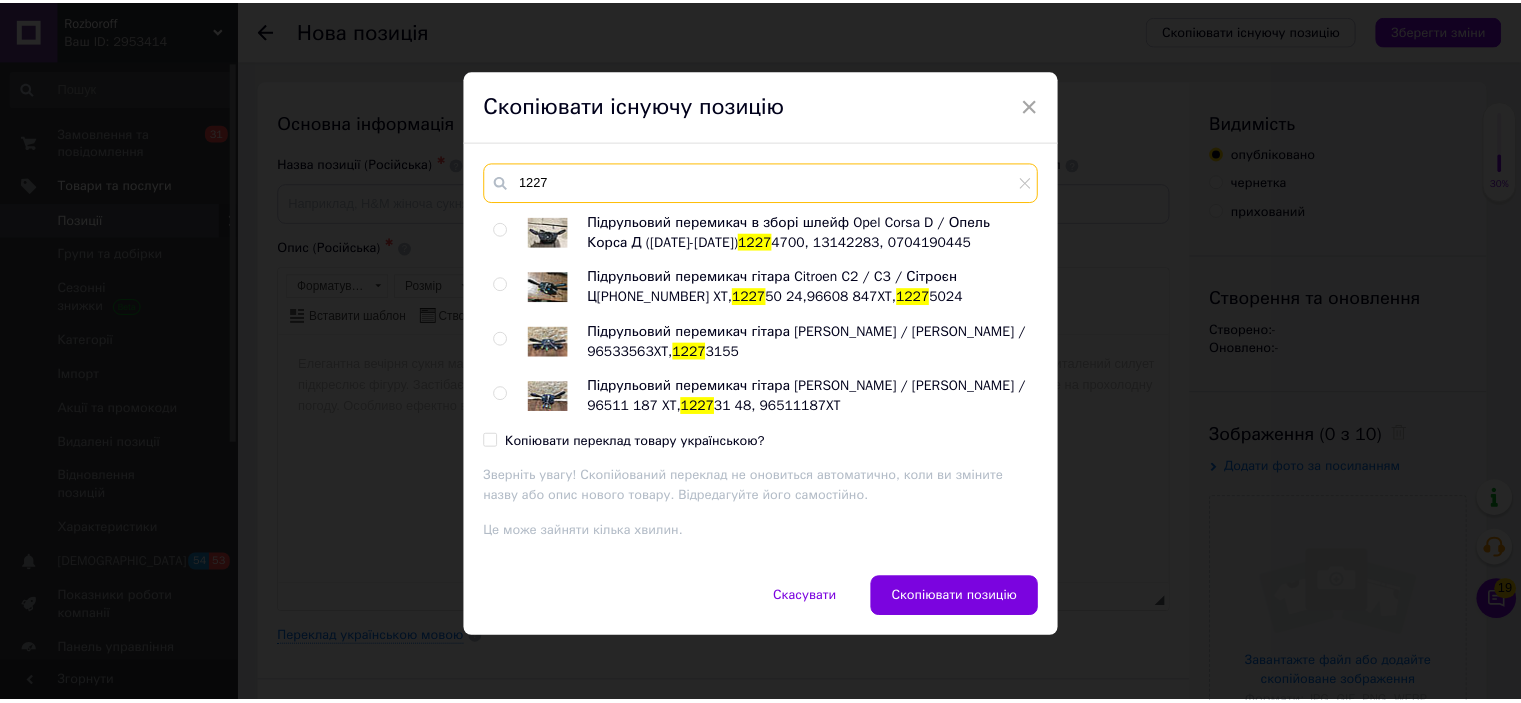 scroll, scrollTop: 4, scrollLeft: 0, axis: vertical 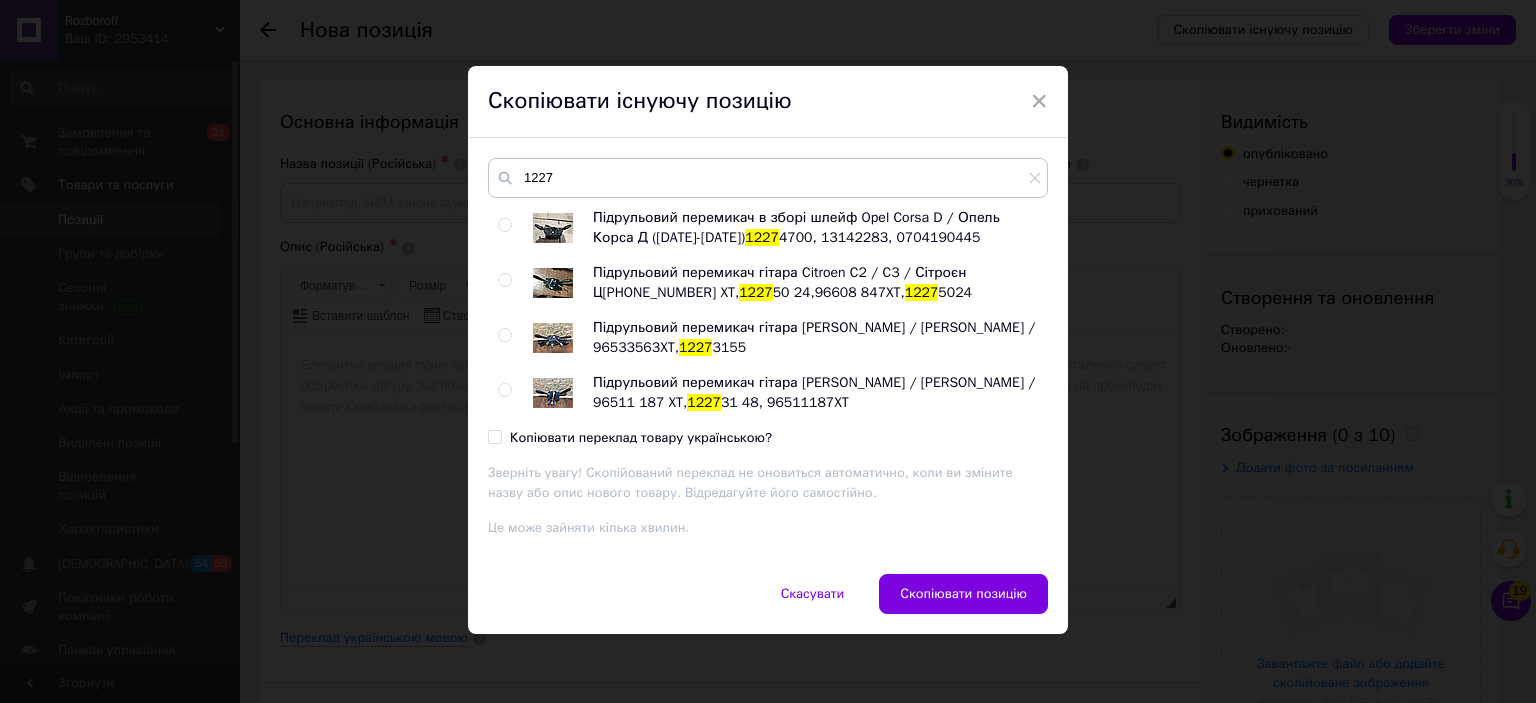 click at bounding box center [504, 390] 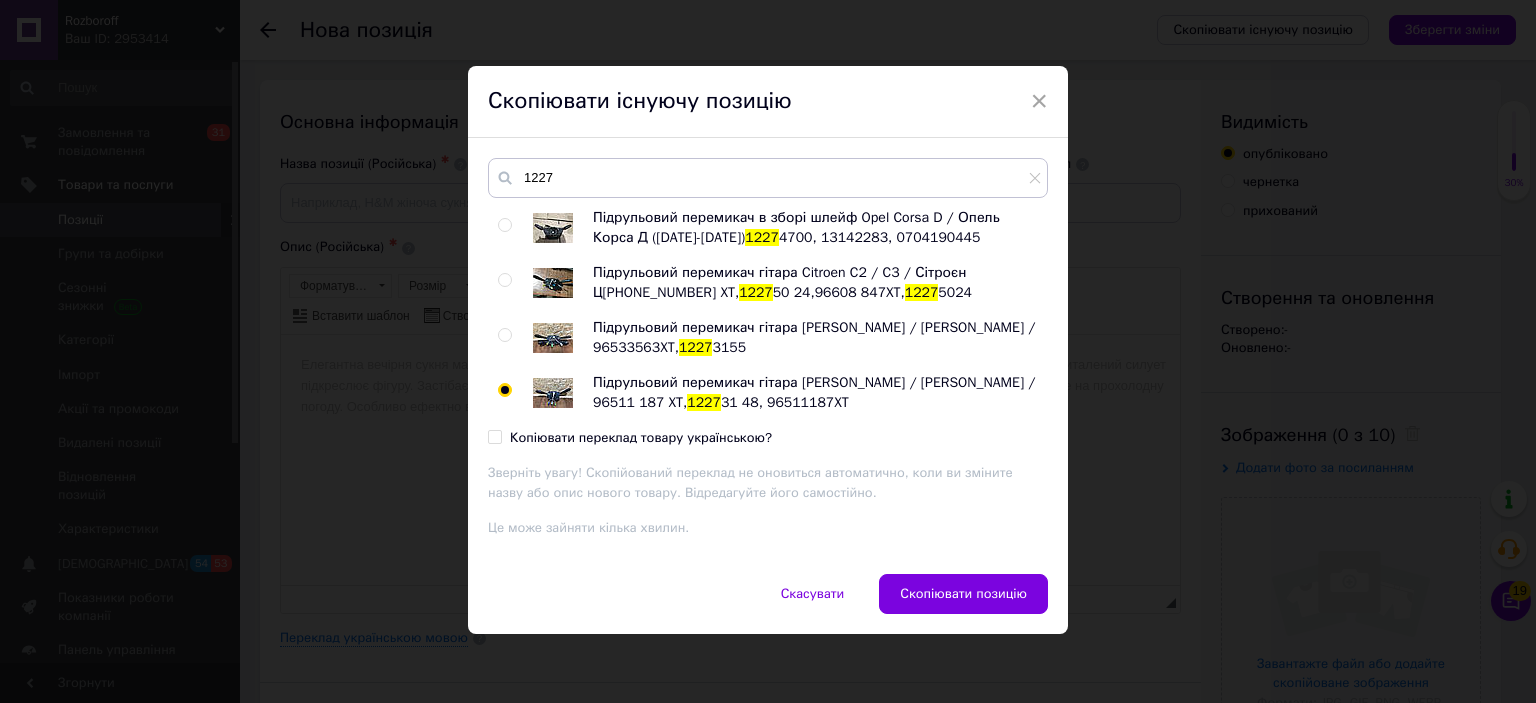 radio on "true" 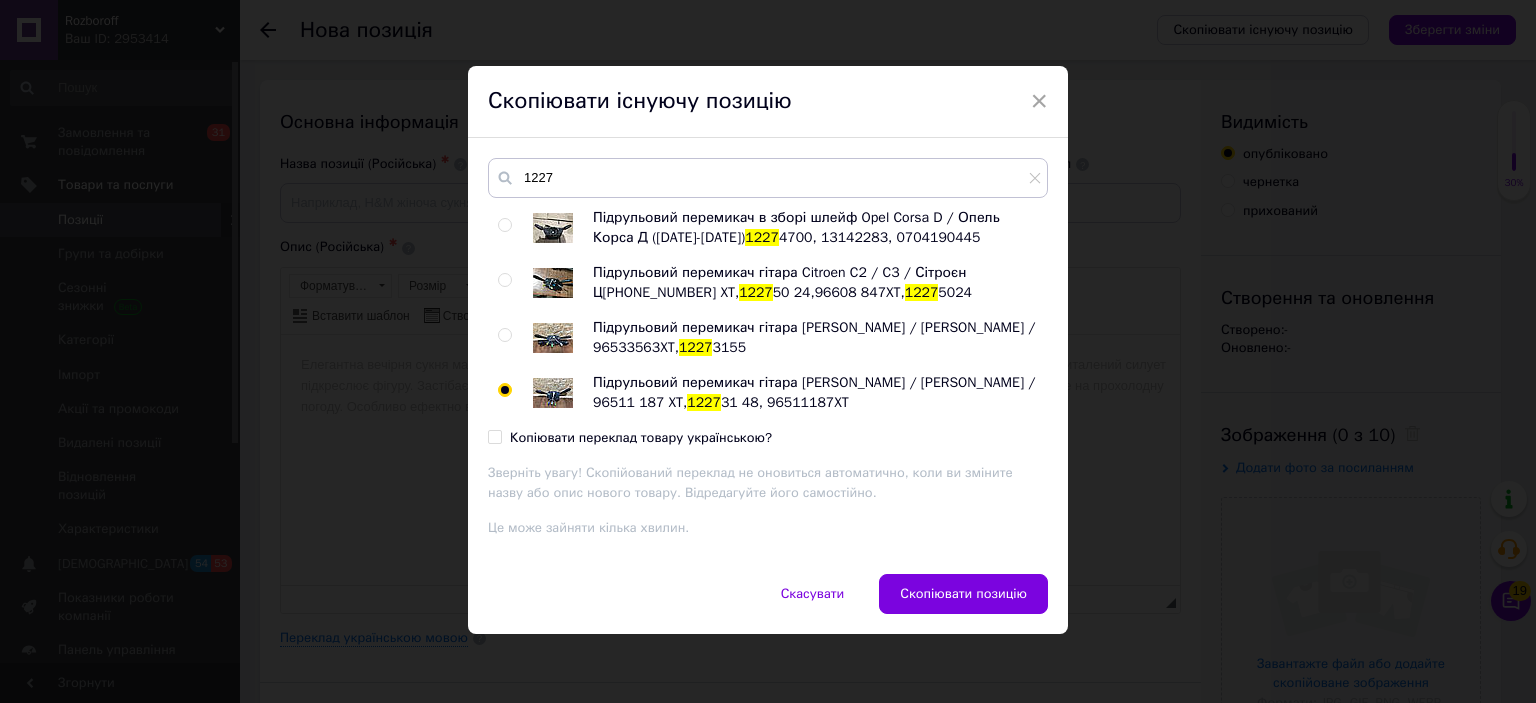 click at bounding box center [495, 437] 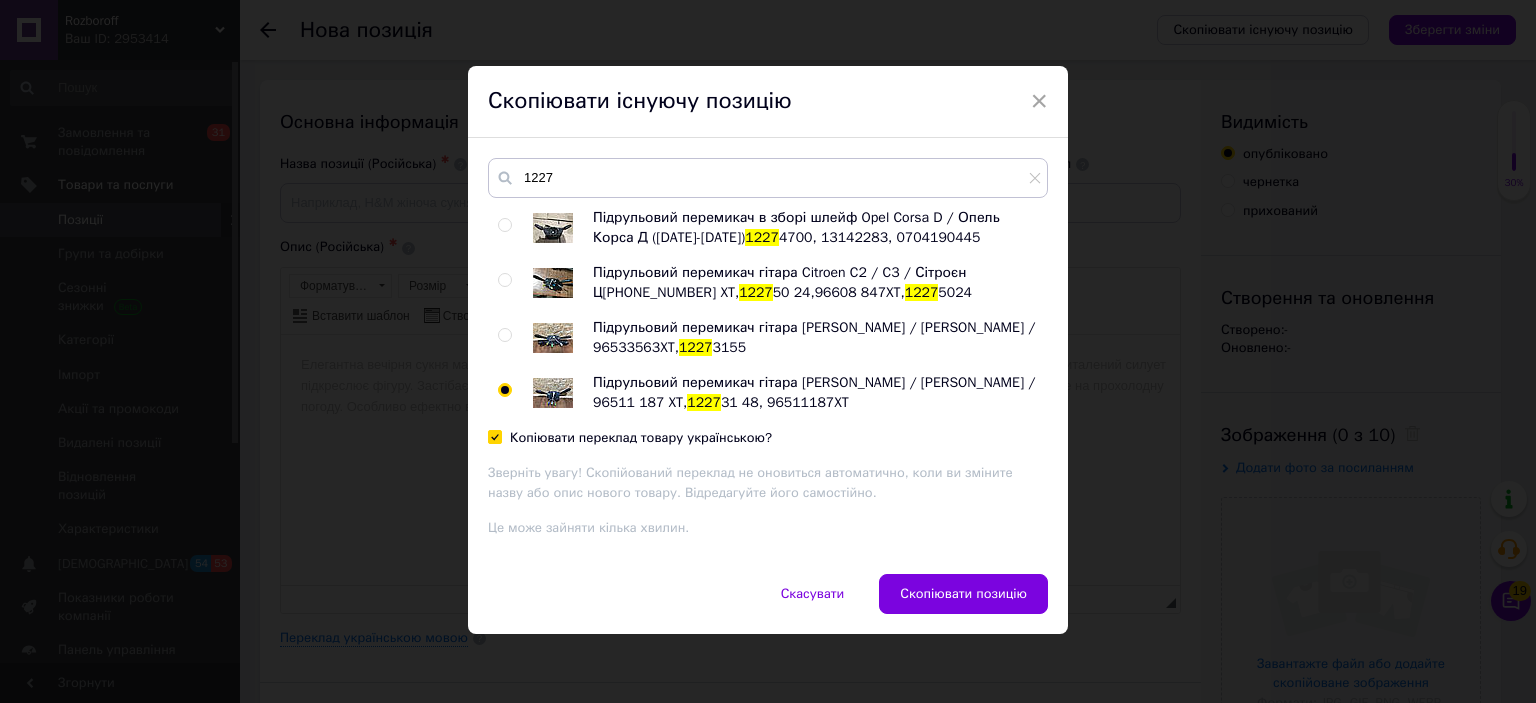 checkbox on "true" 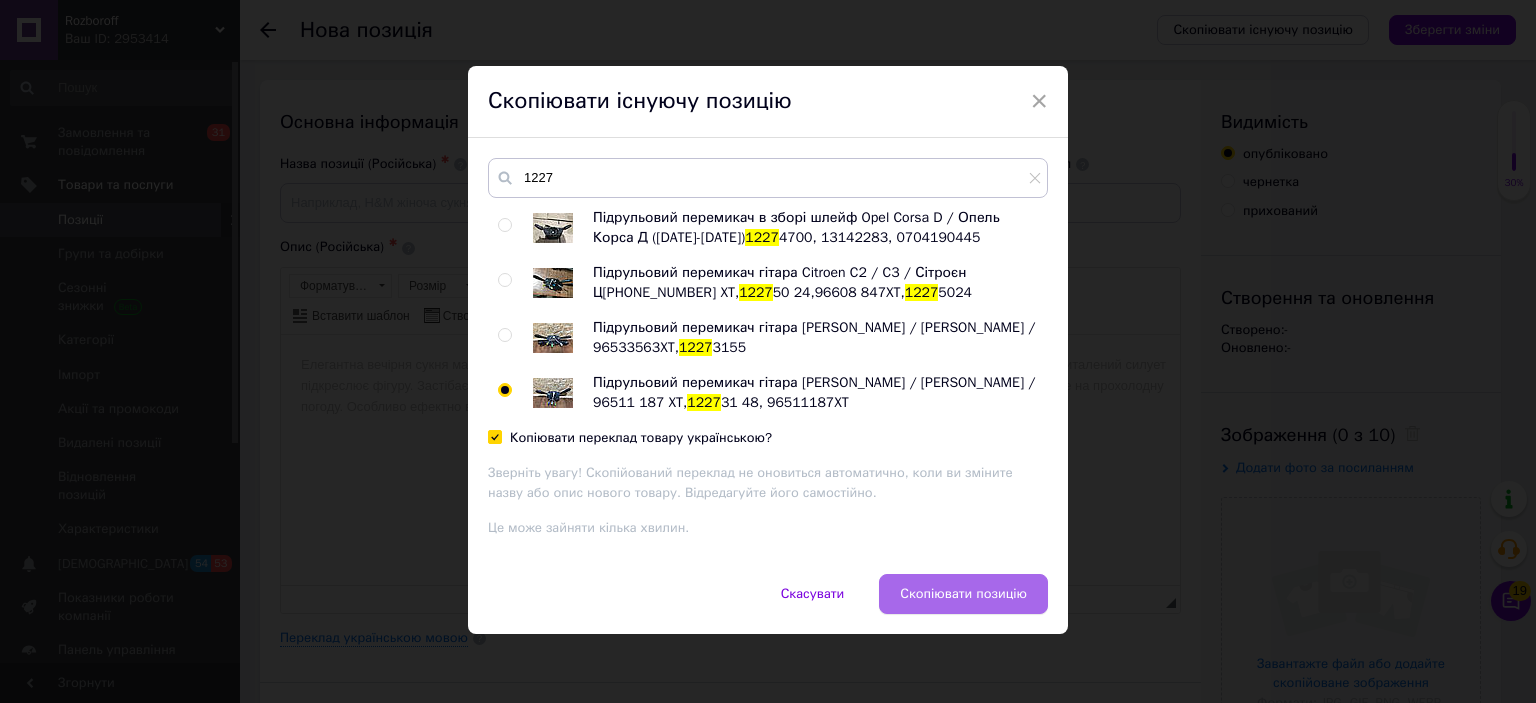 click on "Скопіювати позицію" at bounding box center (963, 594) 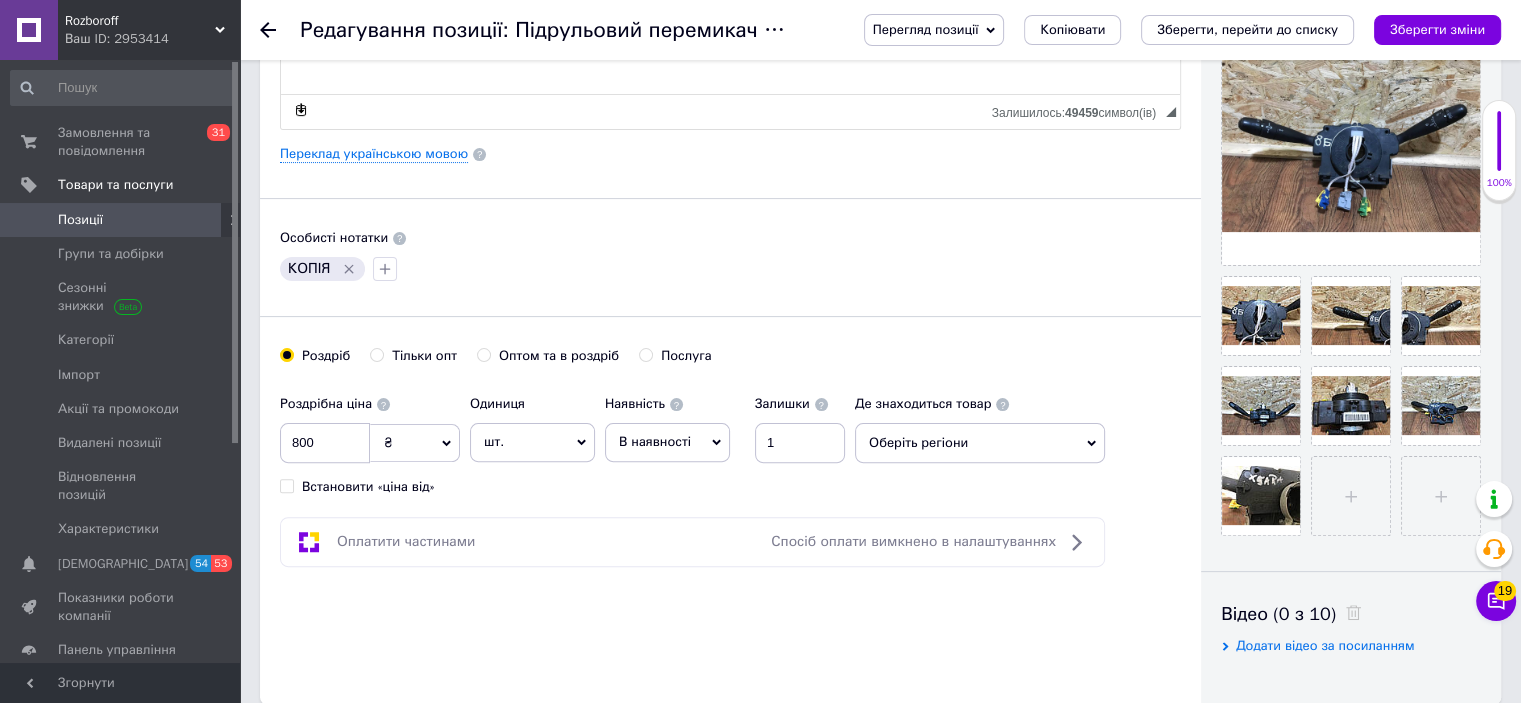 scroll, scrollTop: 0, scrollLeft: 0, axis: both 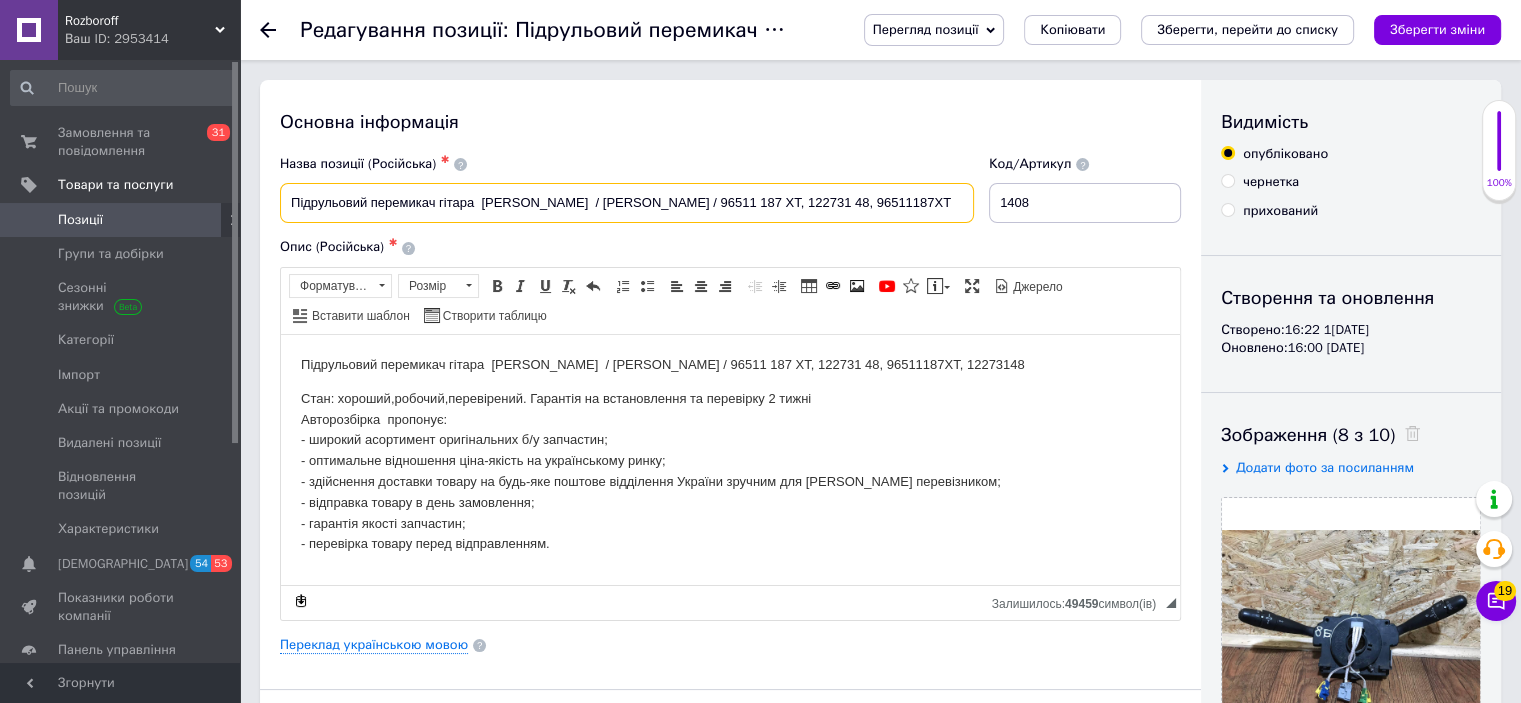 drag, startPoint x: 560, startPoint y: 202, endPoint x: 484, endPoint y: 202, distance: 76 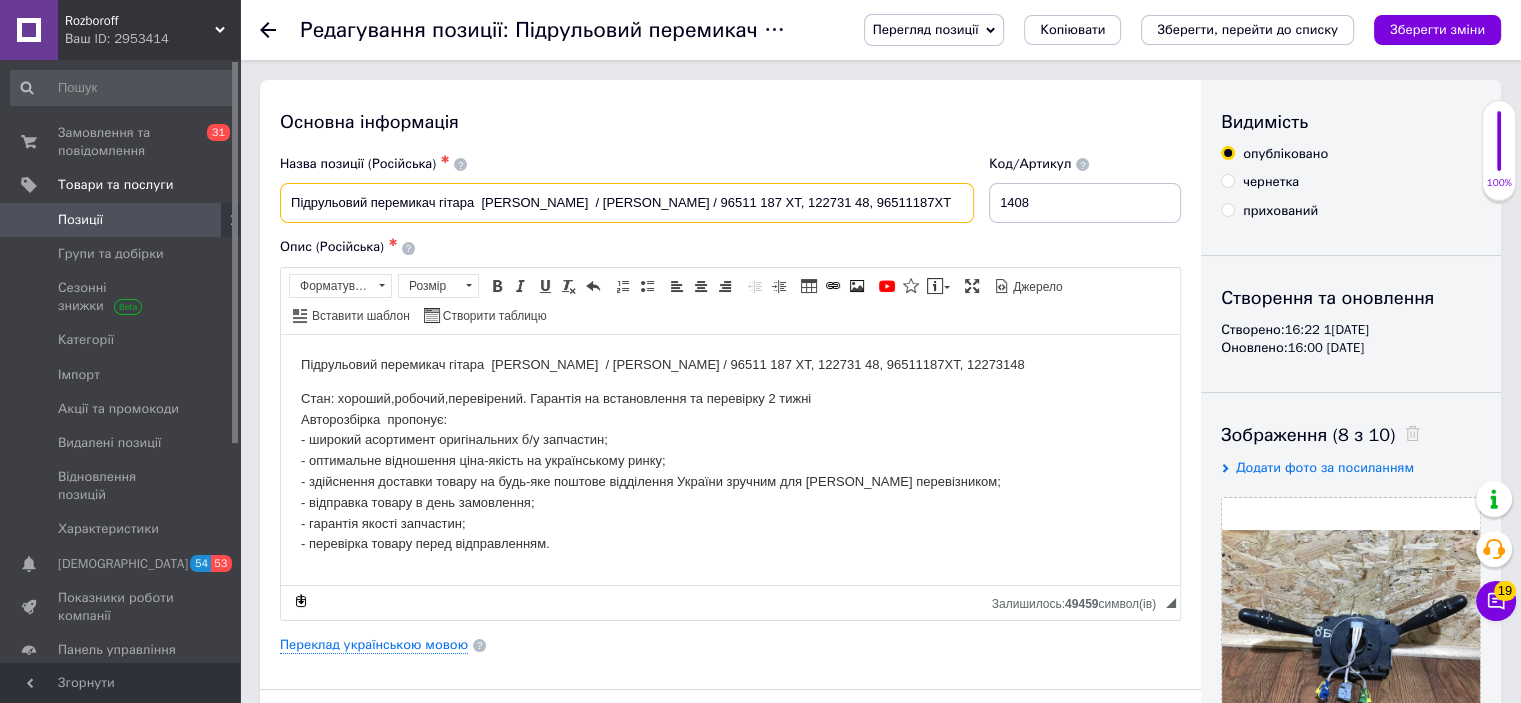 click on "Підрульовий перемикач гітара  [PERSON_NAME]  / [PERSON_NAME] / 96511 187 XT, 122731 48, 96511187XT" at bounding box center (627, 203) 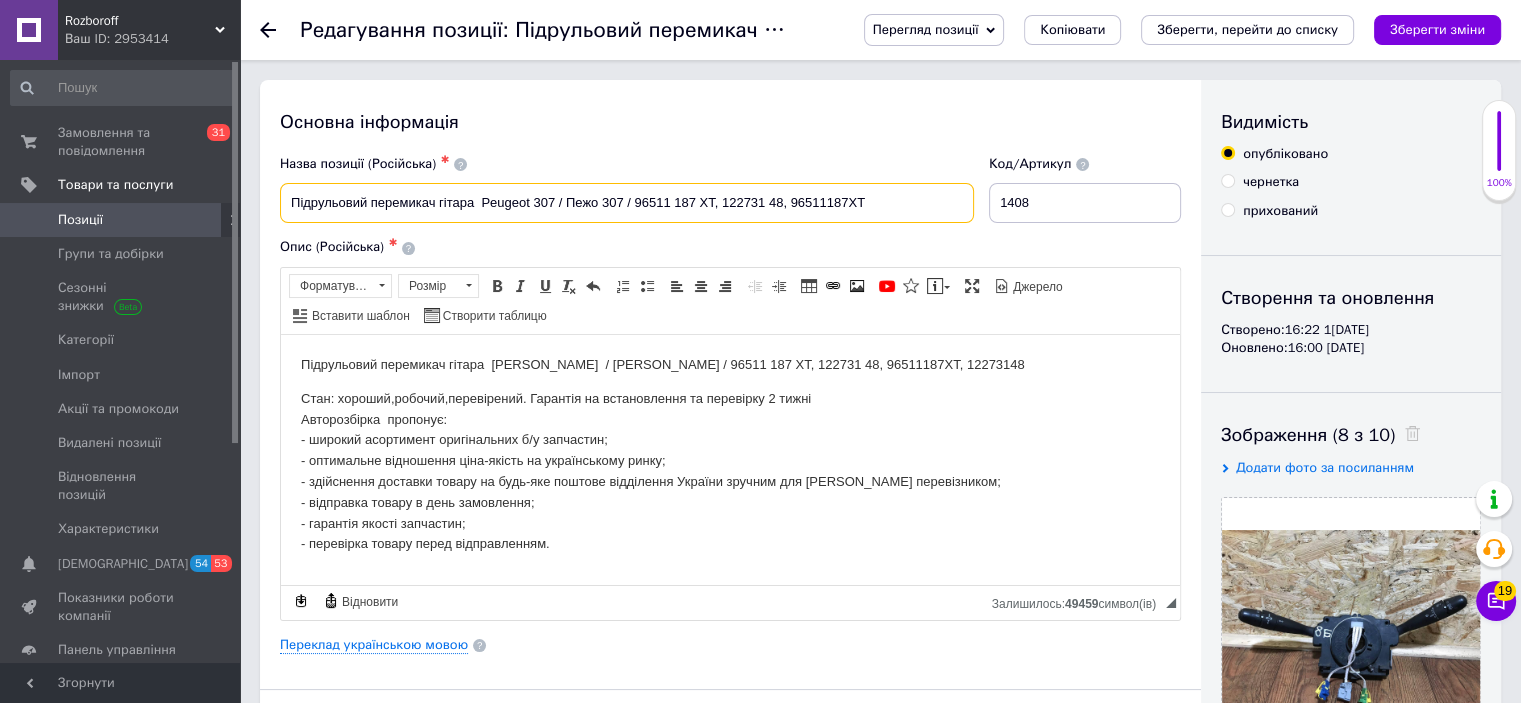 drag, startPoint x: 855, startPoint y: 205, endPoint x: 636, endPoint y: 199, distance: 219.08218 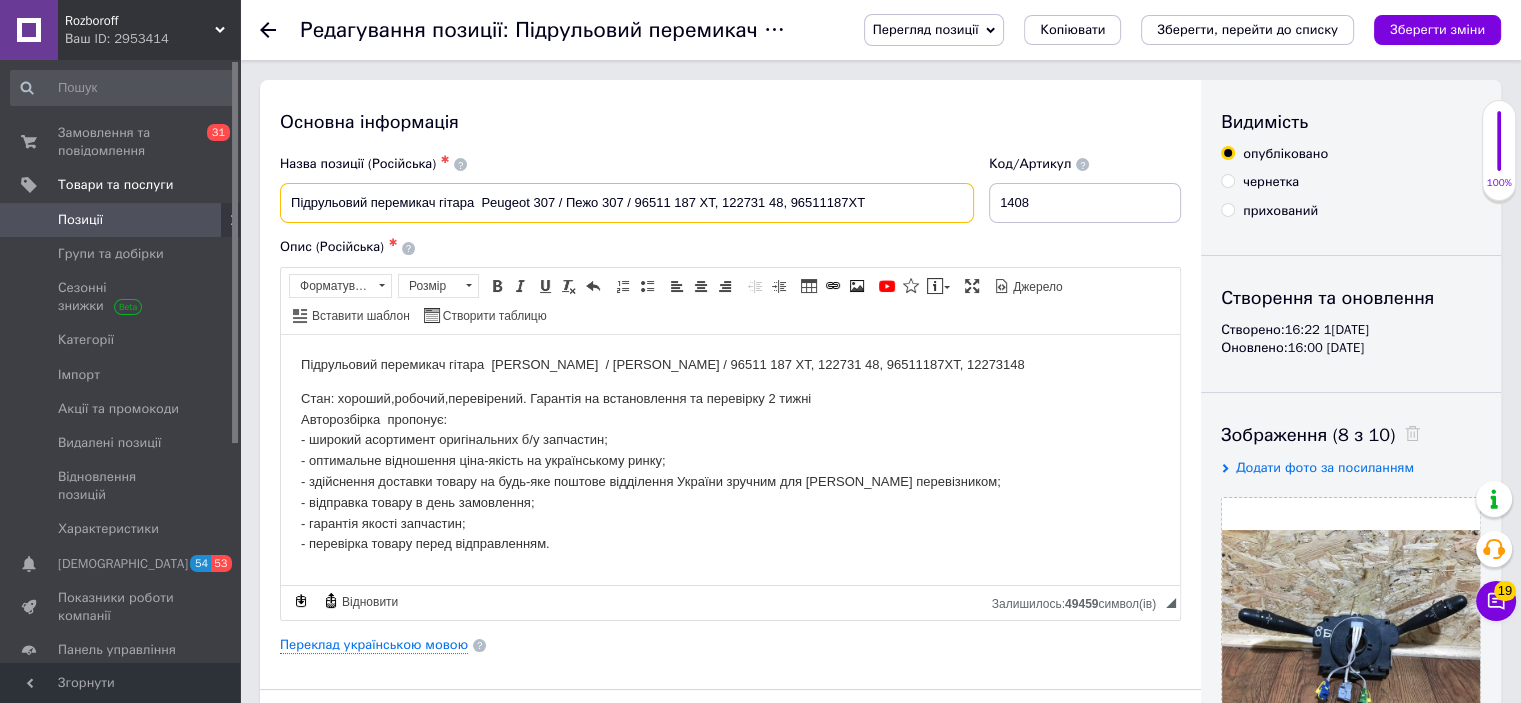 click on "Підрульовий перемикач гітара  Peugeot 307 / Пежо 307 / 96511 187 XT, 122731 48, 96511187XT" at bounding box center (627, 203) 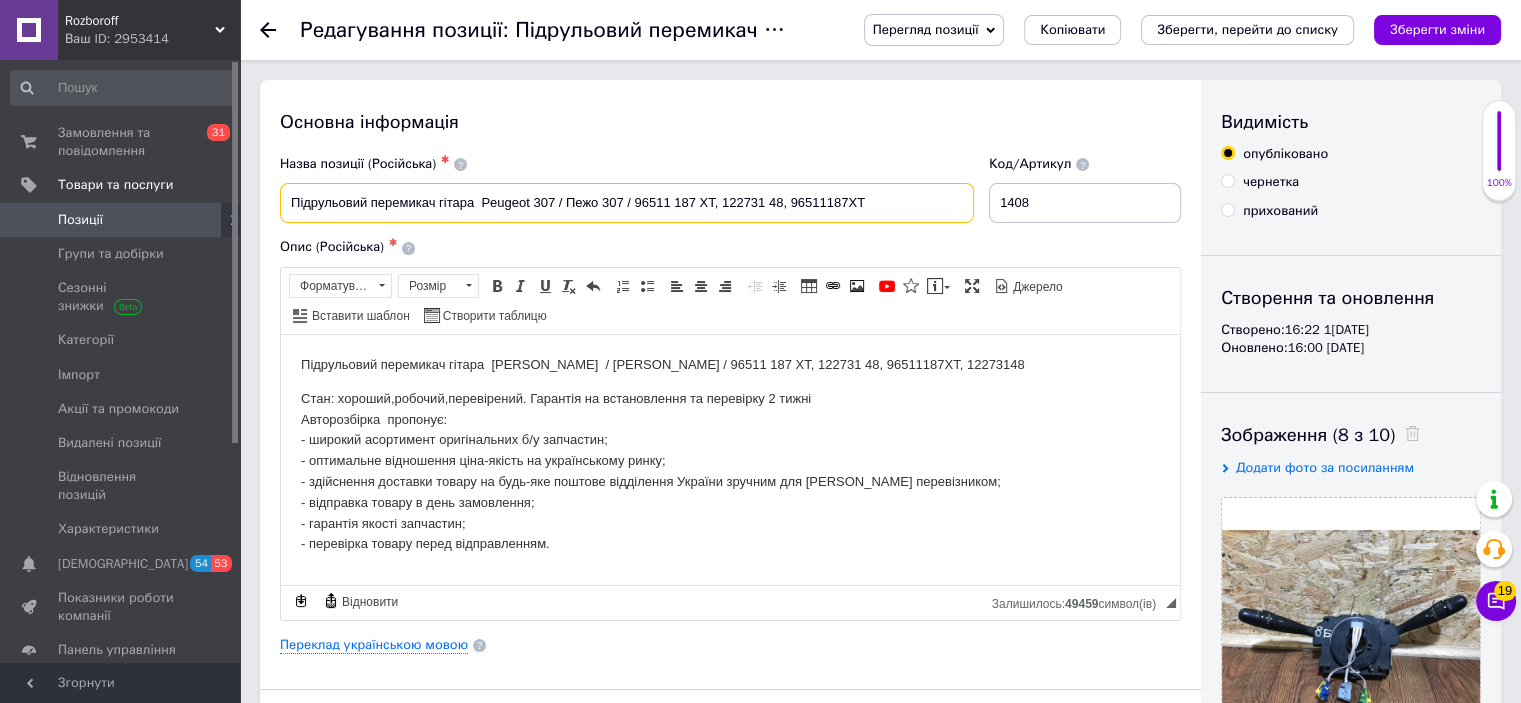 scroll, scrollTop: 0, scrollLeft: 0, axis: both 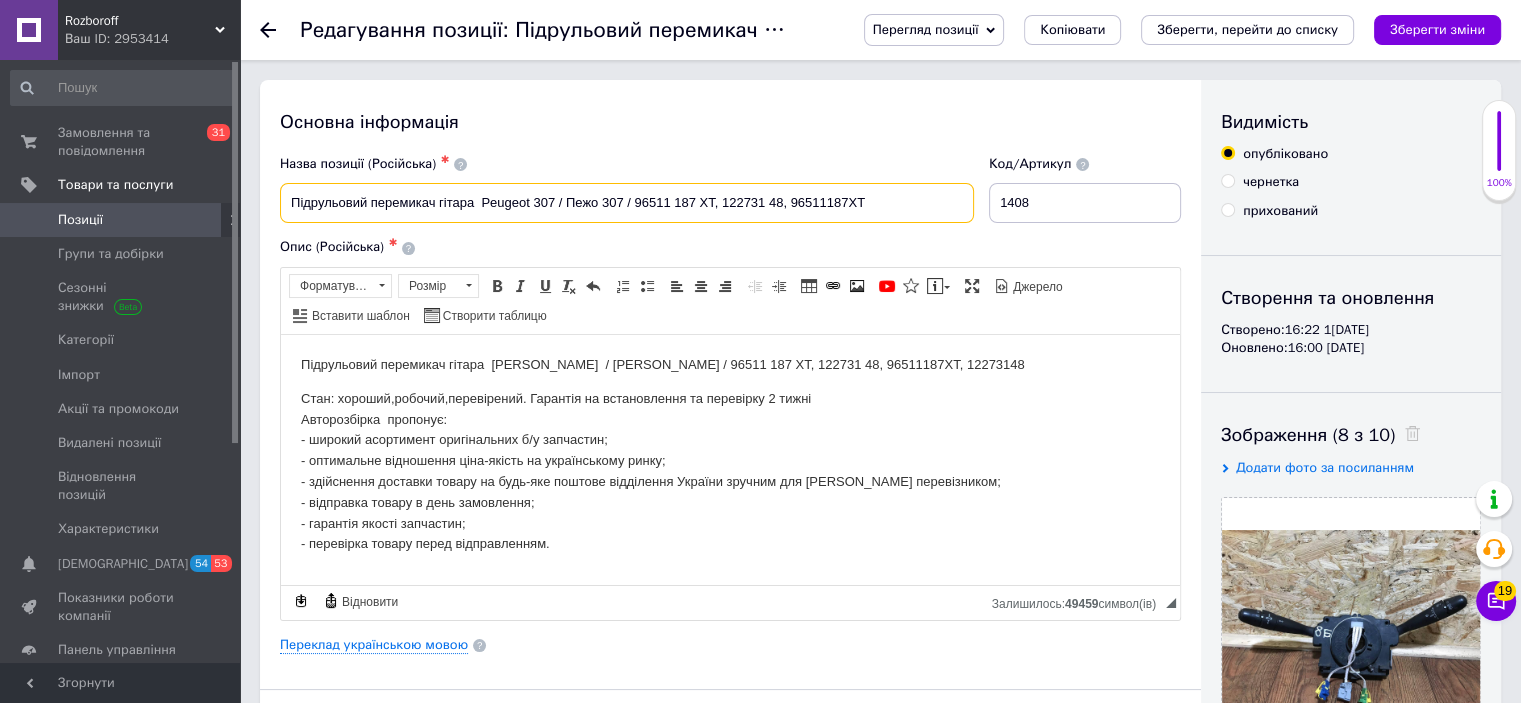 click on "Підрульовий перемикач гітара  Peugeot 307 / Пежо 307 / 96511 187 XT, 122731 48, 96511187XT" at bounding box center [627, 203] 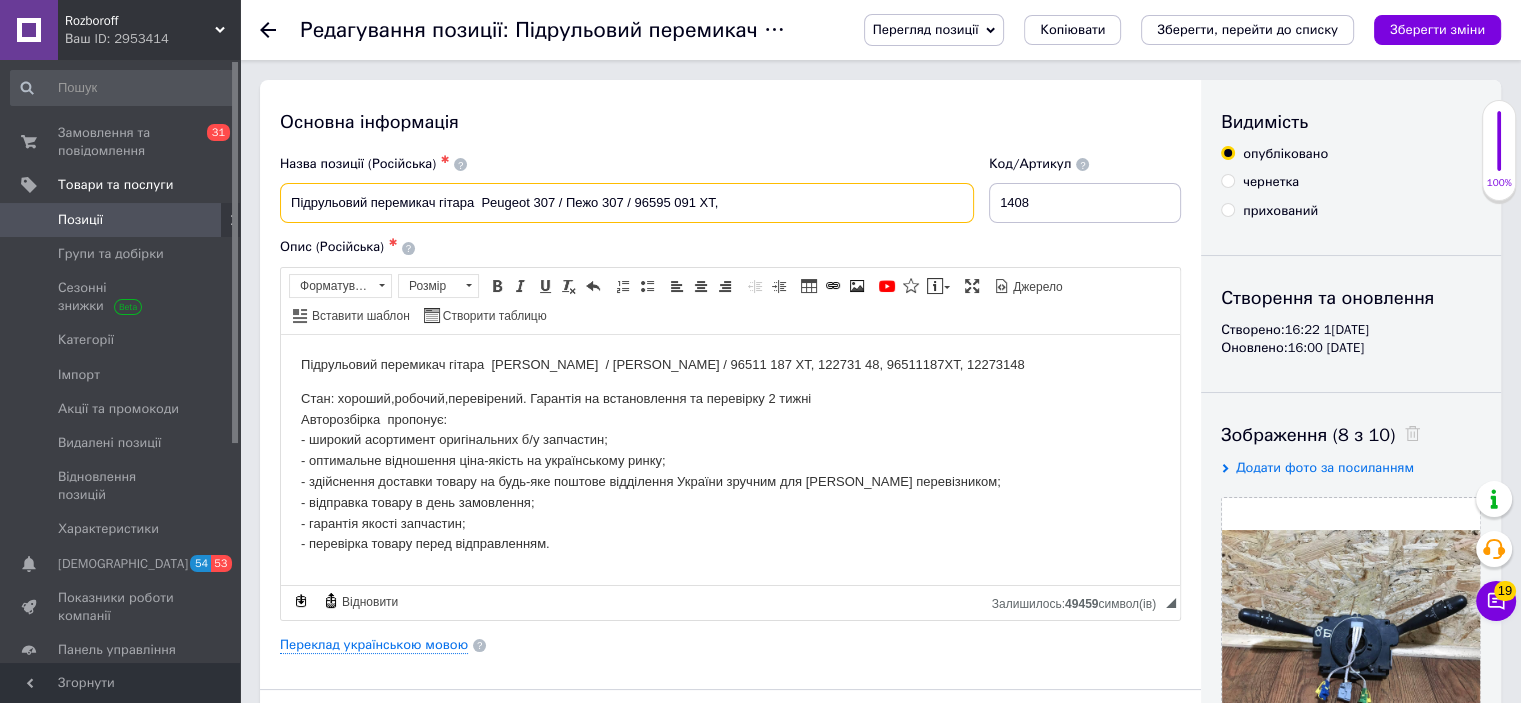 drag, startPoint x: 635, startPoint y: 204, endPoint x: 714, endPoint y: 198, distance: 79.22752 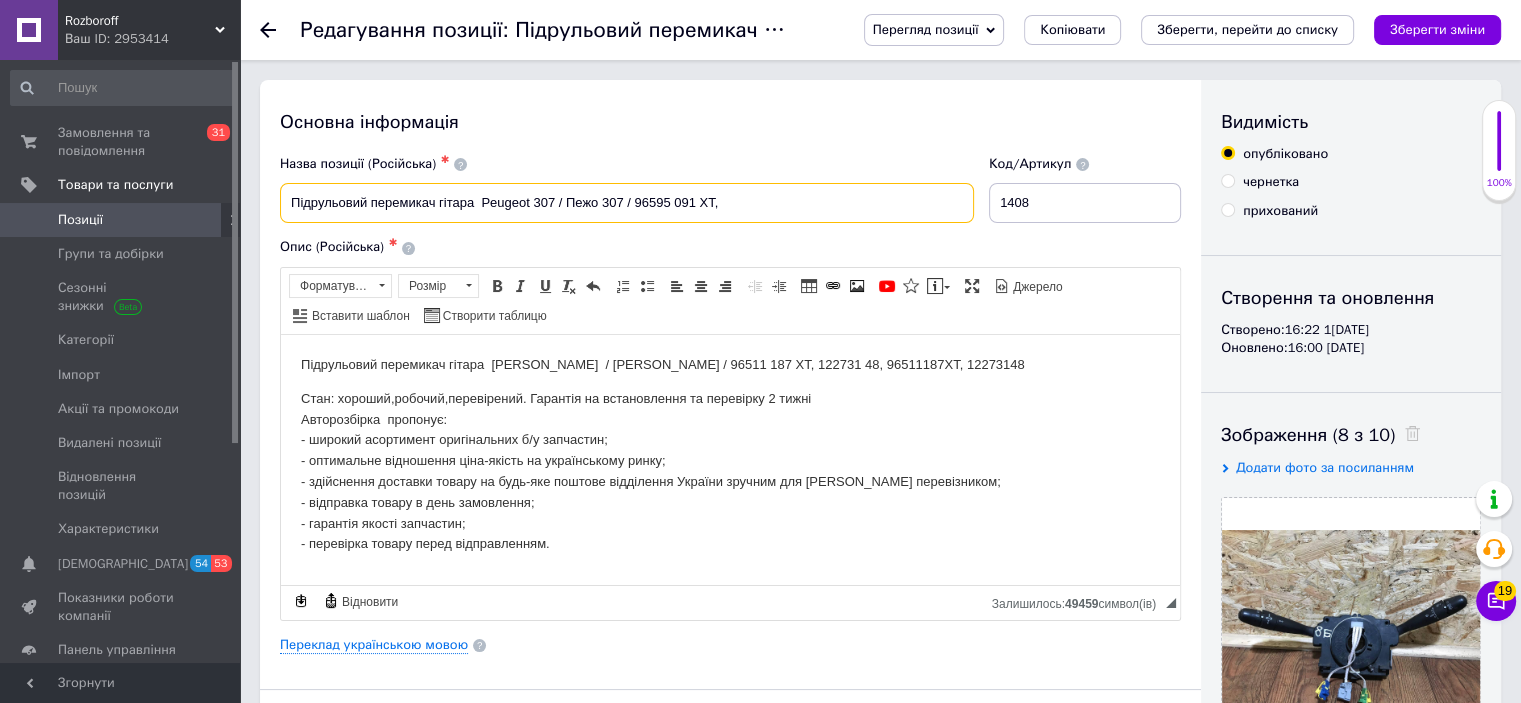 click on "Підрульовий перемикач гітара  Peugeot 307 / Пежо 307 / 96595 091 XT," at bounding box center (627, 203) 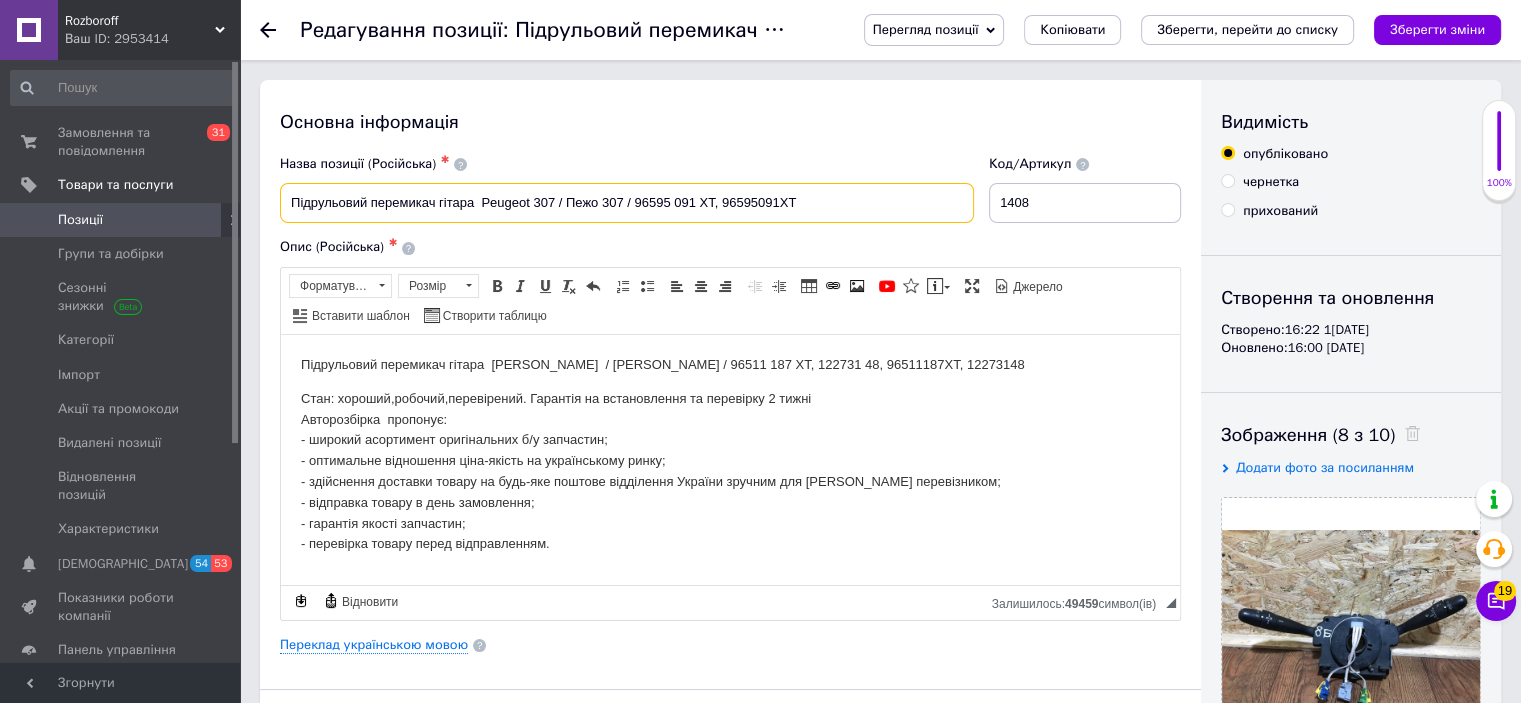 click on "Підрульовий перемикач гітара  Peugeot 307 / Пежо 307 / 96595 091 XT, 96595091XT" at bounding box center [627, 203] 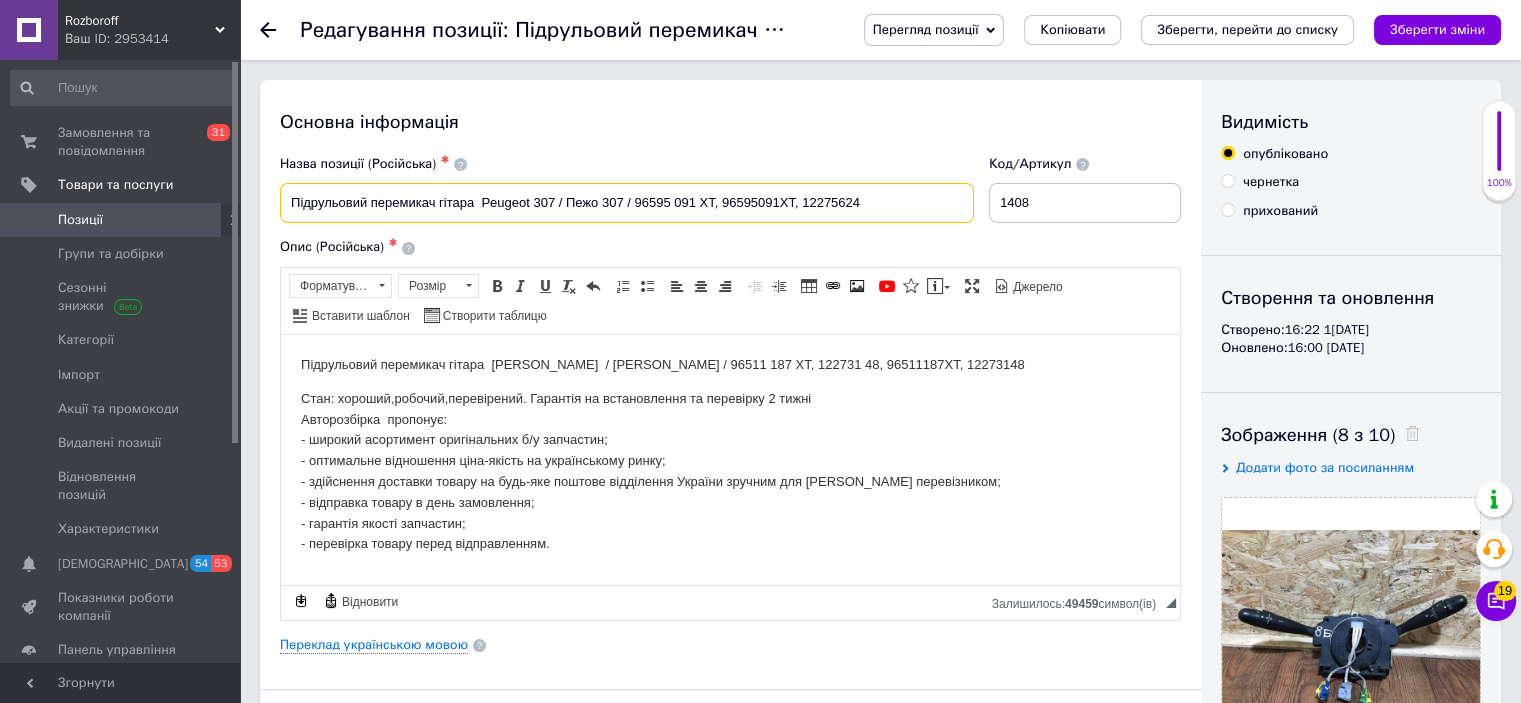 drag, startPoint x: 868, startPoint y: 207, endPoint x: 804, endPoint y: 204, distance: 64.070274 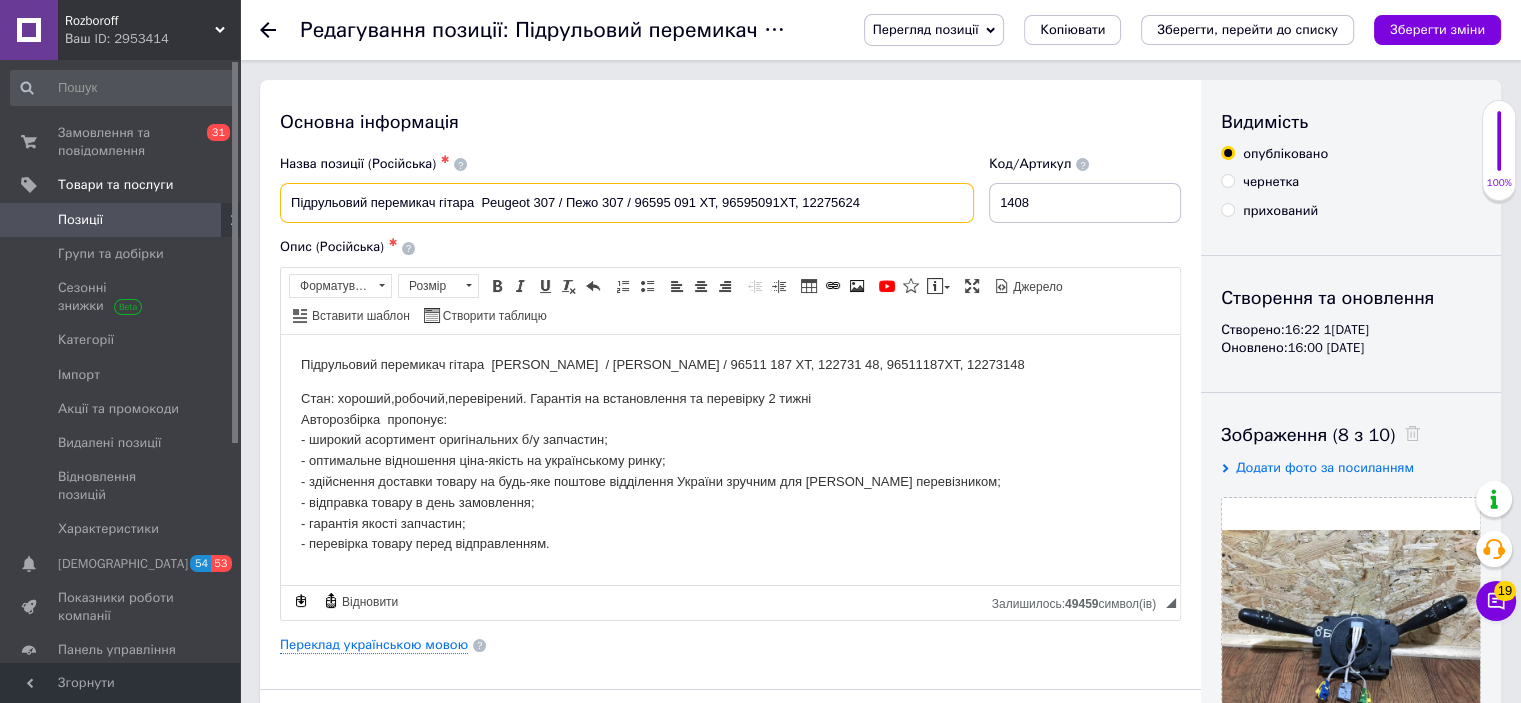 click on "Підрульовий перемикач гітара  Peugeot 307 / Пежо 307 / 96595 091 XT, 96595091XT, 12275624" at bounding box center [627, 203] 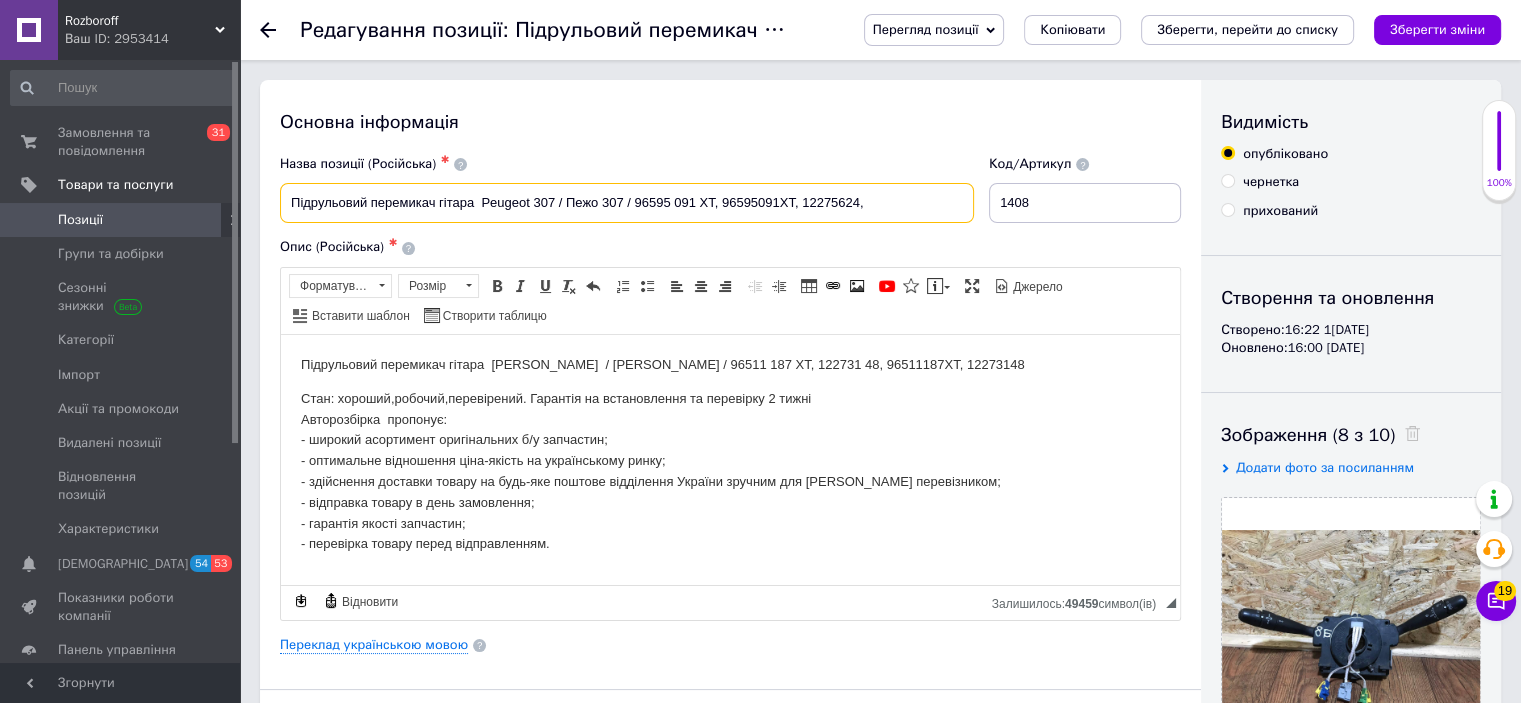 paste on "12275624" 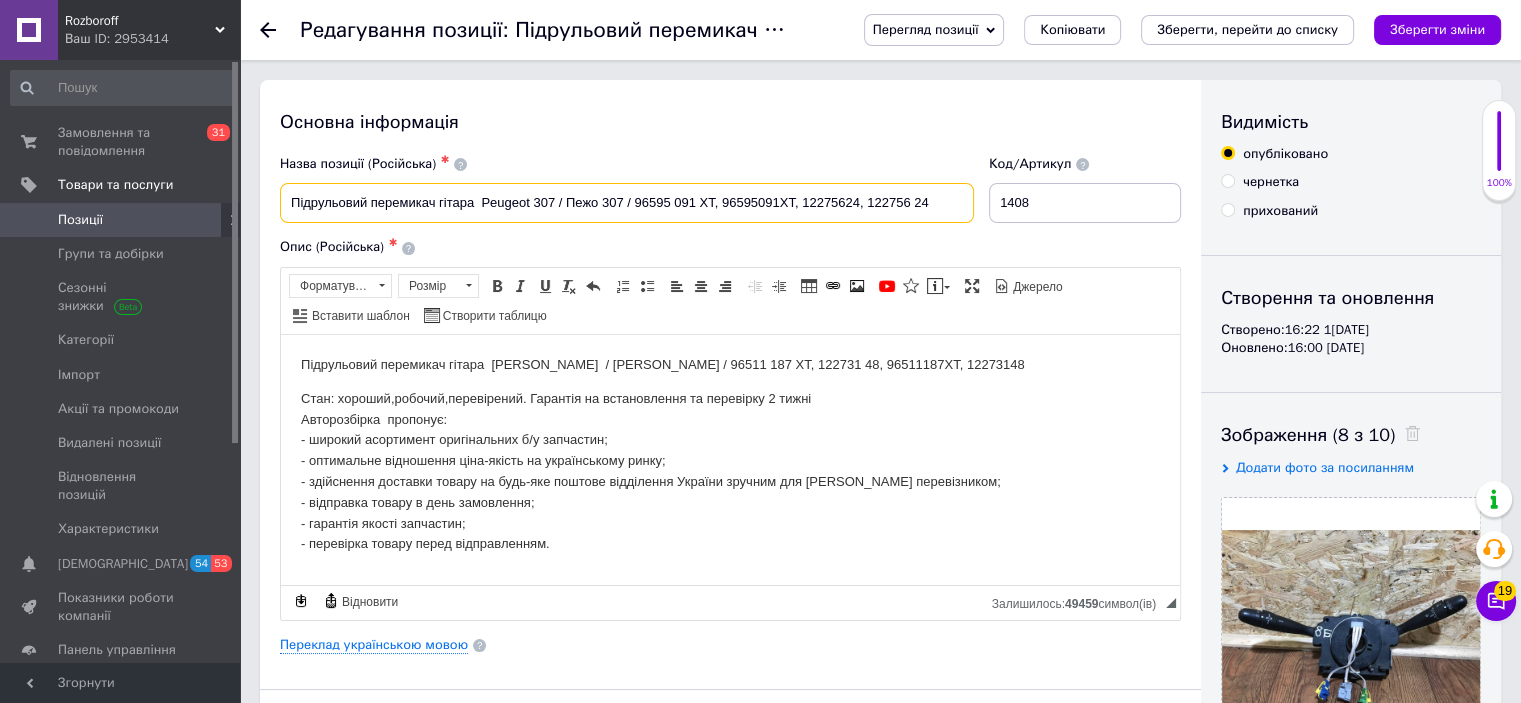 type on "Підрульовий перемикач гітара  Peugeot 307 / Пежо 307 / 96595 091 XT, 96595091XT, 12275624, 122756 24" 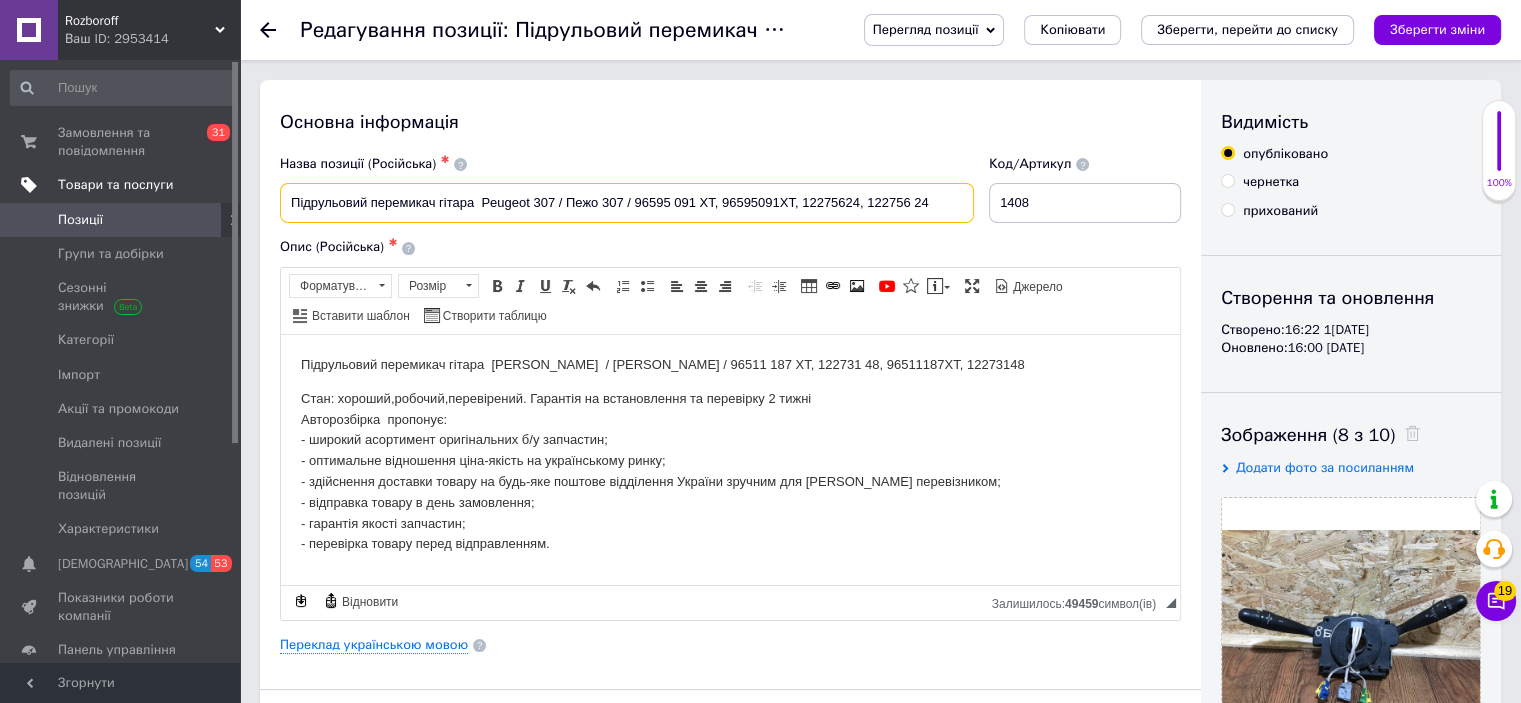 drag, startPoint x: 954, startPoint y: 202, endPoint x: 192, endPoint y: 183, distance: 762.2368 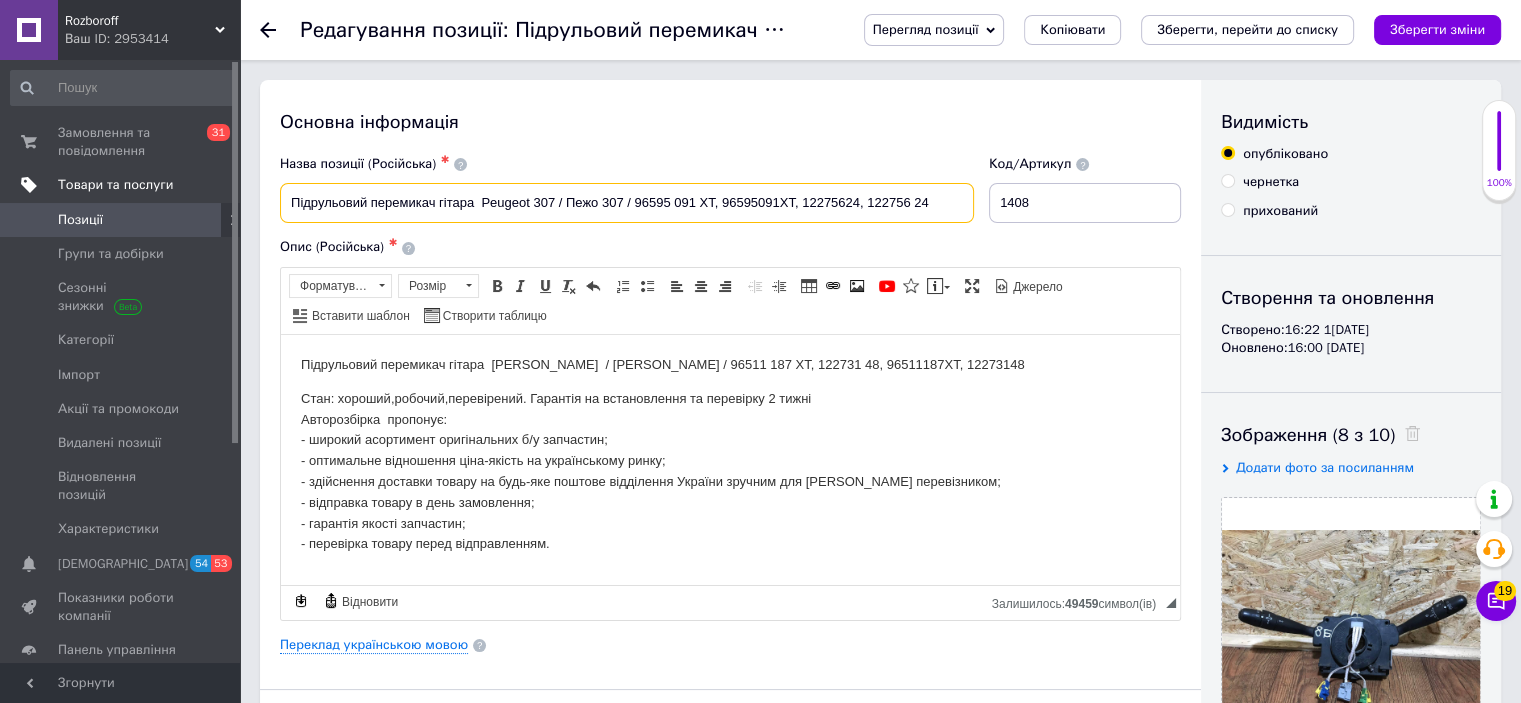 click on "Rozboroff Ваш ID: 2953414 Сайт Rozboroff Кабінет покупця Перевірити стан системи Сторінка на порталі Довідка Вийти Замовлення та повідомлення 0 31 Товари та послуги Позиції Групи та добірки Сезонні знижки Категорії Імпорт Акції та промокоди Видалені позиції Відновлення позицій Характеристики Сповіщення 54 53 Показники роботи компанії Панель управління Відгуки Покупатели Каталог ProSale Аналітика Інструменти веб-майстра та SEO Управління сайтом Гаманець компанії [PERSON_NAME] Тарифи та рахунки Prom топ Згорнути
Перегляд позиції Копіювати ✱ 1408 ✱" at bounding box center (760, 1703) 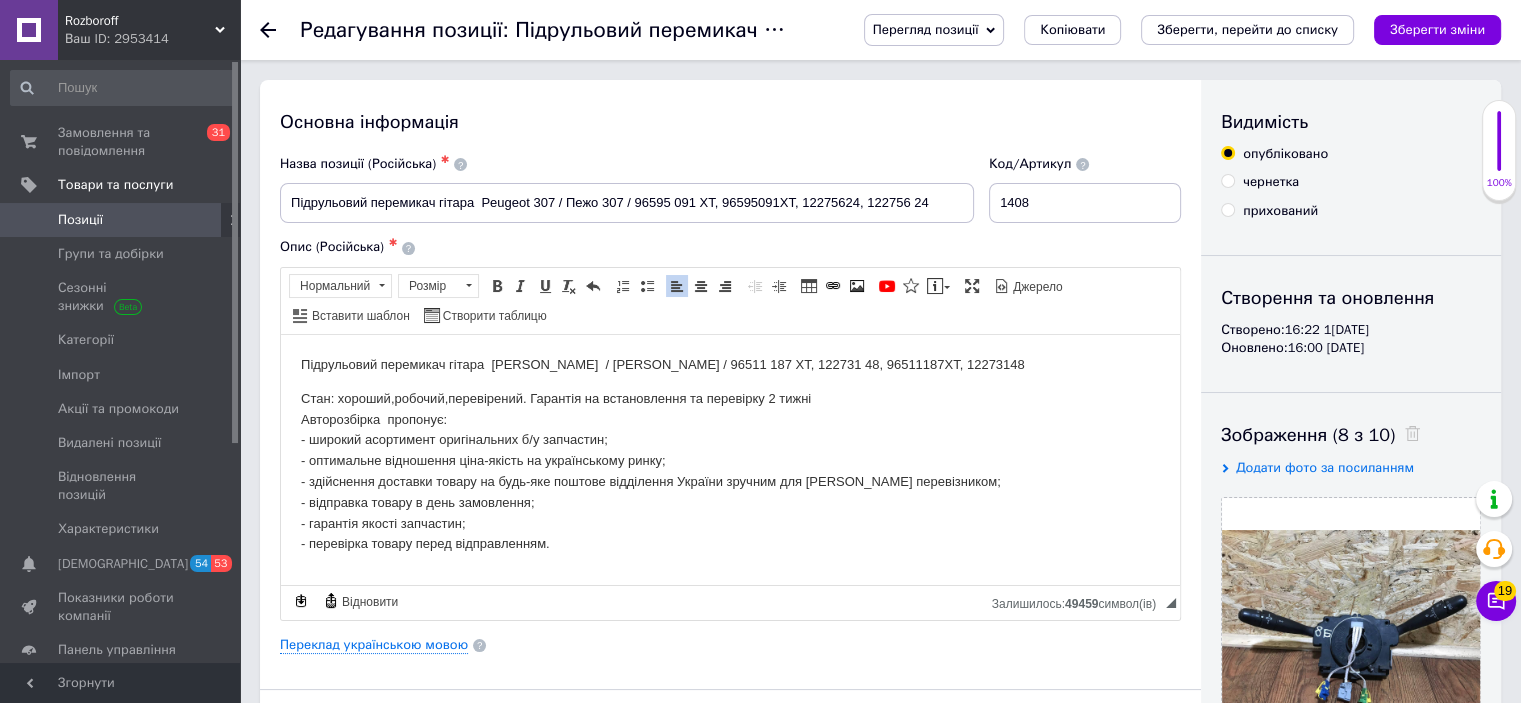 drag, startPoint x: 1049, startPoint y: 370, endPoint x: 305, endPoint y: 365, distance: 744.0168 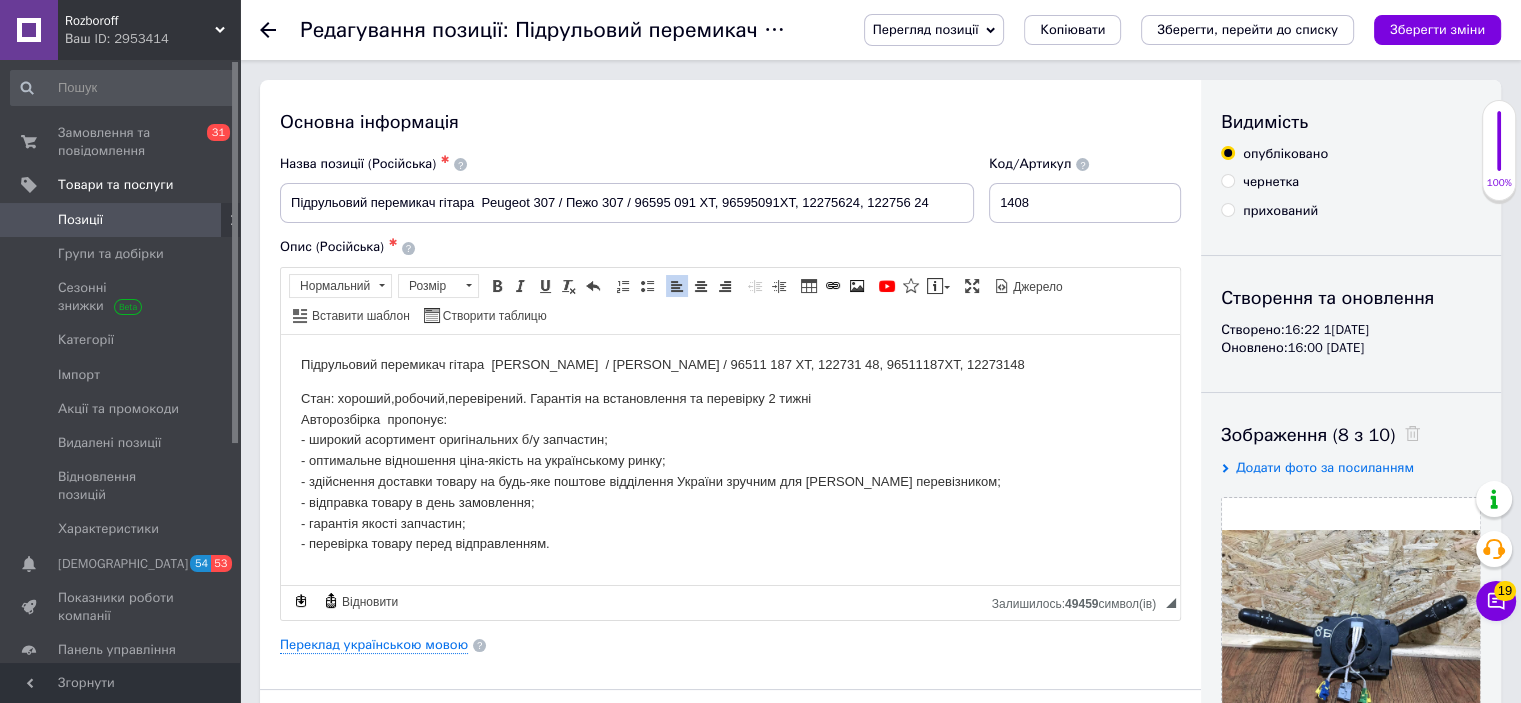 click on "Підрульовий перемикач гітара  [PERSON_NAME]  / [PERSON_NAME] / 96511 187 XT, 122731 48, 96511187XT, 12273148" at bounding box center (730, 364) 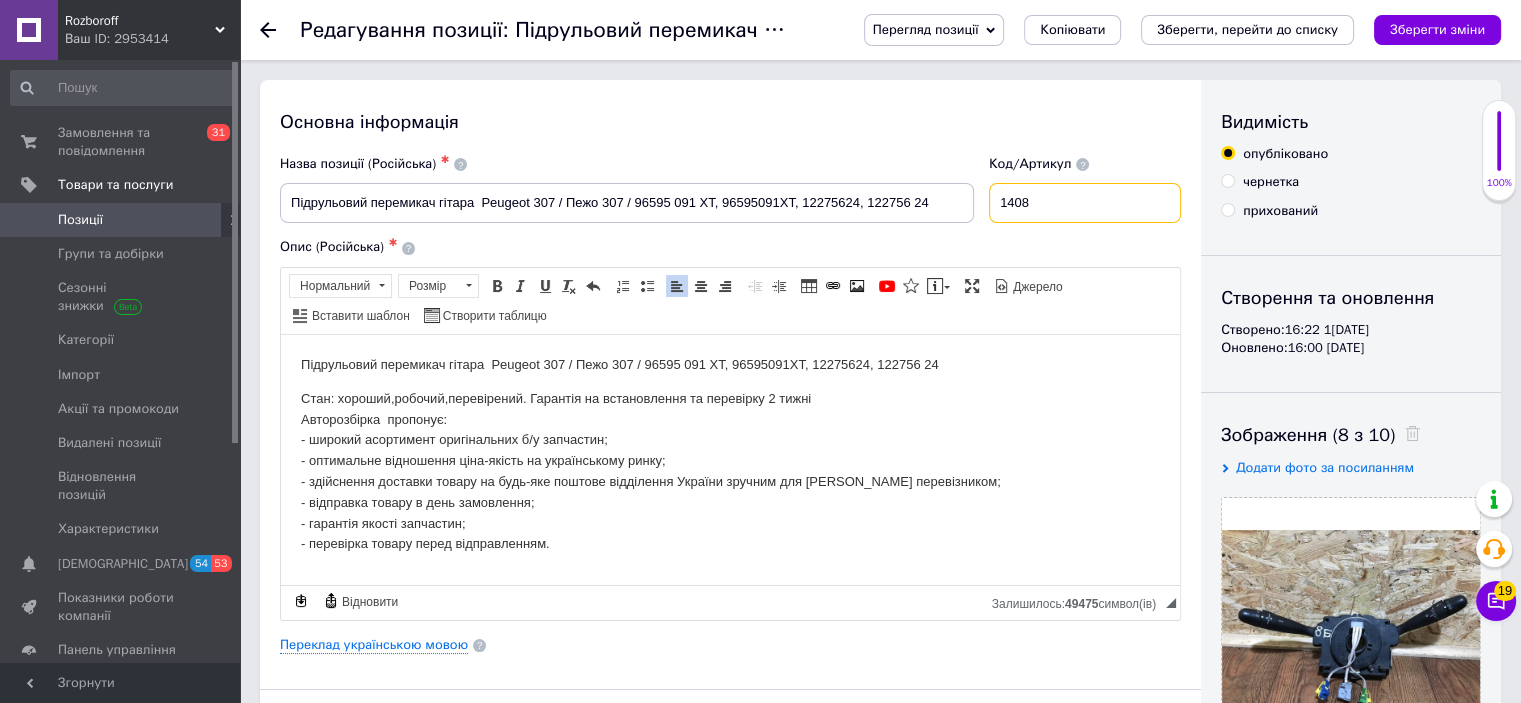 drag, startPoint x: 1052, startPoint y: 194, endPoint x: 1028, endPoint y: 197, distance: 24.186773 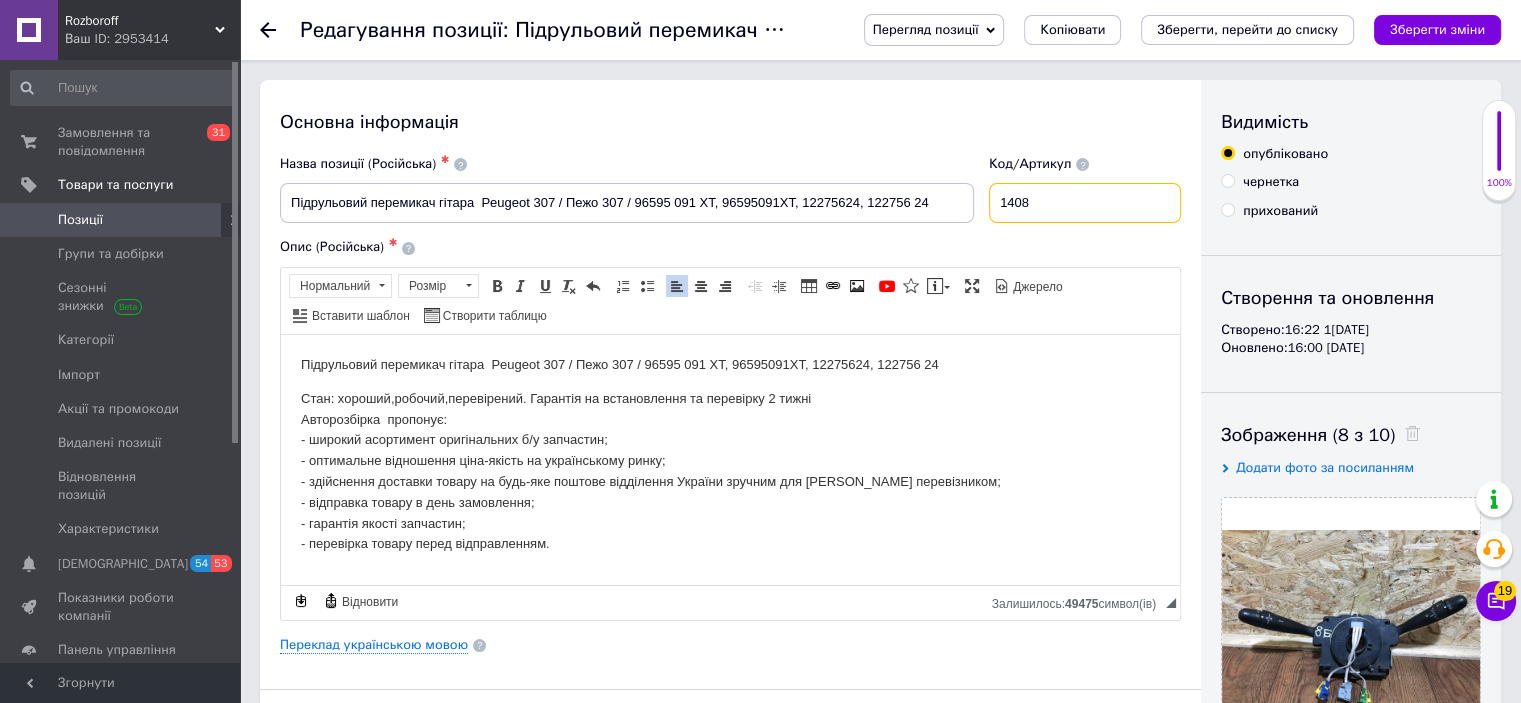 click on "1408" at bounding box center [1085, 203] 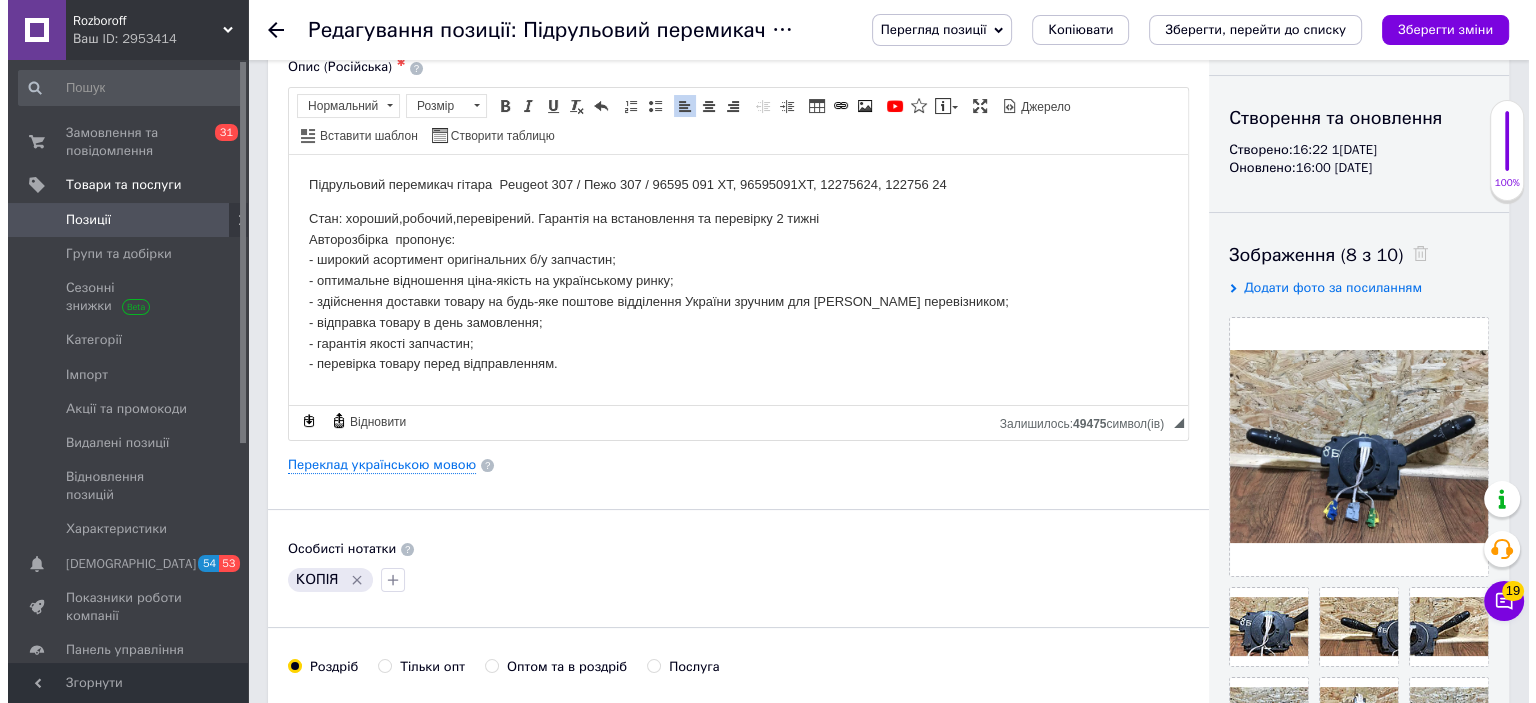 scroll, scrollTop: 184, scrollLeft: 0, axis: vertical 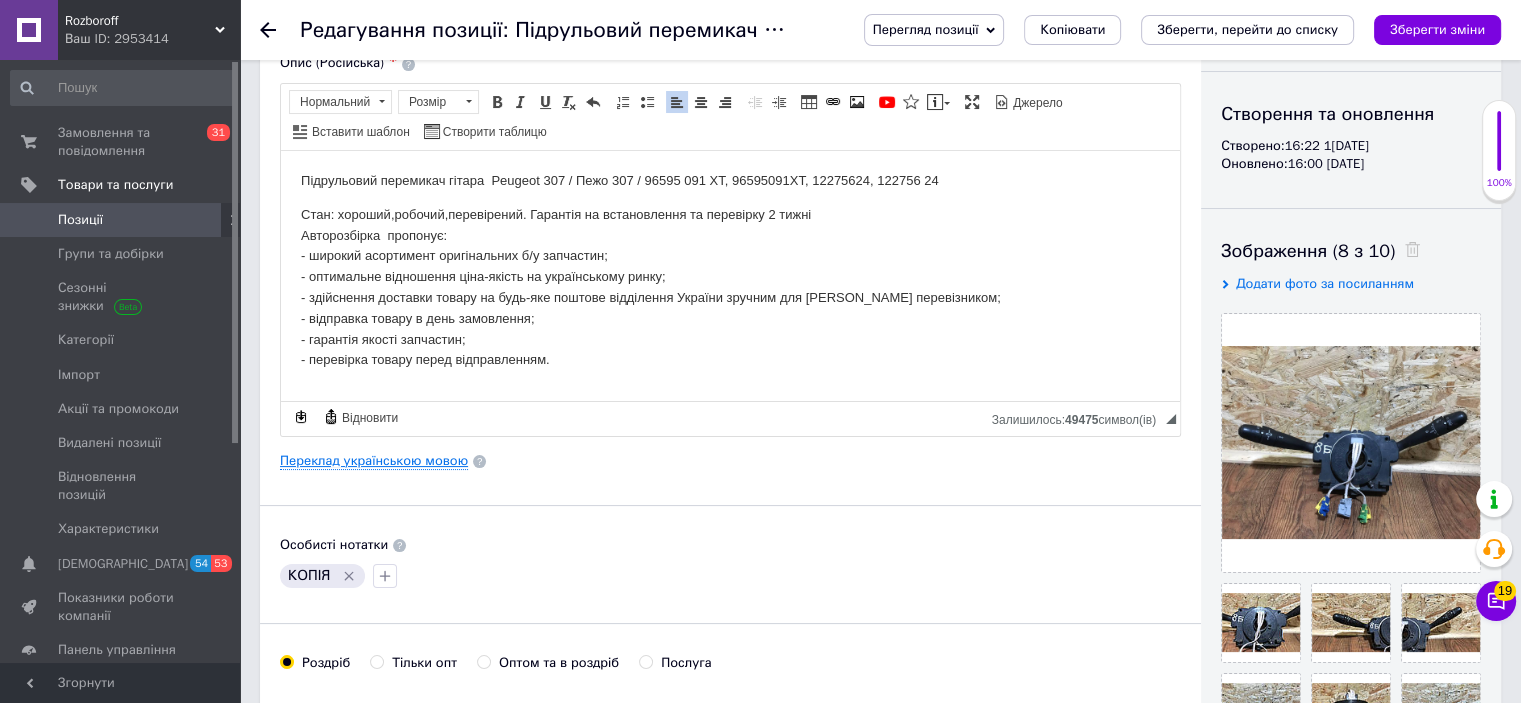 type on "1430" 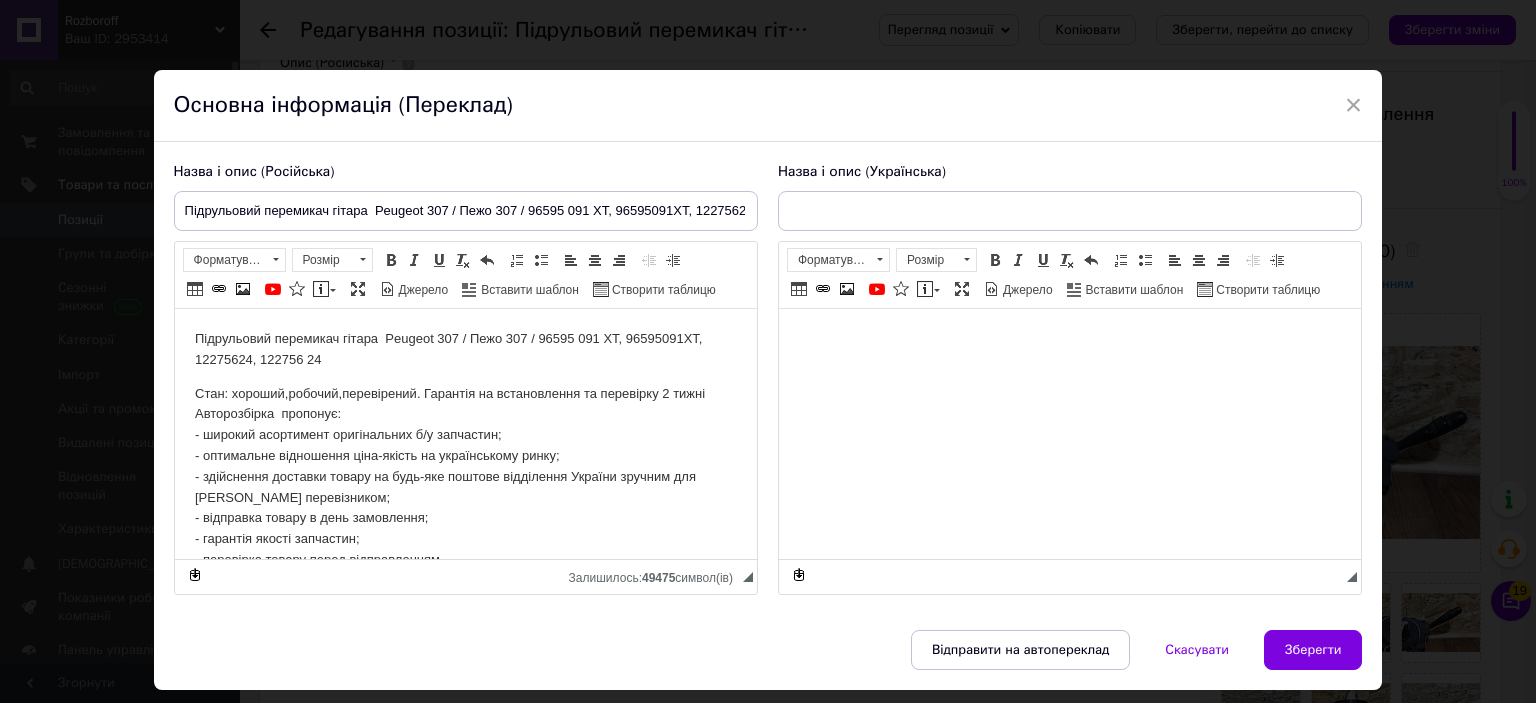 scroll, scrollTop: 0, scrollLeft: 0, axis: both 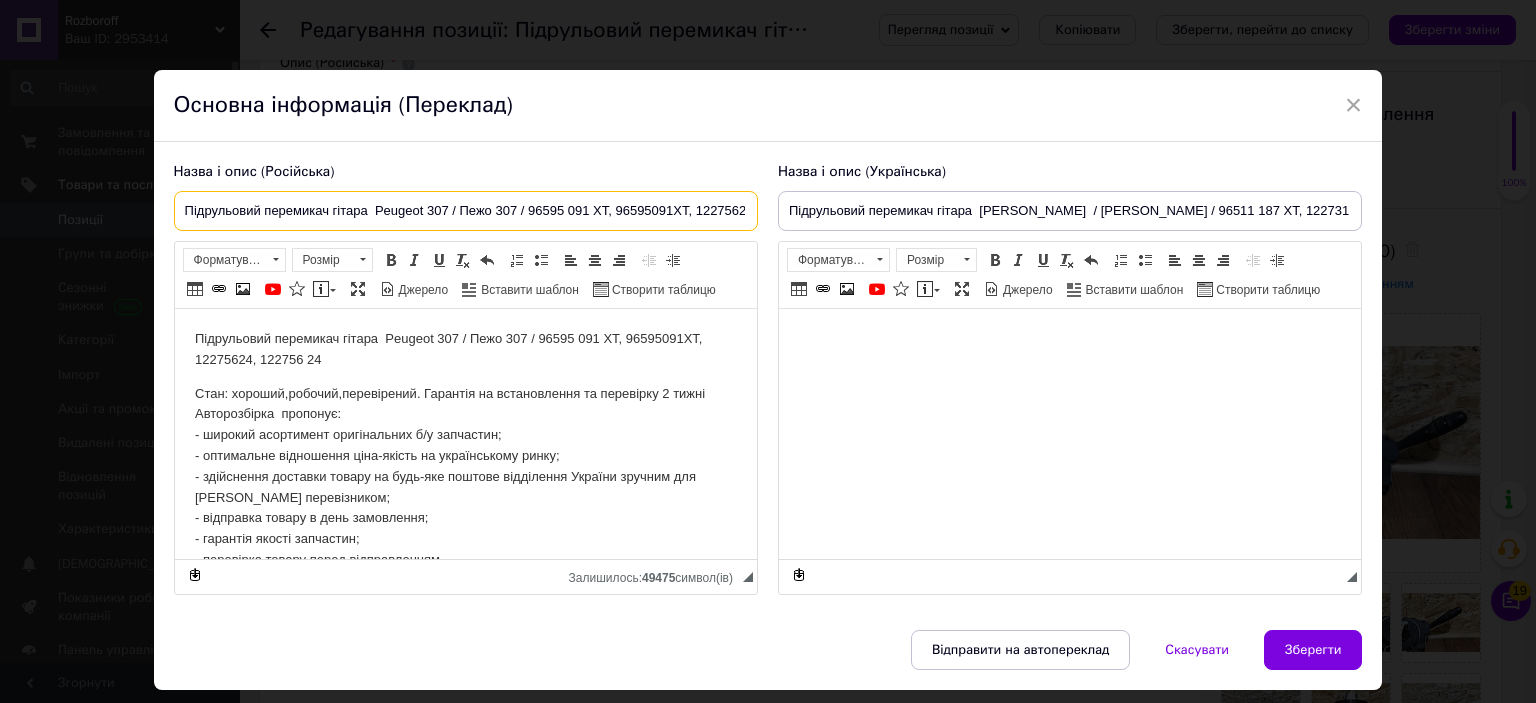 click on "Підрульовий перемикач гітара  Peugeot 307 / Пежо 307 / 96595 091 XT, 96595091XT, 12275624, 122756 24" at bounding box center (466, 211) 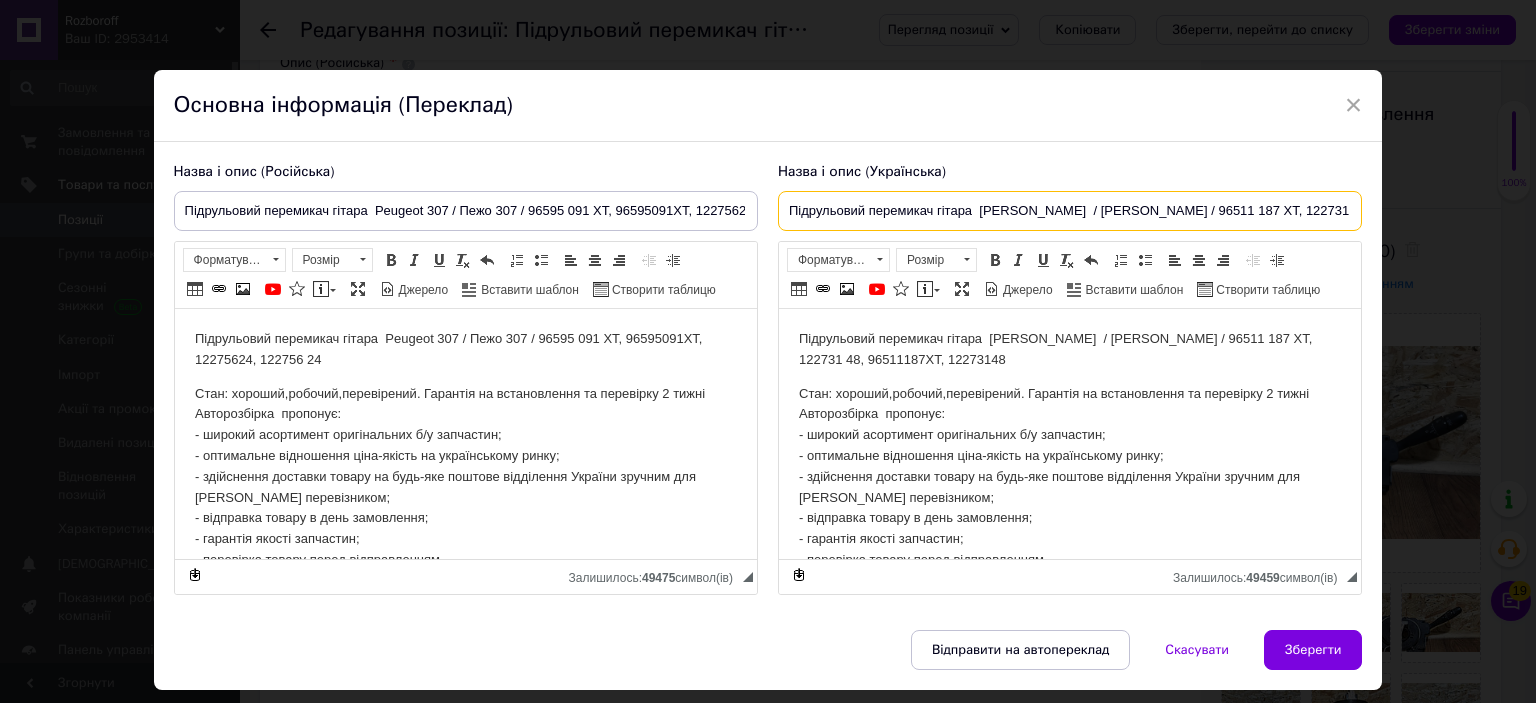 click on "Підрульовий перемикач гітара  [PERSON_NAME]  / [PERSON_NAME] / 96511 187 XT, 122731 48, 96511187XT" at bounding box center [1070, 211] 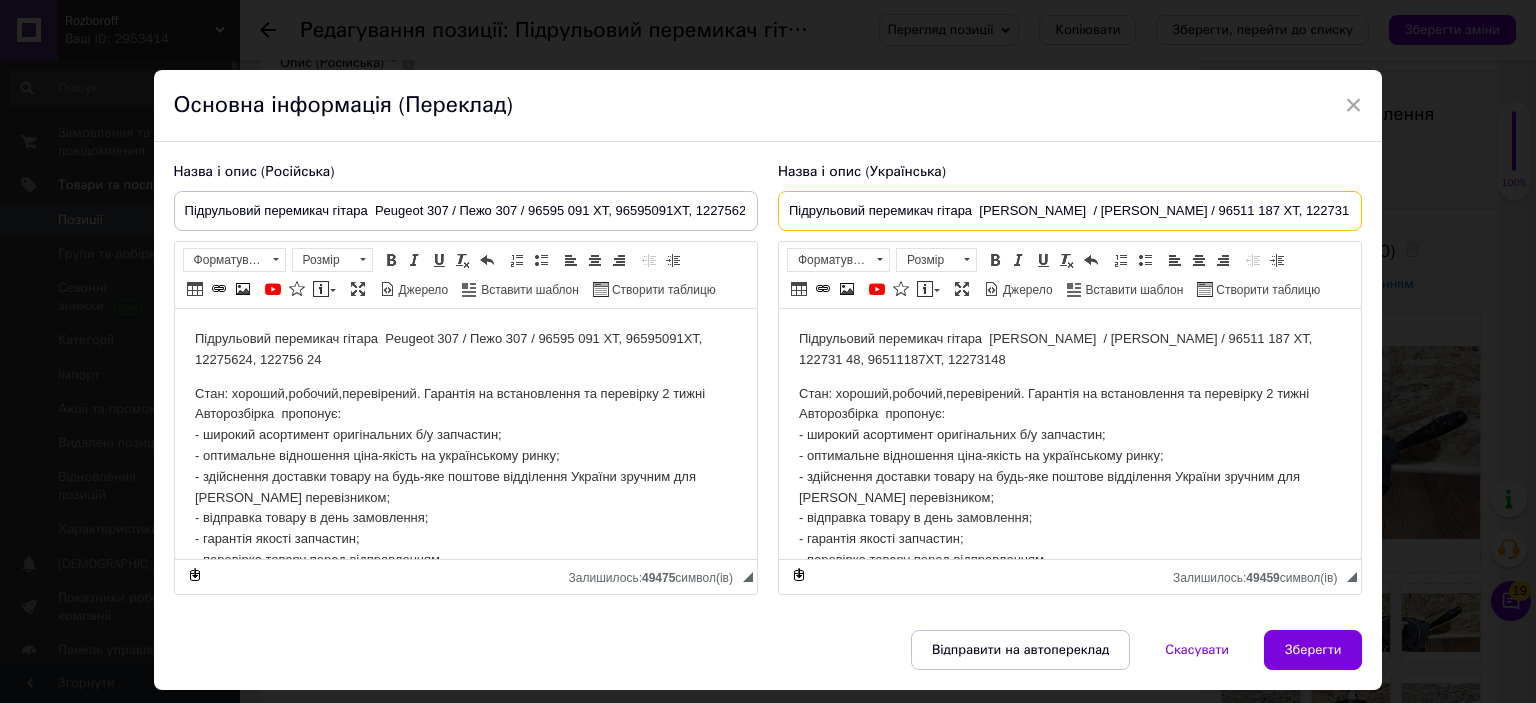 paste on "Peugeot 307 / Пежо 307 / 96595 091 XT, 96595091XT, 12275624, 122756 24" 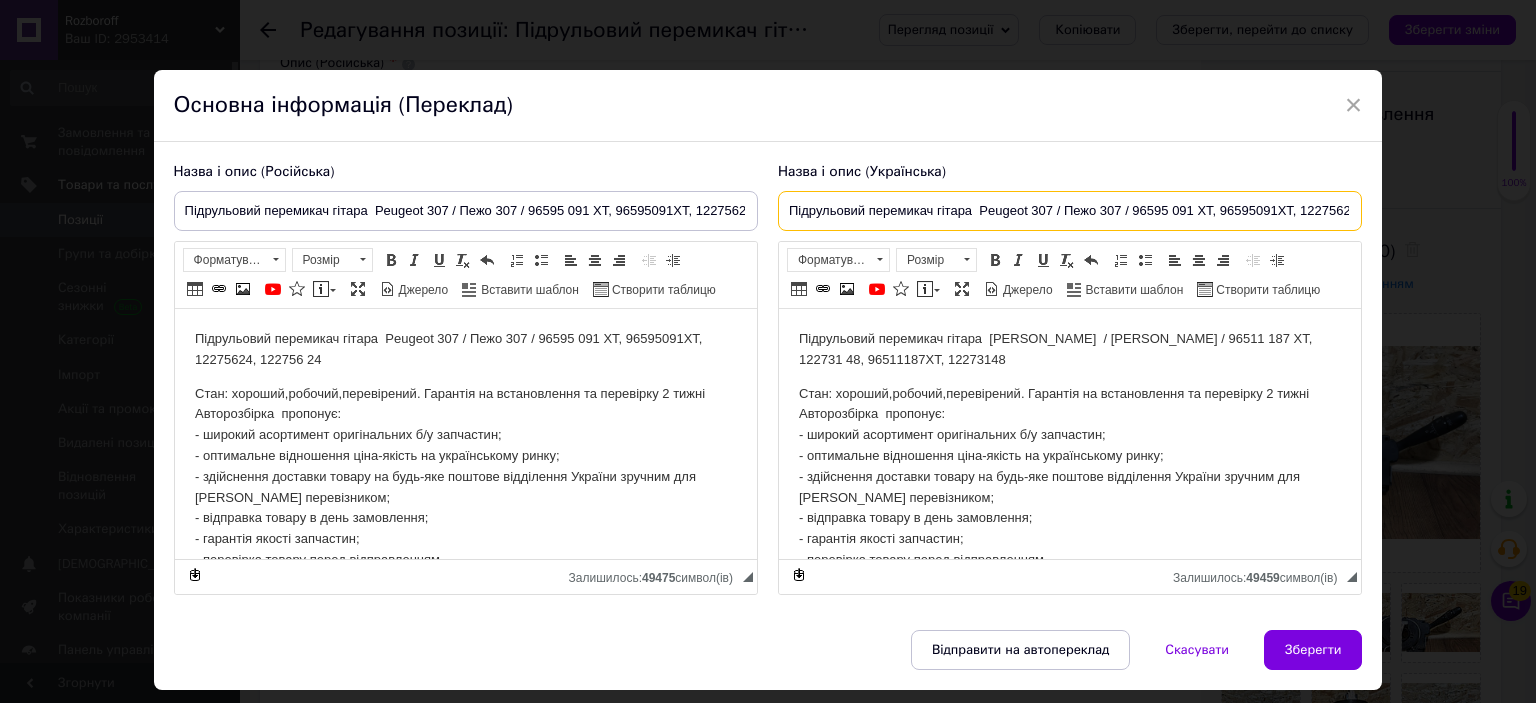 scroll, scrollTop: 0, scrollLeft: 78, axis: horizontal 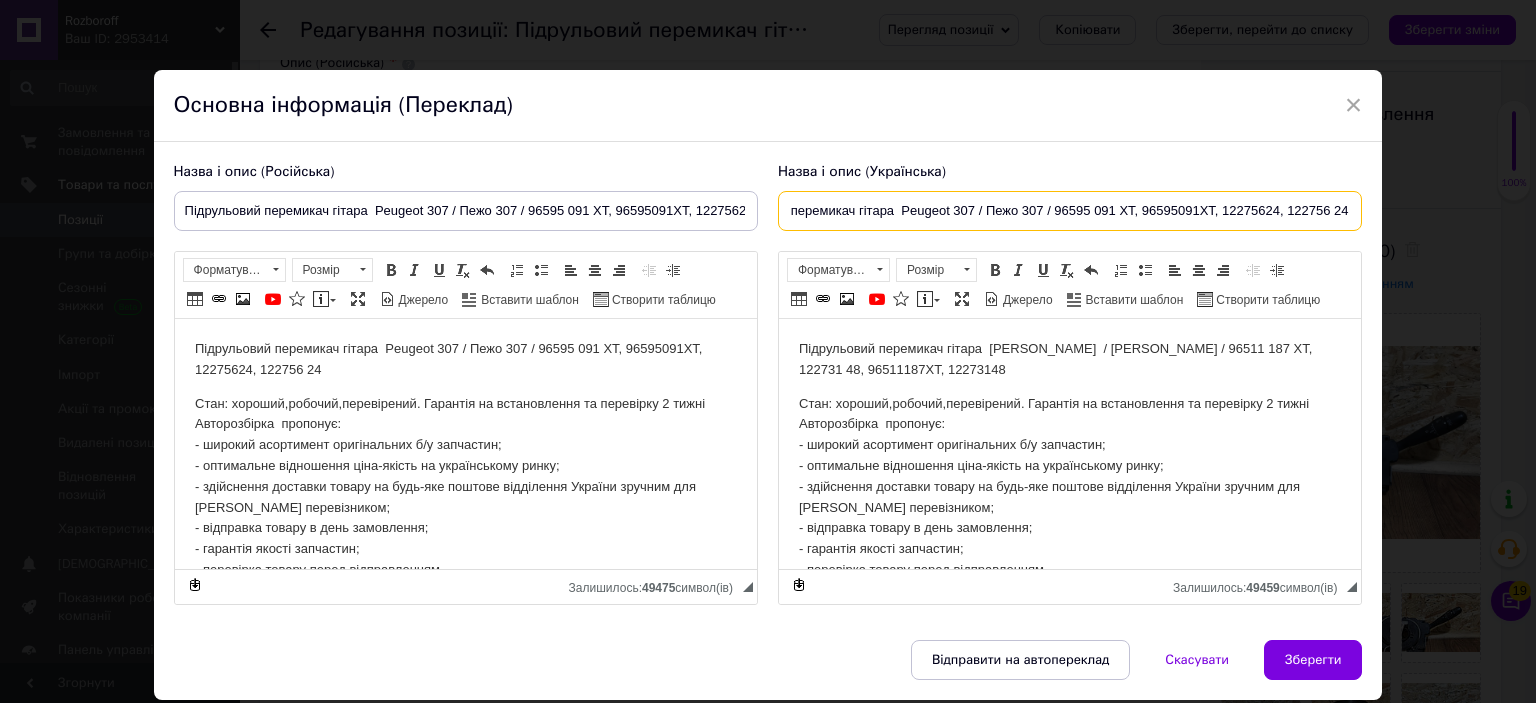 type on "Підрульовий перемикач гітара  Peugeot 307 / Пежо 307 / 96595 091 XT, 96595091XT, 12275624, 122756 24" 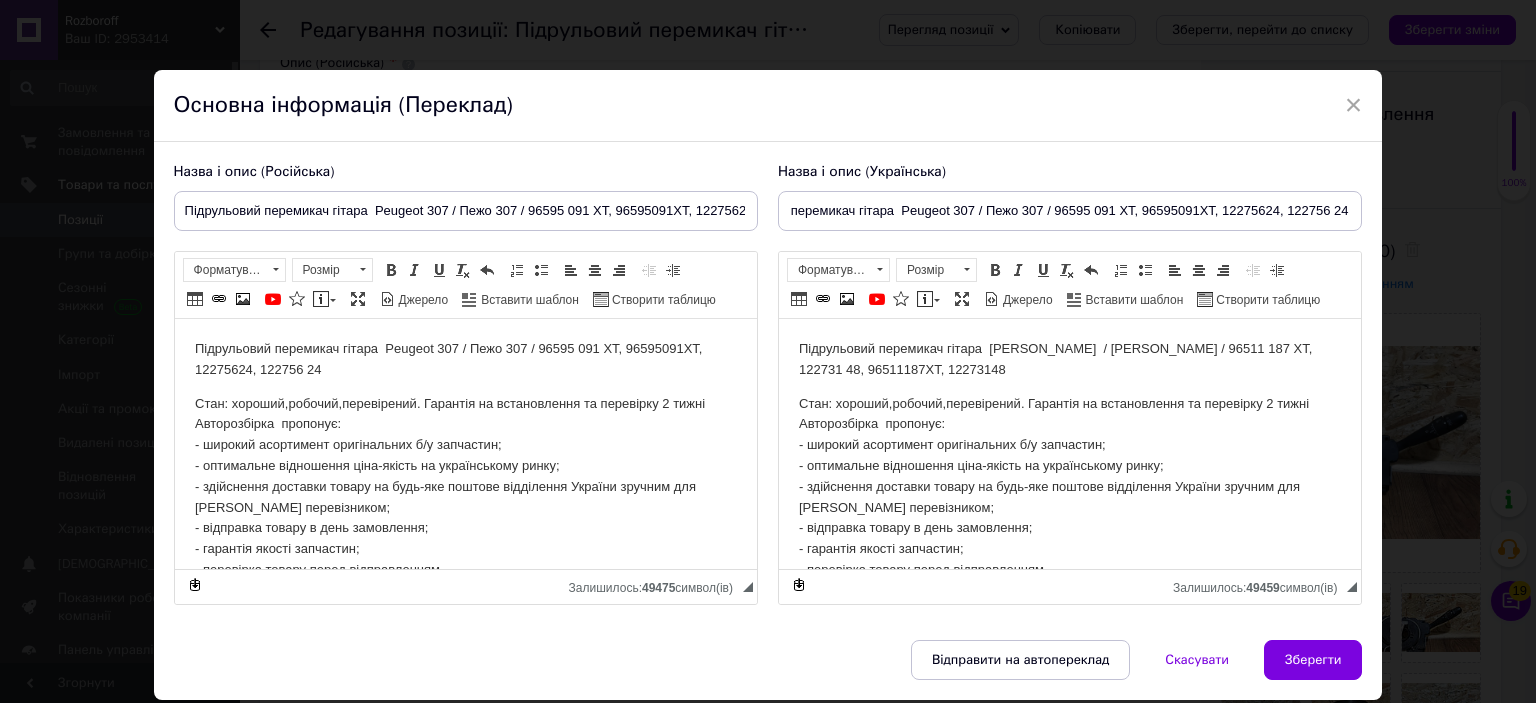 scroll, scrollTop: 0, scrollLeft: 0, axis: both 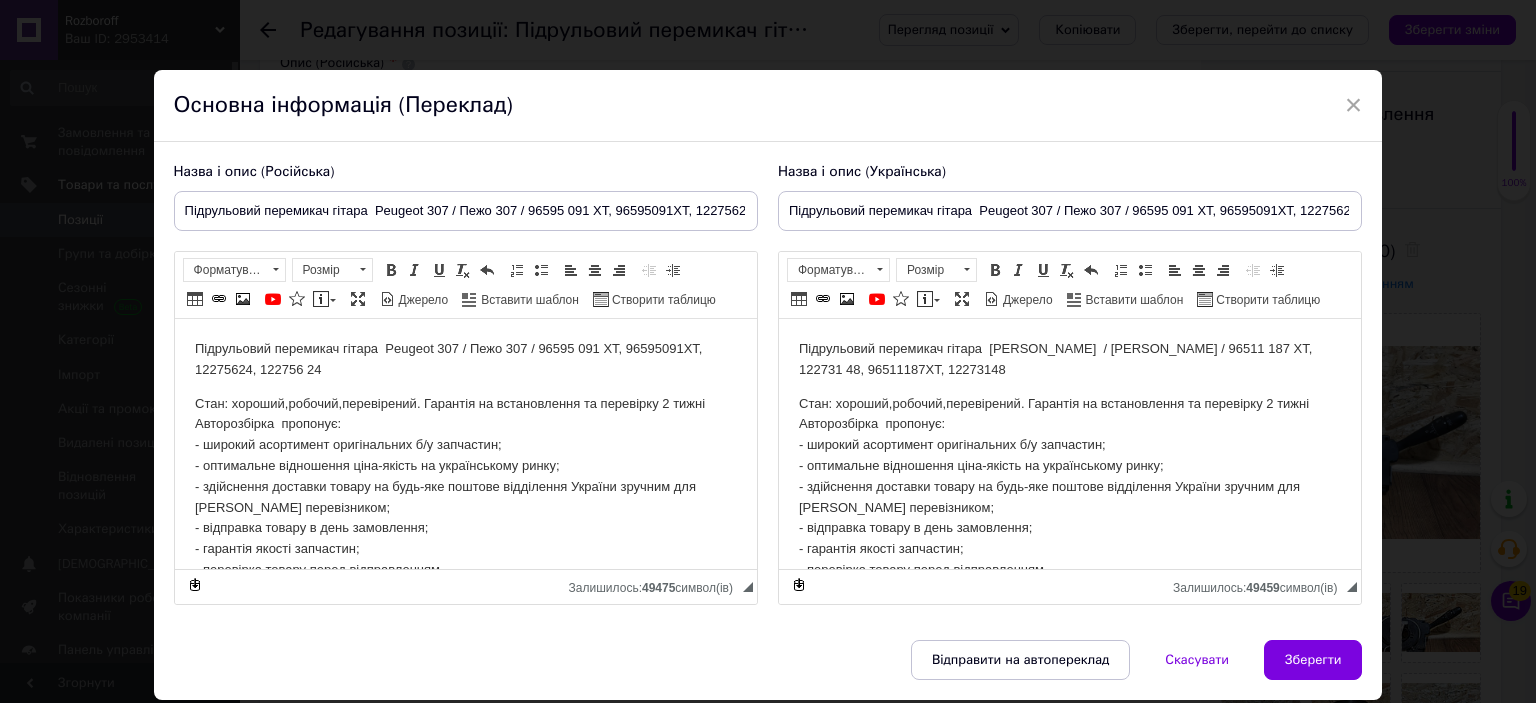 click on "Стан: хороший,робочий,перевірений. Гарантія на встановлення та перевірку 2 тижні Авторозбірка  пропонує:  - широкий асортимент оригінальних б/у запчастин;  - оптимальне відношення ціна-якість на українському ринку;  - здійснення доставки товару на будь-яке поштове відділення України зручним для Вас перевізником;  - відправка товару в день замовлення;  - гарантія якості запчастин;  - перевірка товару перед відправленням." at bounding box center [465, 487] 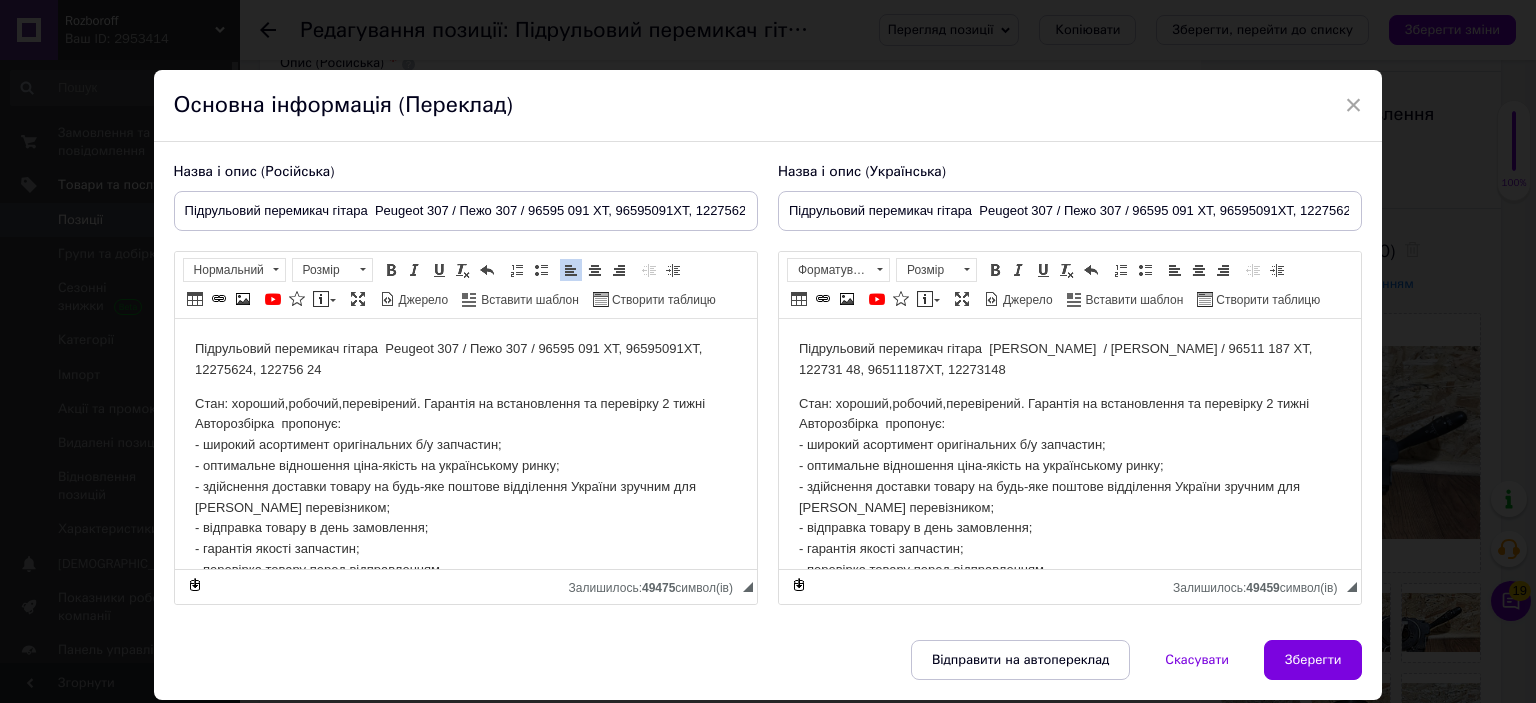 copy on "Підрульовий перемикач гітара  Peugeot 307 / Пежо 307 / 96595 091 XT, 96595091XT, 12275624, 122756 24 Стан: хороший,робочий,перевірений. Гарантія на встановлення та перевірку 2 тижні Авторозбірка  пропонує:  - широкий асортимент оригінальних б/у запчастин;  - оптимальне відношення ціна-якість на українському ринку;  - здійснення доставки товару на будь-яке поштове відділення України зручним для Вас перевізником;  - відправка товару в день замовлення;  - гарантія якості запчастин;  - перевірка товару перед відправленням." 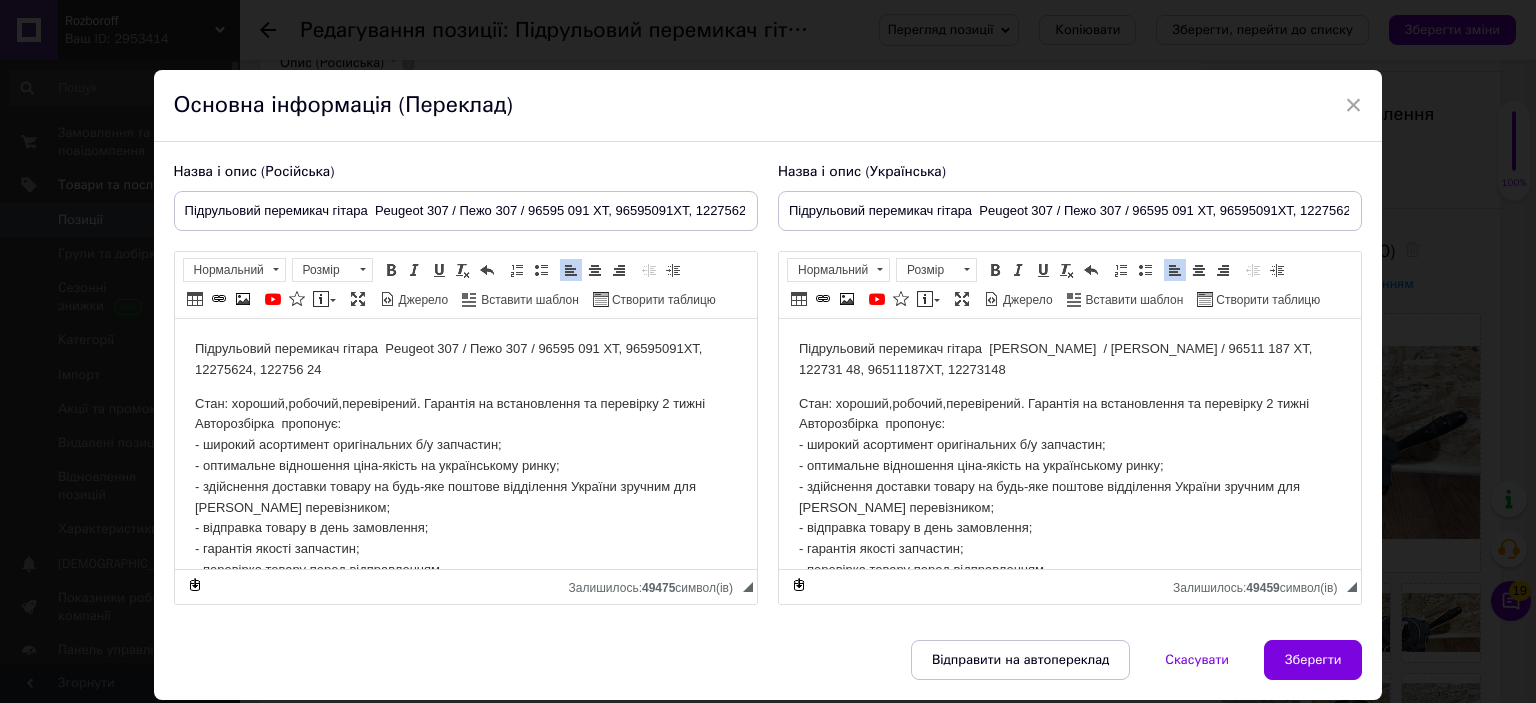 click on "Стан: хороший,робочий,перевірений. Гарантія на встановлення та перевірку 2 тижні Авторозбірка  пропонує:  - широкий асортимент оригінальних б/у запчастин;  - оптимальне відношення ціна-якість на українському ринку;  - здійснення доставки товару на будь-яке поштове відділення України зручним для Вас перевізником;  - відправка товару в день замовлення;  - гарантія якості запчастин;  - перевірка товару перед відправленням." at bounding box center [1069, 487] 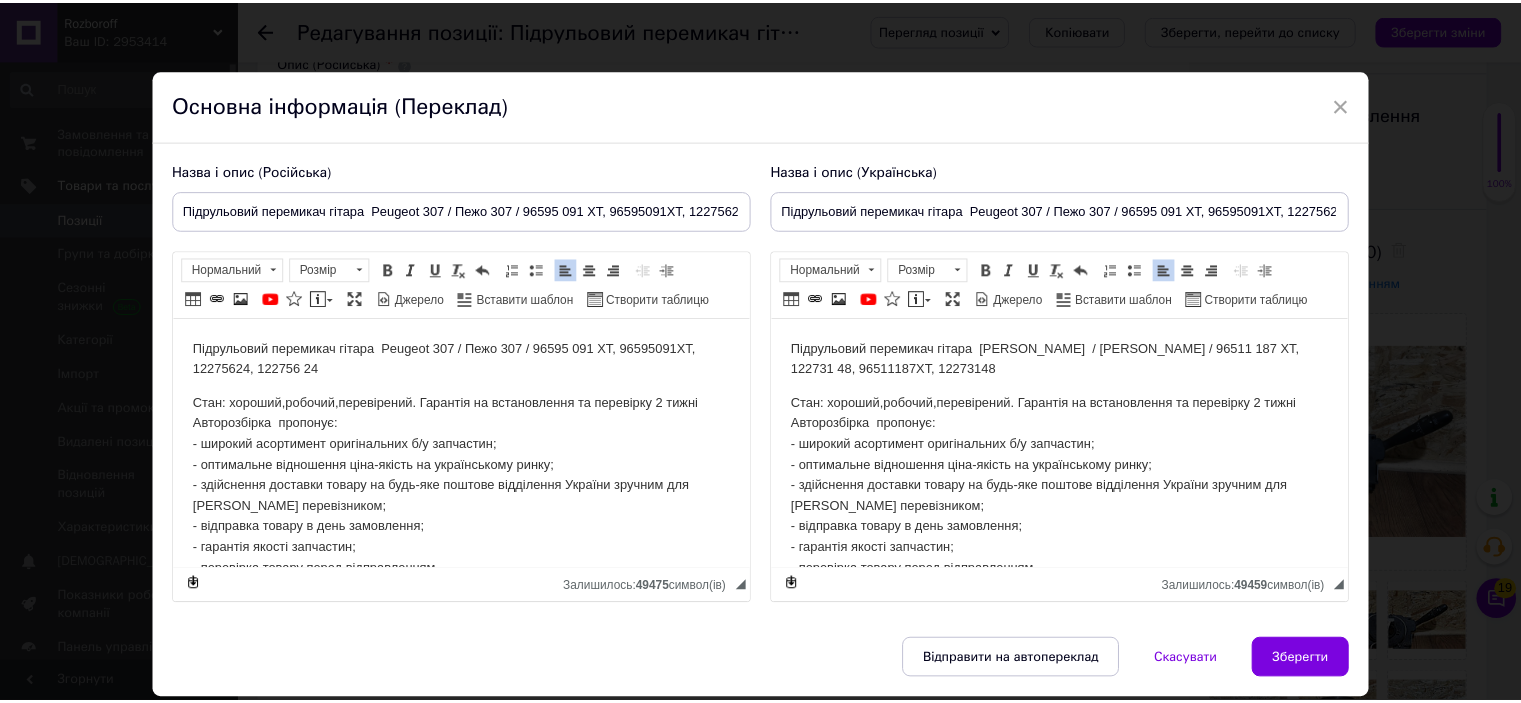 scroll, scrollTop: 8, scrollLeft: 0, axis: vertical 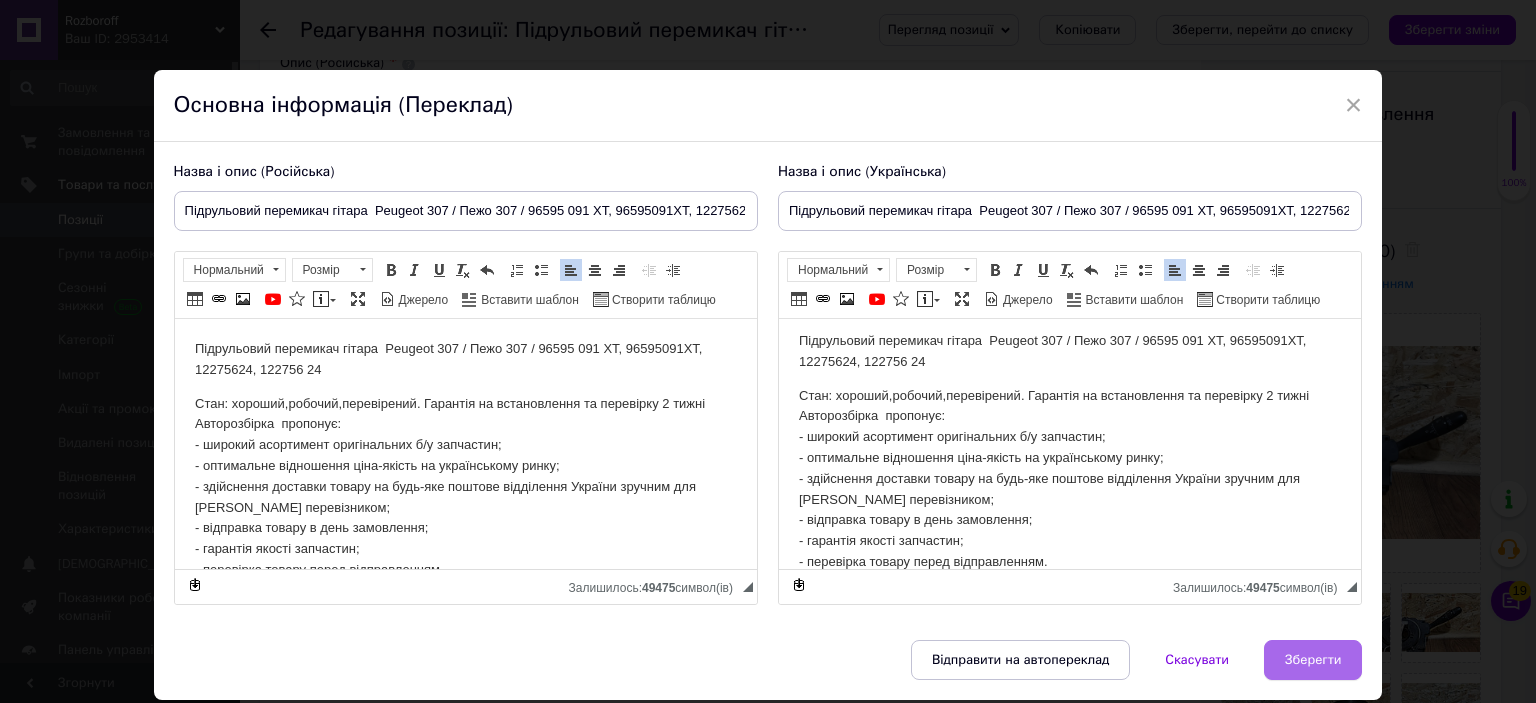 drag, startPoint x: 1328, startPoint y: 678, endPoint x: 1315, endPoint y: 663, distance: 19.849434 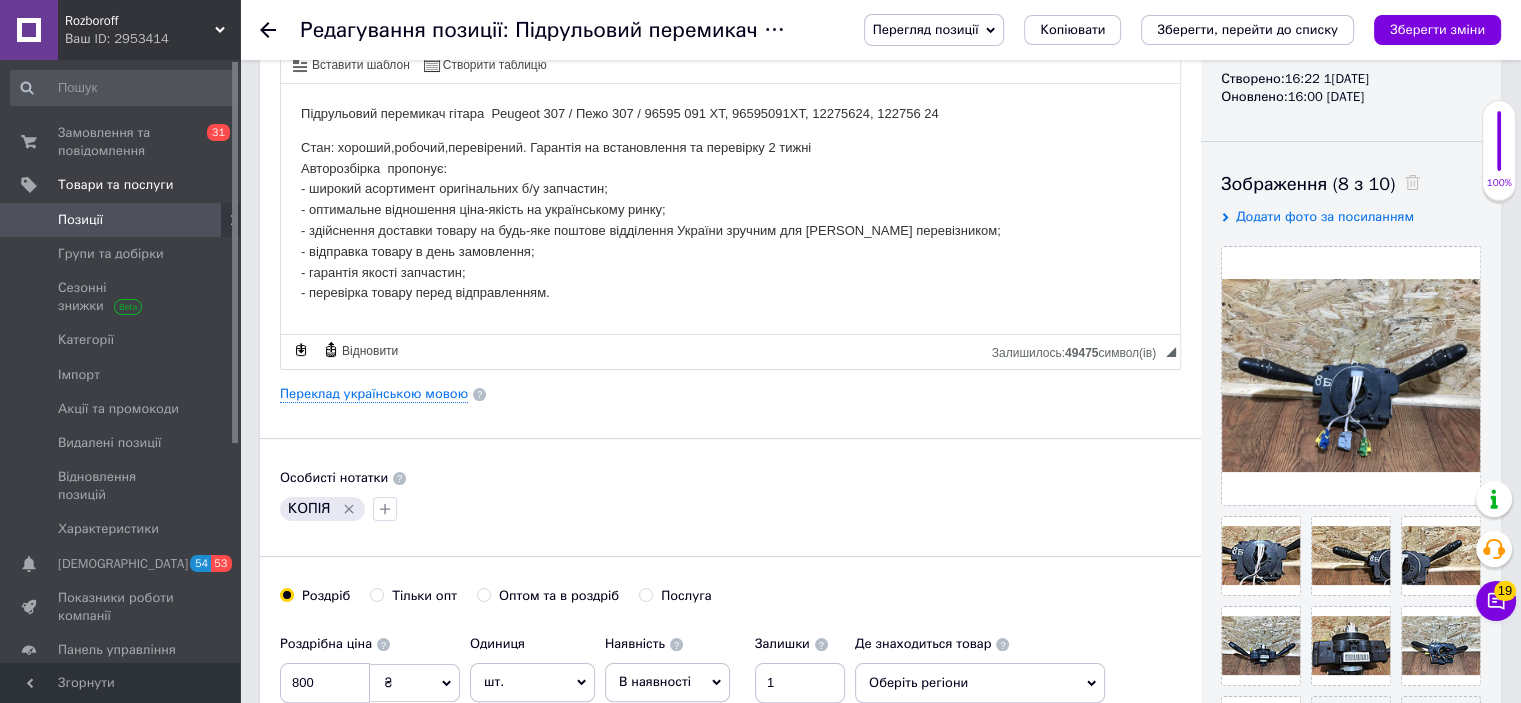 scroll, scrollTop: 0, scrollLeft: 0, axis: both 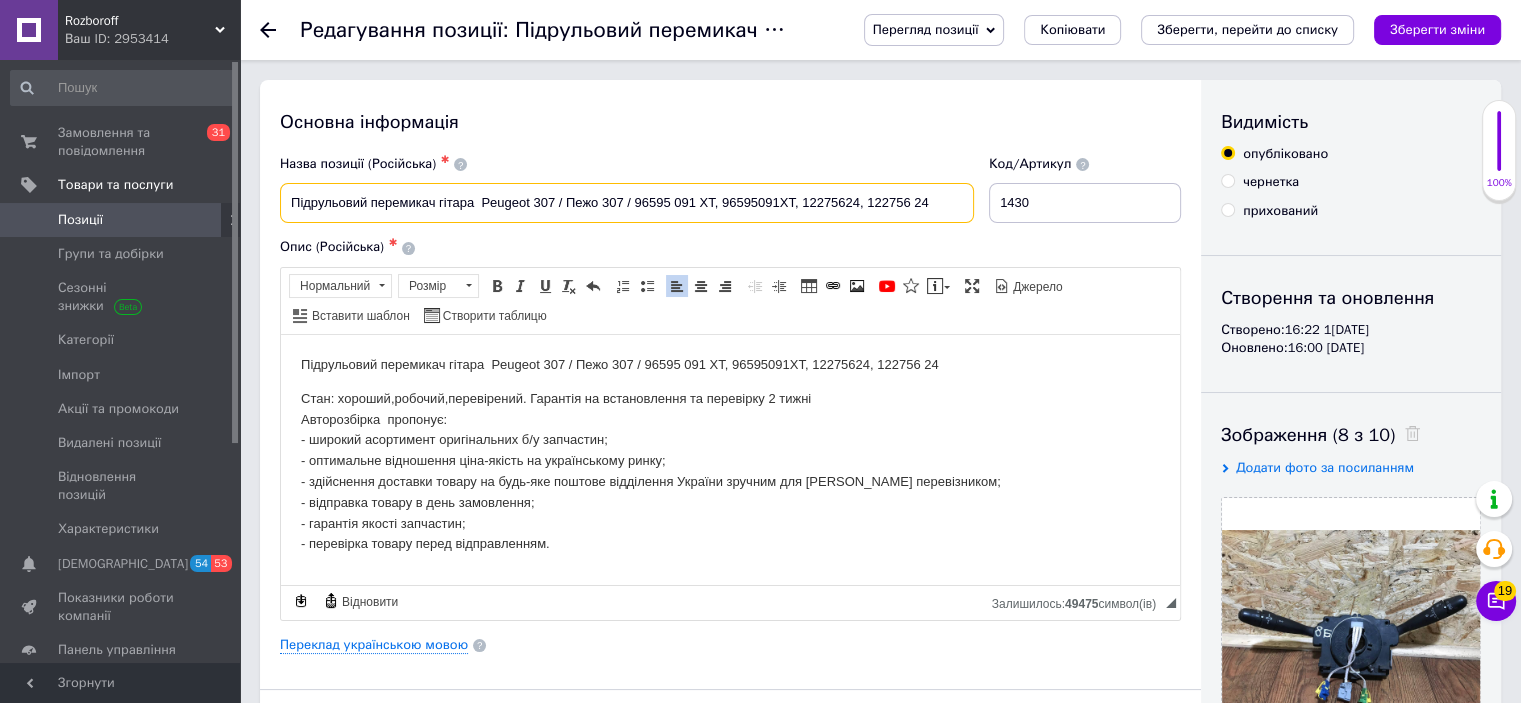 drag, startPoint x: 940, startPoint y: 205, endPoint x: 256, endPoint y: 215, distance: 684.0731 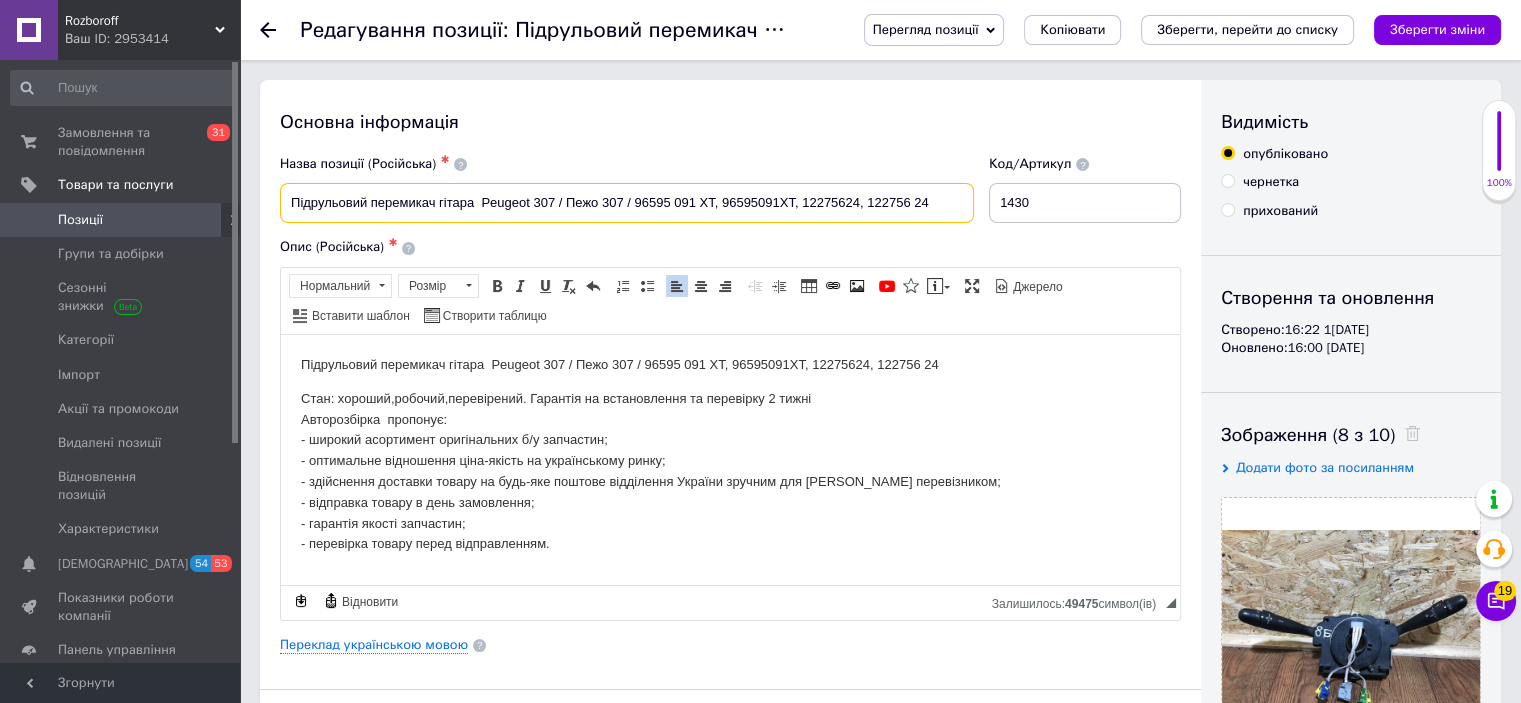 click on "Основна інформація Назва позиції (Російська) ✱ Підрульовий перемикач гітара  Peugeot 307 / Пежо 307 / 96595 091 XT, 96595091XT, 12275624, 122756 24 Код/Артикул 1430 Опис (Російська) ✱ Підрульовий перемикач гітара  Peugeot 307 / Пежо 307 / 96595 091 XT, 96595091XT, 12275624, 122756 24
Стан: хороший,робочий,перевірений. Гарантія на встановлення та перевірку 2 тижні
Авторозбірка  пропонує:
- широкий асортимент оригінальних б/у запчастин;
- оптимальне відношення ціна-якість на українському ринку;
- здійснення доставки товару на будь-яке поштове відділення України зручним для Вас перевізником;
Форматування $" at bounding box center [880, 1733] 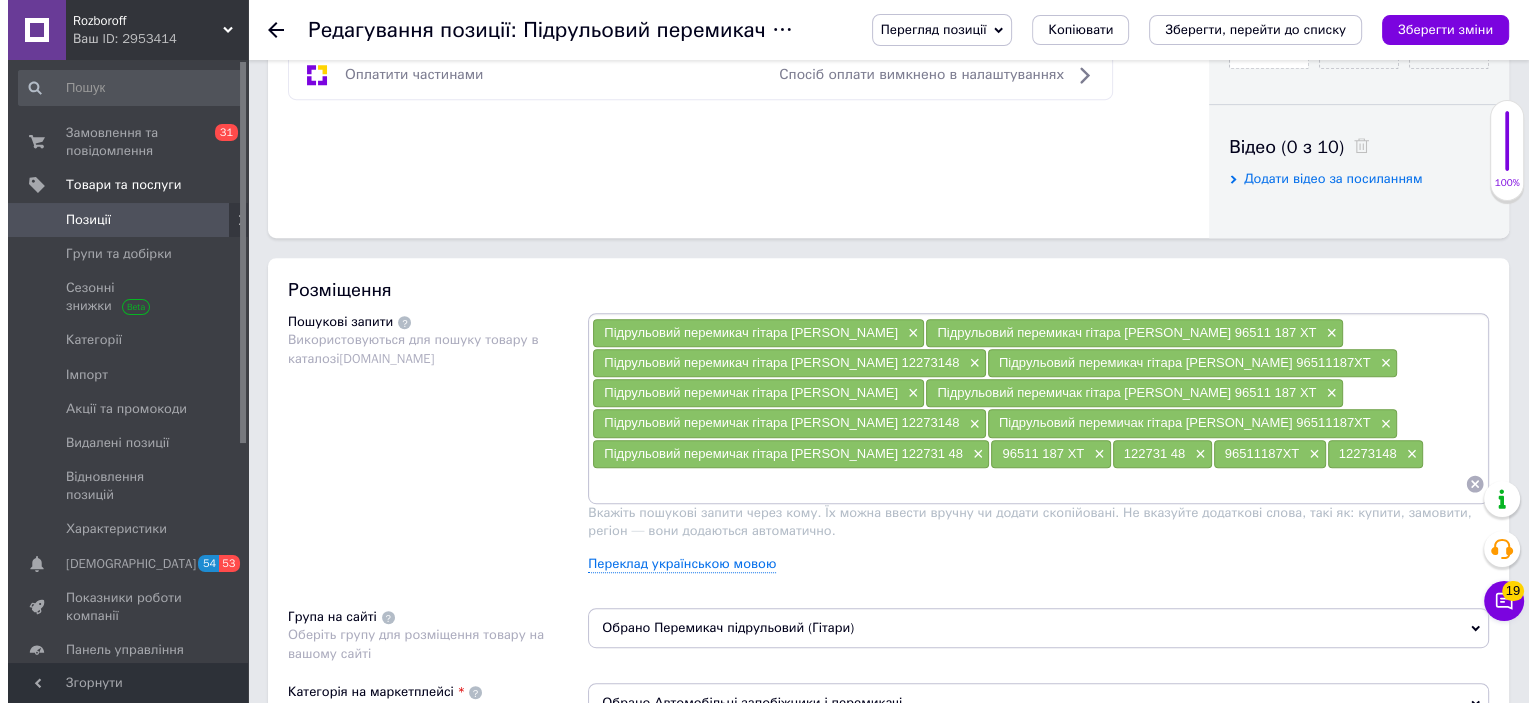 scroll, scrollTop: 959, scrollLeft: 0, axis: vertical 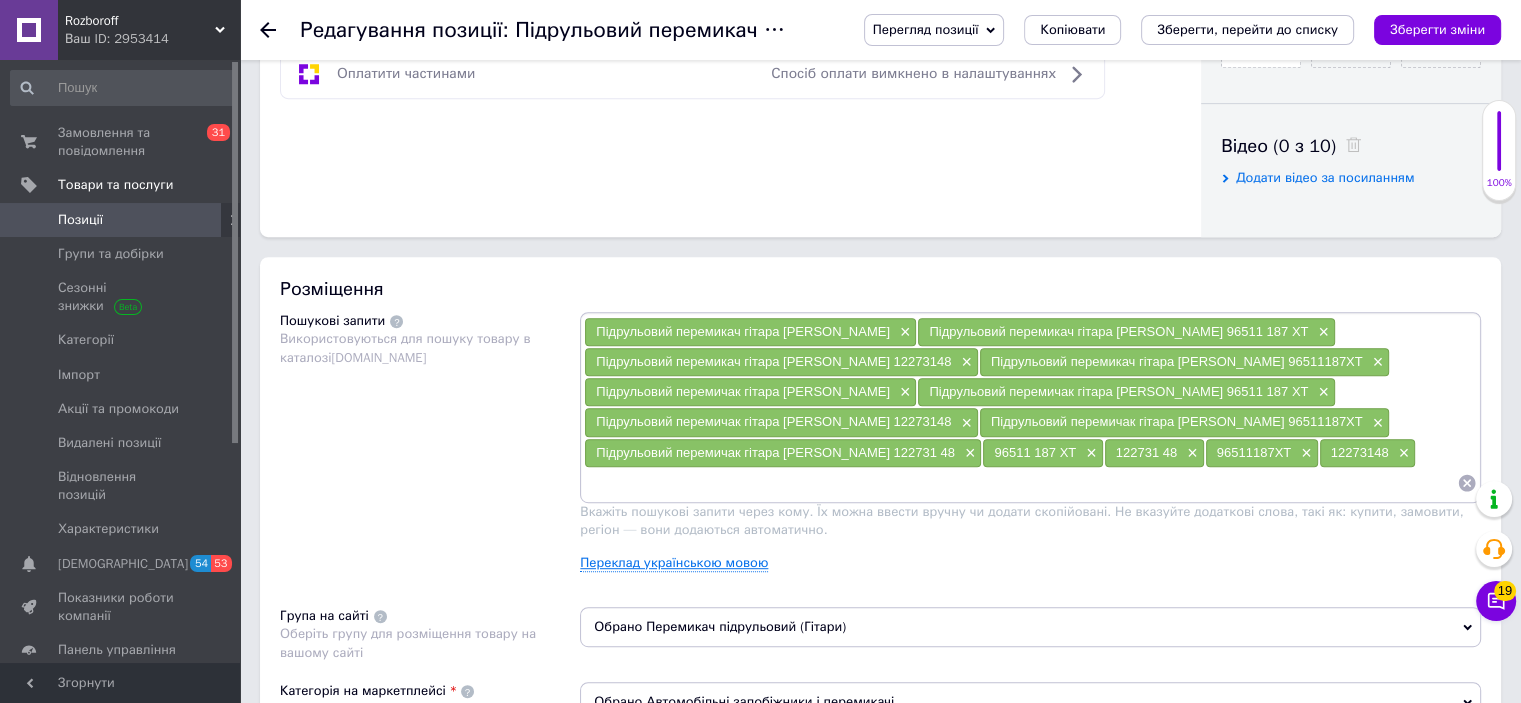 click on "Переклад українською мовою" at bounding box center [674, 563] 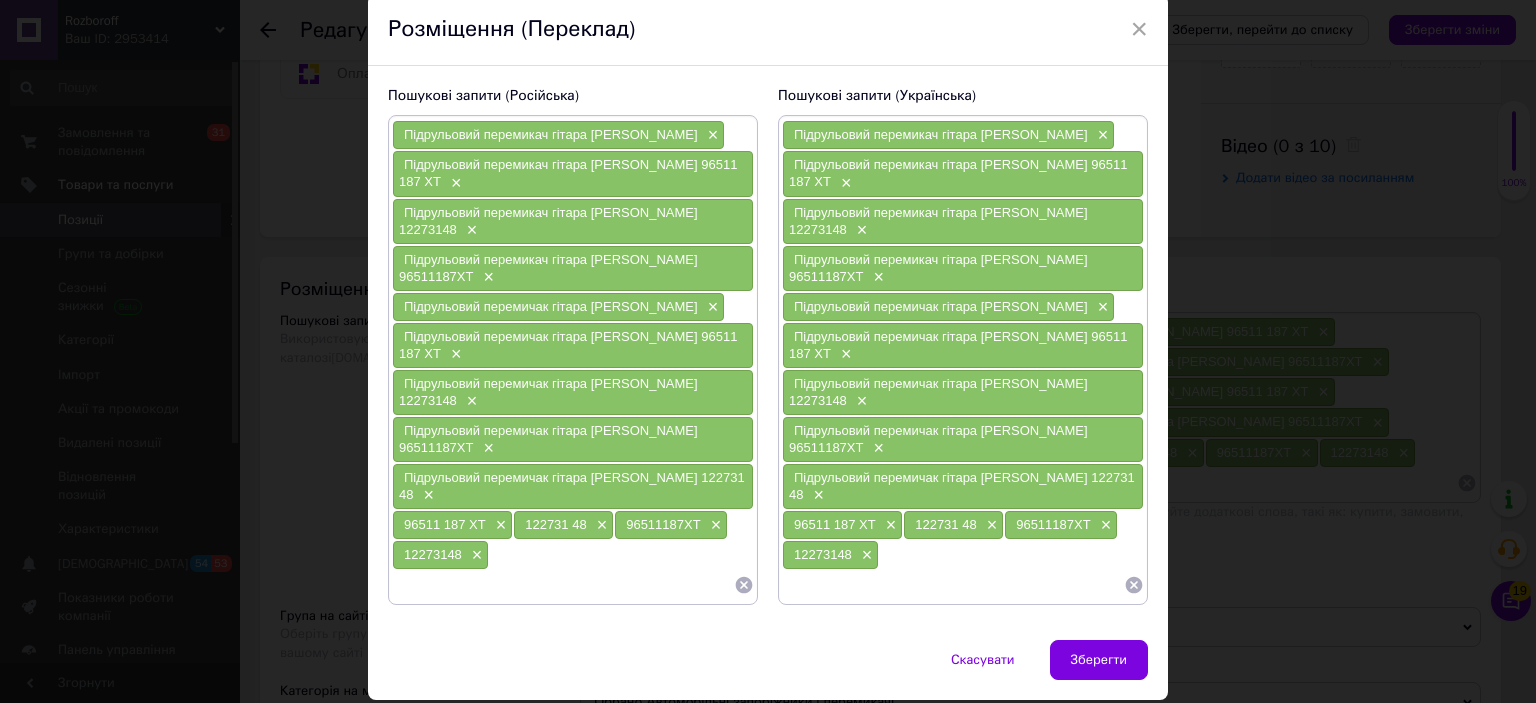 scroll, scrollTop: 88, scrollLeft: 0, axis: vertical 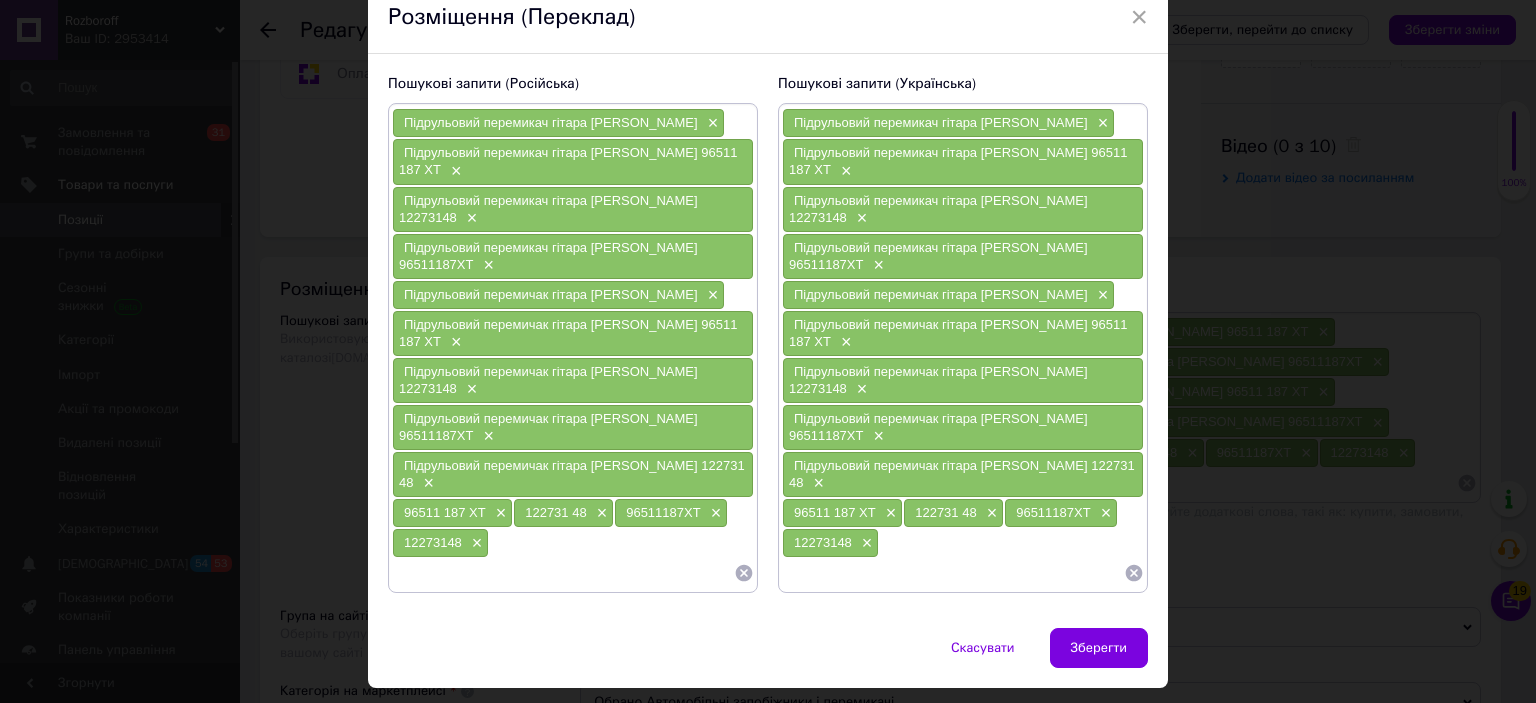 click 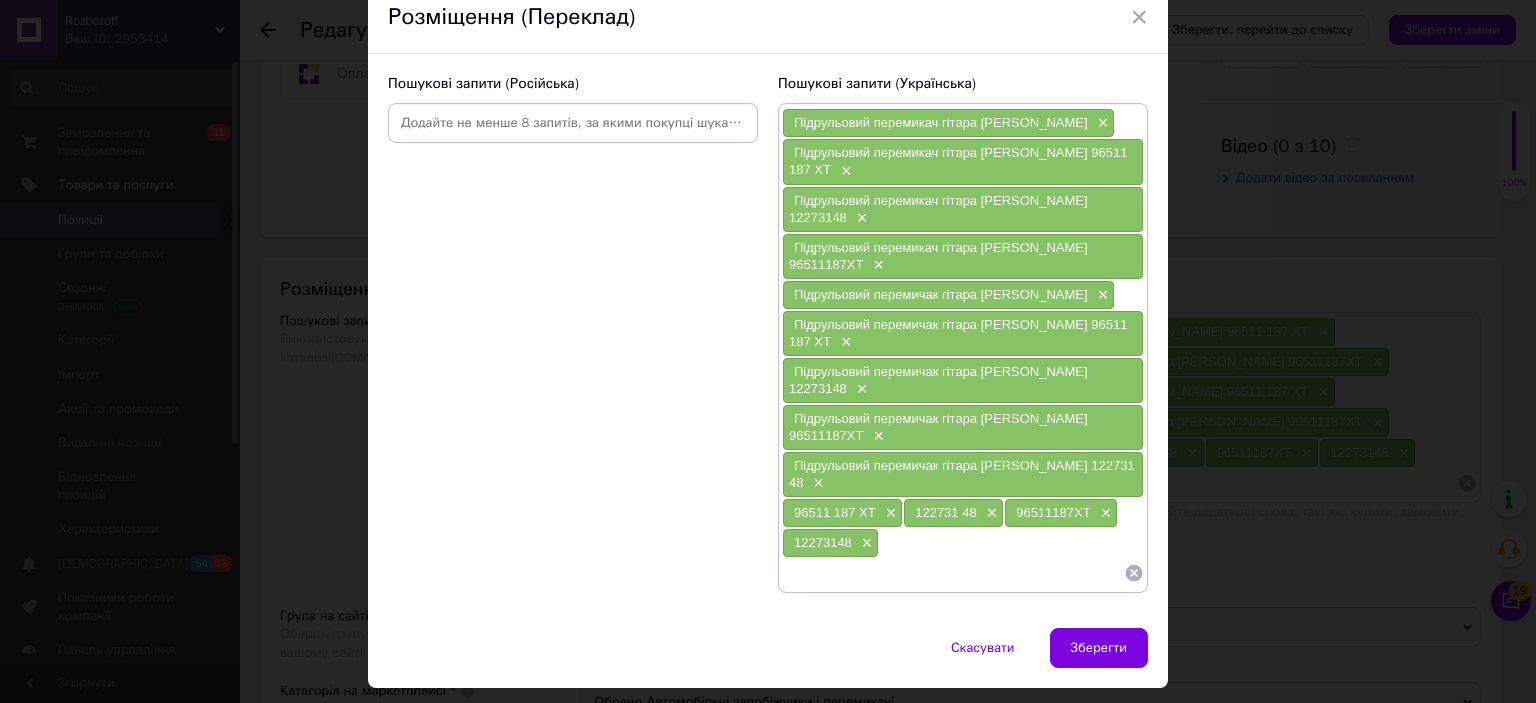 click at bounding box center [573, 123] 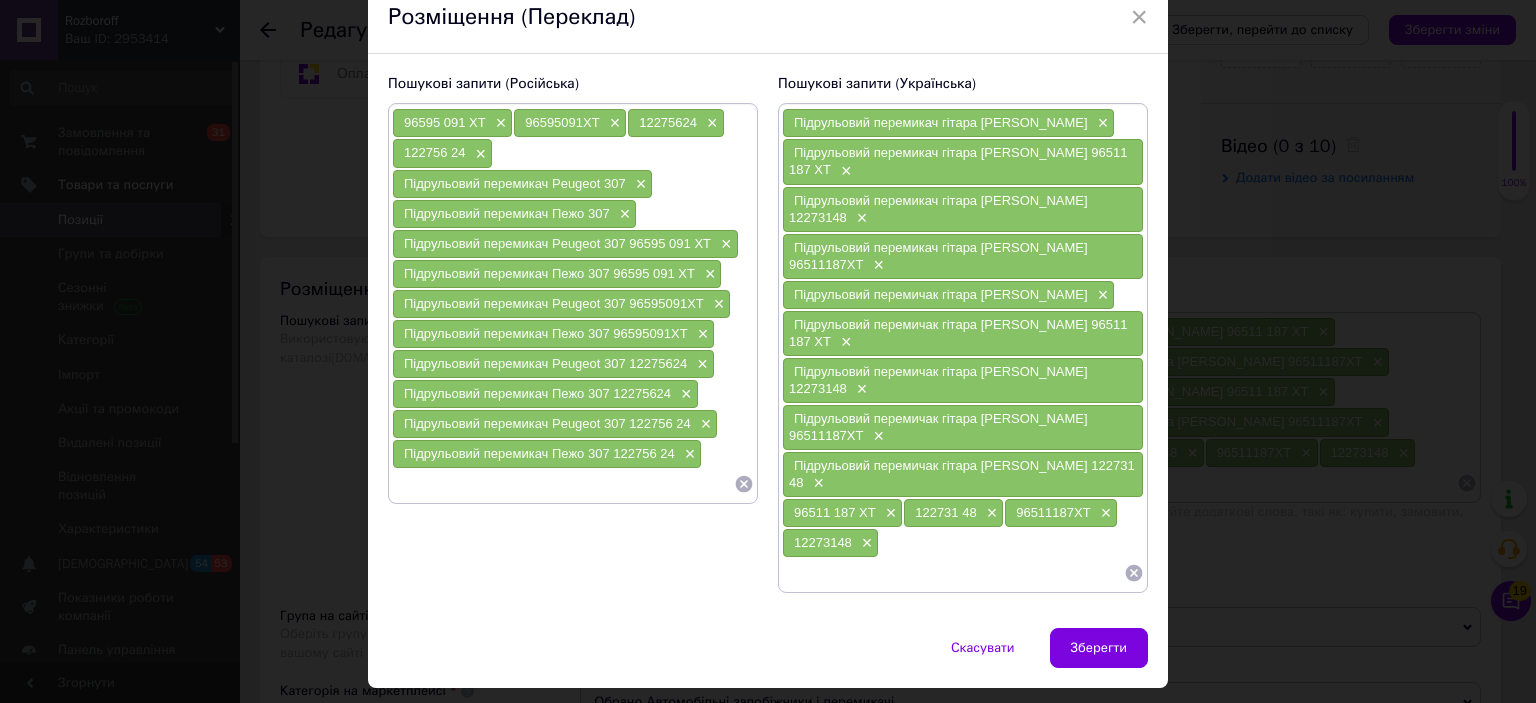 click 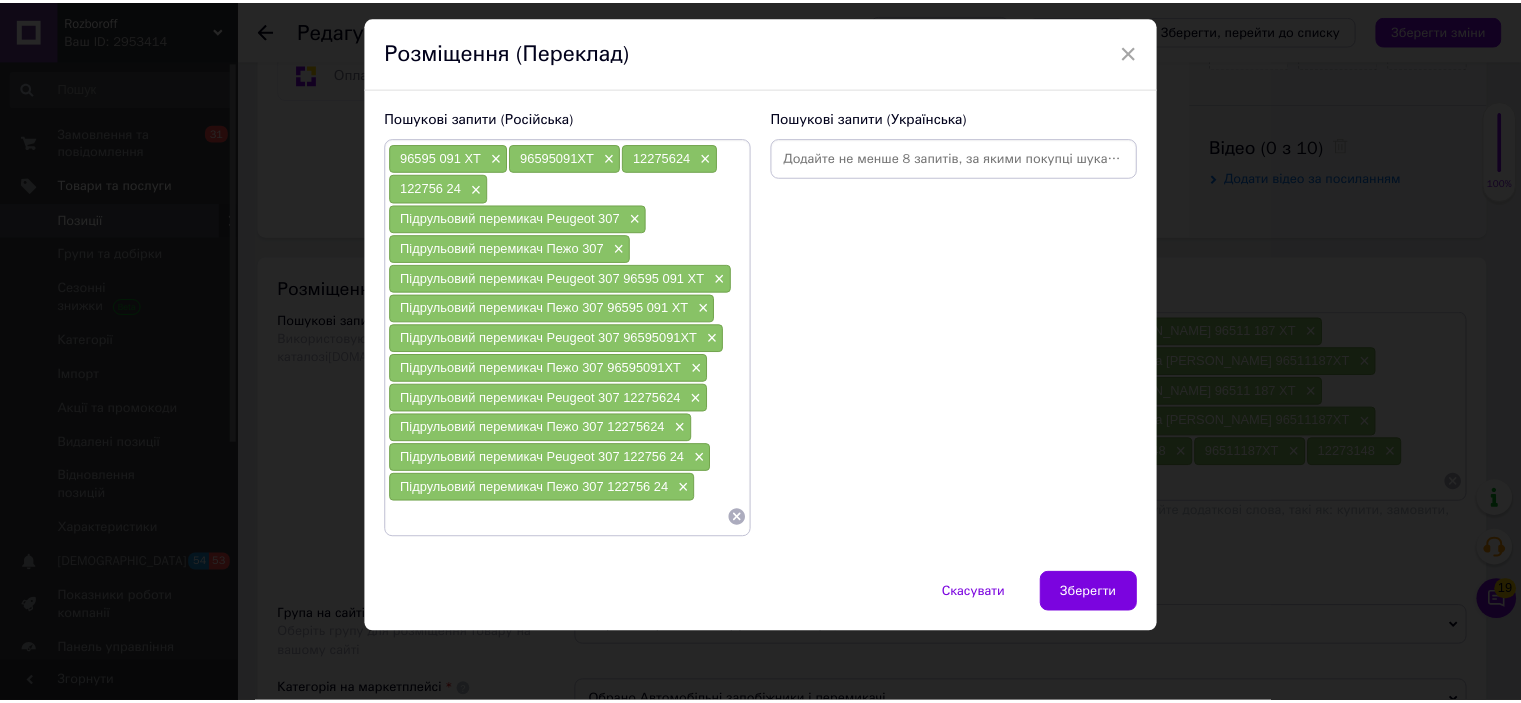 scroll, scrollTop: 17, scrollLeft: 0, axis: vertical 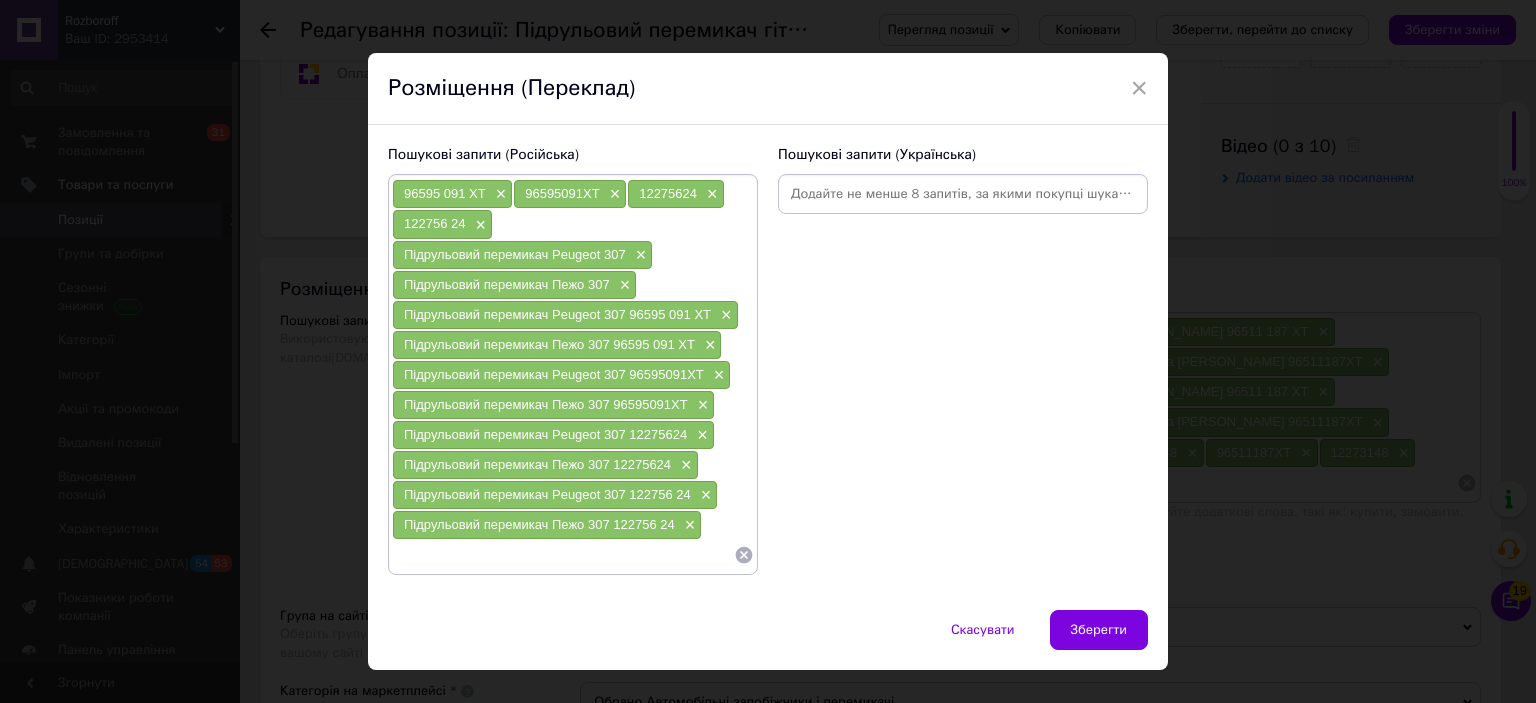 click at bounding box center [963, 194] 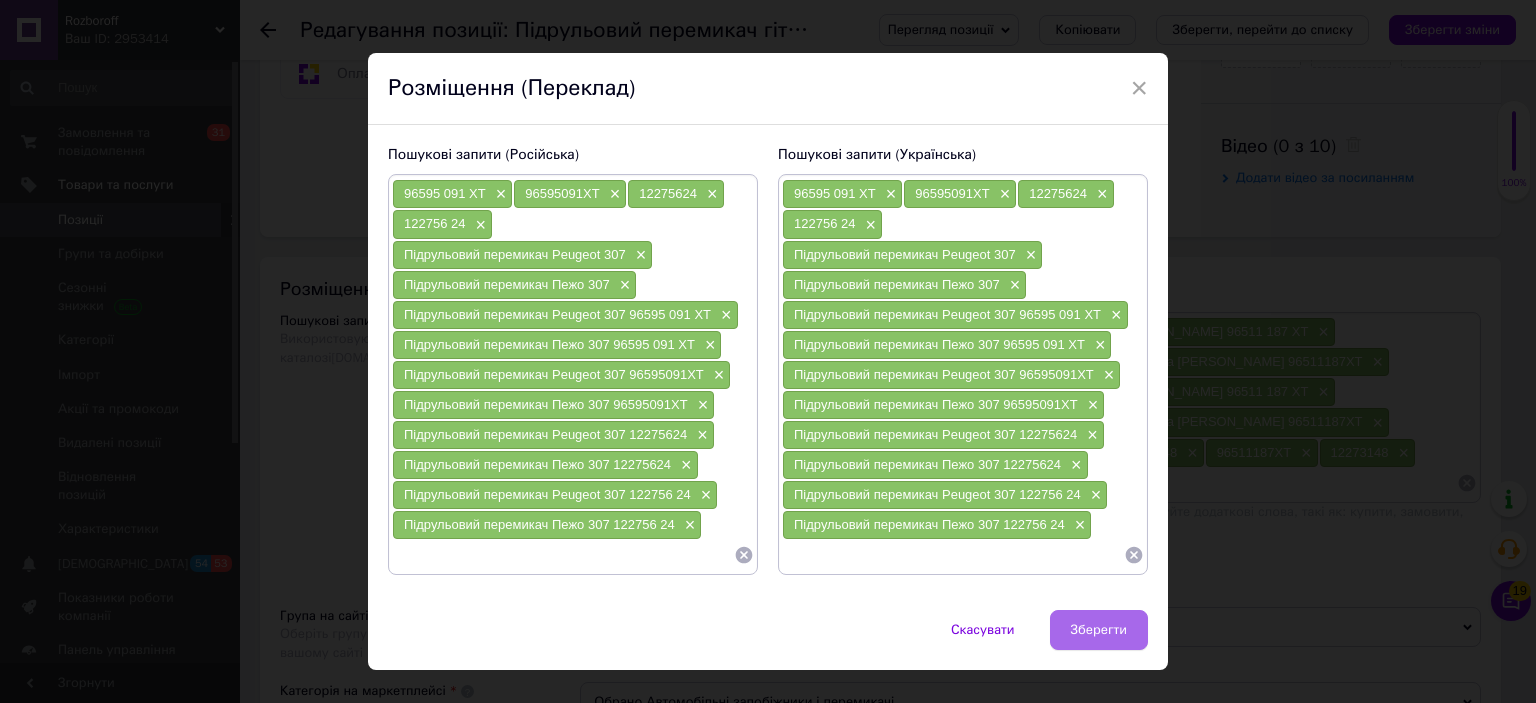 click on "Зберегти" at bounding box center (1099, 630) 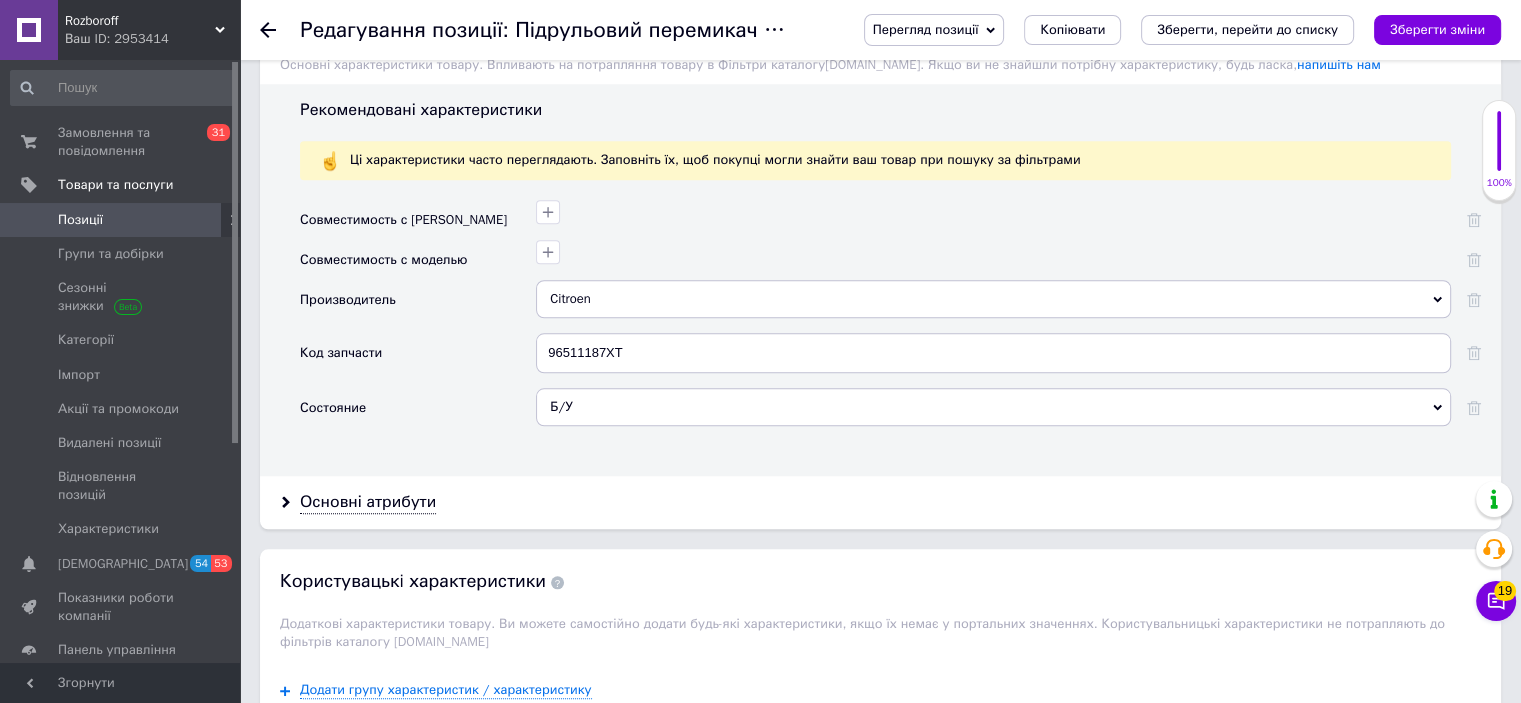 scroll, scrollTop: 1816, scrollLeft: 0, axis: vertical 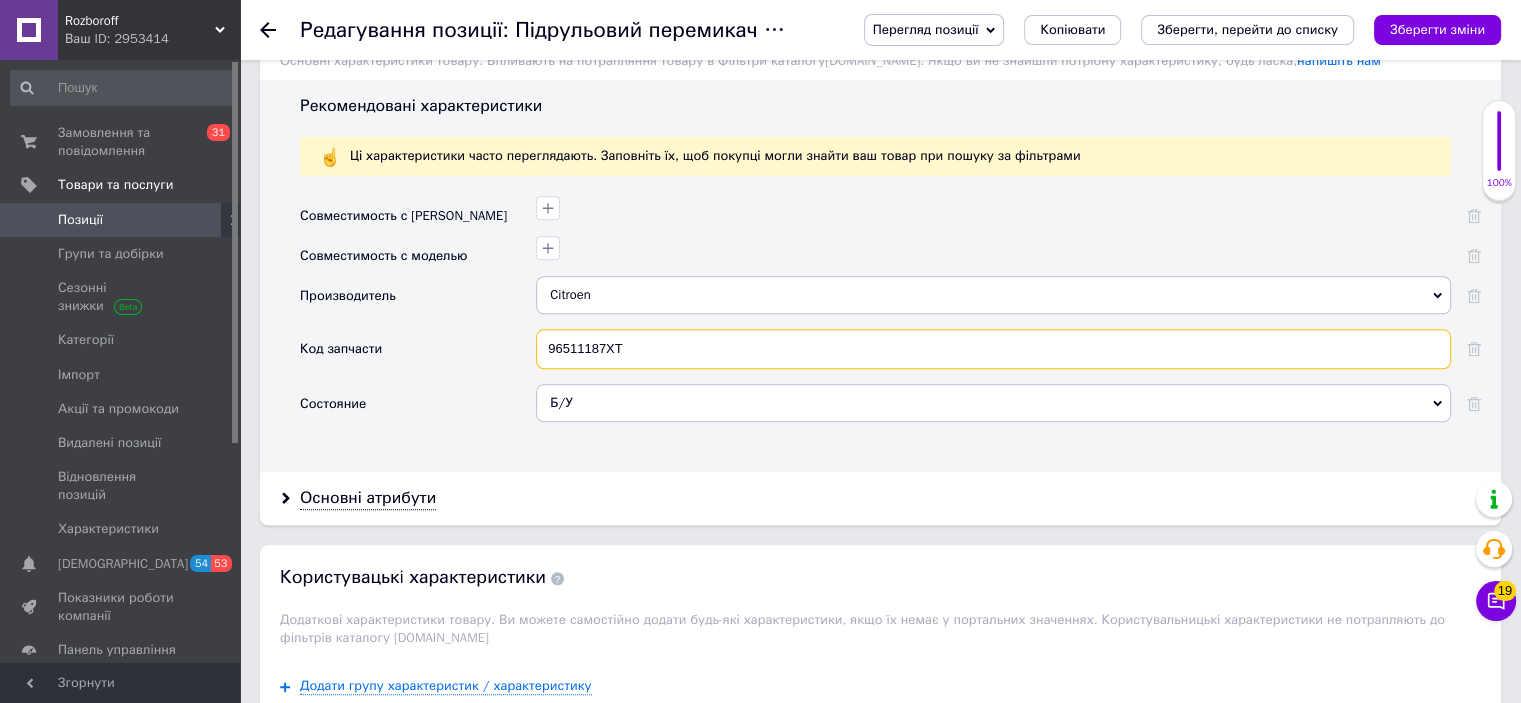 drag, startPoint x: 646, startPoint y: 341, endPoint x: 477, endPoint y: 342, distance: 169.00296 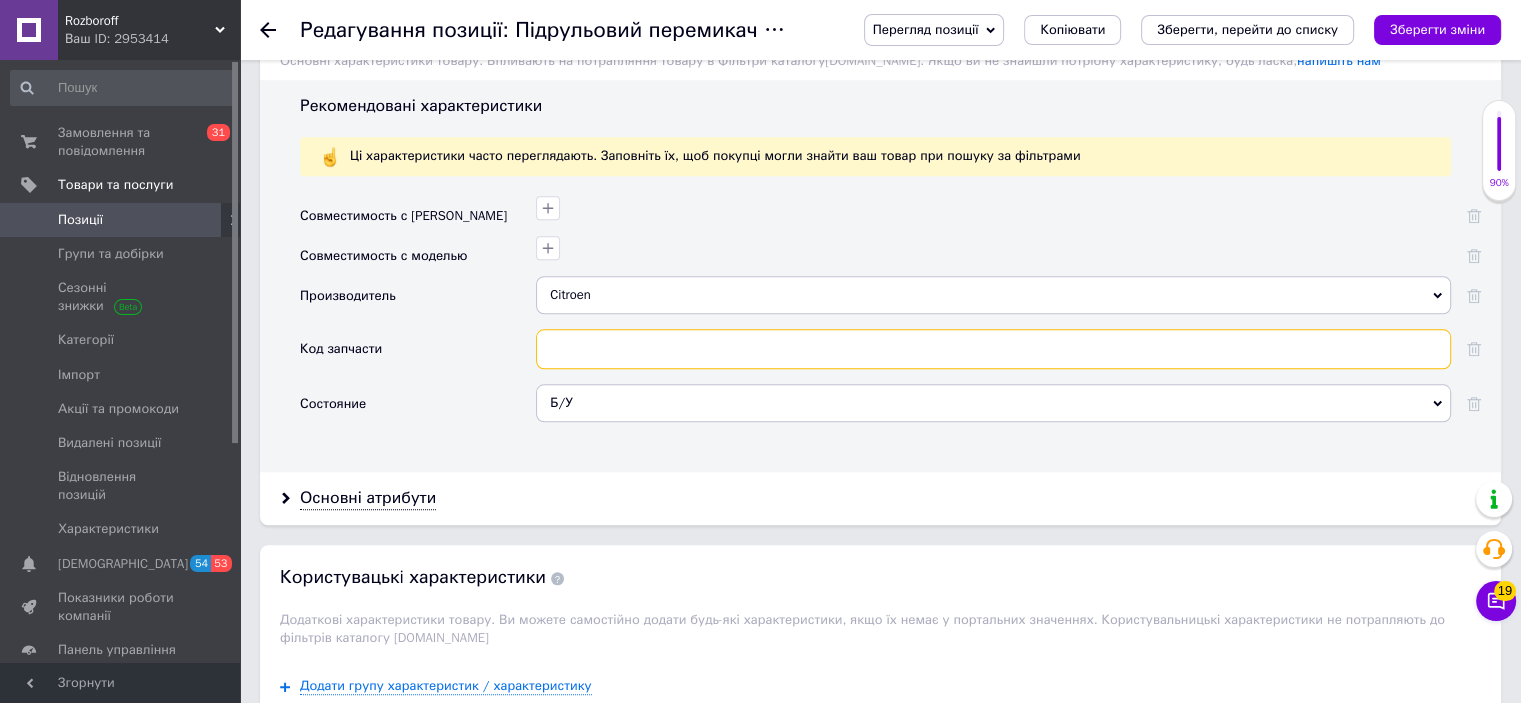type 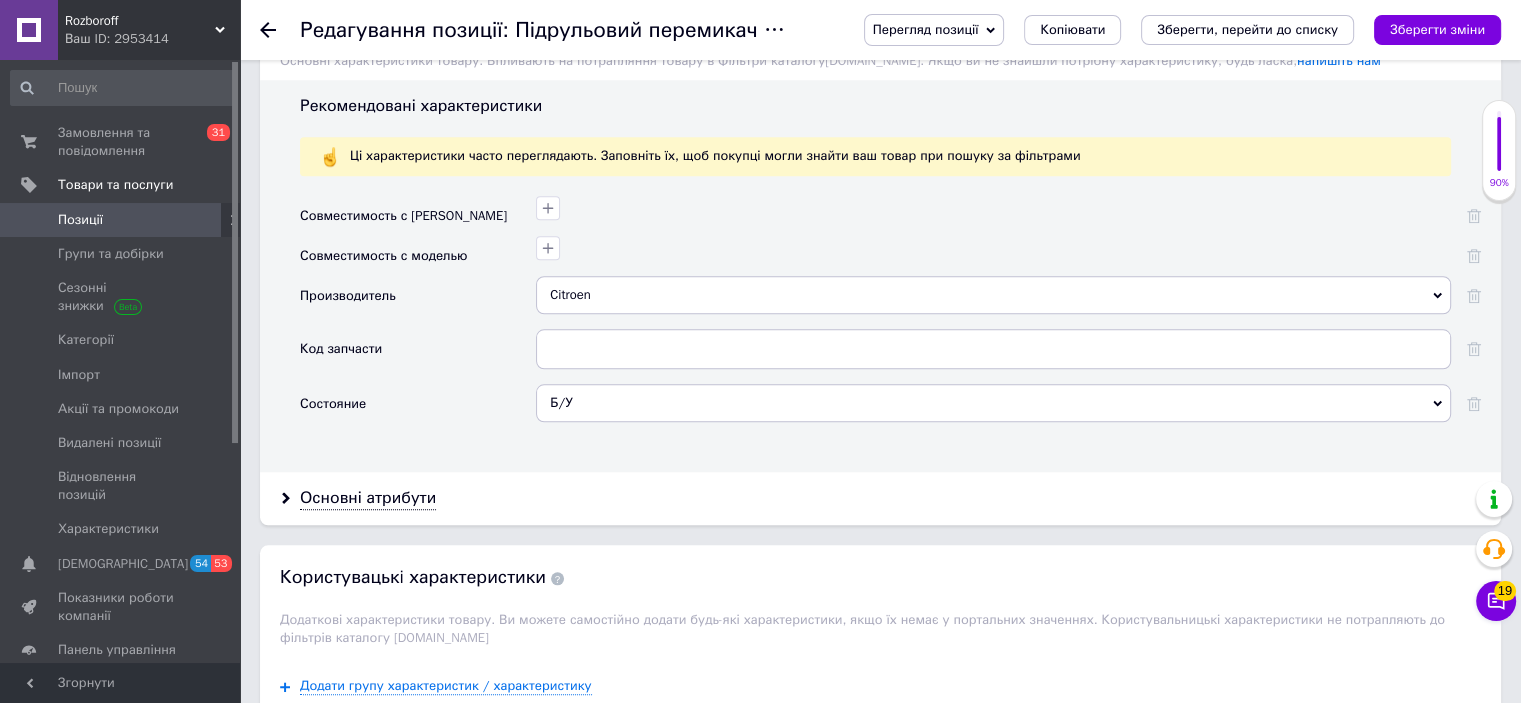 click on "Citroen" at bounding box center (993, 295) 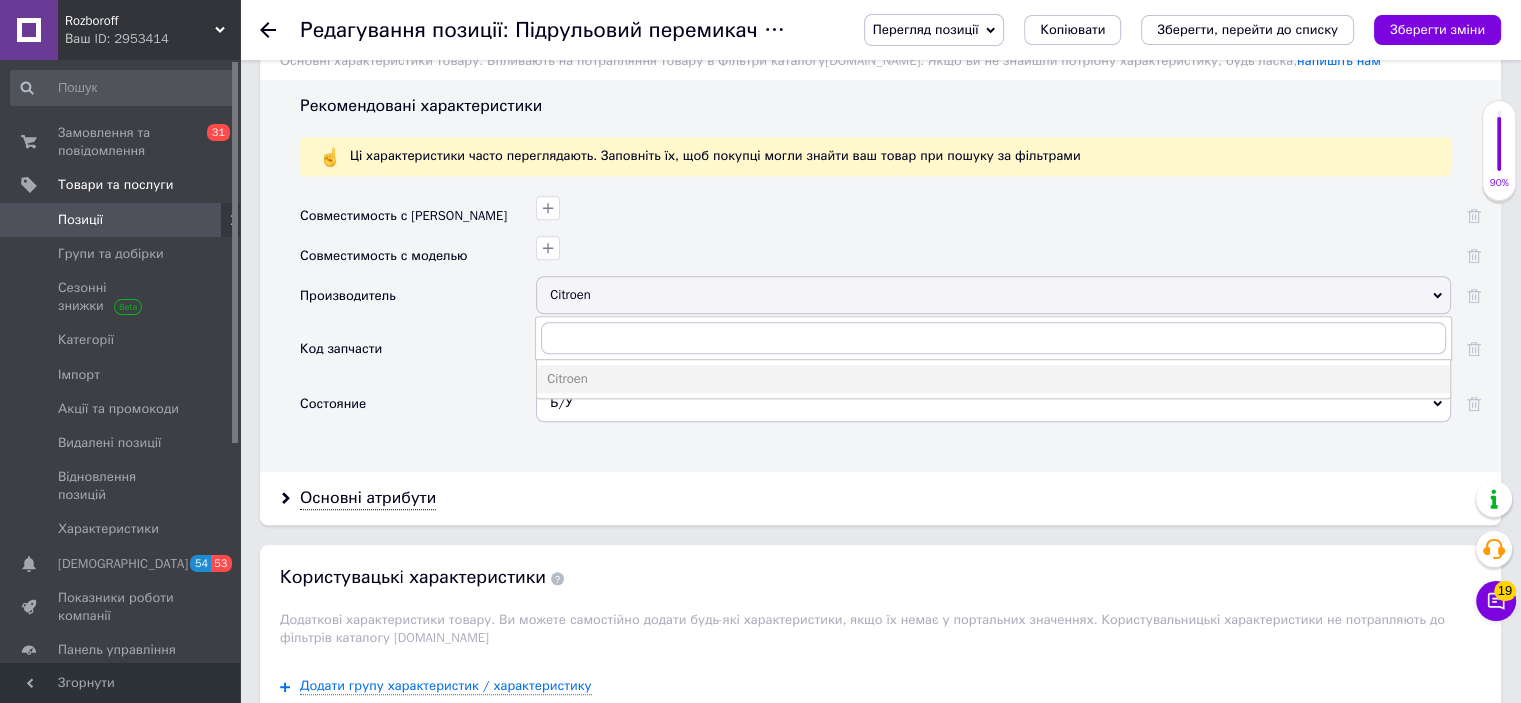 drag, startPoint x: 626, startPoint y: 292, endPoint x: 525, endPoint y: 293, distance: 101.00495 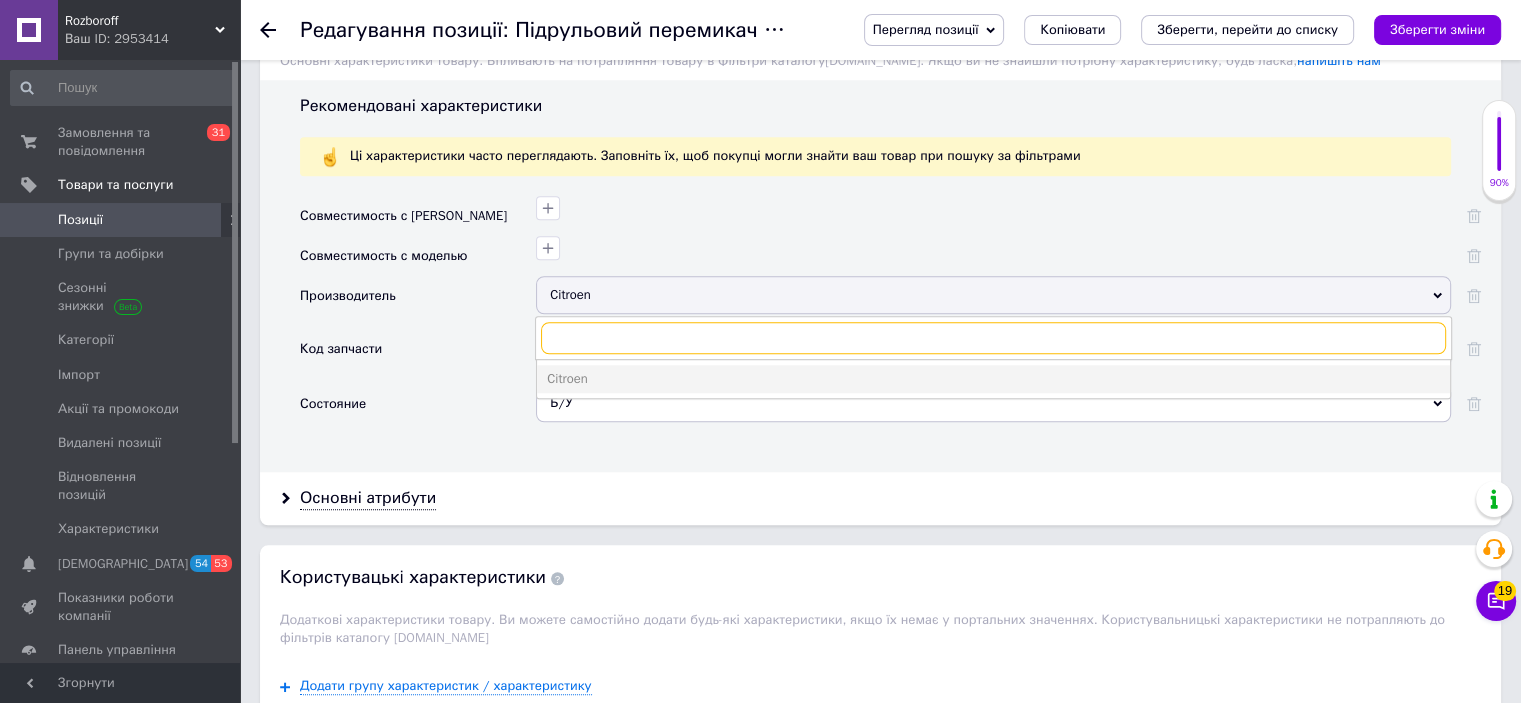 click at bounding box center (993, 338) 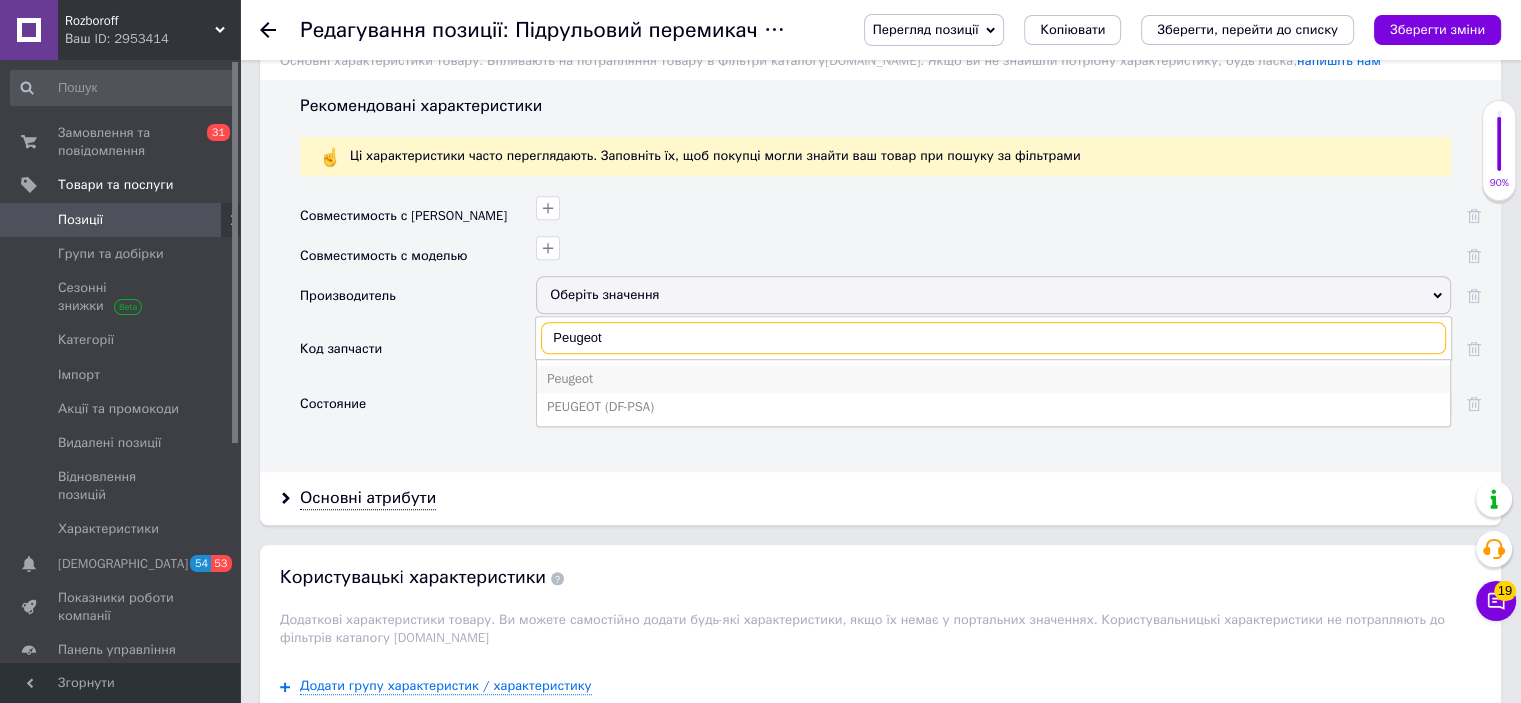 type on "Peugeot" 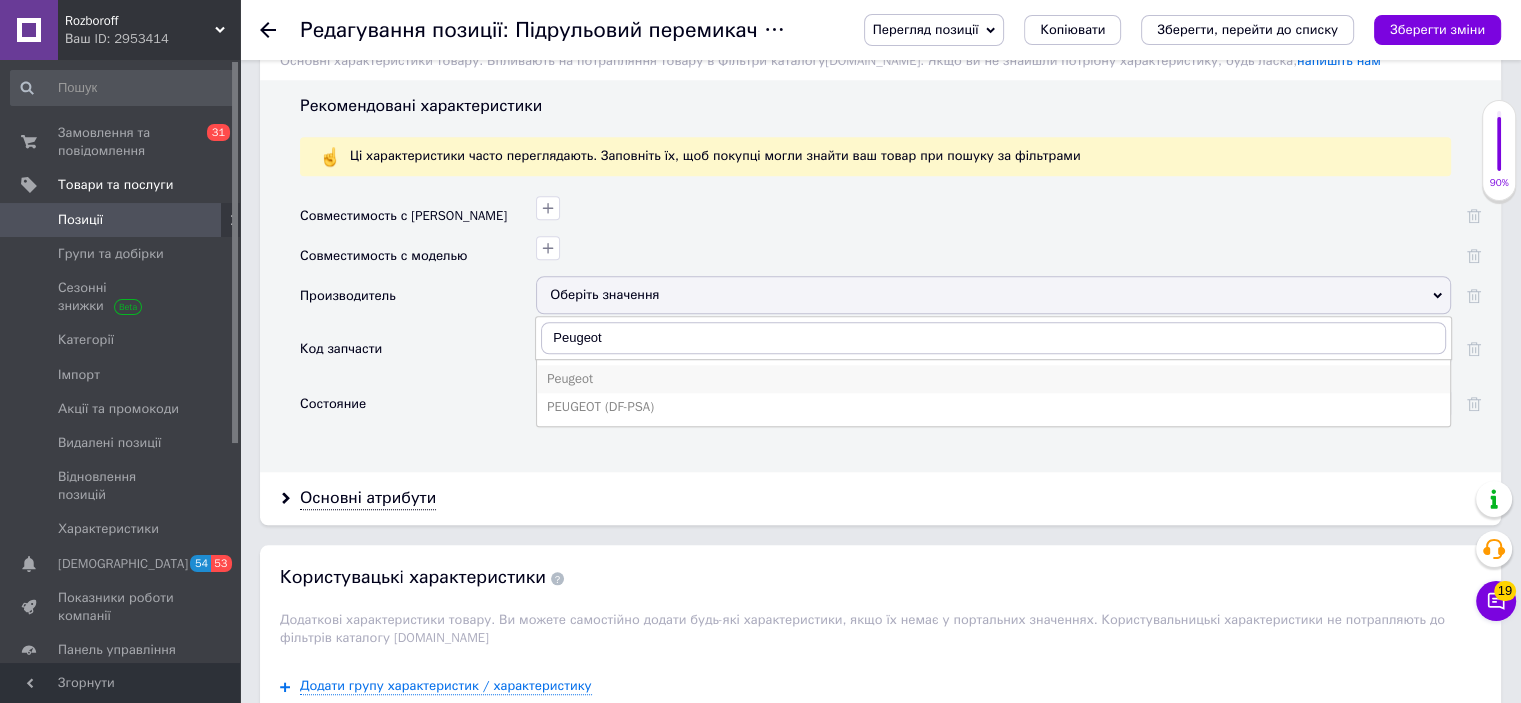 click on "Peugeot" at bounding box center [993, 379] 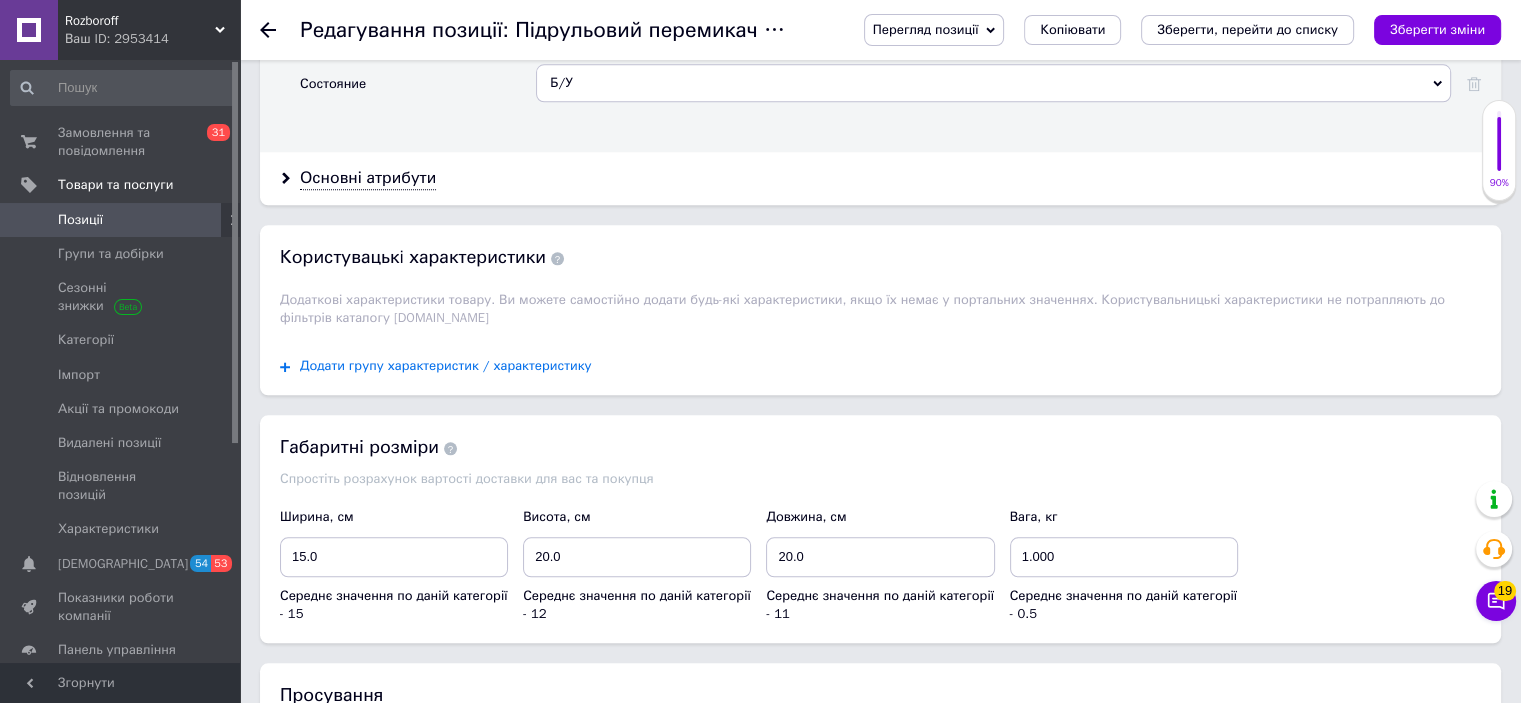 scroll, scrollTop: 2136, scrollLeft: 0, axis: vertical 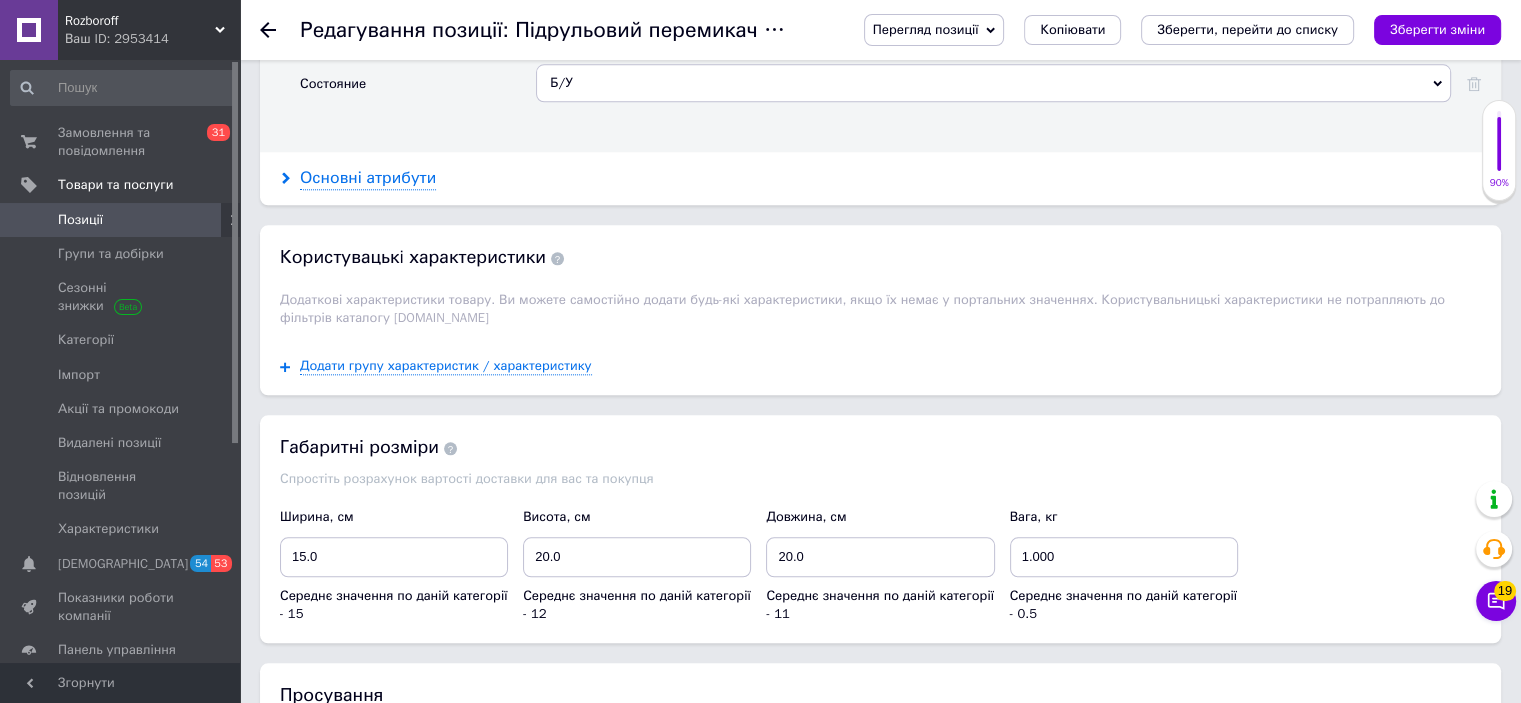 click on "Основні атрибути" at bounding box center (368, 178) 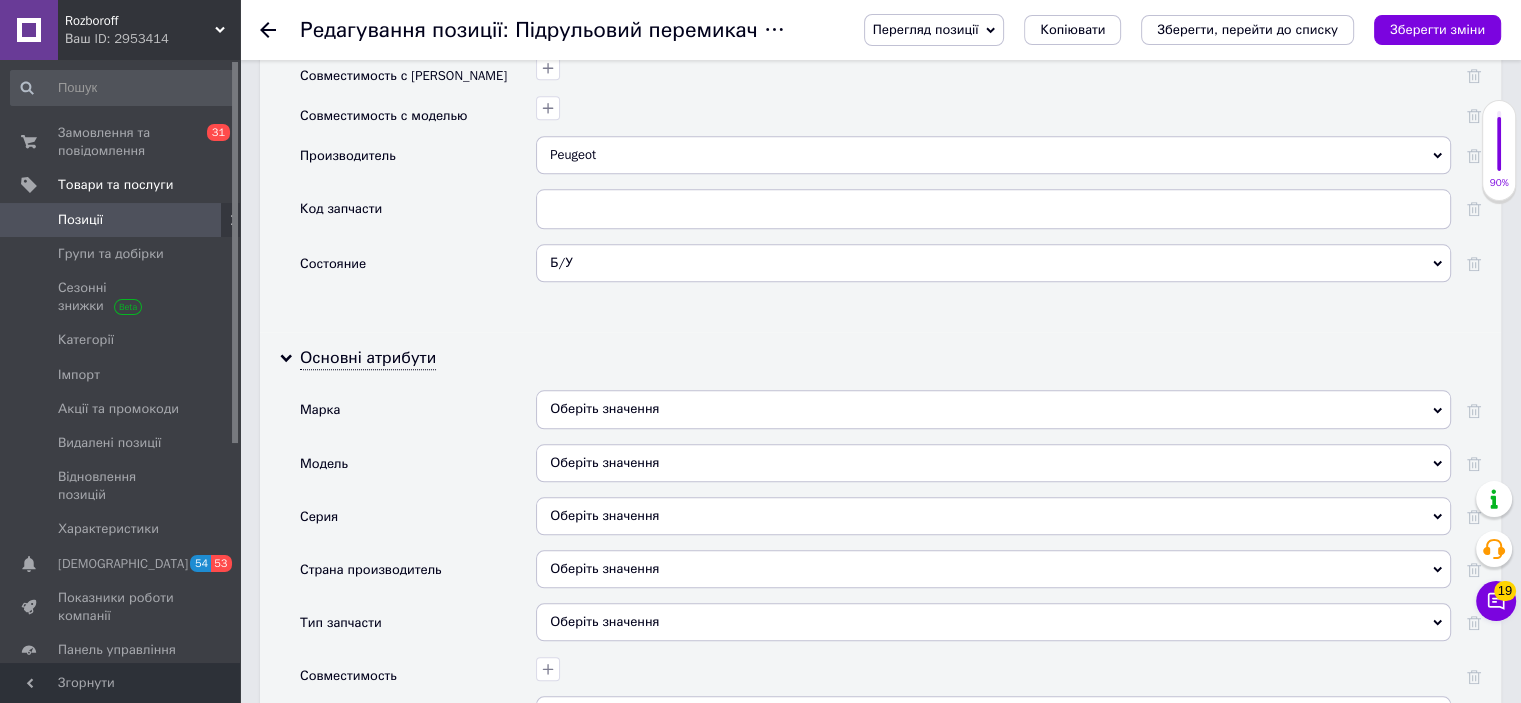 scroll, scrollTop: 1954, scrollLeft: 0, axis: vertical 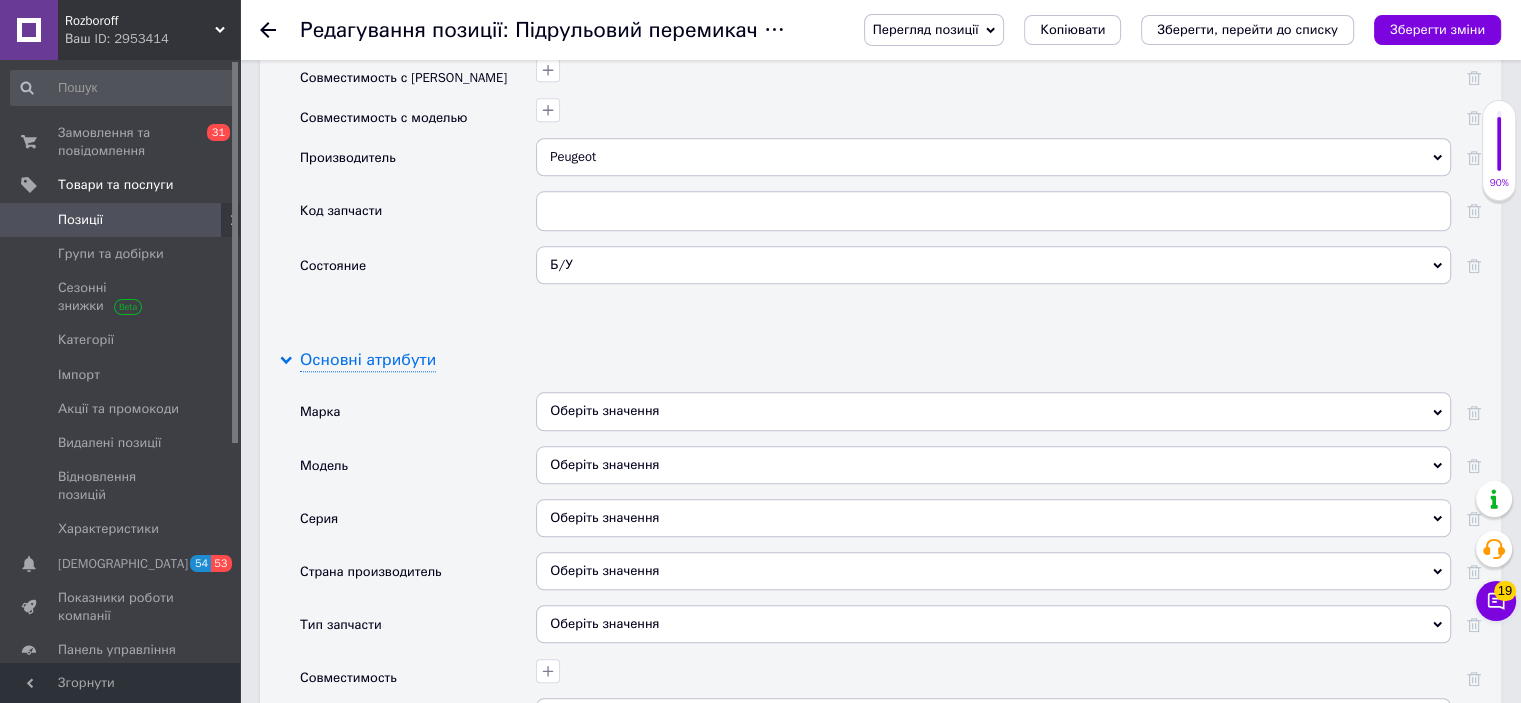 click on "Основні атрибути" at bounding box center [368, 360] 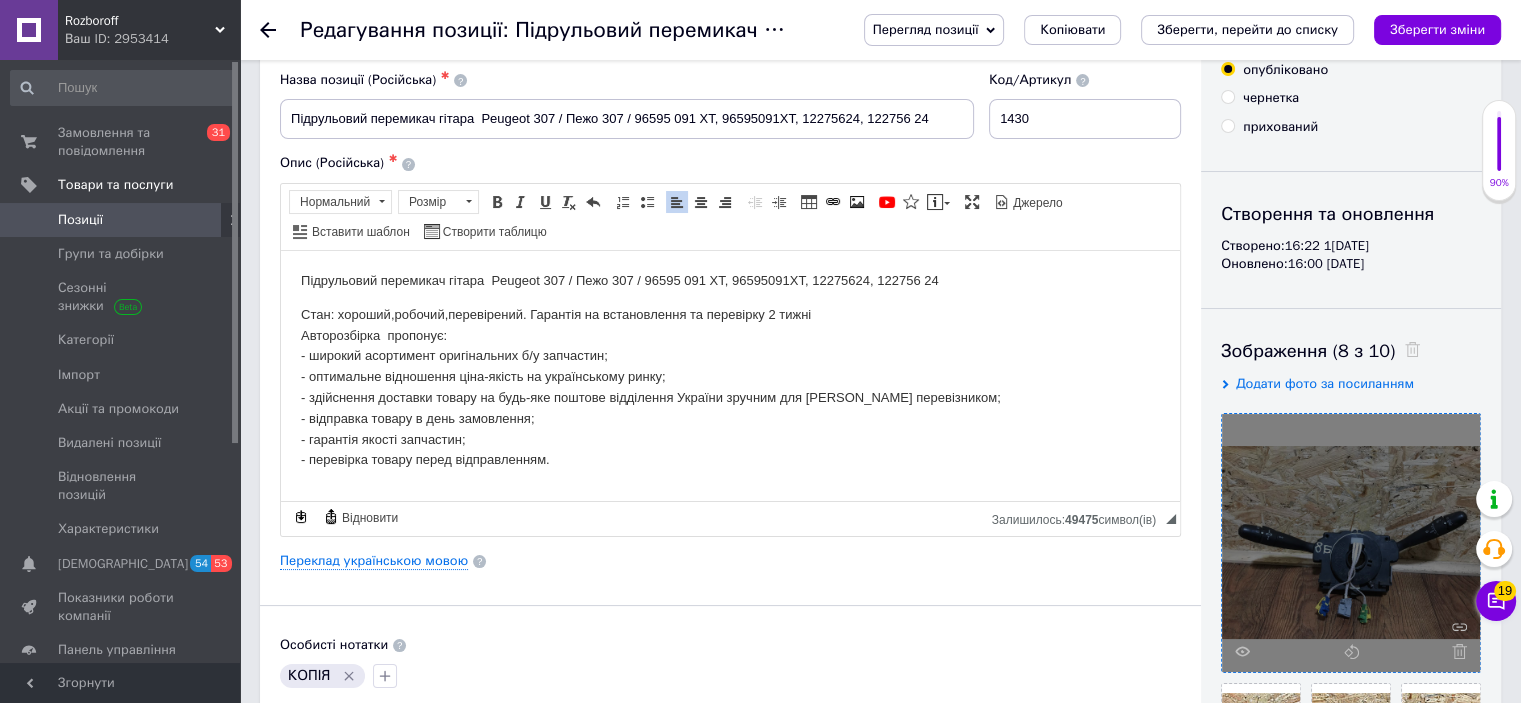 scroll, scrollTop: 84, scrollLeft: 0, axis: vertical 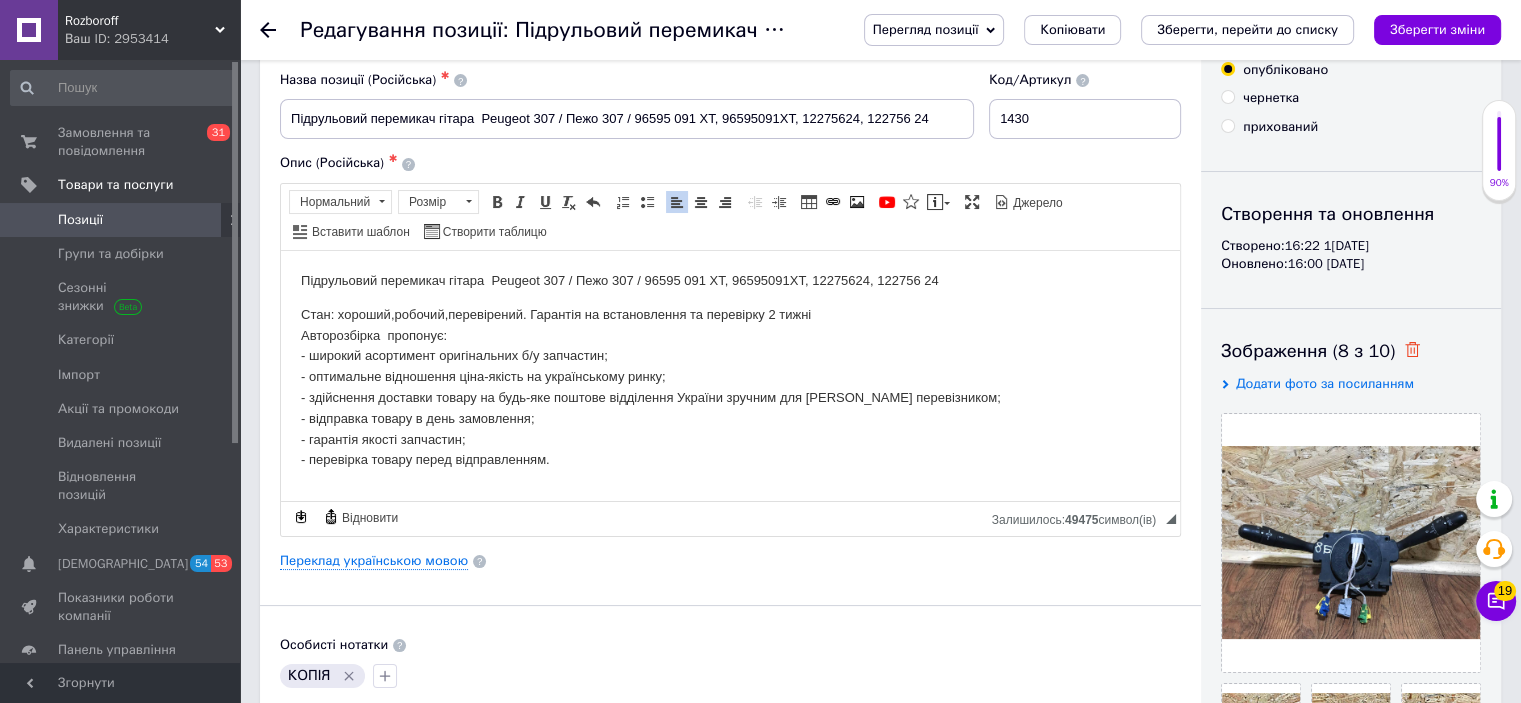click on "Зображення (8 з 10)" at bounding box center [1351, 351] 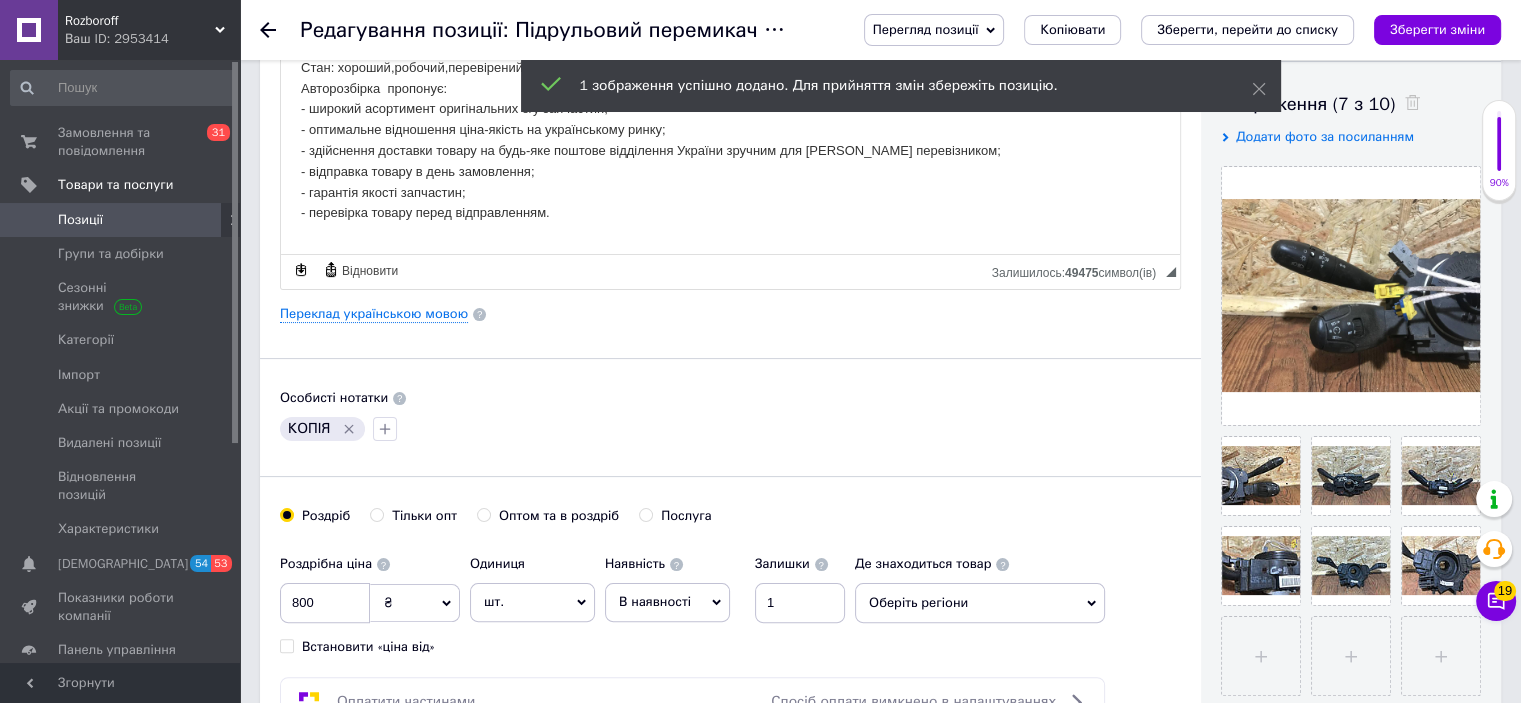 scroll, scrollTop: 332, scrollLeft: 0, axis: vertical 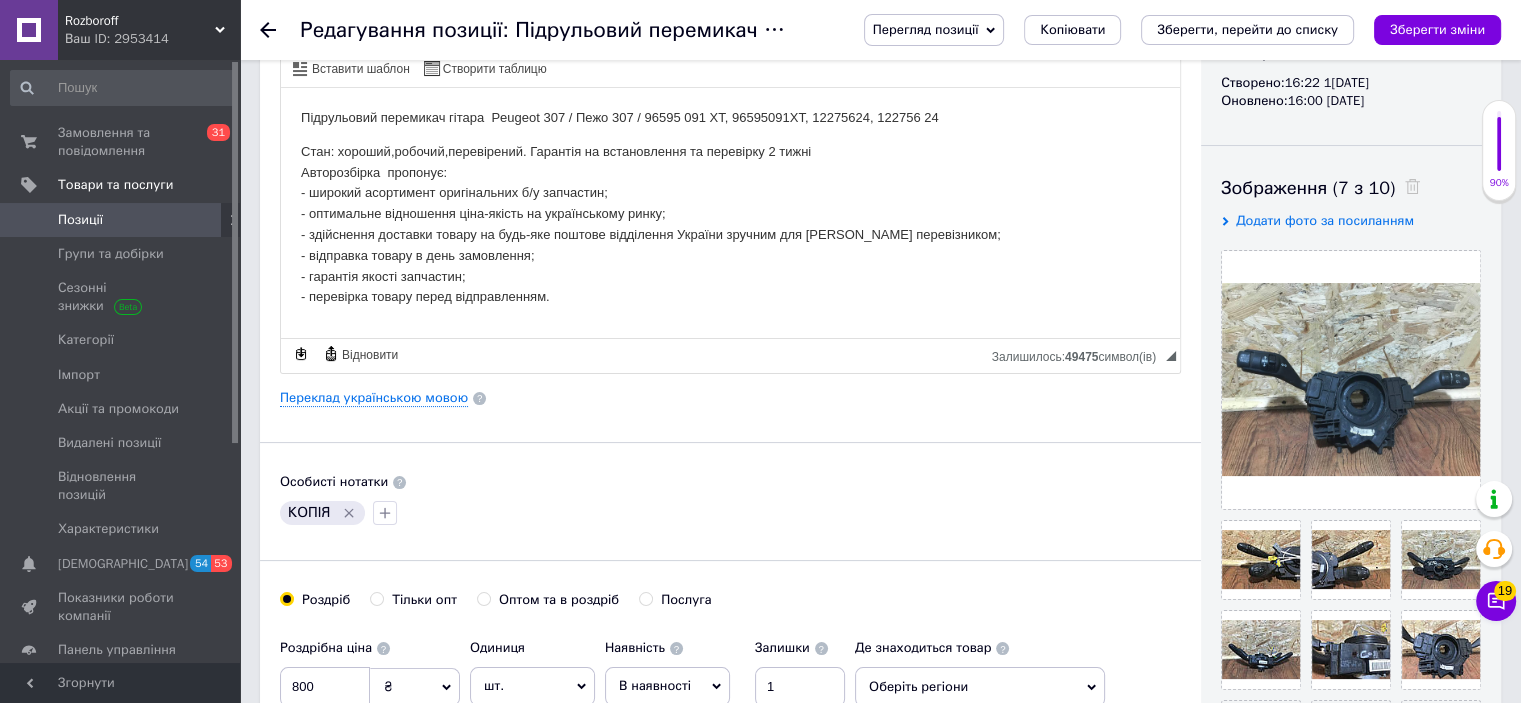 click 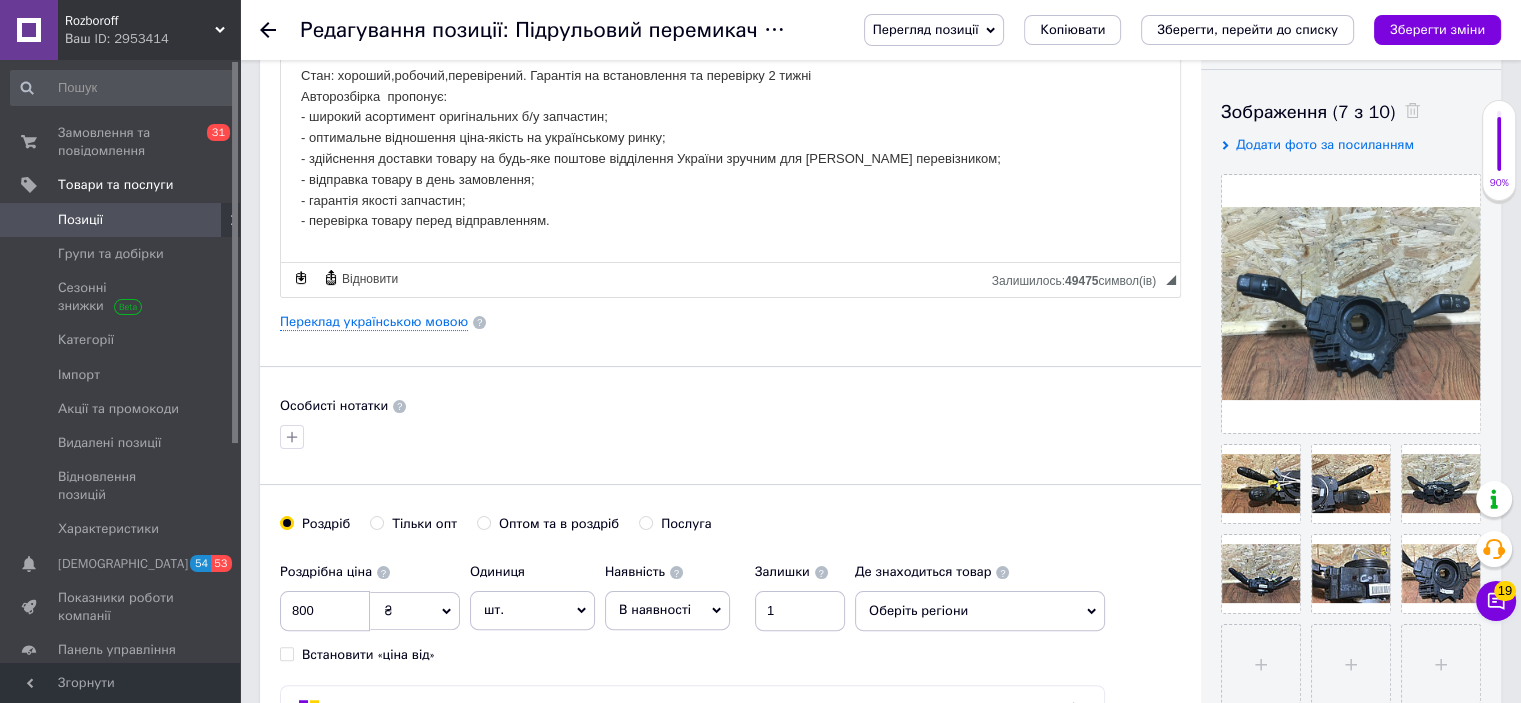 scroll, scrollTop: 327, scrollLeft: 0, axis: vertical 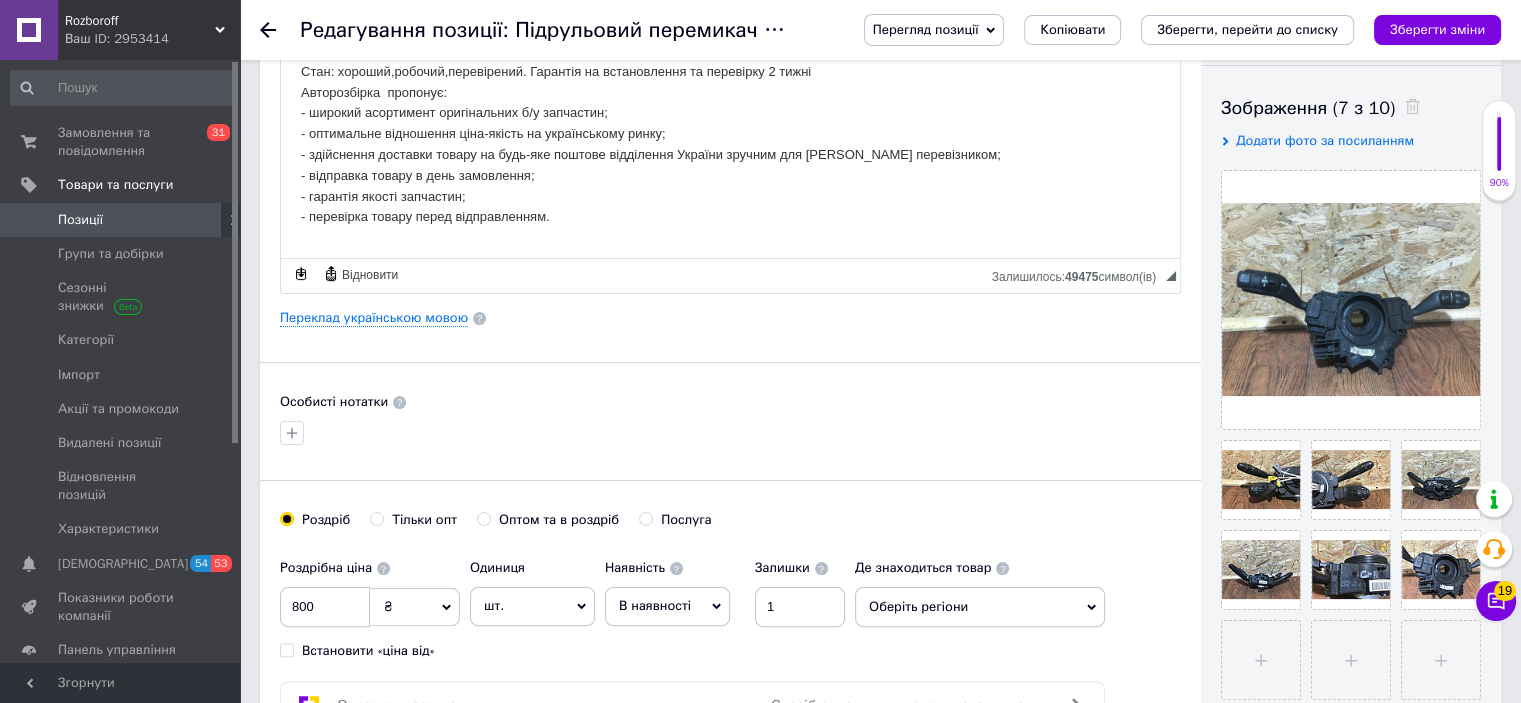 click on "Де знаходиться товар Оберіть регіони" at bounding box center [980, 588] 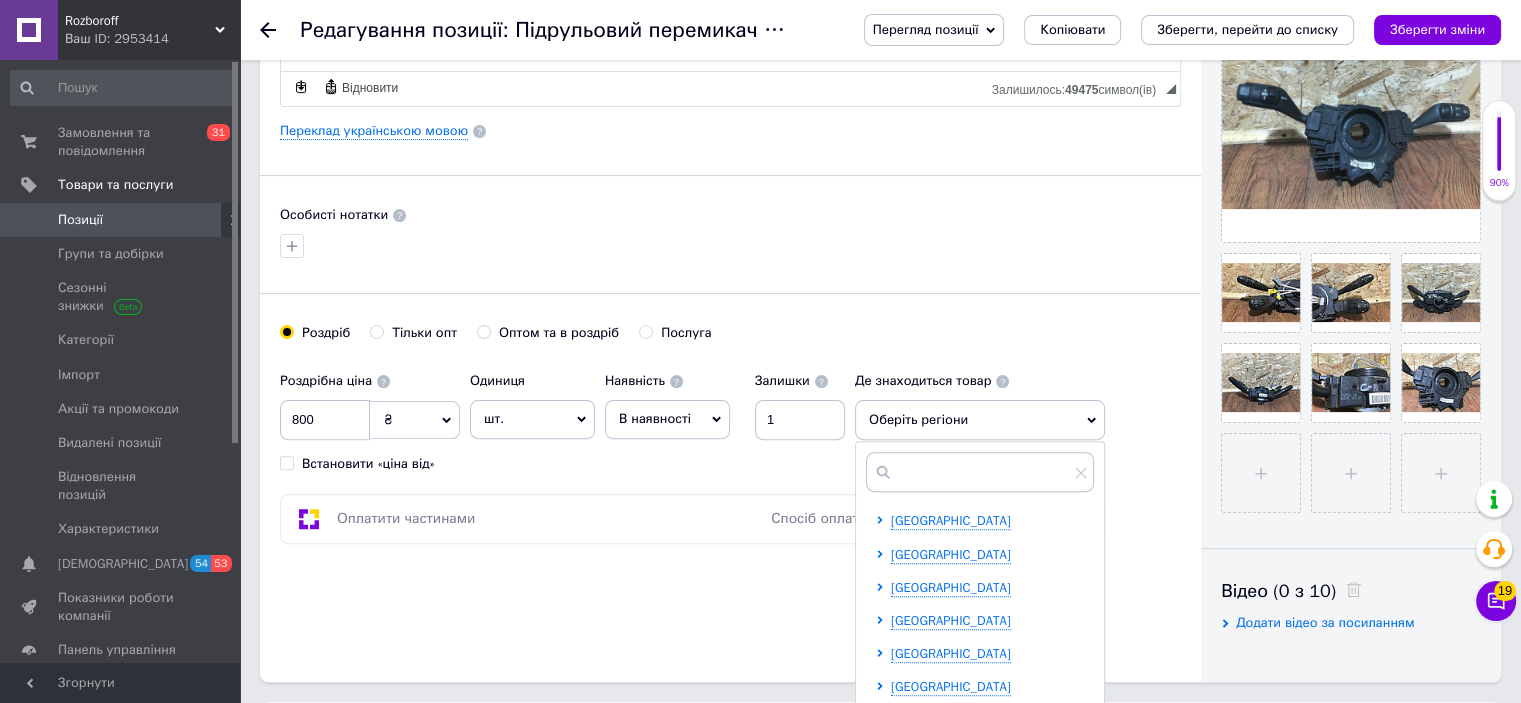 scroll, scrollTop: 524, scrollLeft: 0, axis: vertical 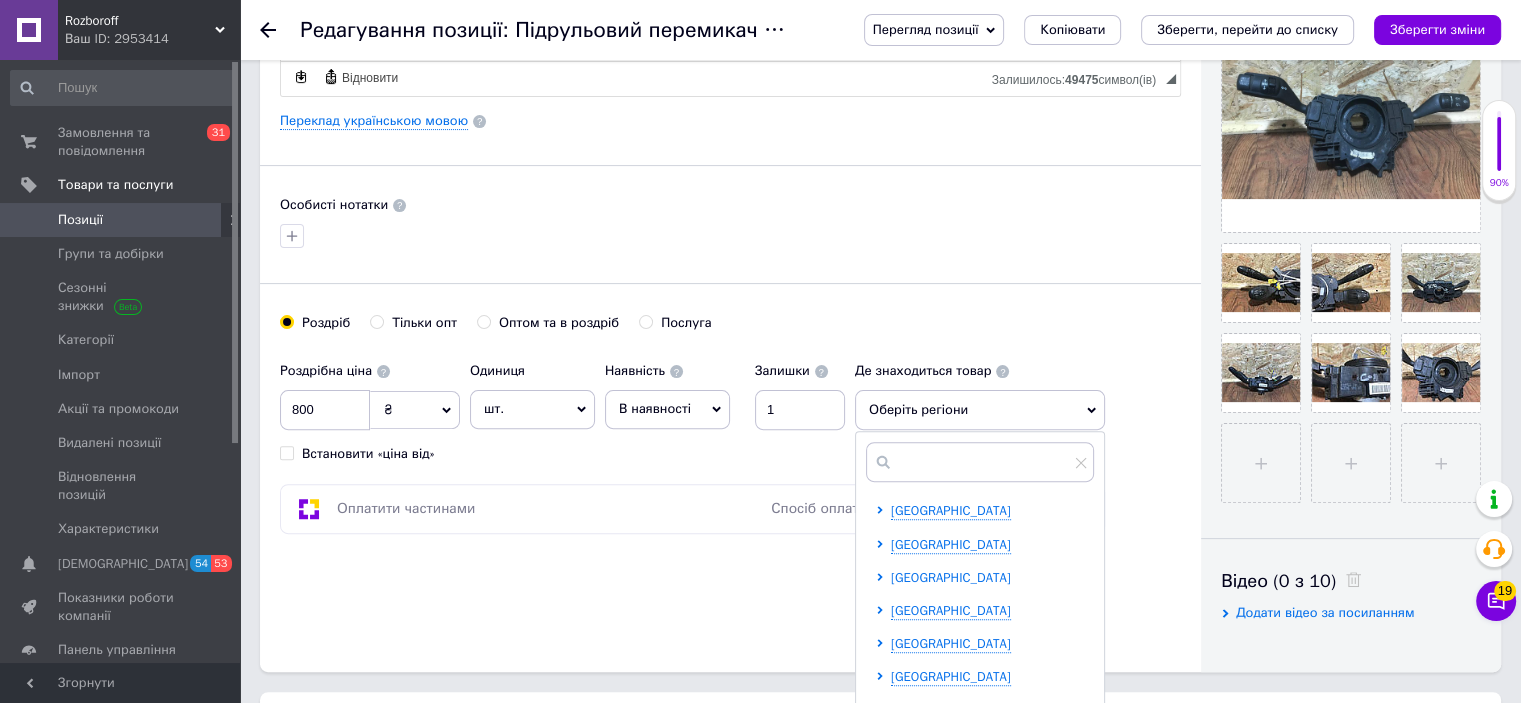 click on "[GEOGRAPHIC_DATA]" at bounding box center [951, 577] 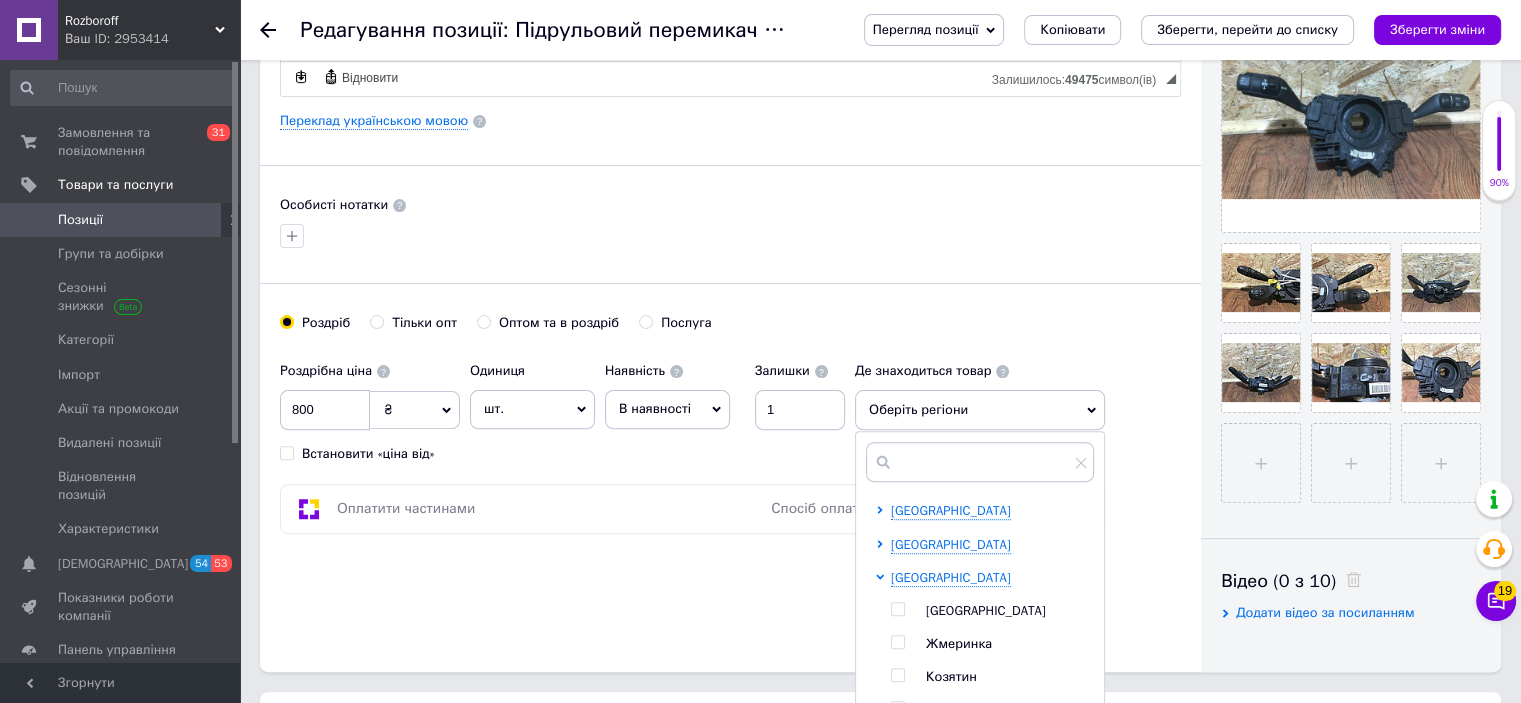 click at bounding box center [897, 609] 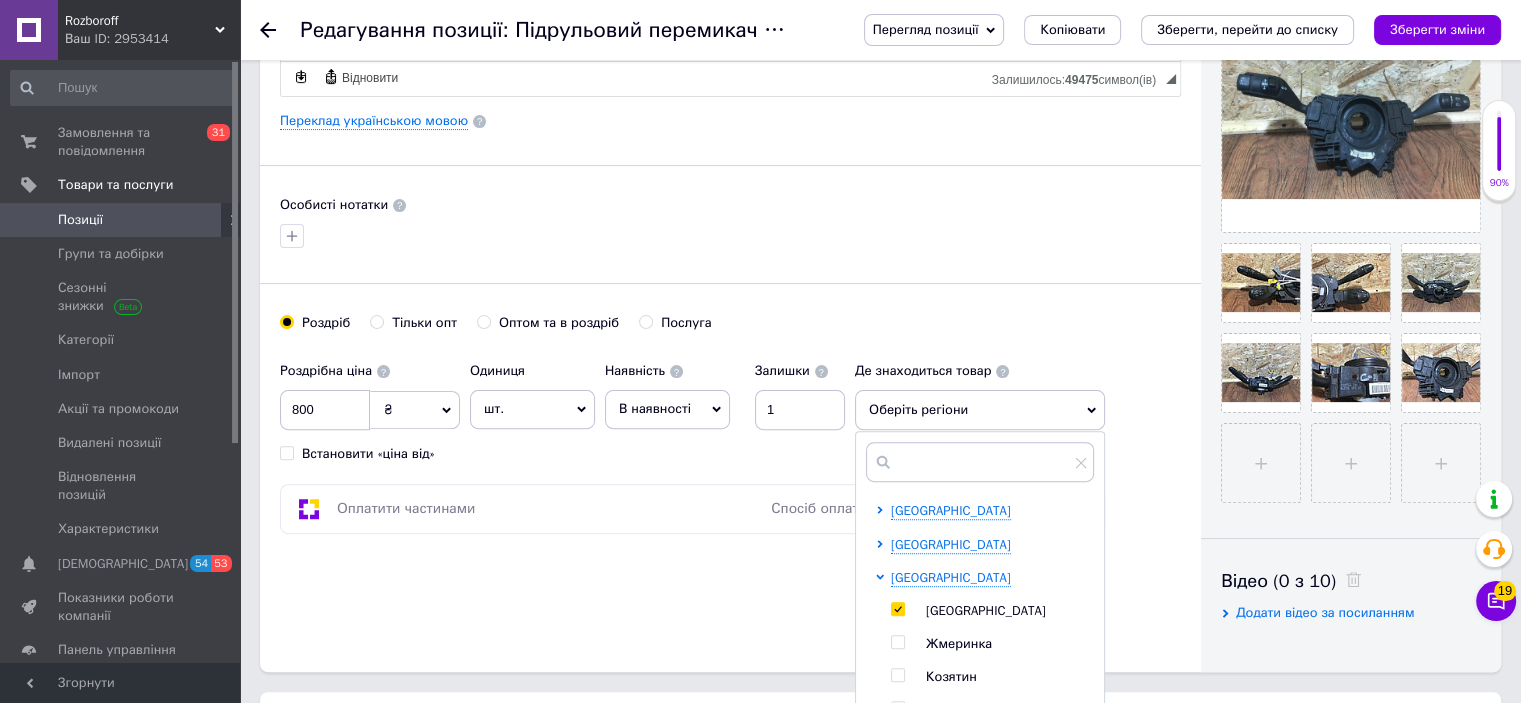 checkbox on "true" 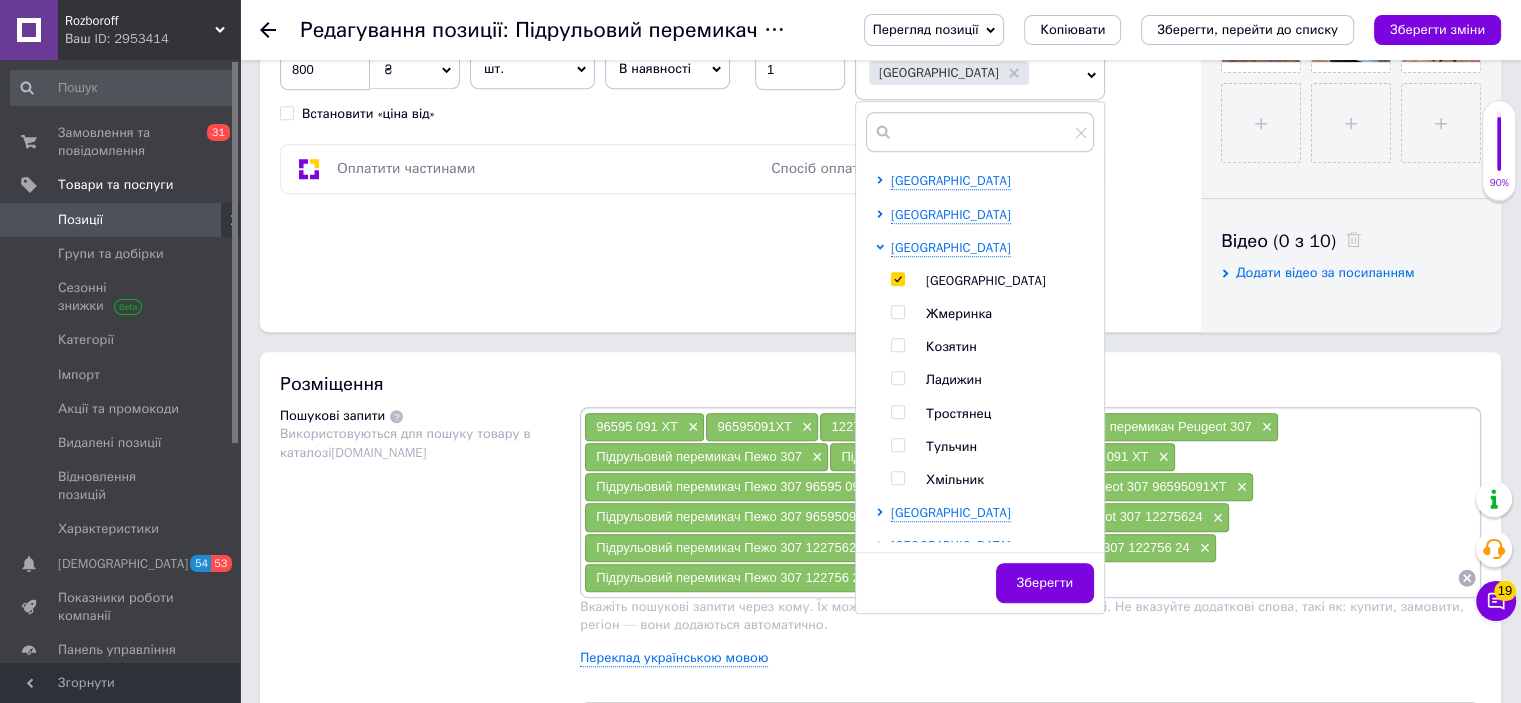 scroll, scrollTop: 868, scrollLeft: 0, axis: vertical 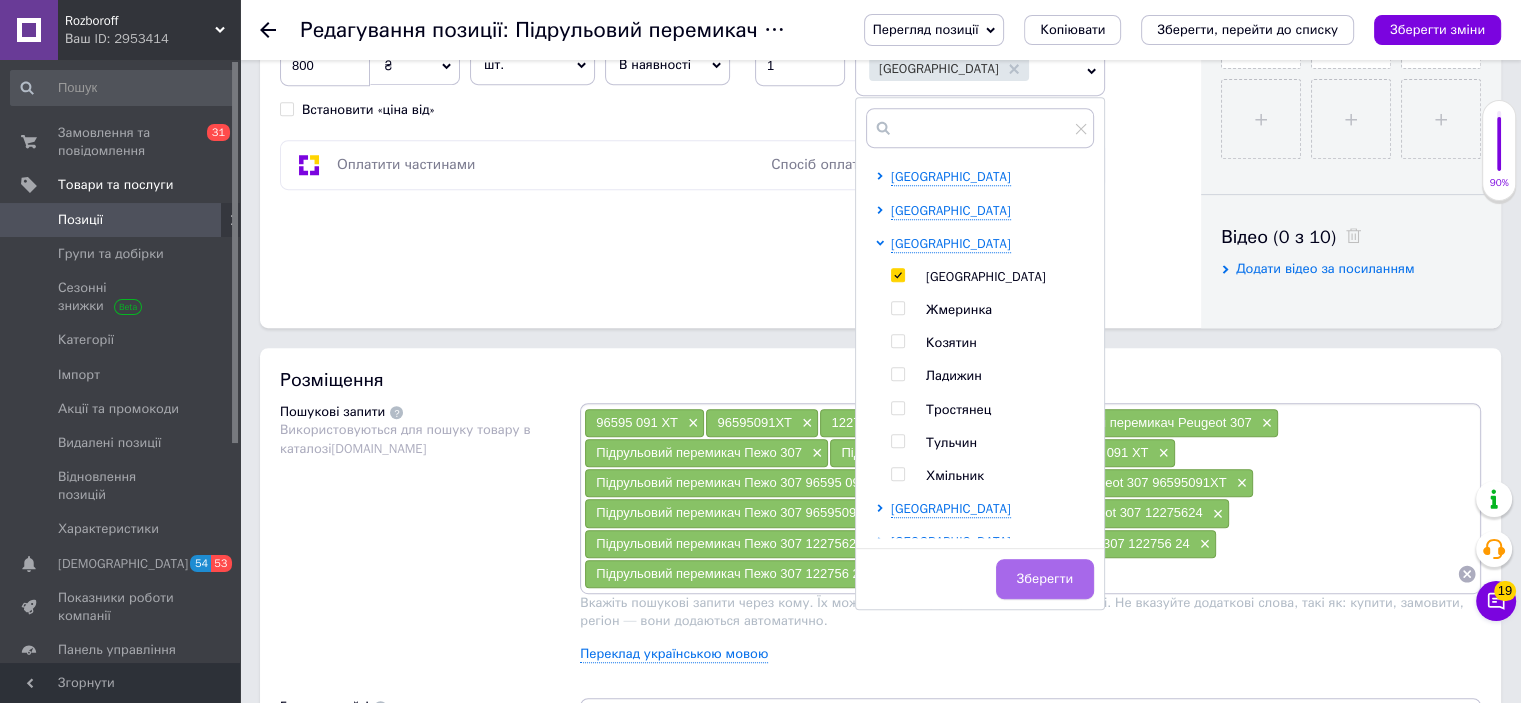 click on "Зберегти" at bounding box center (1045, 579) 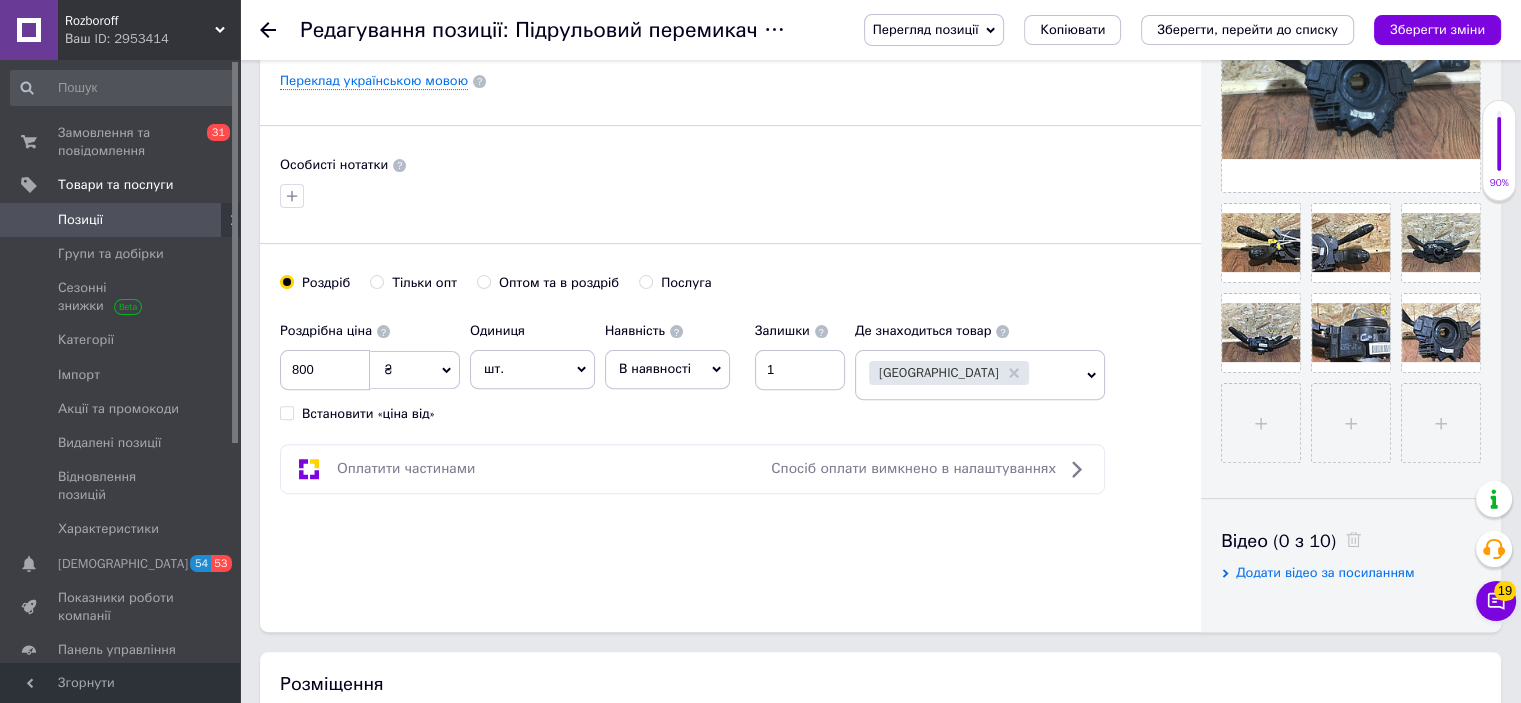 scroll, scrollTop: 0, scrollLeft: 0, axis: both 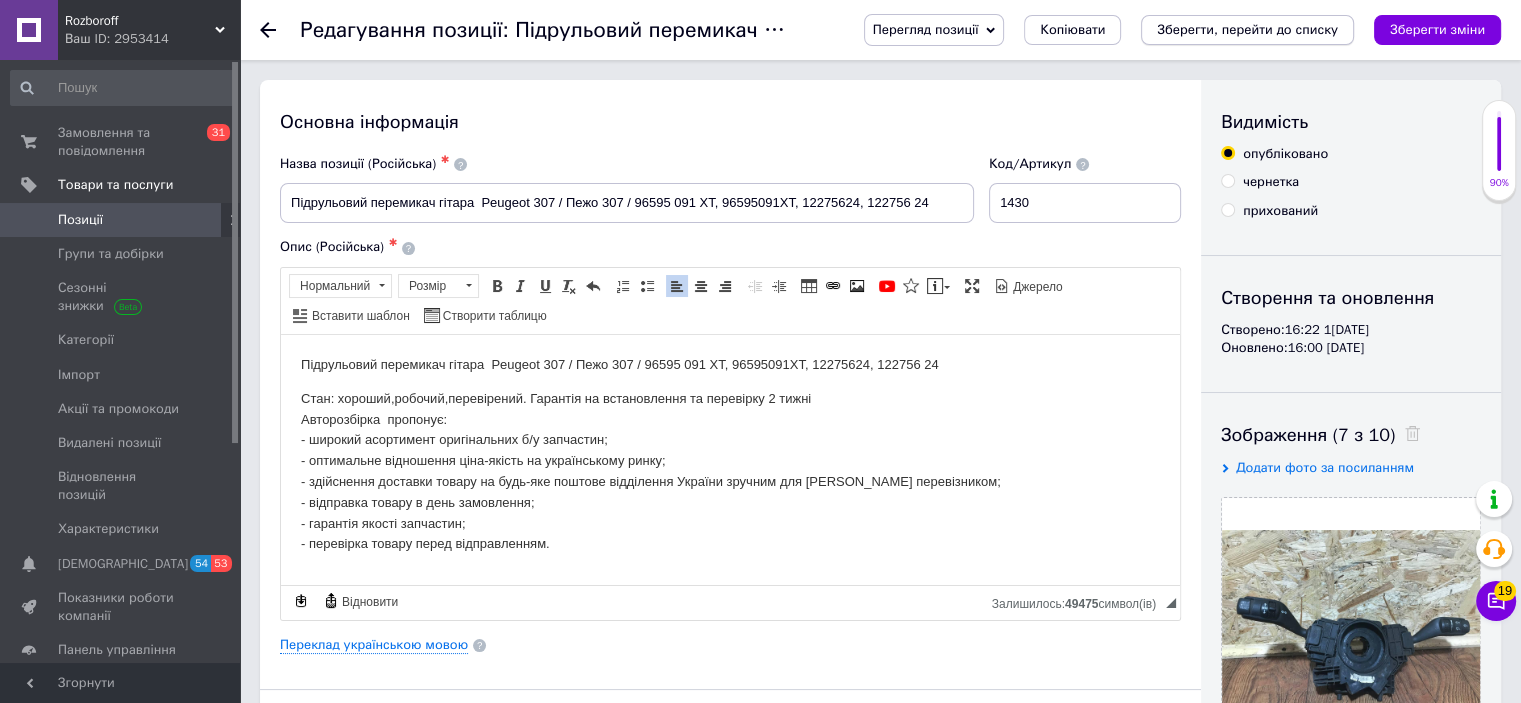 click on "Зберегти, перейти до списку" at bounding box center (1247, 29) 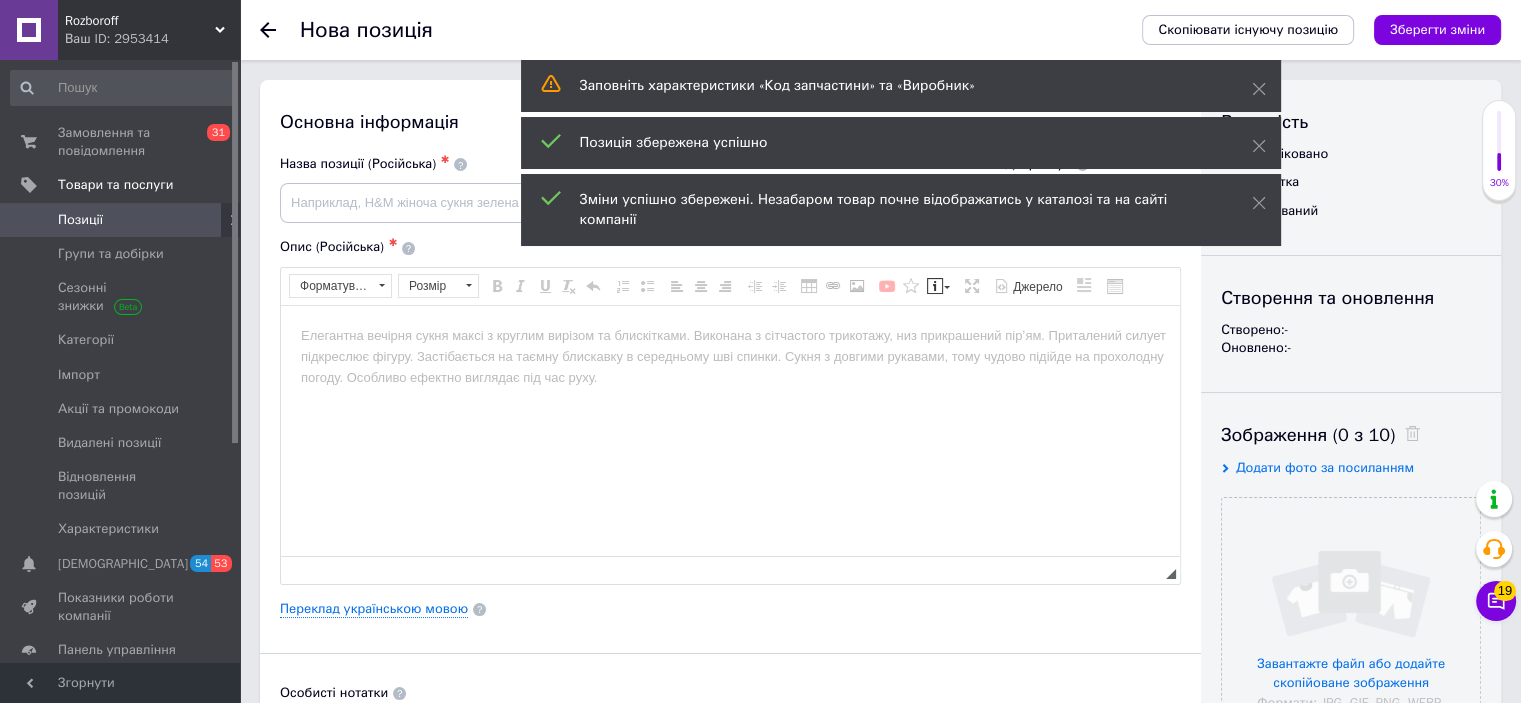 scroll, scrollTop: 0, scrollLeft: 0, axis: both 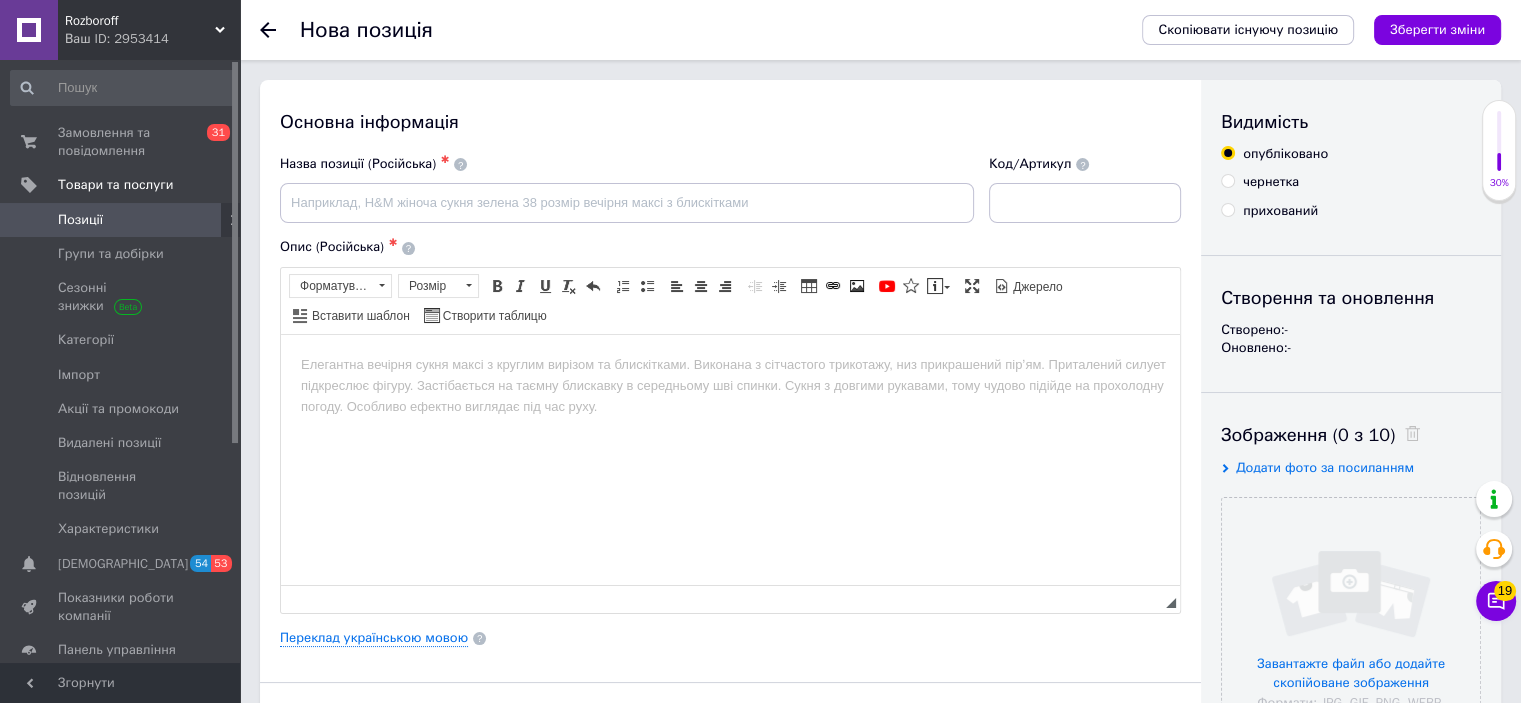 click on "Позиції" at bounding box center [123, 220] 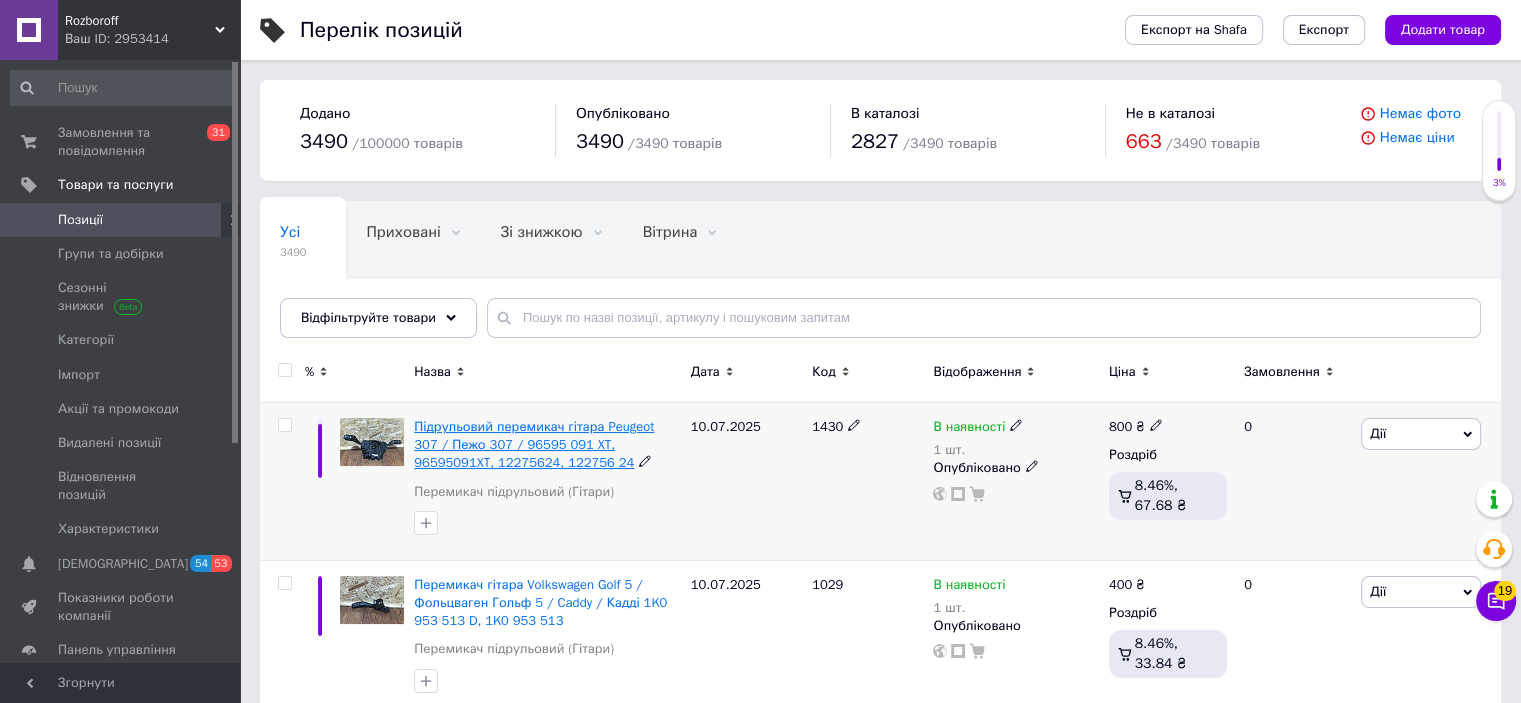 click on "Підрульовий перемикач гітара  Peugeot 307 / Пежо 307 / 96595 091 XT, 96595091XT, 12275624, 122756 24" at bounding box center (534, 444) 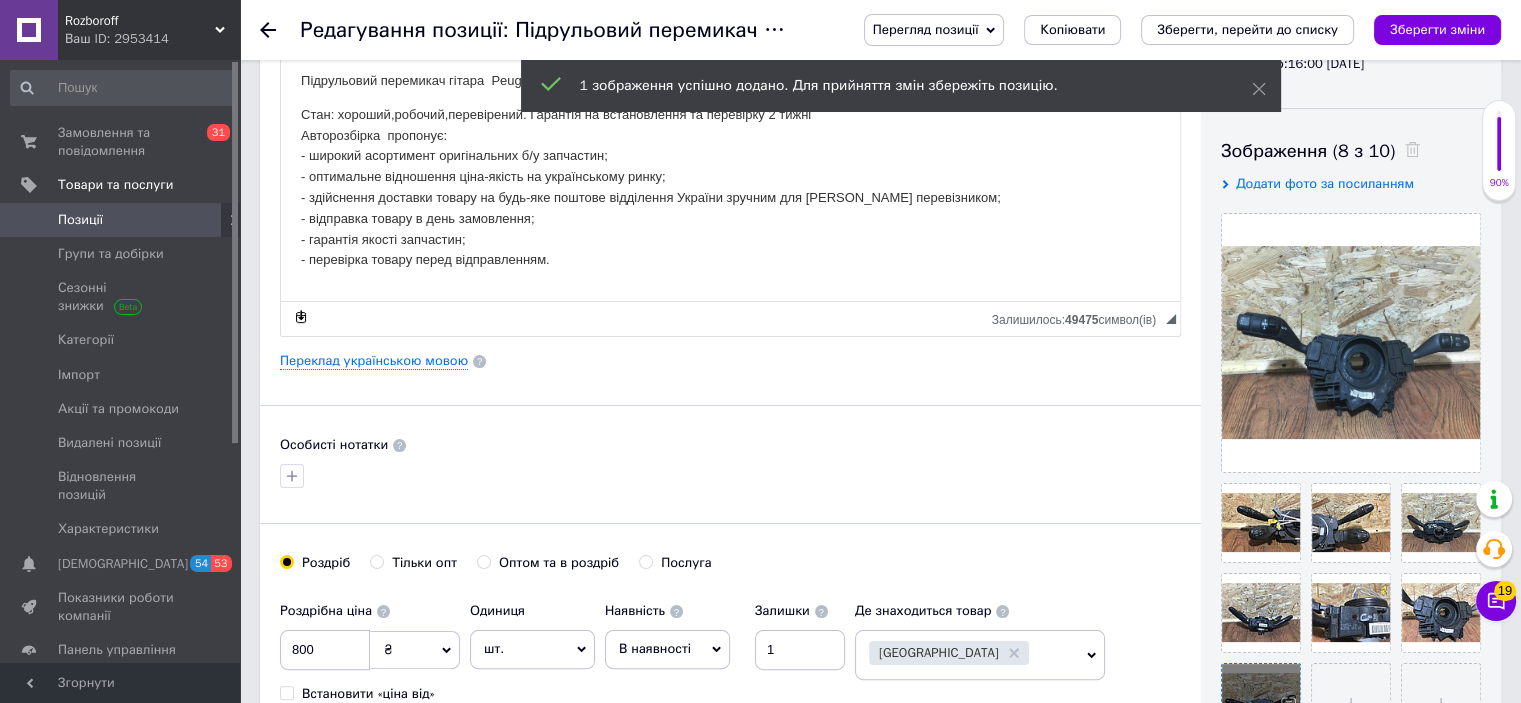 scroll, scrollTop: 276, scrollLeft: 0, axis: vertical 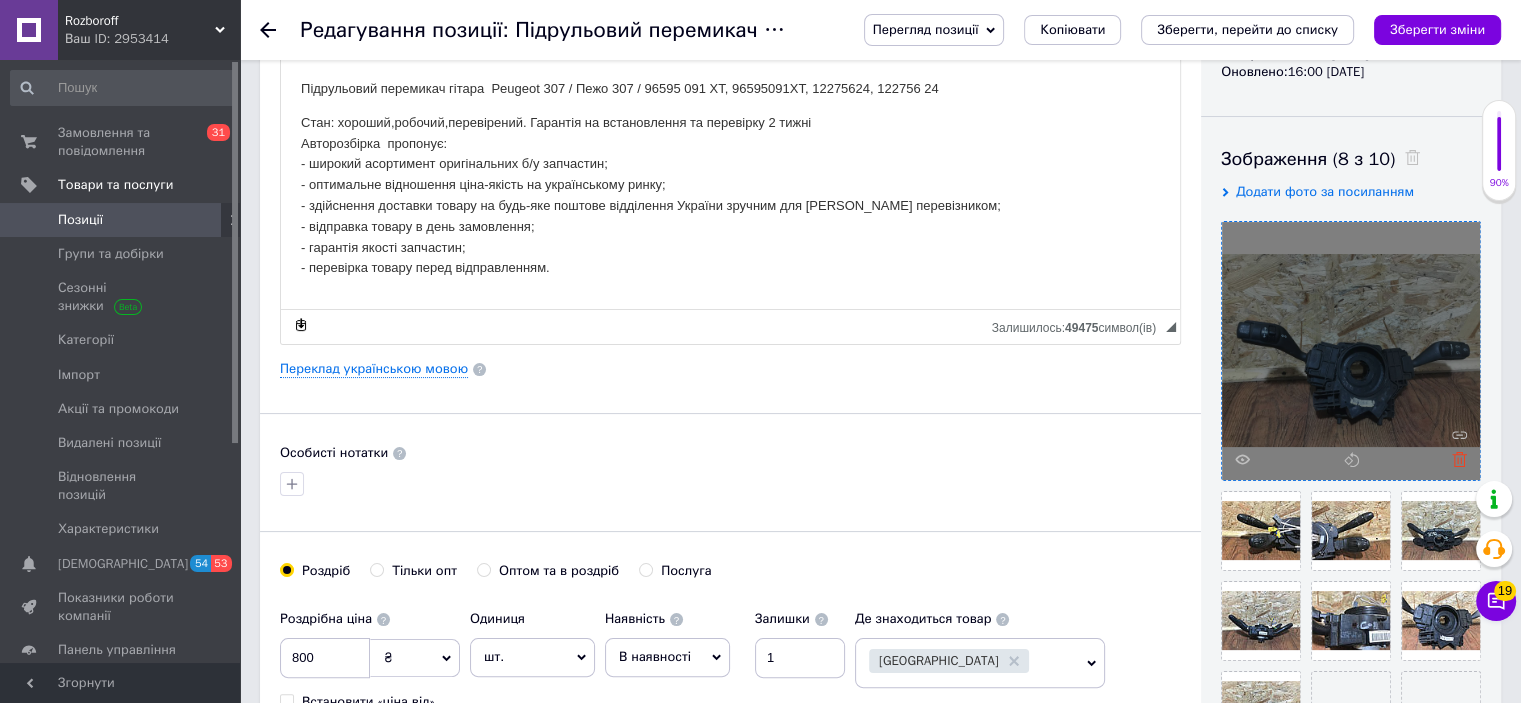 click 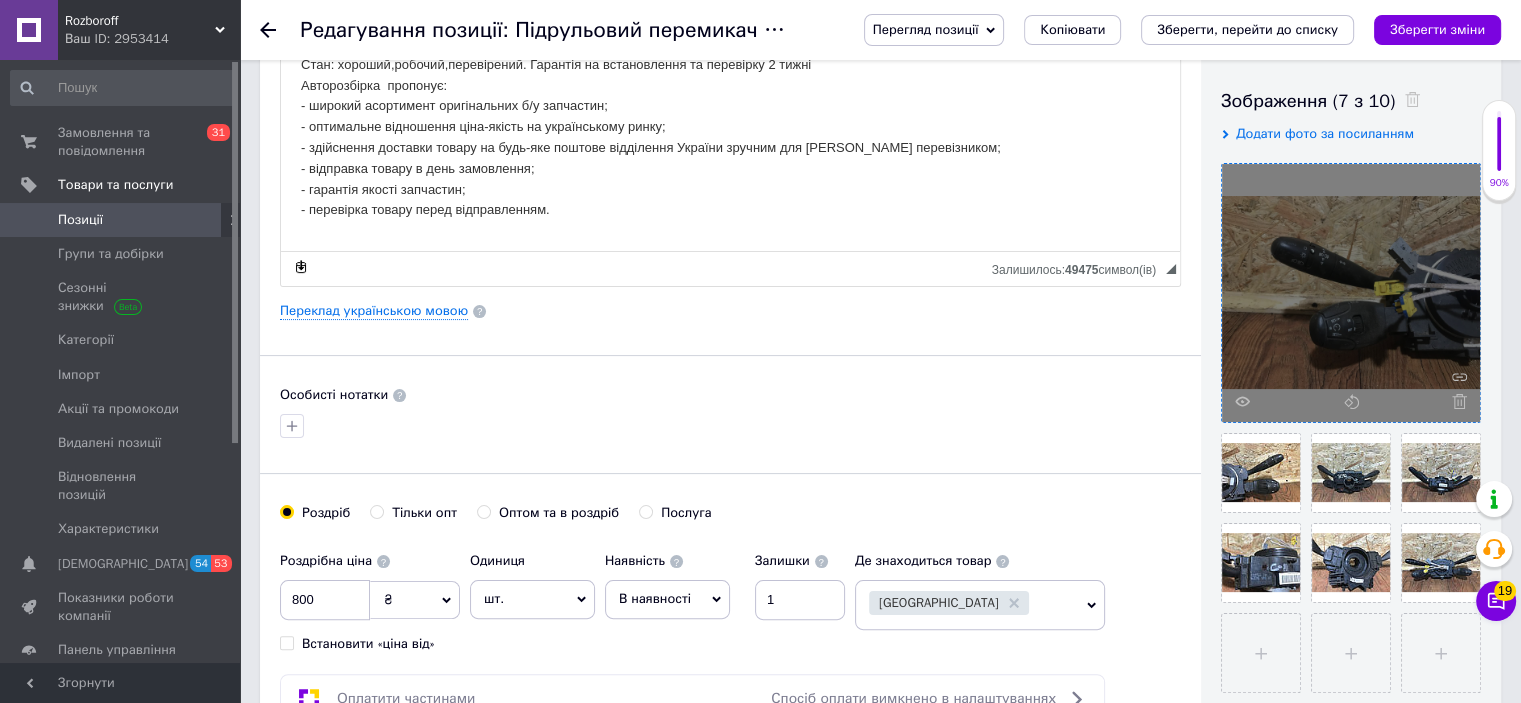 scroll, scrollTop: 336, scrollLeft: 0, axis: vertical 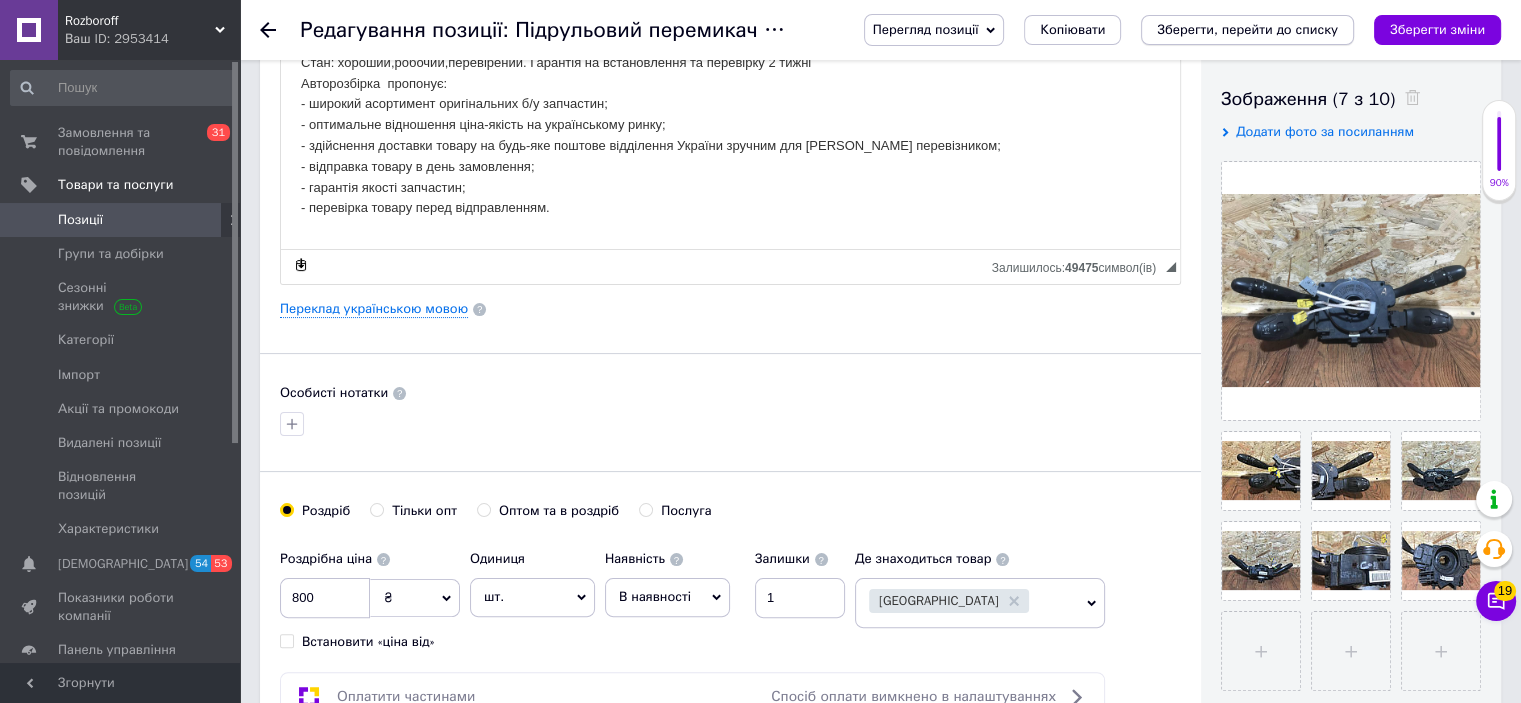 click on "Зберегти, перейти до списку" at bounding box center (1247, 29) 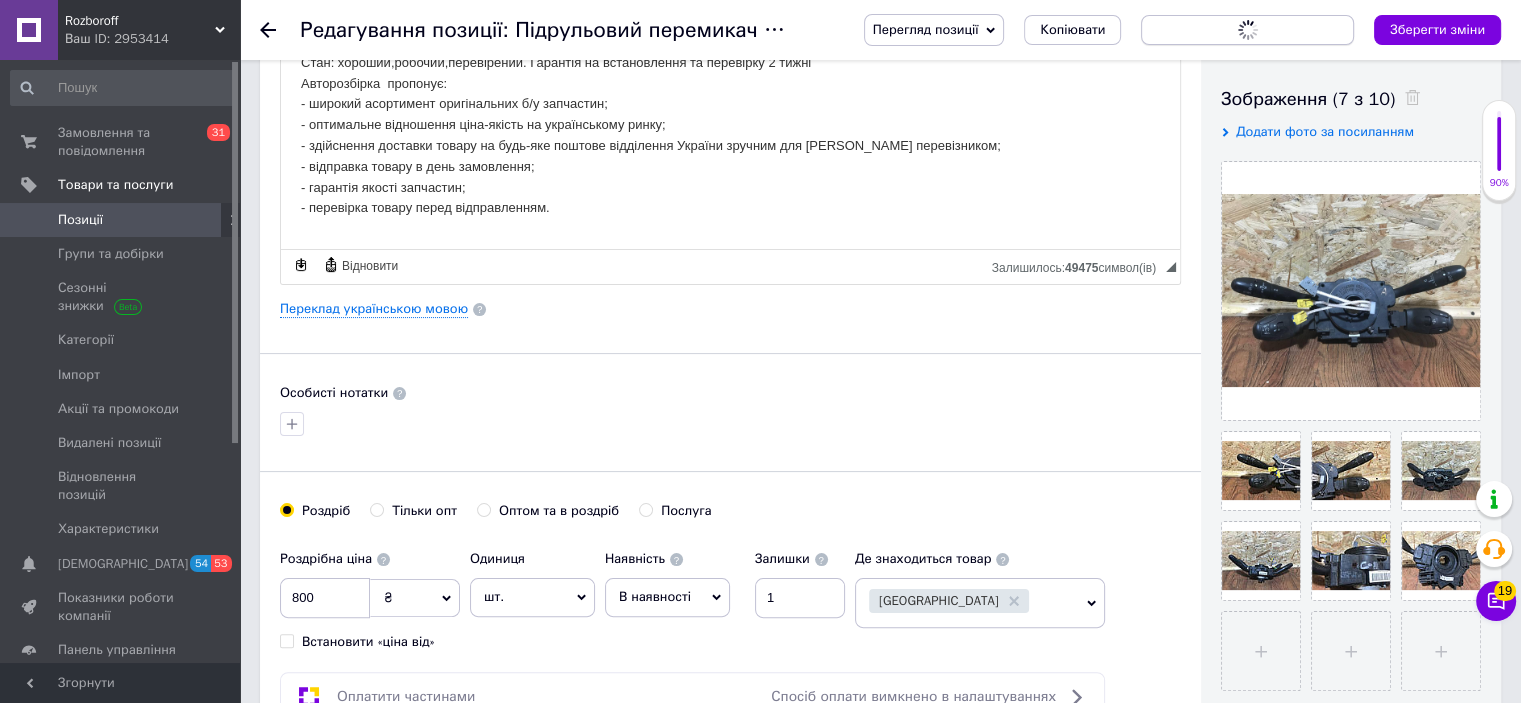 scroll, scrollTop: 0, scrollLeft: 0, axis: both 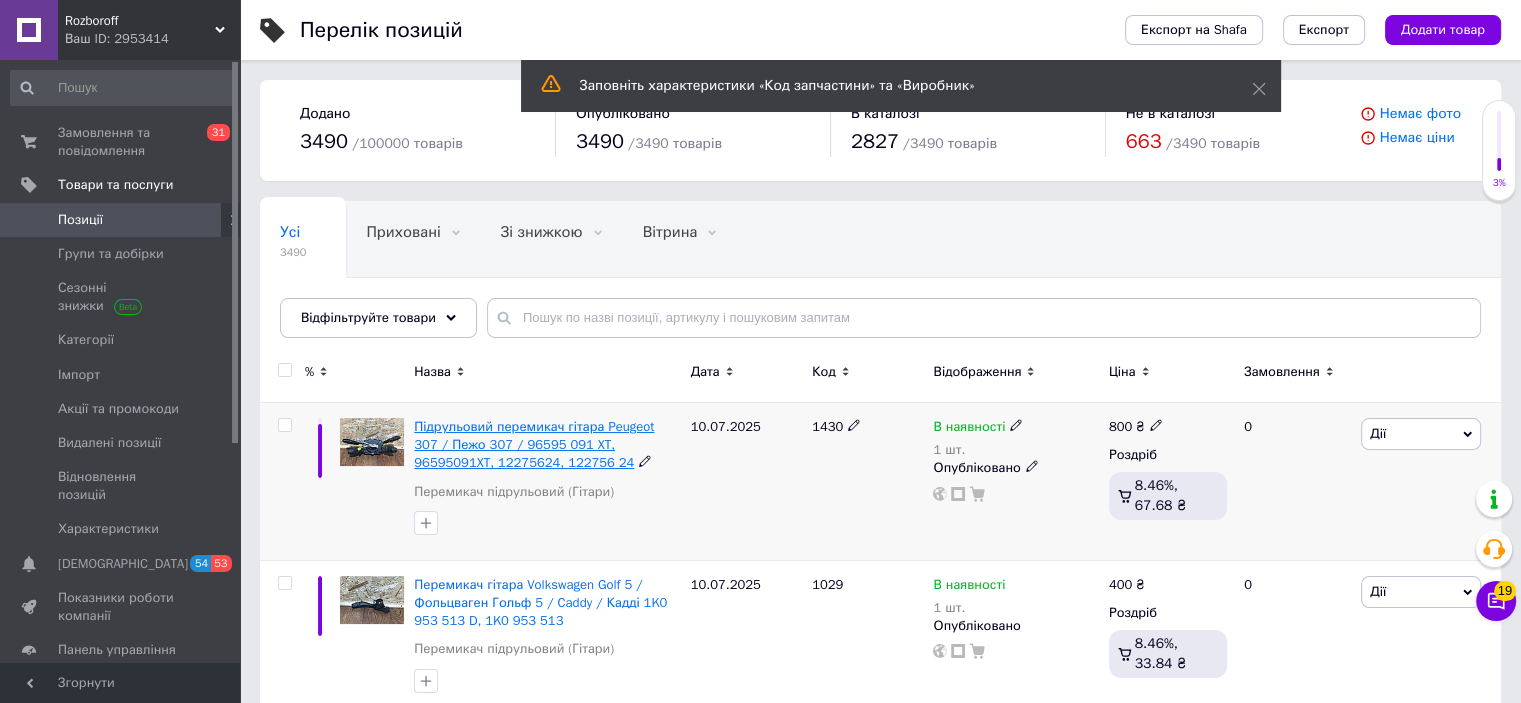 click on "Підрульовий перемикач гітара  Peugeot 307 / Пежо 307 / 96595 091 XT, 96595091XT, 12275624, 122756 24" at bounding box center [534, 444] 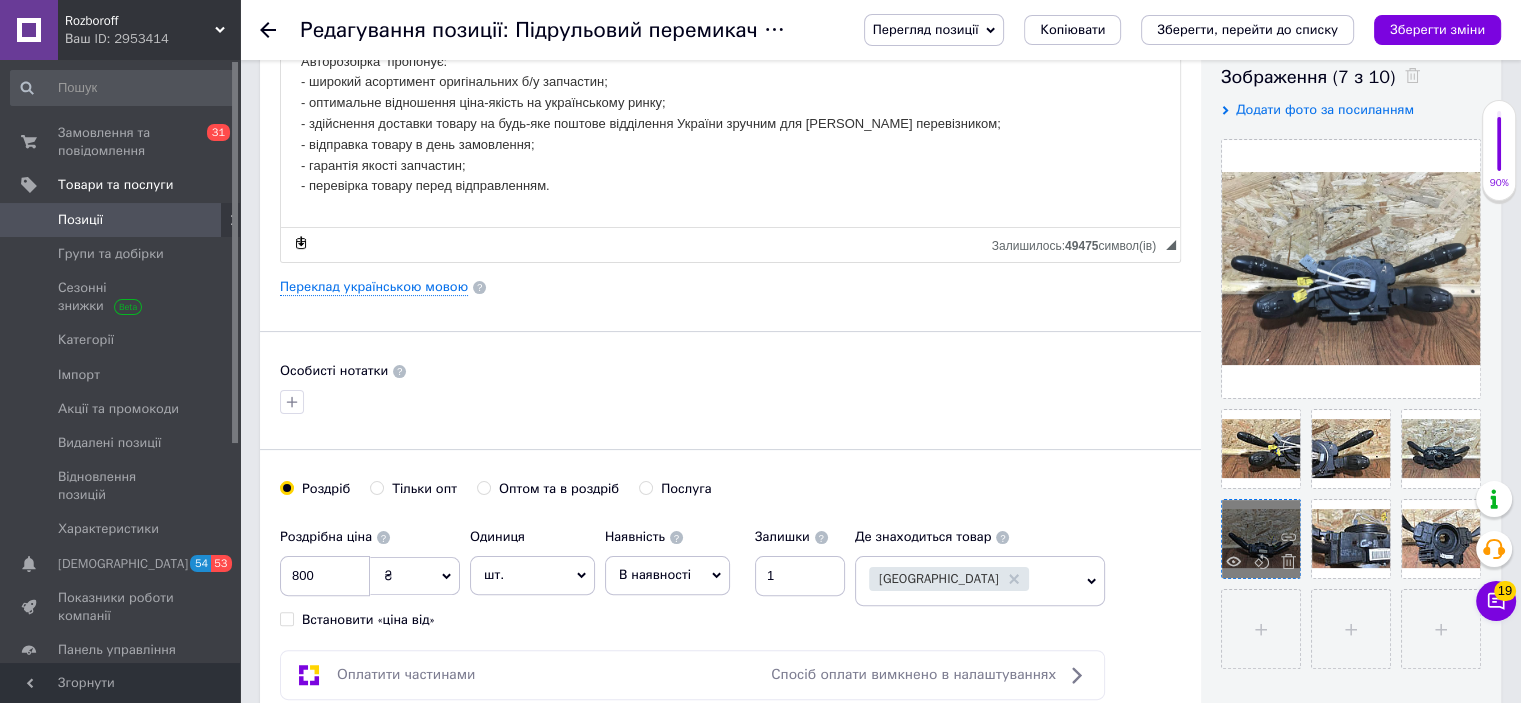 scroll, scrollTop: 360, scrollLeft: 0, axis: vertical 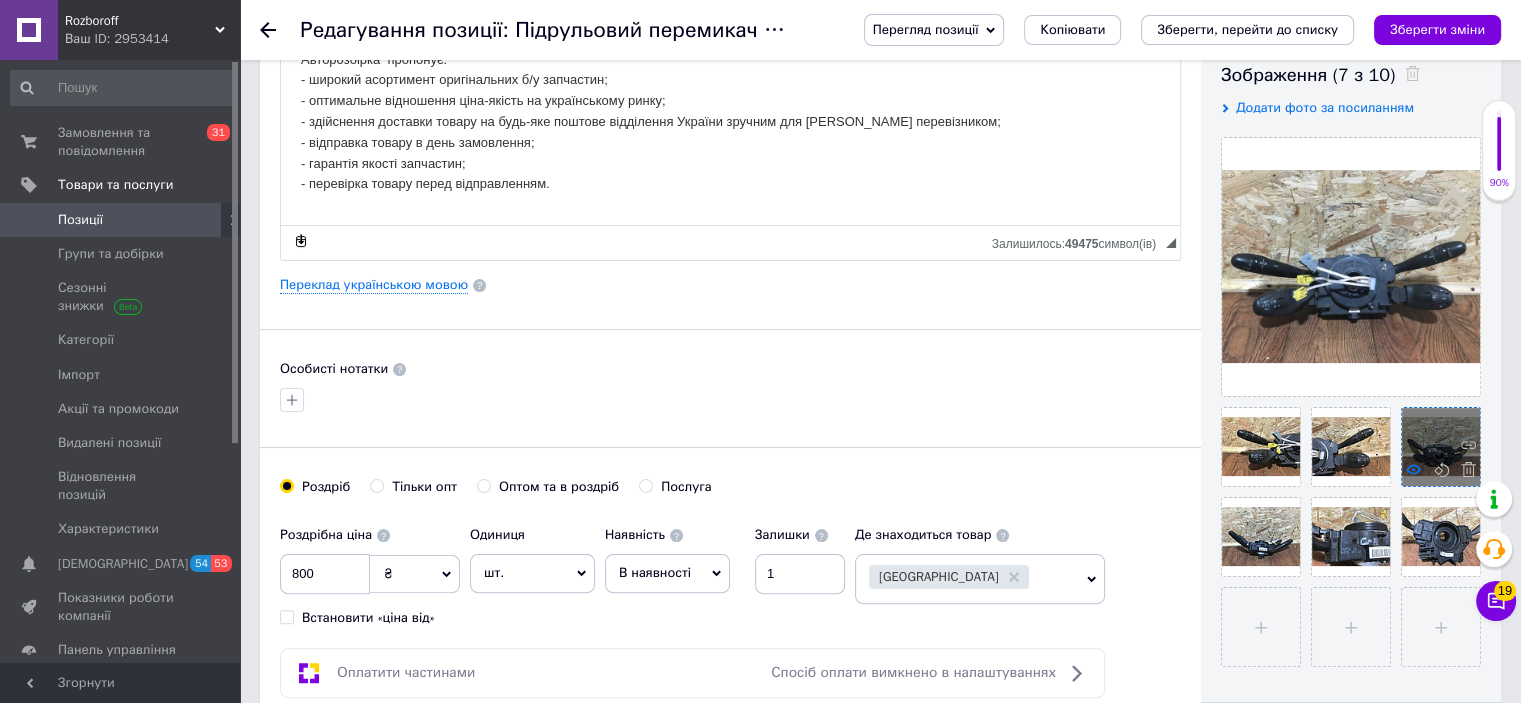 click 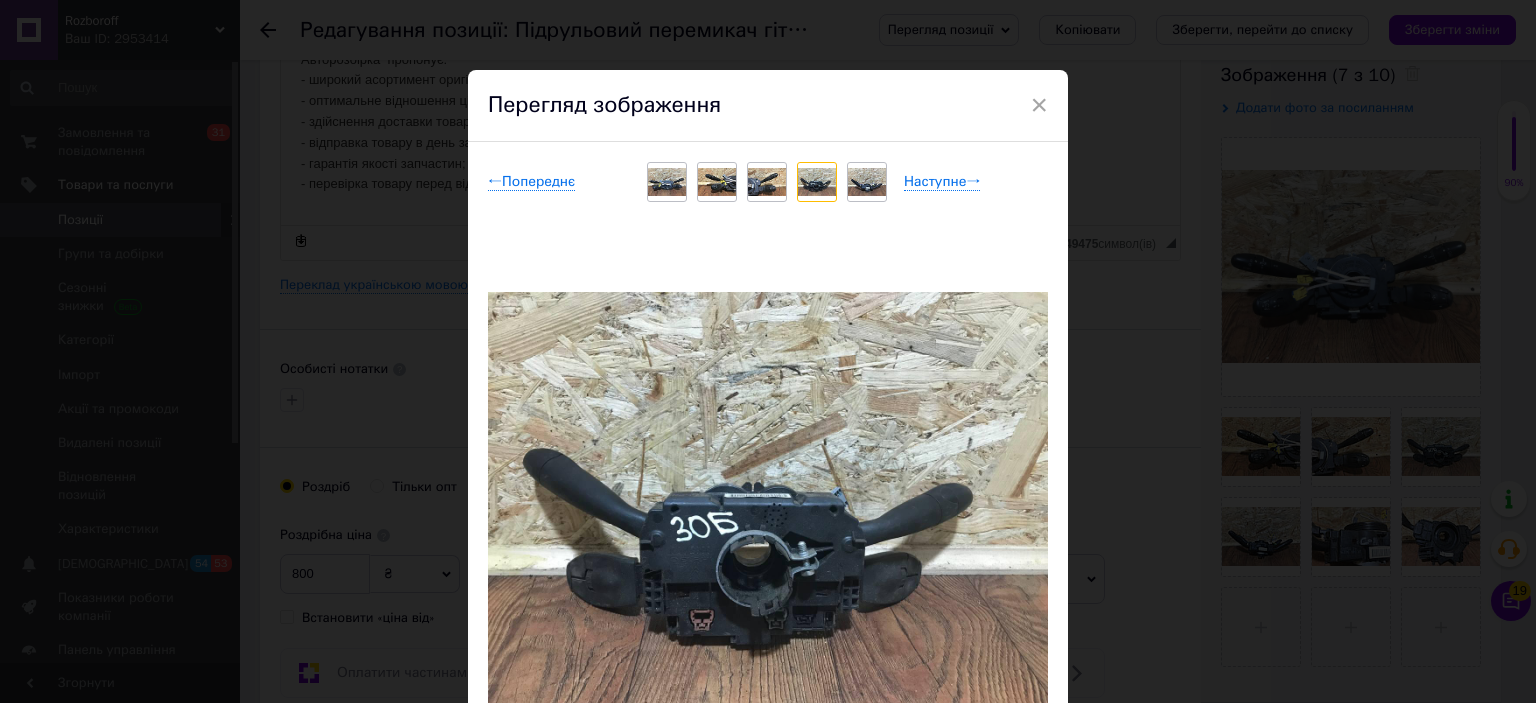 click on "× Перегляд зображення ← Попереднє Наступне → Видалити зображення Видалити всі зображення" at bounding box center (768, 351) 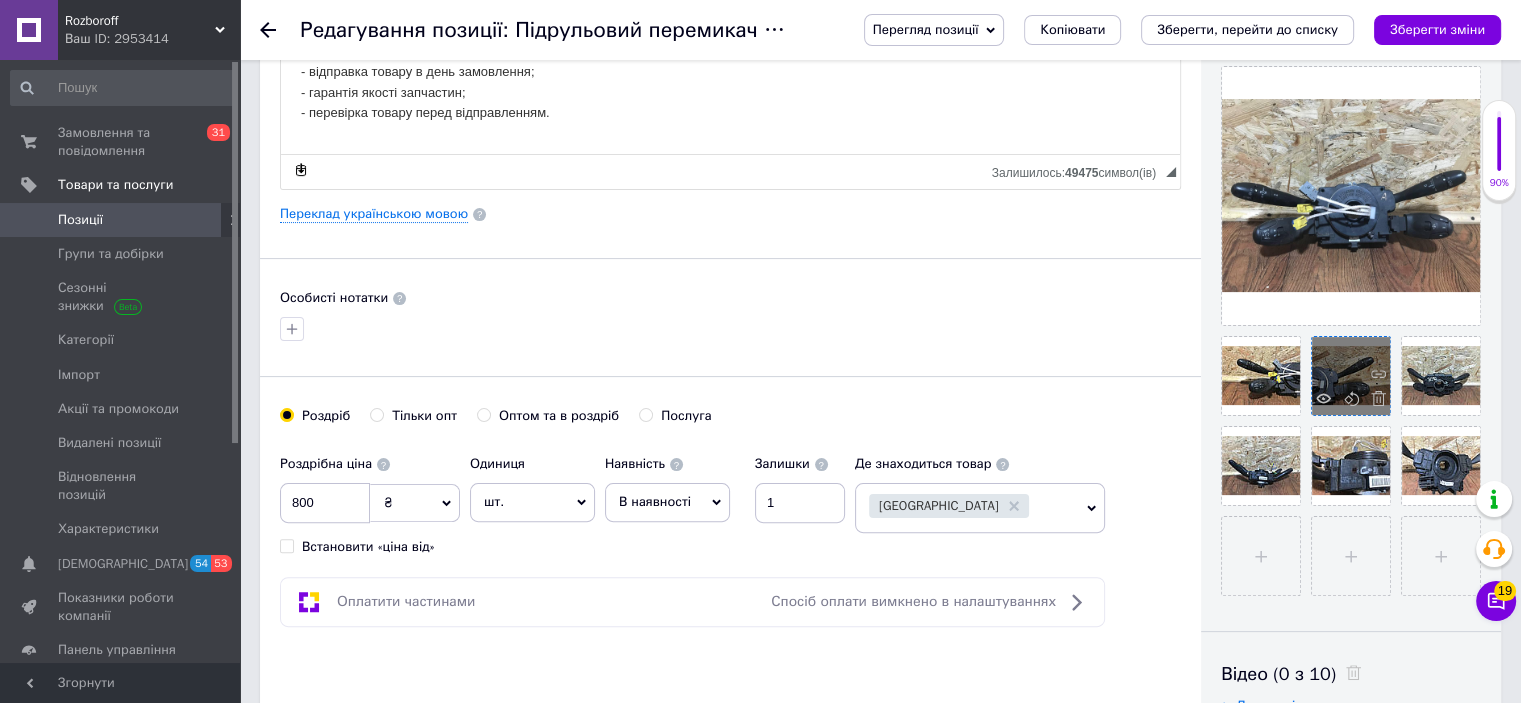 scroll, scrollTop: 436, scrollLeft: 0, axis: vertical 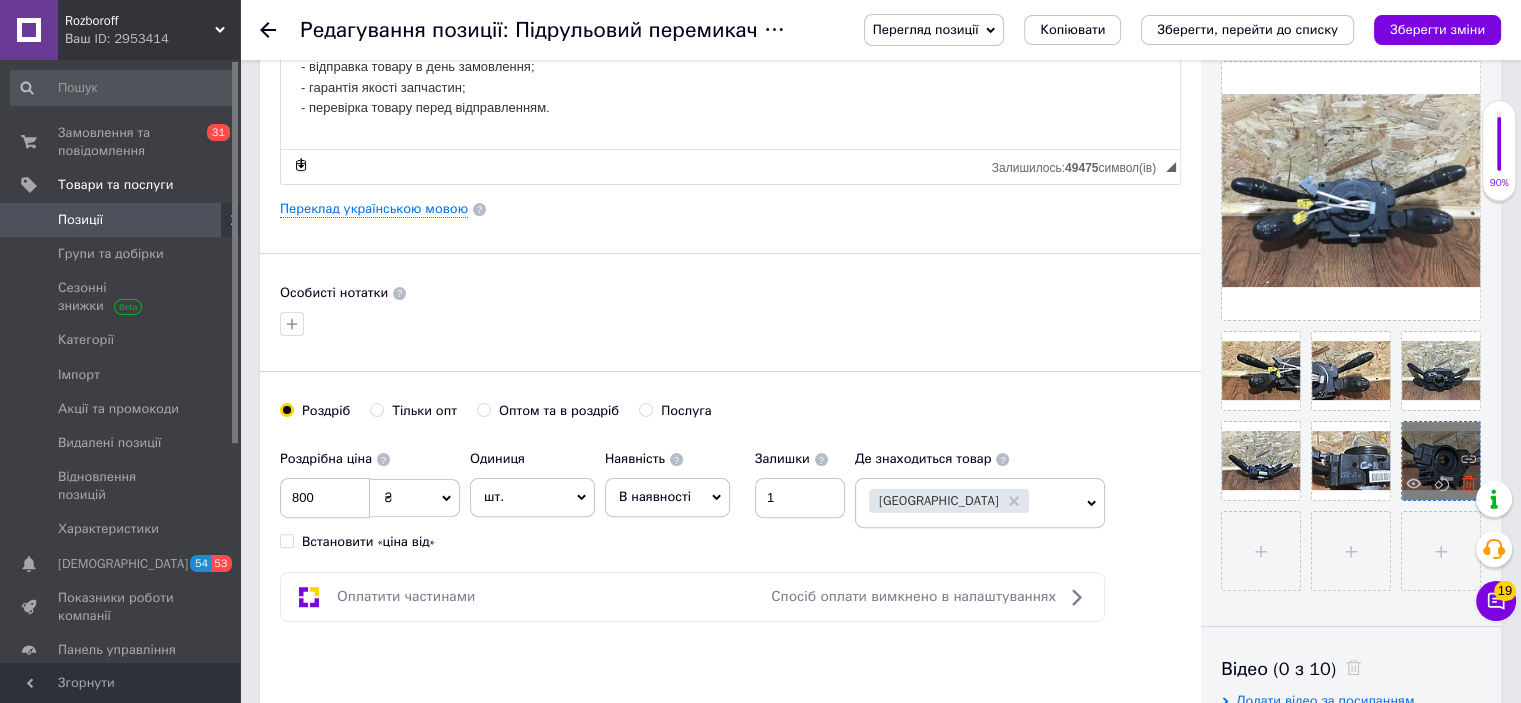 click 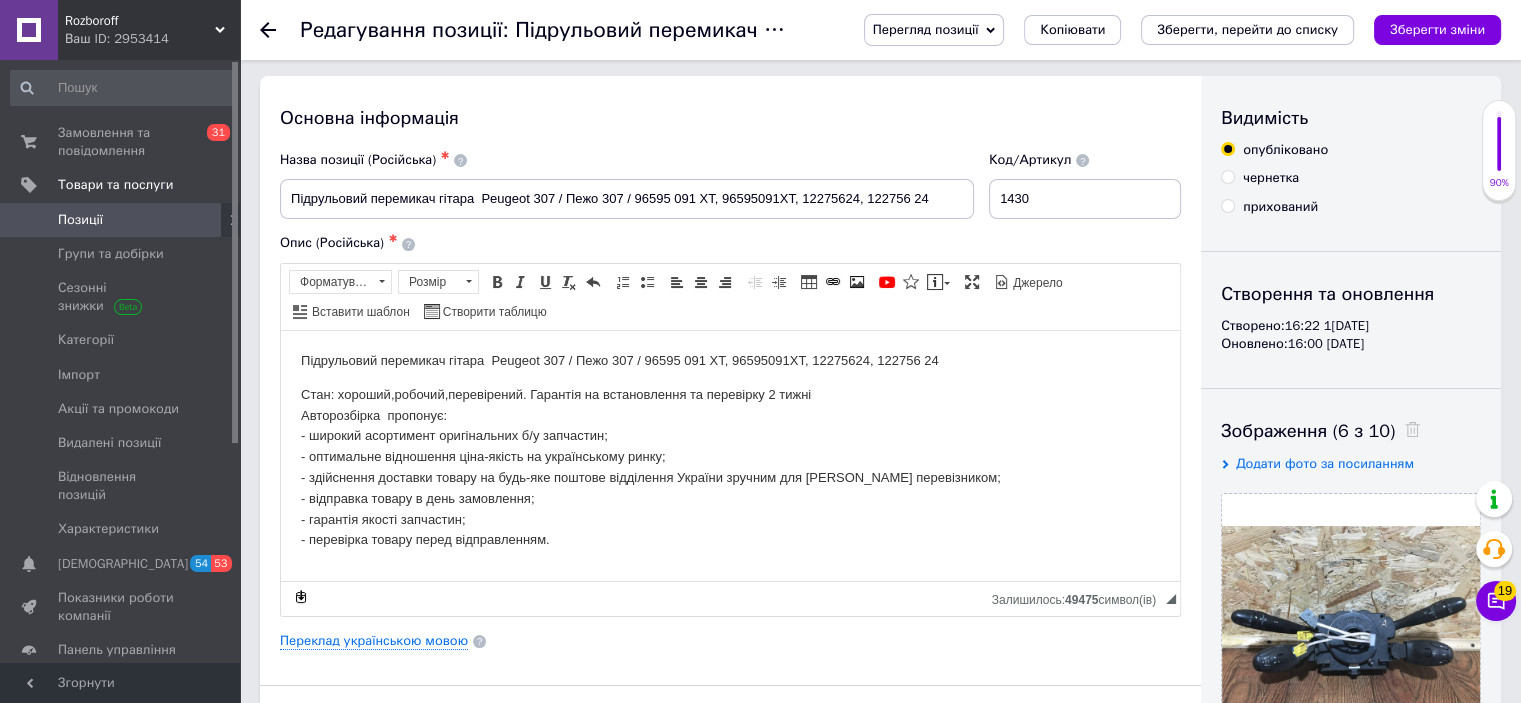 scroll, scrollTop: 0, scrollLeft: 0, axis: both 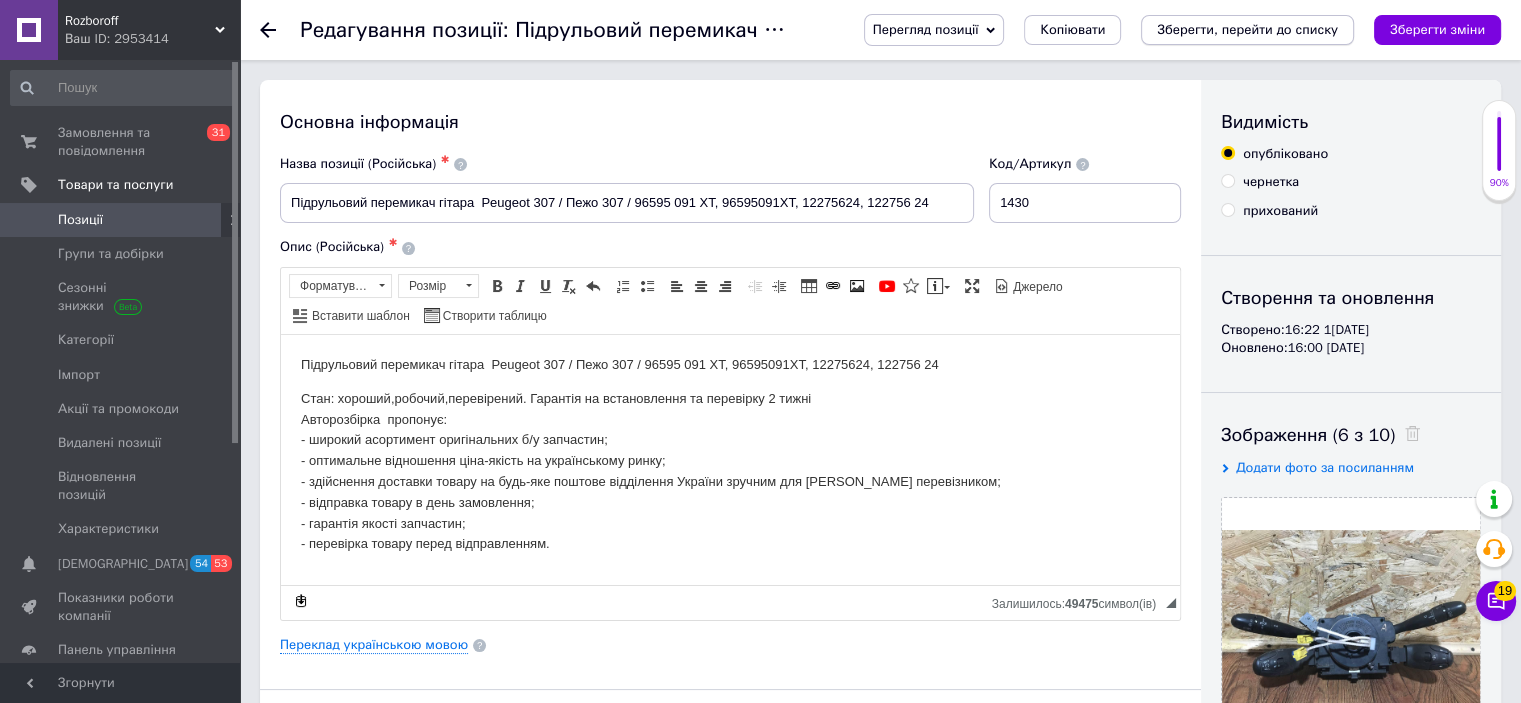 click on "Зберегти, перейти до списку" at bounding box center (1247, 29) 